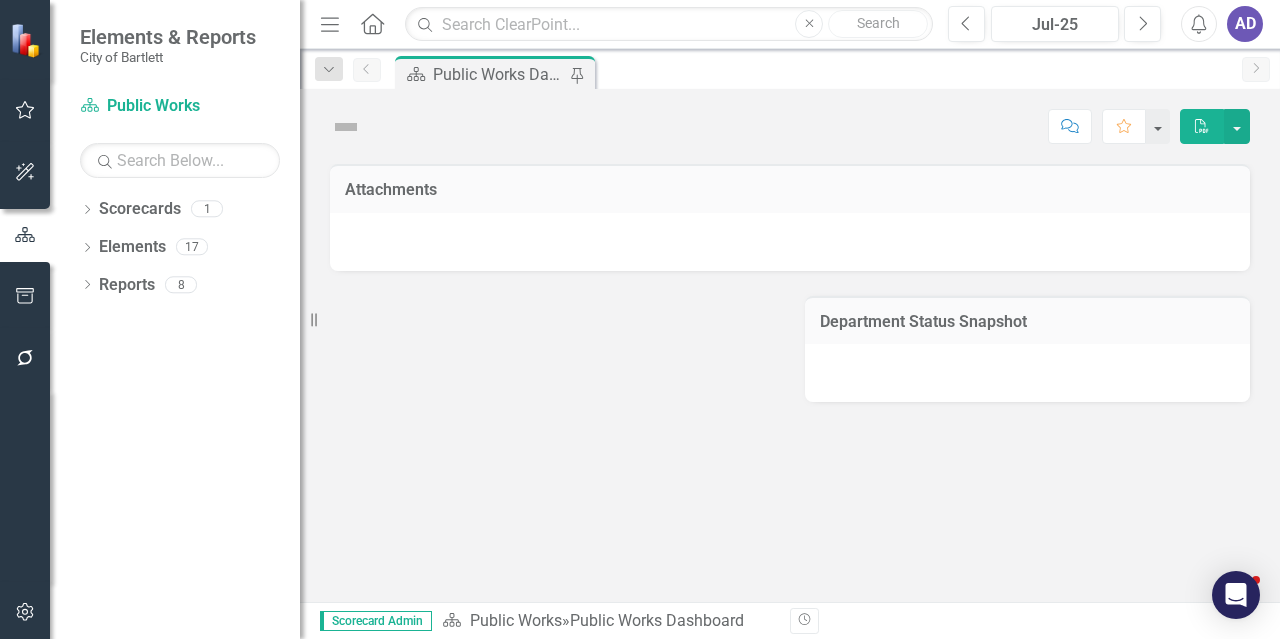 scroll, scrollTop: 0, scrollLeft: 0, axis: both 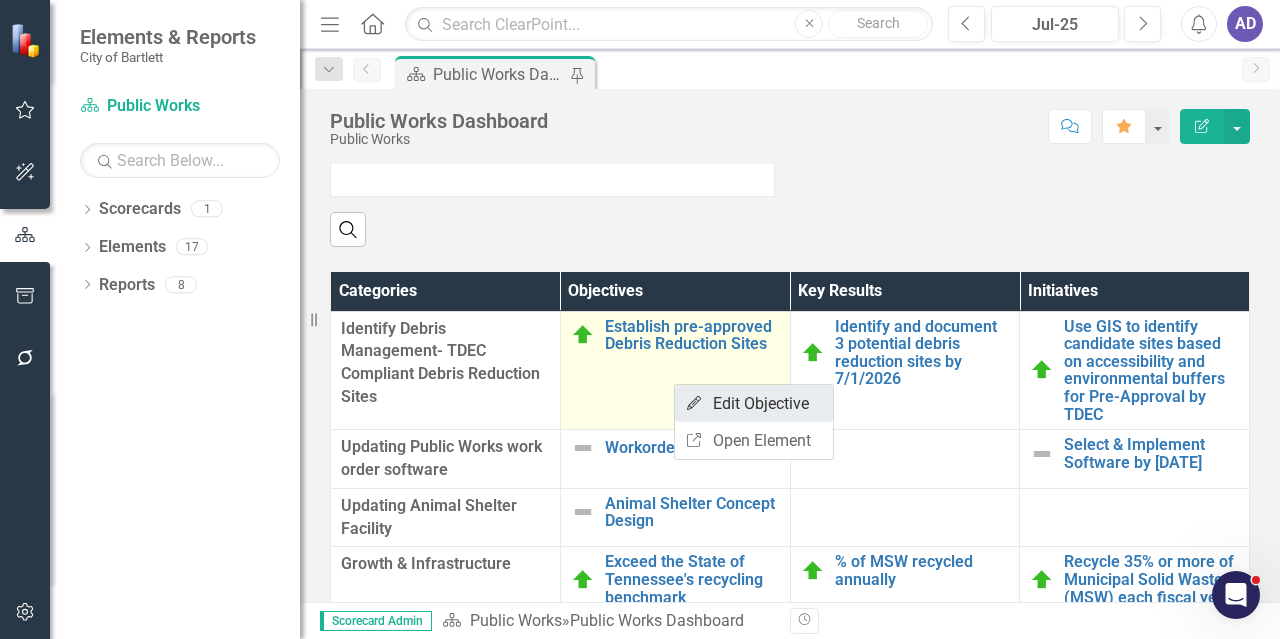 click on "Edit Edit Objective" at bounding box center (754, 403) 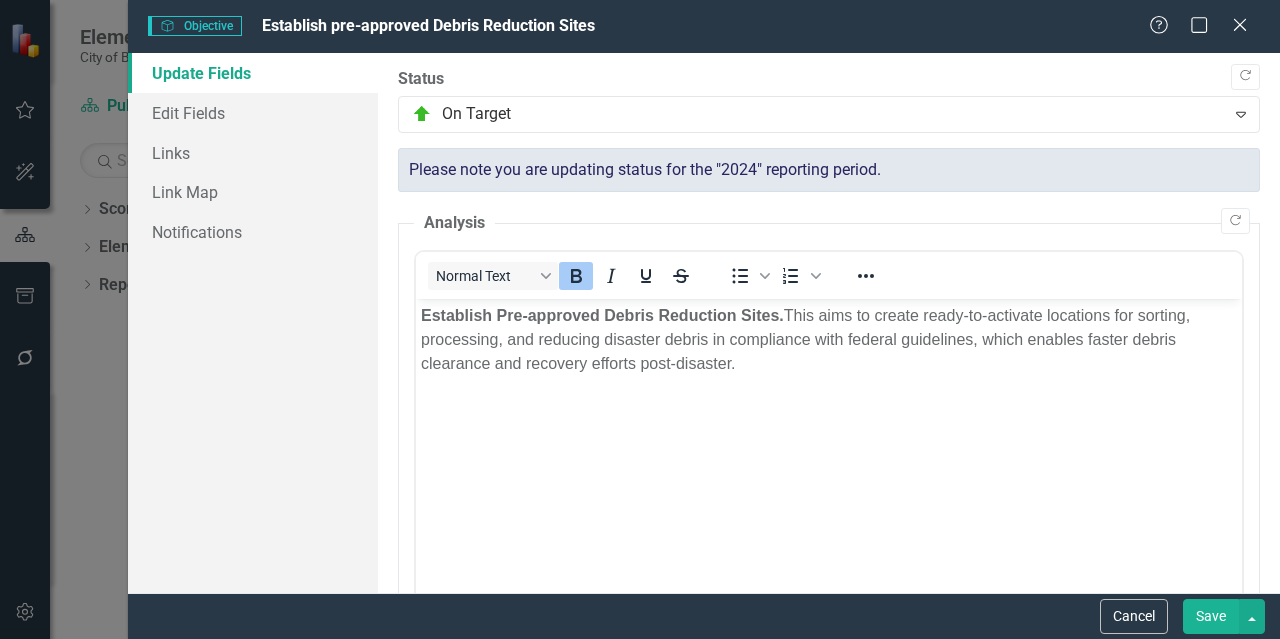 scroll, scrollTop: 0, scrollLeft: 0, axis: both 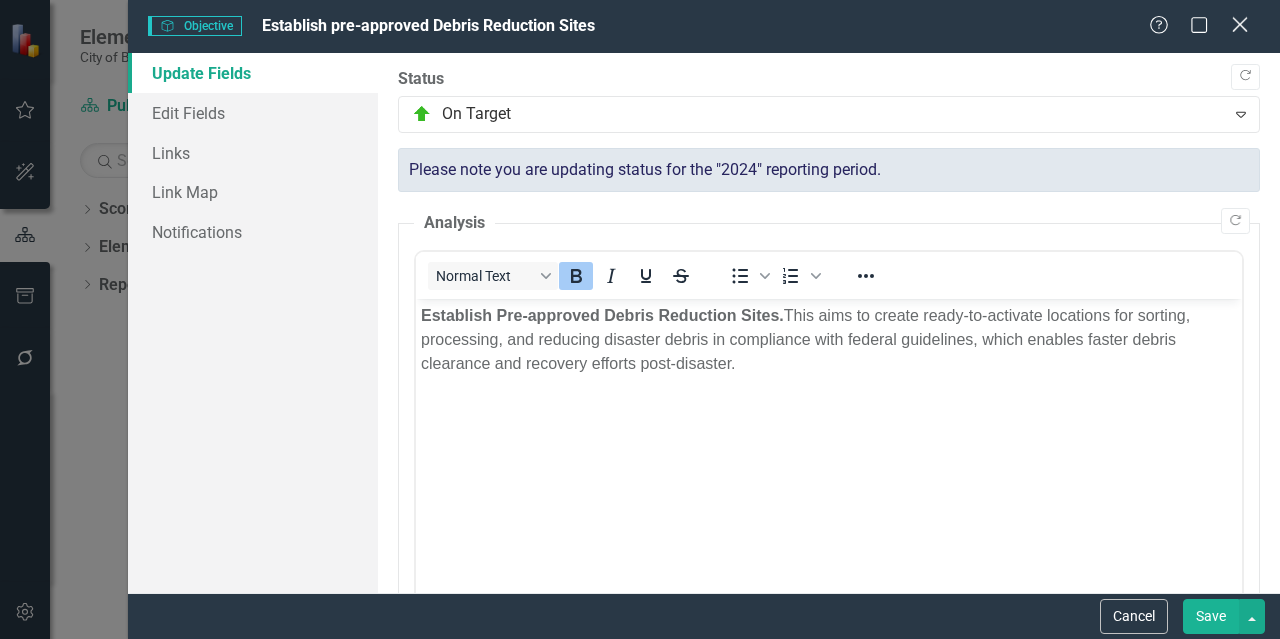 click on "Close" 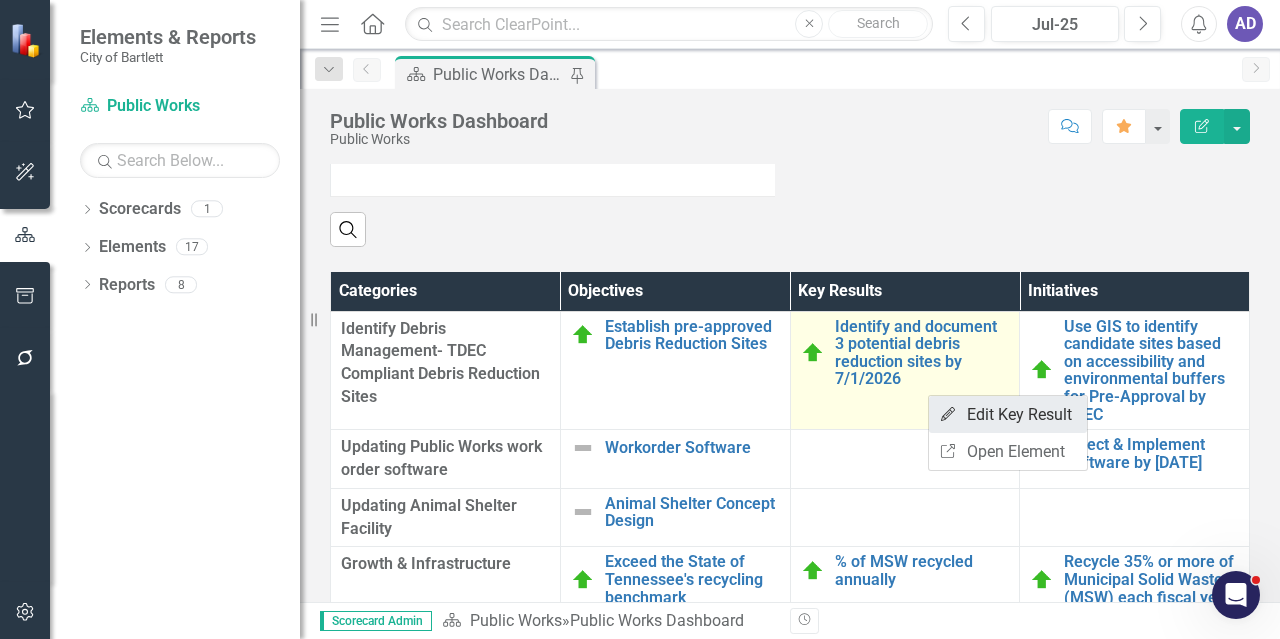 click on "Edit" 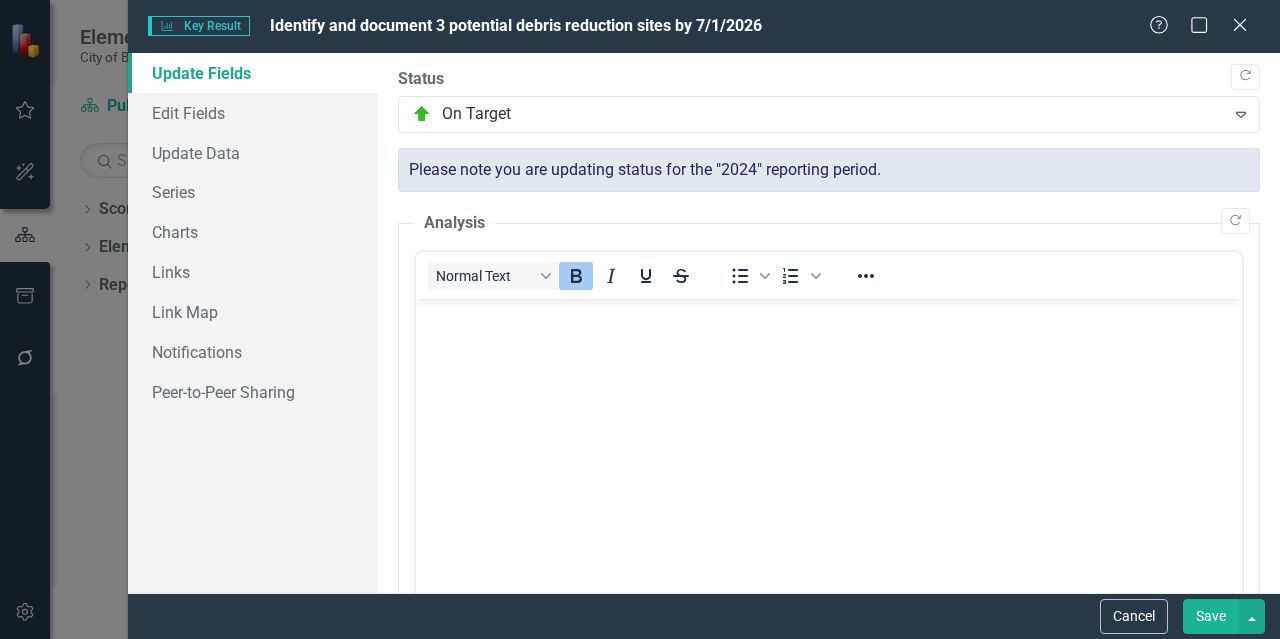 scroll, scrollTop: 400, scrollLeft: 0, axis: vertical 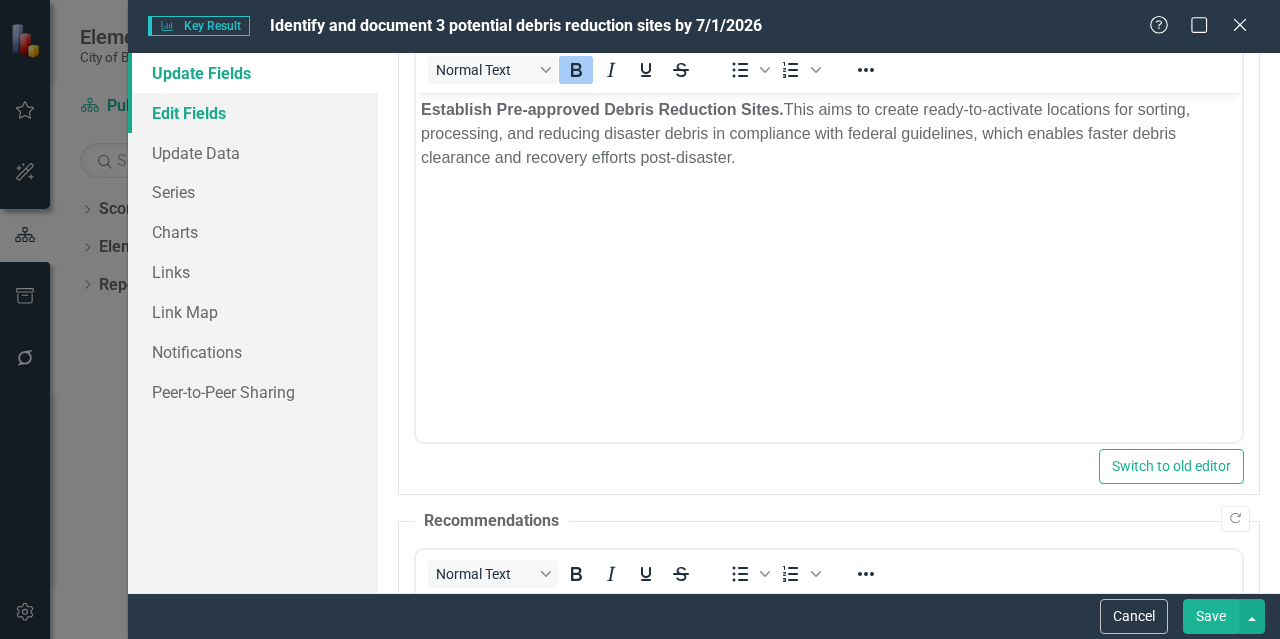 click on "Edit Fields" at bounding box center (253, 113) 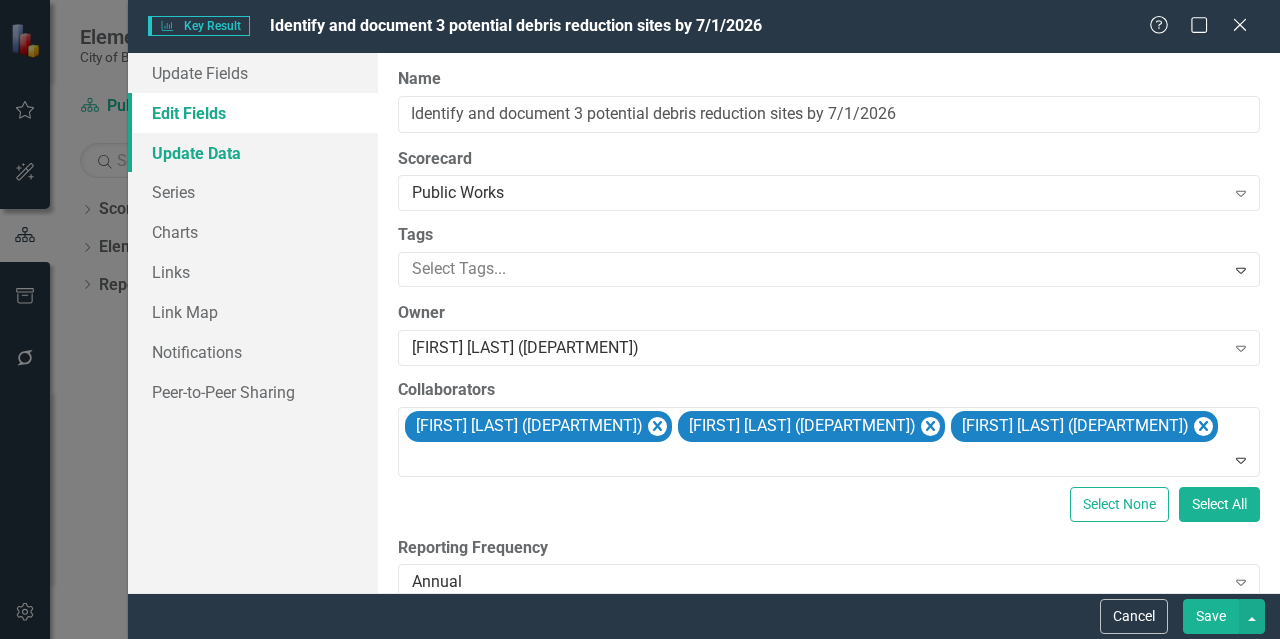 click on "Update  Data" at bounding box center [253, 153] 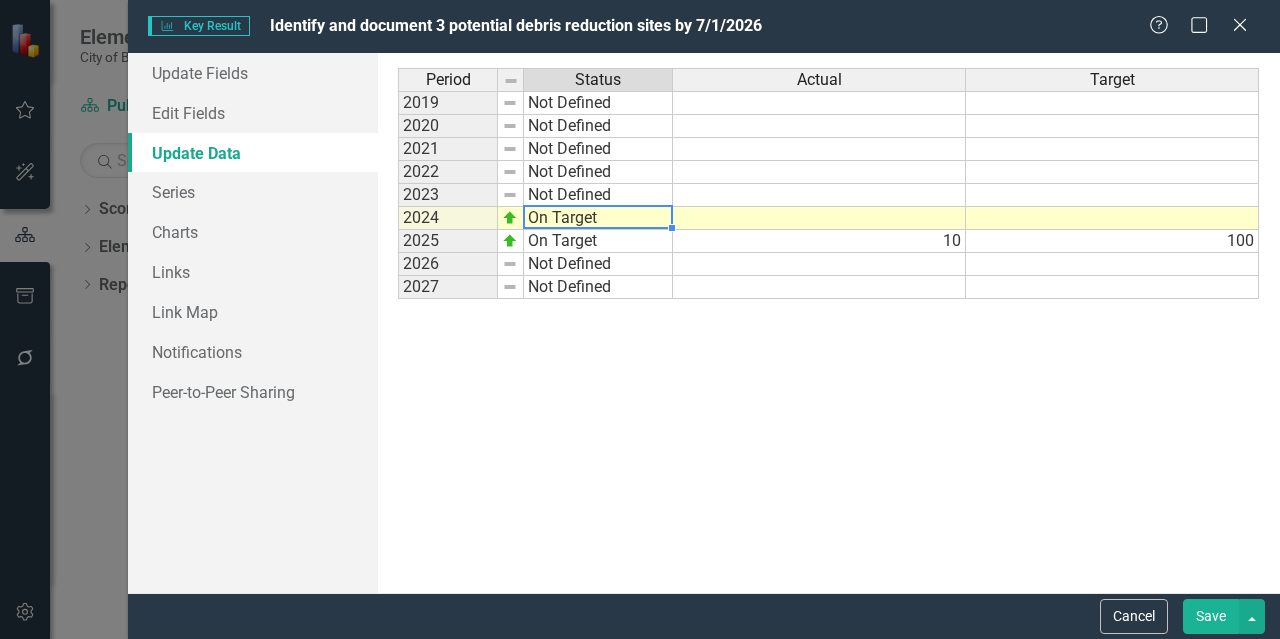 click on "On Target" at bounding box center (598, 218) 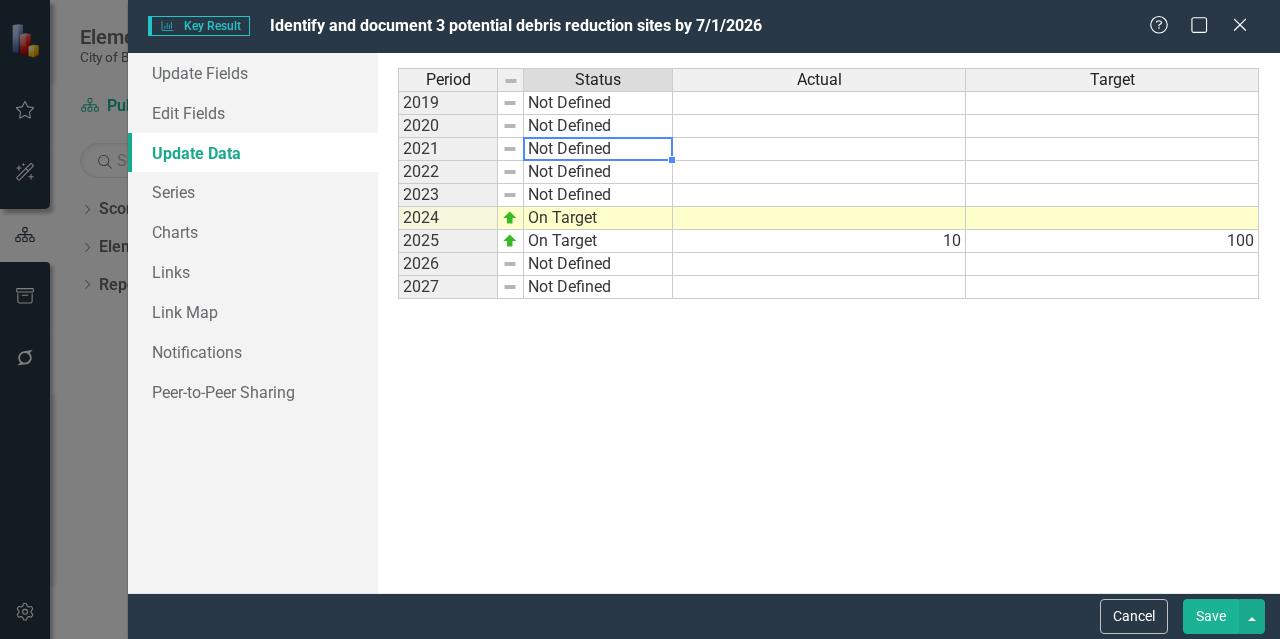 click on "Not Defined" at bounding box center (598, 149) 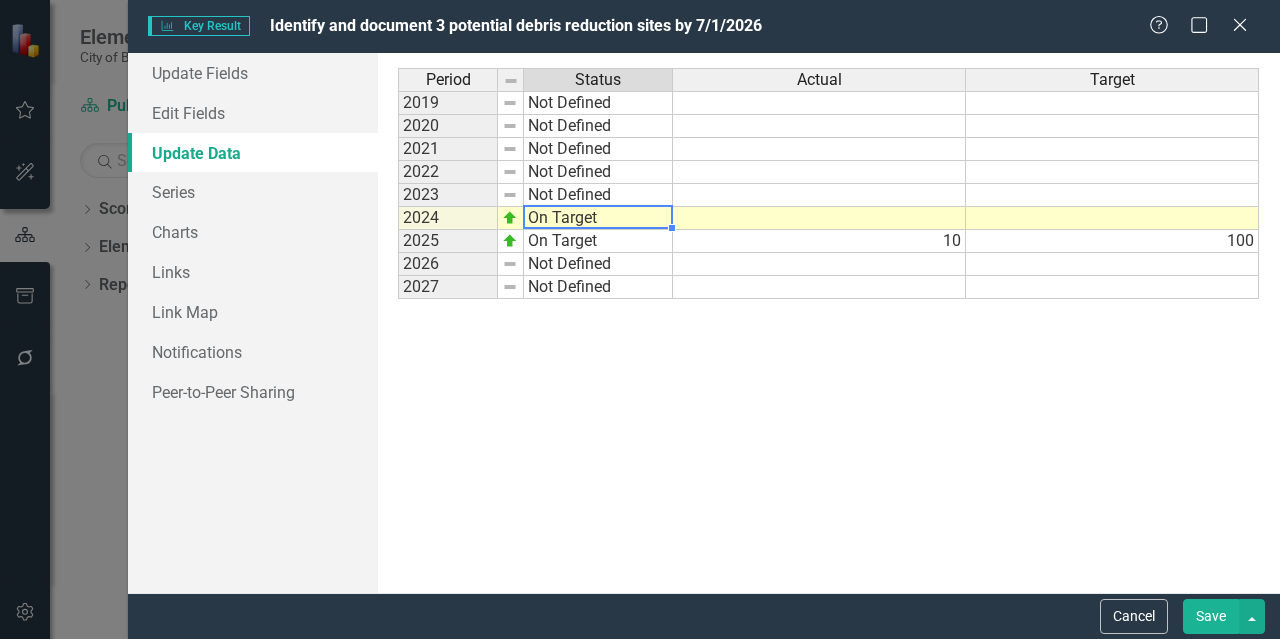 click on "On Target" at bounding box center [598, 218] 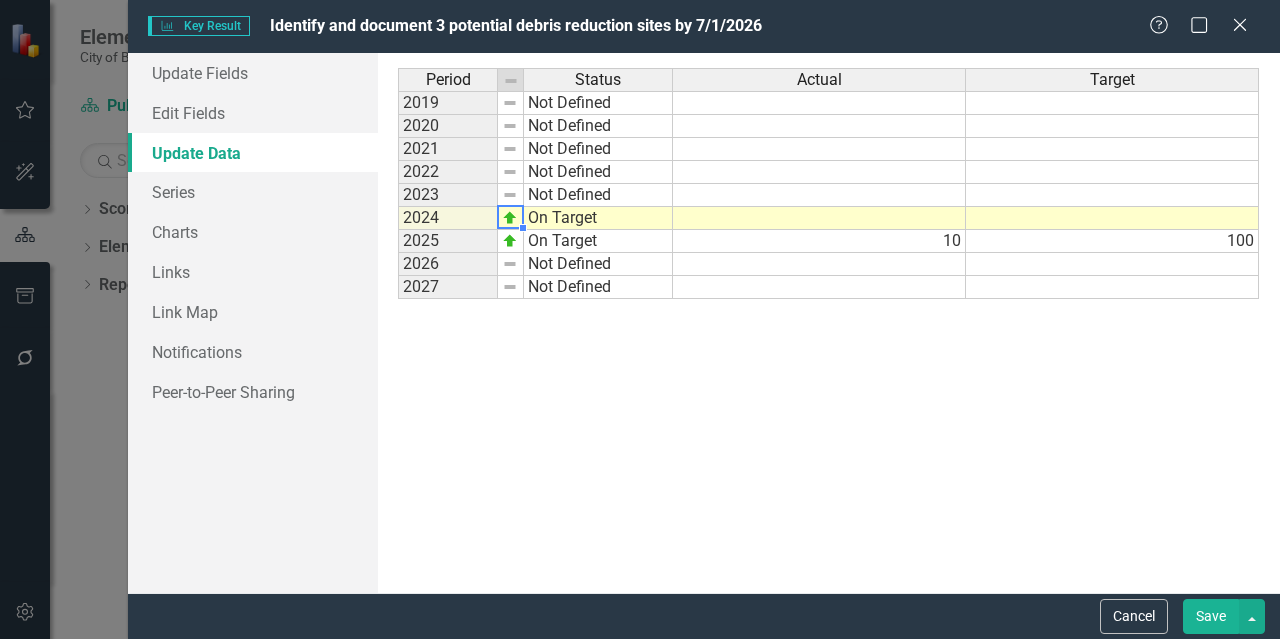 click at bounding box center [510, 218] 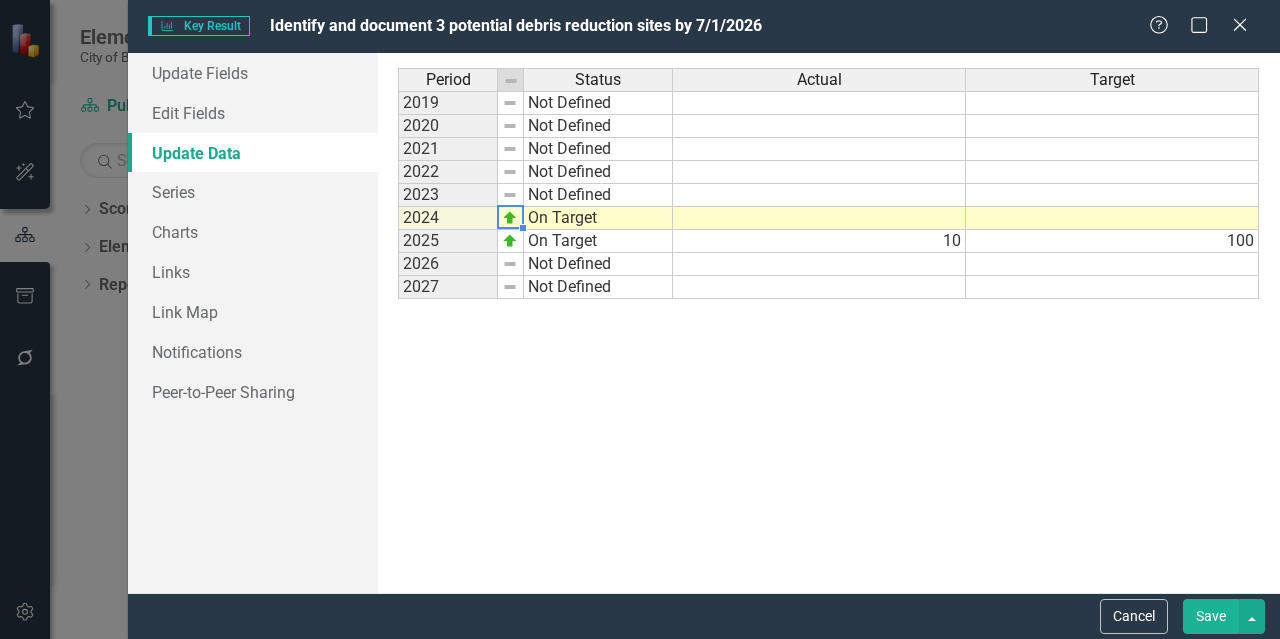 click on "On Target" at bounding box center (598, 218) 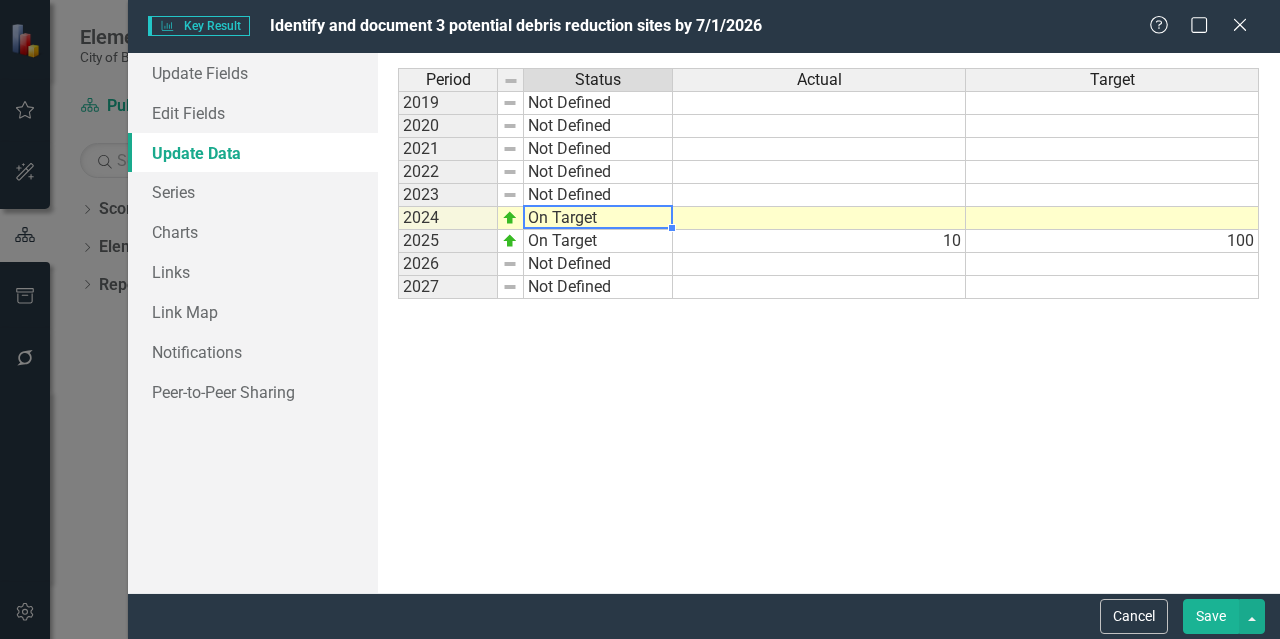 click on "On Target" at bounding box center [598, 218] 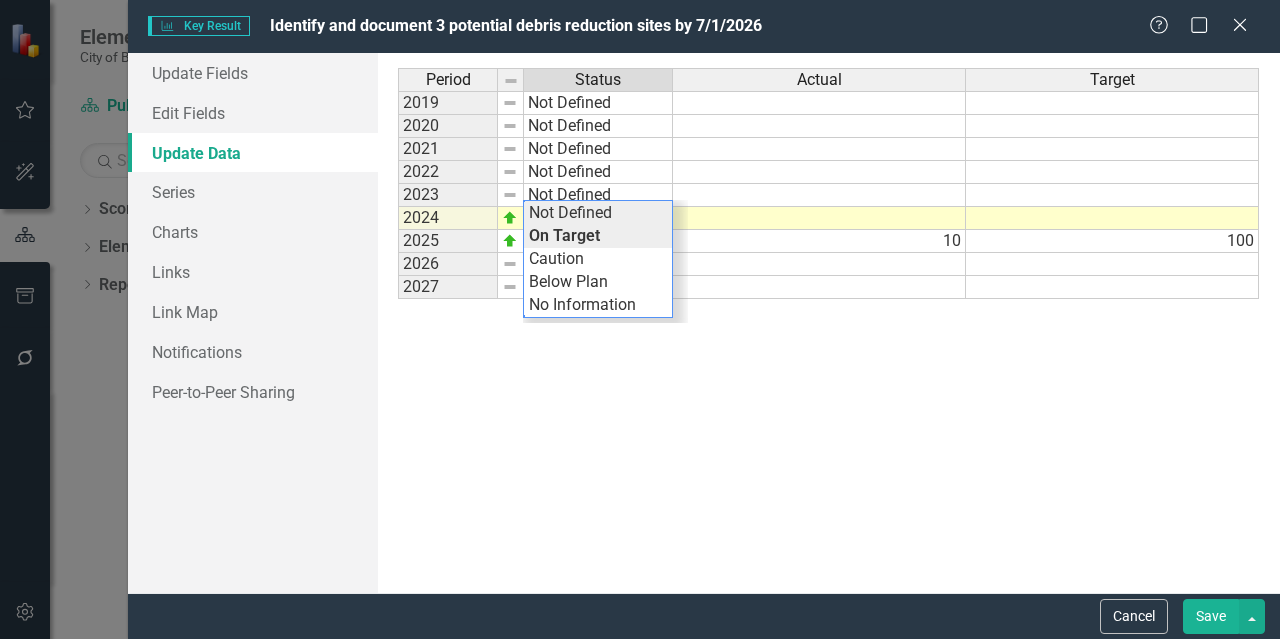 type on "Not Defined" 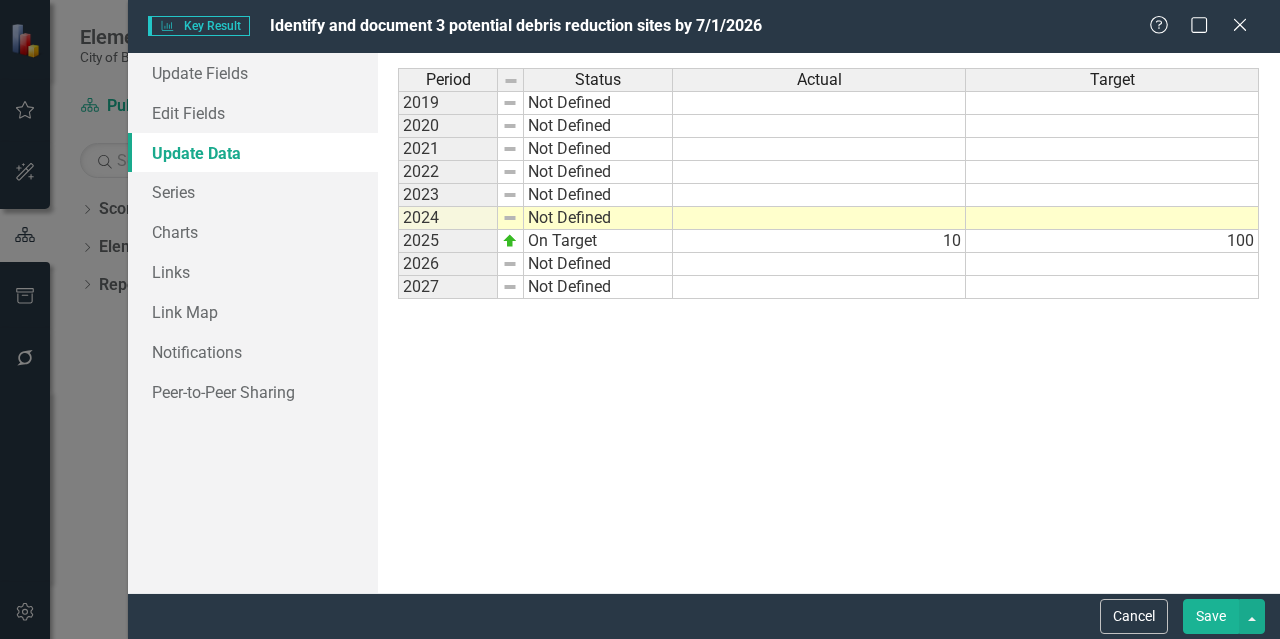 click on "Save" at bounding box center (1211, 616) 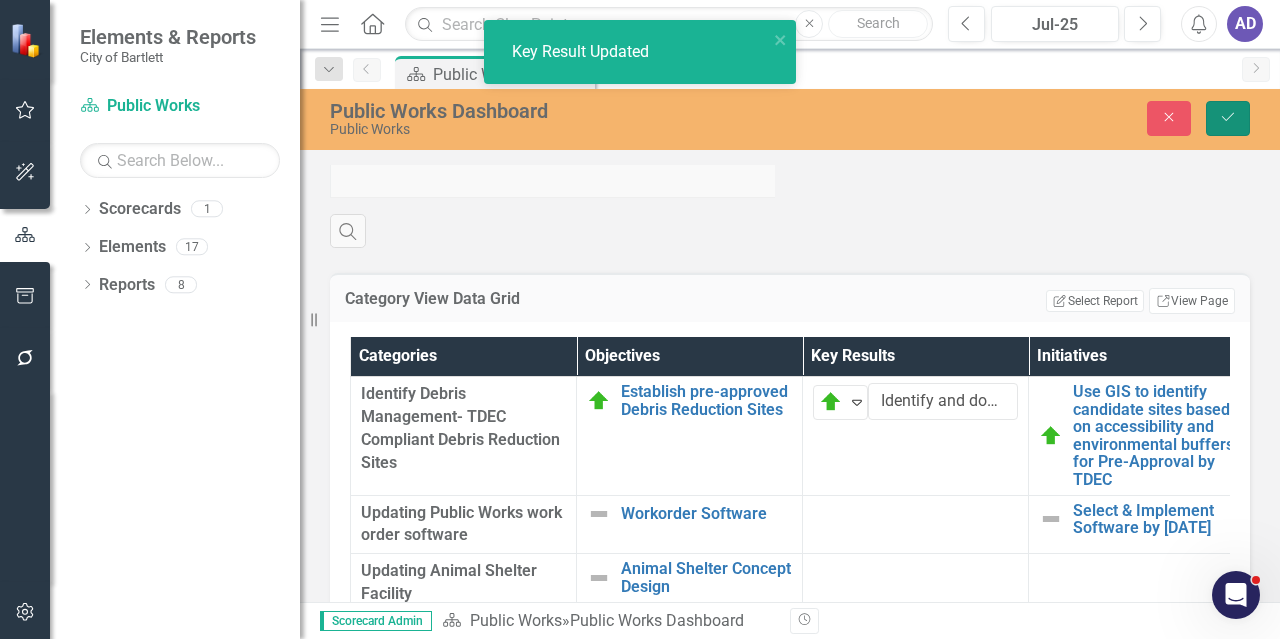 click on "Save" 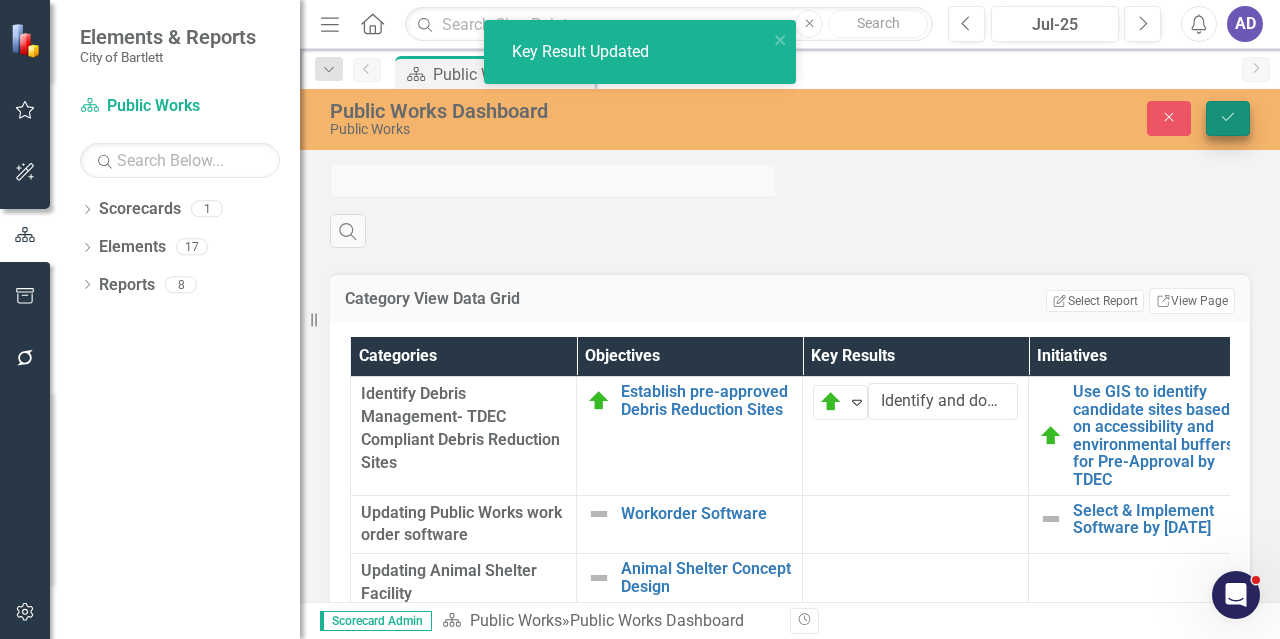 scroll, scrollTop: 26, scrollLeft: 0, axis: vertical 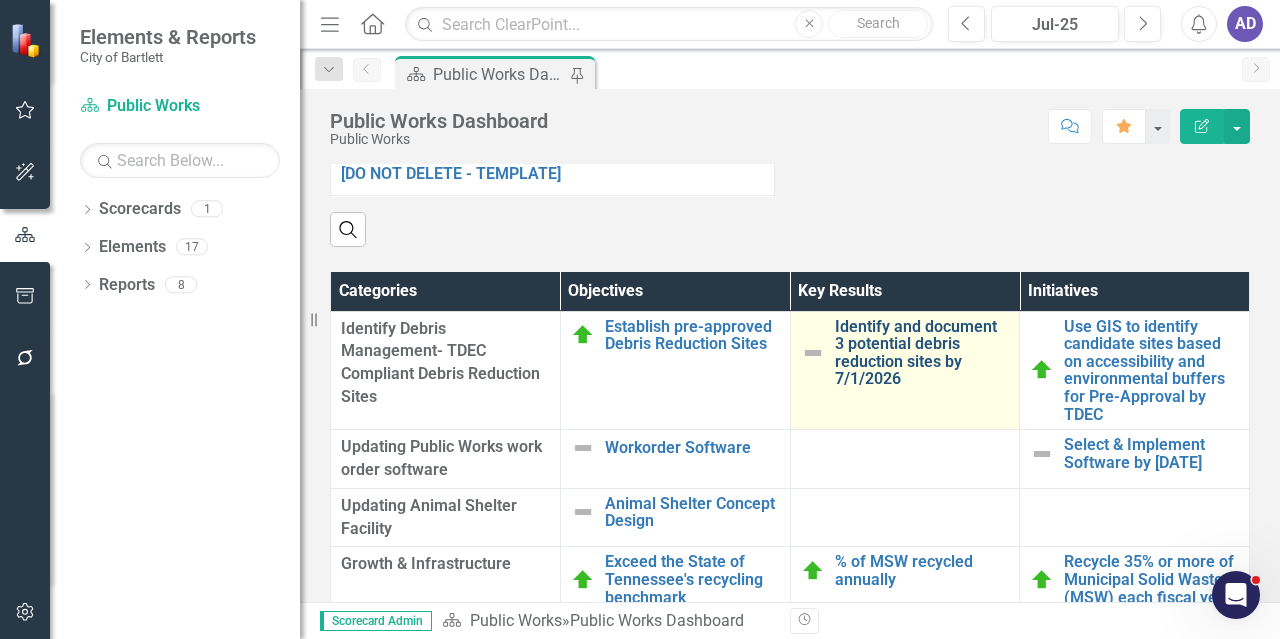 click on "Identify and document 3 potential debris reduction sites by 7/1/2026" at bounding box center (922, 353) 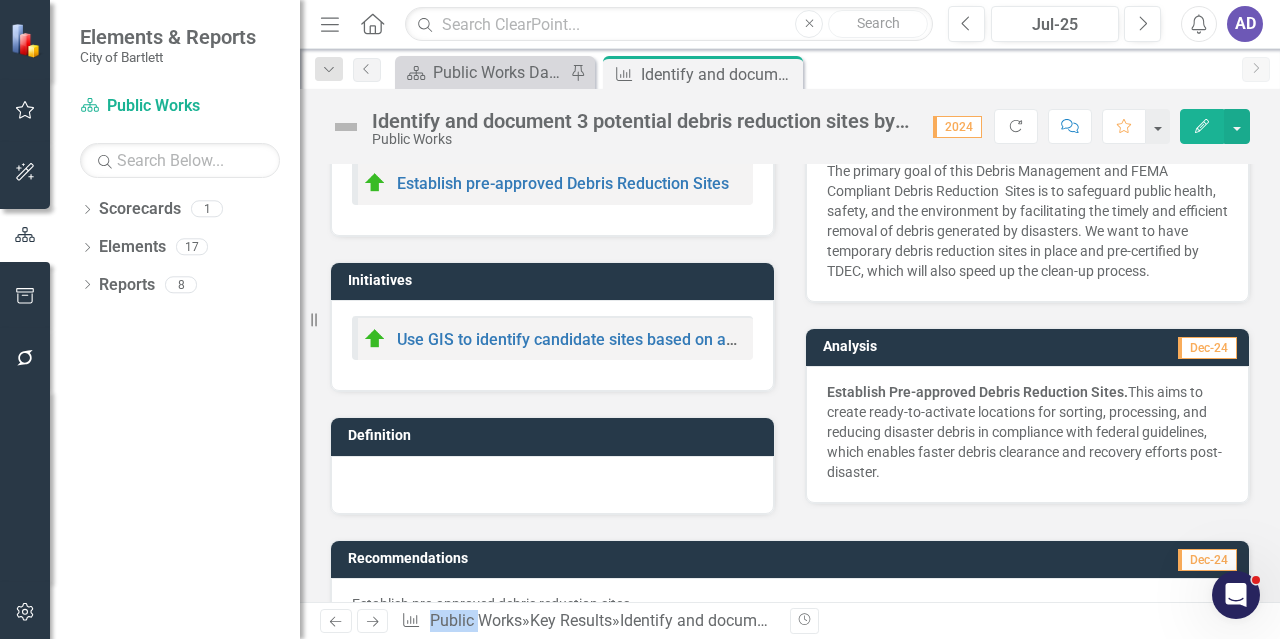 scroll, scrollTop: 0, scrollLeft: 0, axis: both 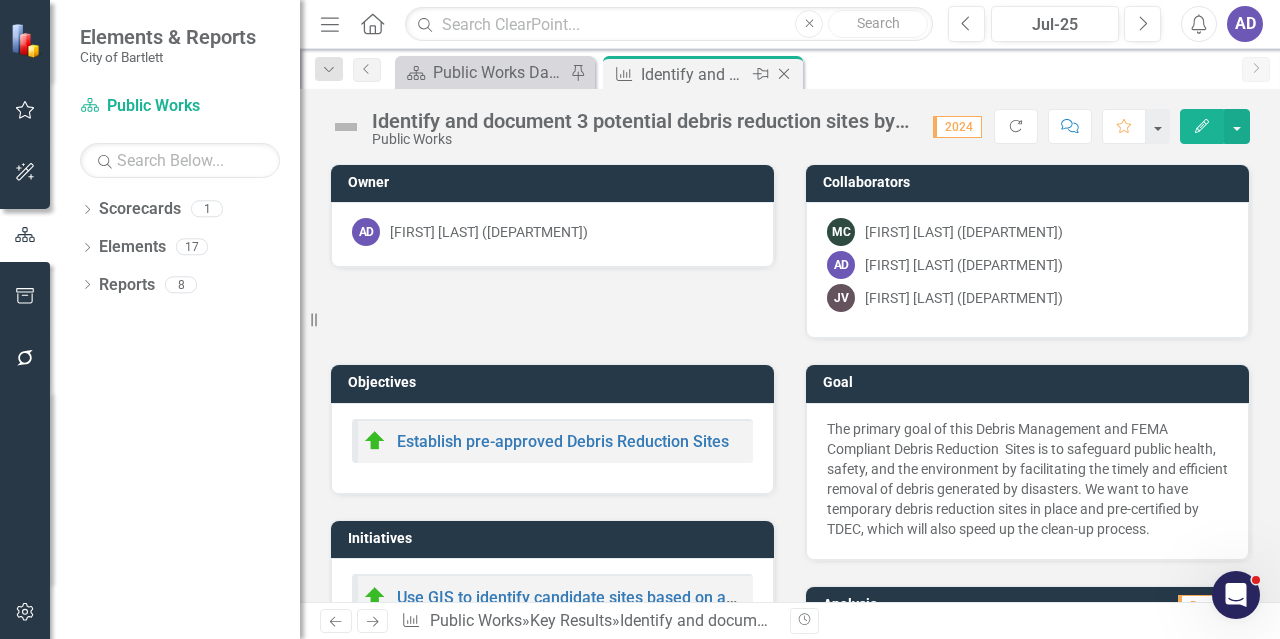 click on "Close" 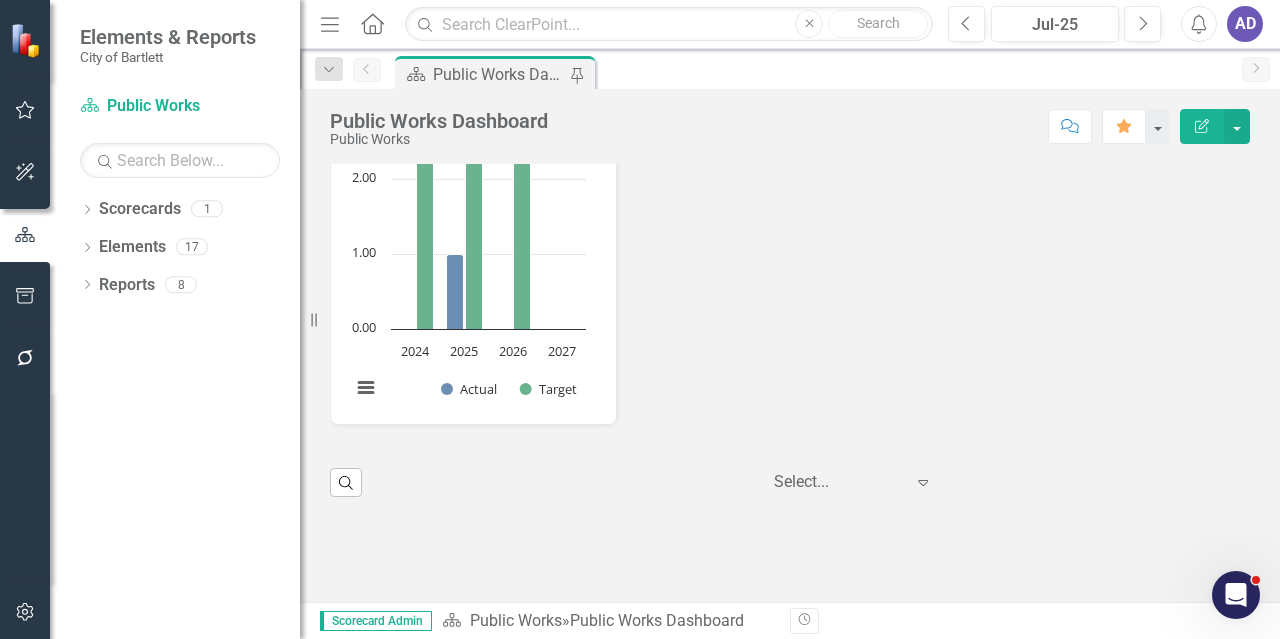 scroll, scrollTop: 3300, scrollLeft: 0, axis: vertical 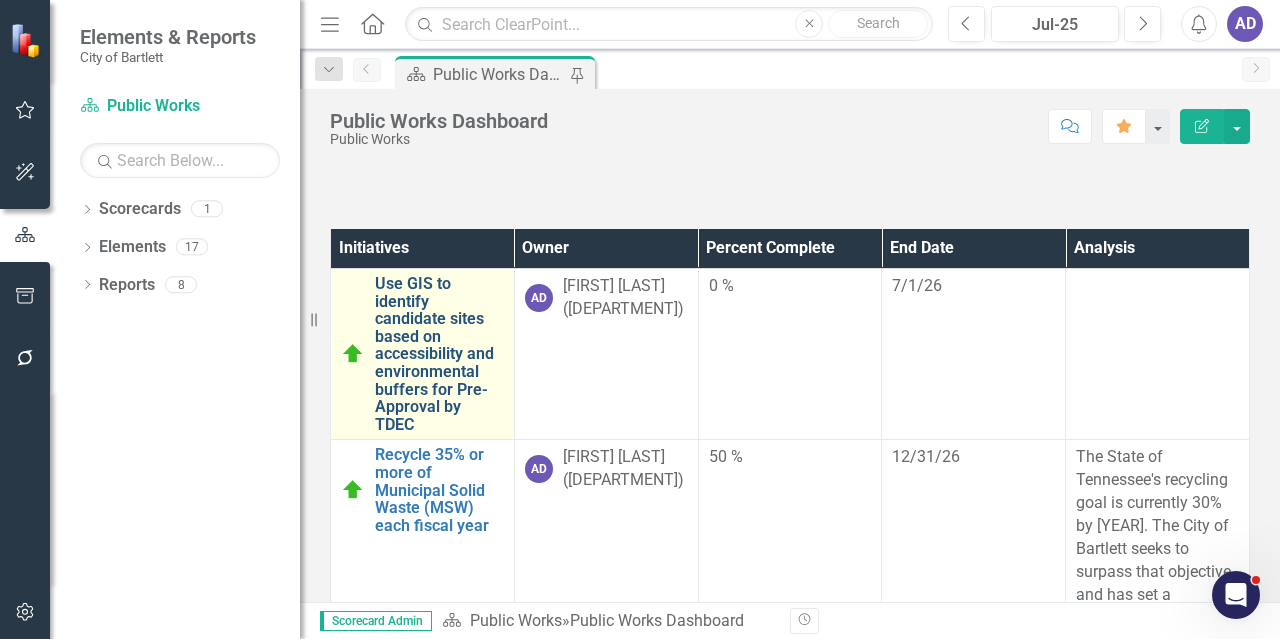 click on "Use GIS  to identify candidate sites based on accessibility and environmental buffers for Pre-Approval by TDEC" at bounding box center (439, 354) 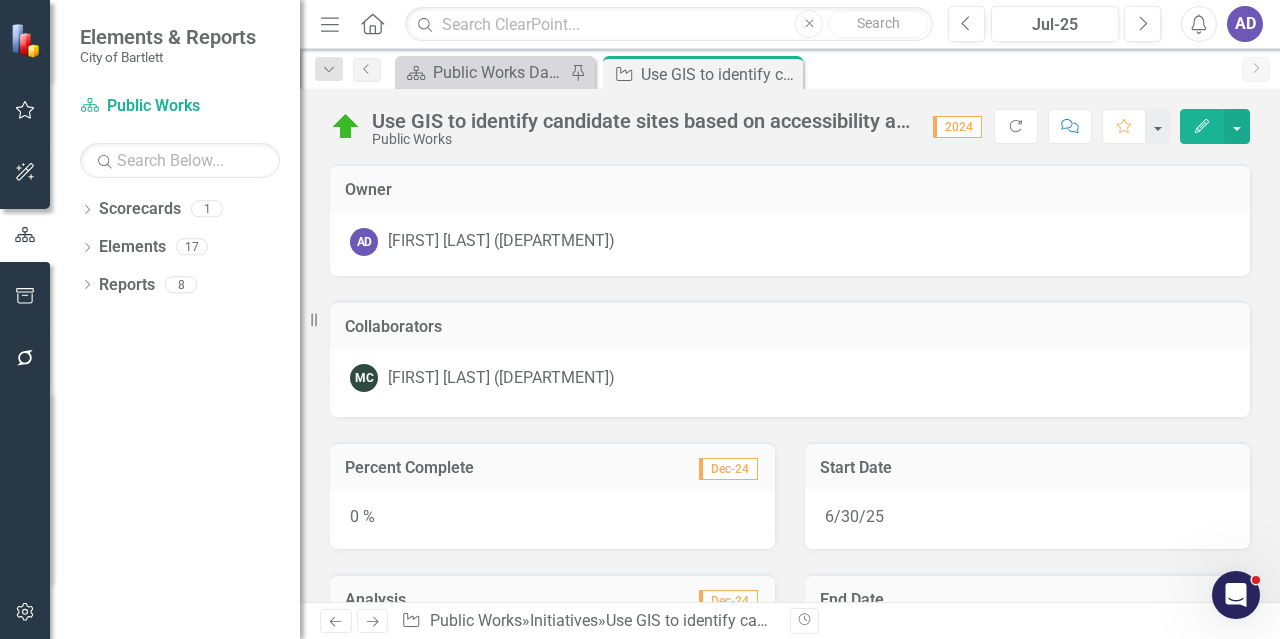 scroll, scrollTop: 400, scrollLeft: 0, axis: vertical 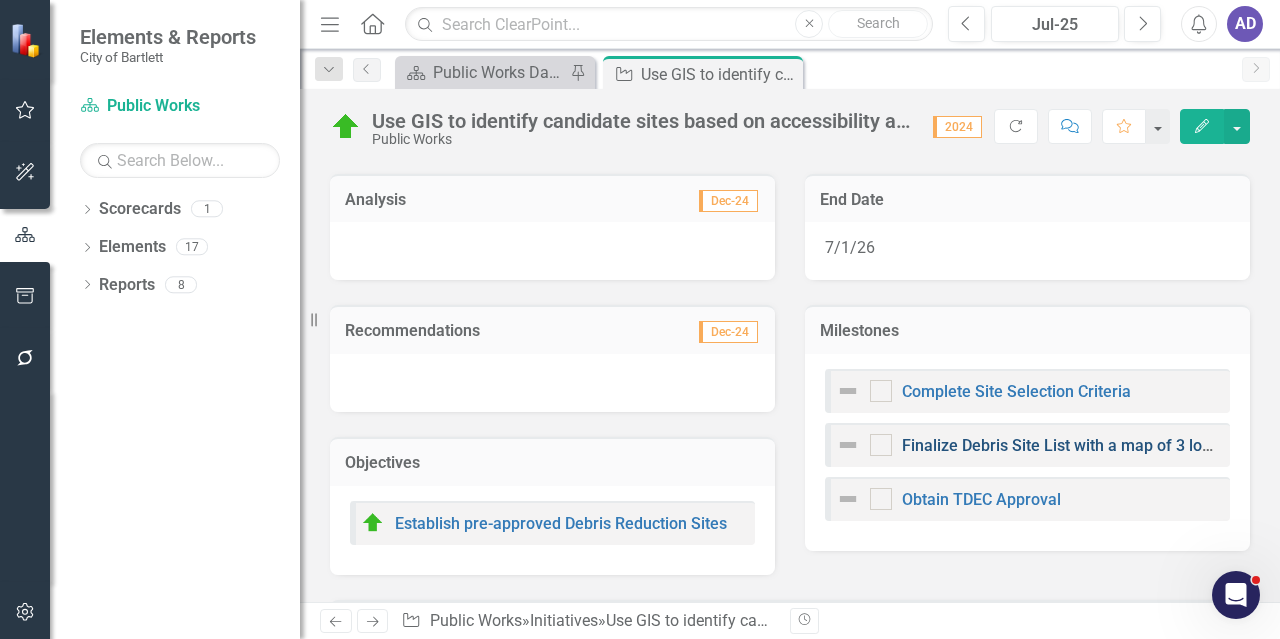 click on "Finalize Debris Site List with a map of 3 locations with access routes" at bounding box center (1147, 445) 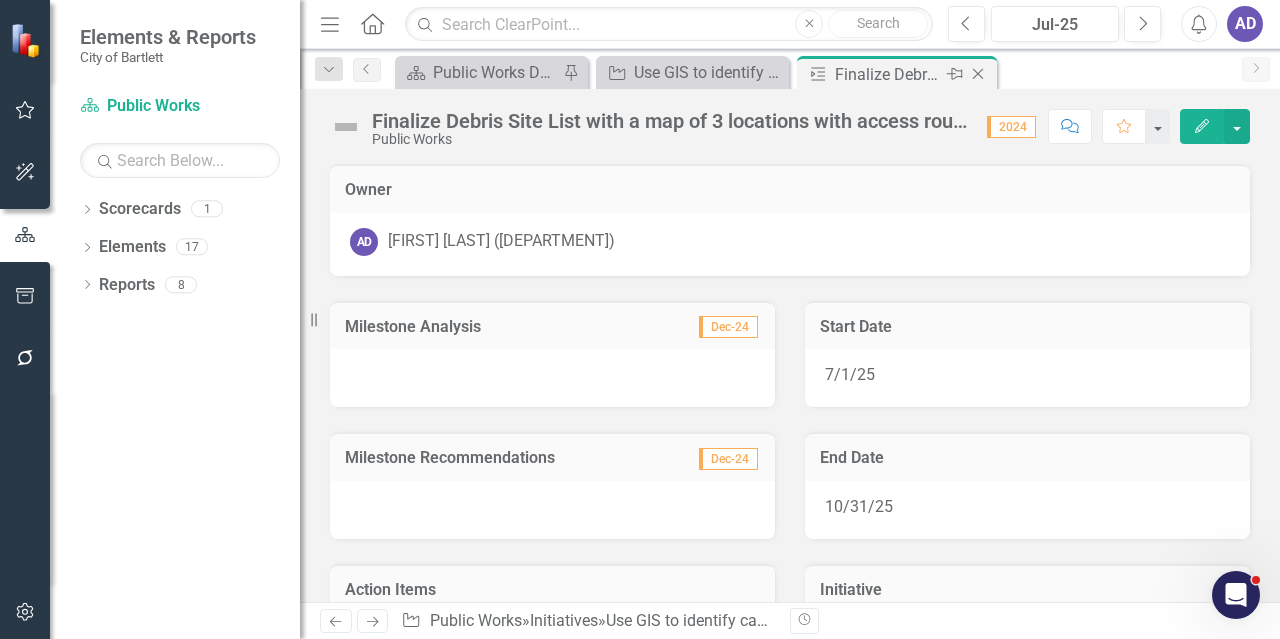 click on "Close" 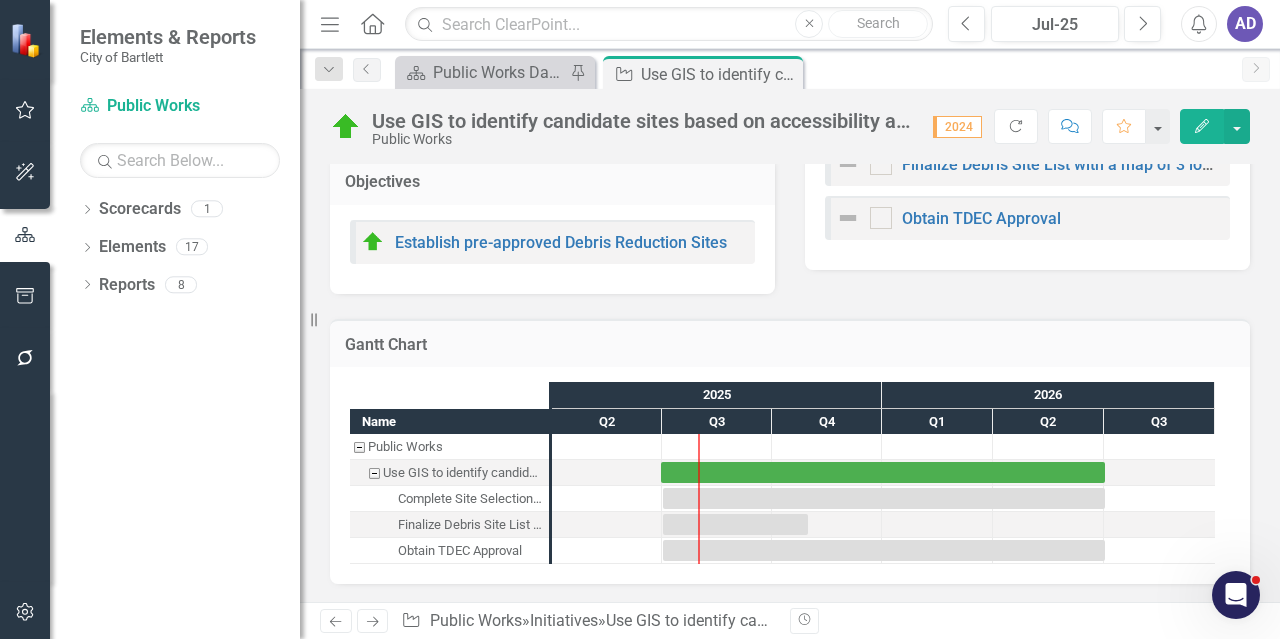 scroll, scrollTop: 481, scrollLeft: 0, axis: vertical 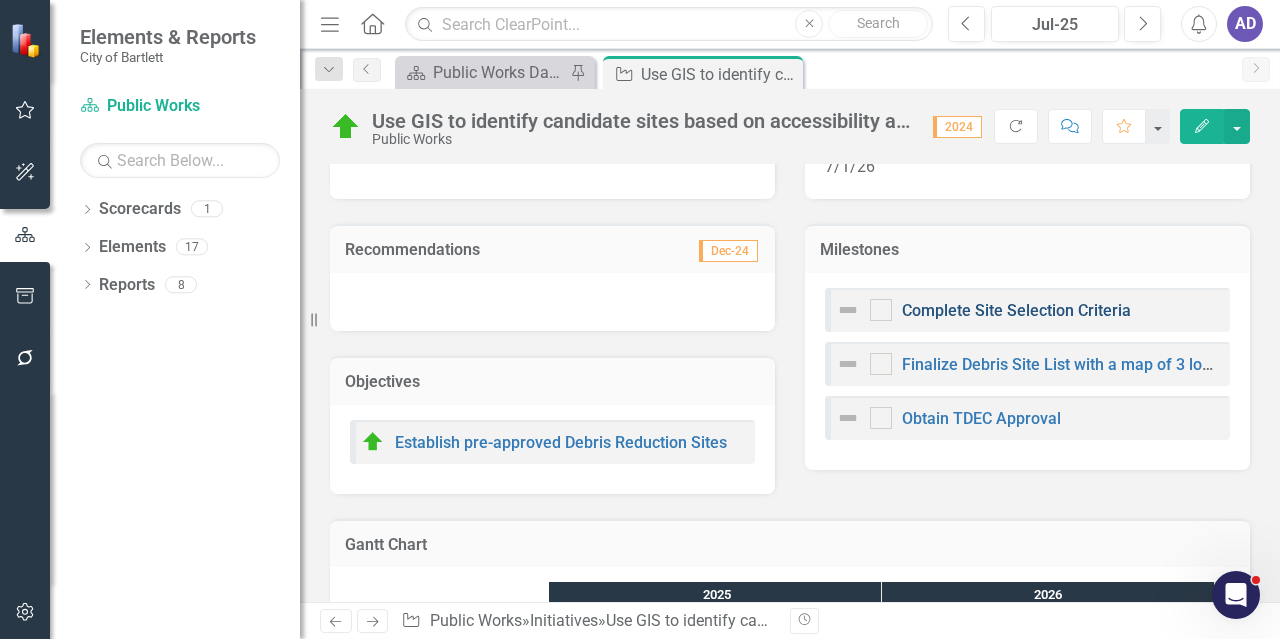 click on "Complete Site Selection Criteria" at bounding box center [1016, 310] 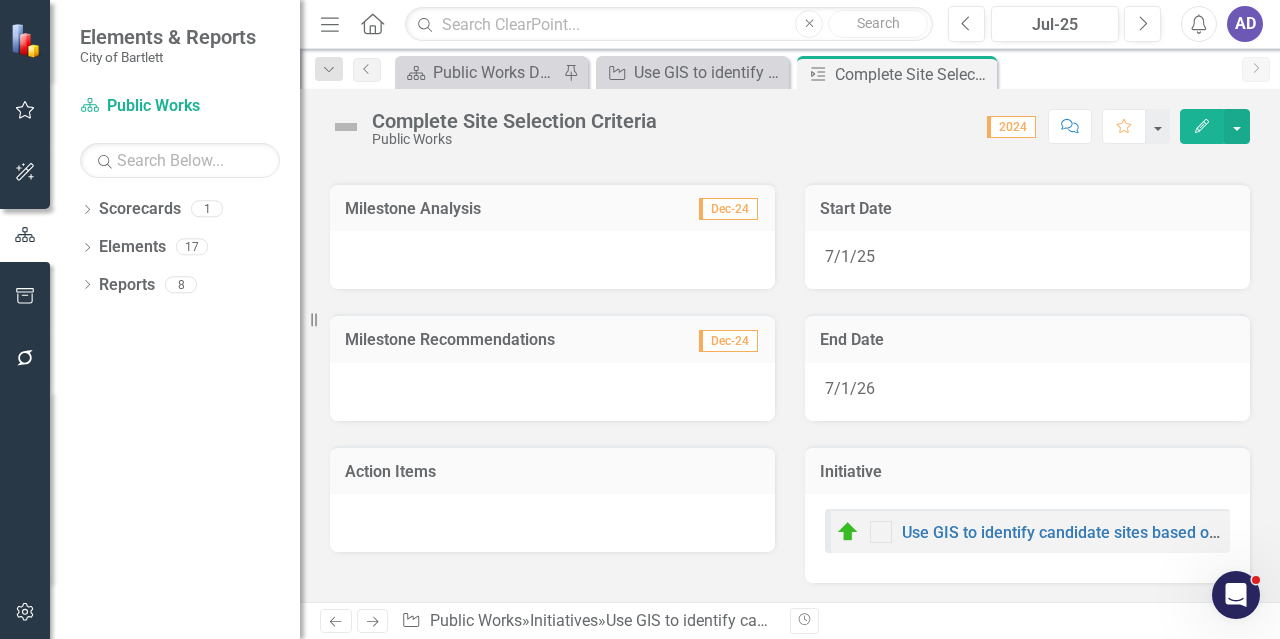 scroll, scrollTop: 0, scrollLeft: 0, axis: both 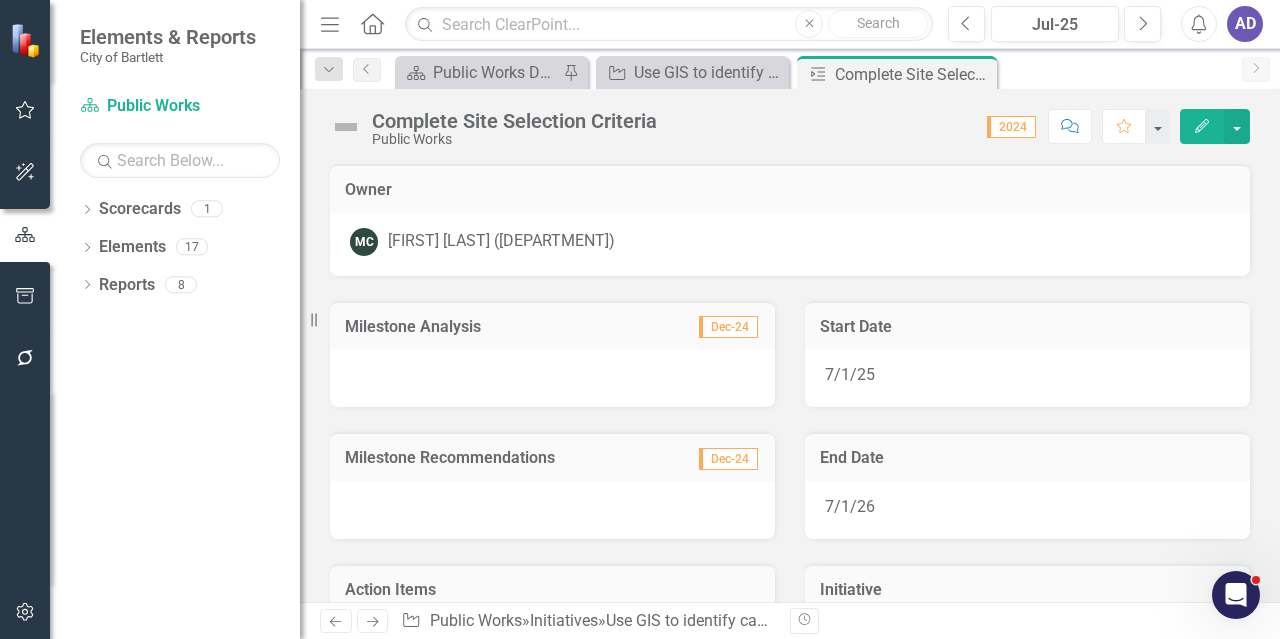 click on "Close" 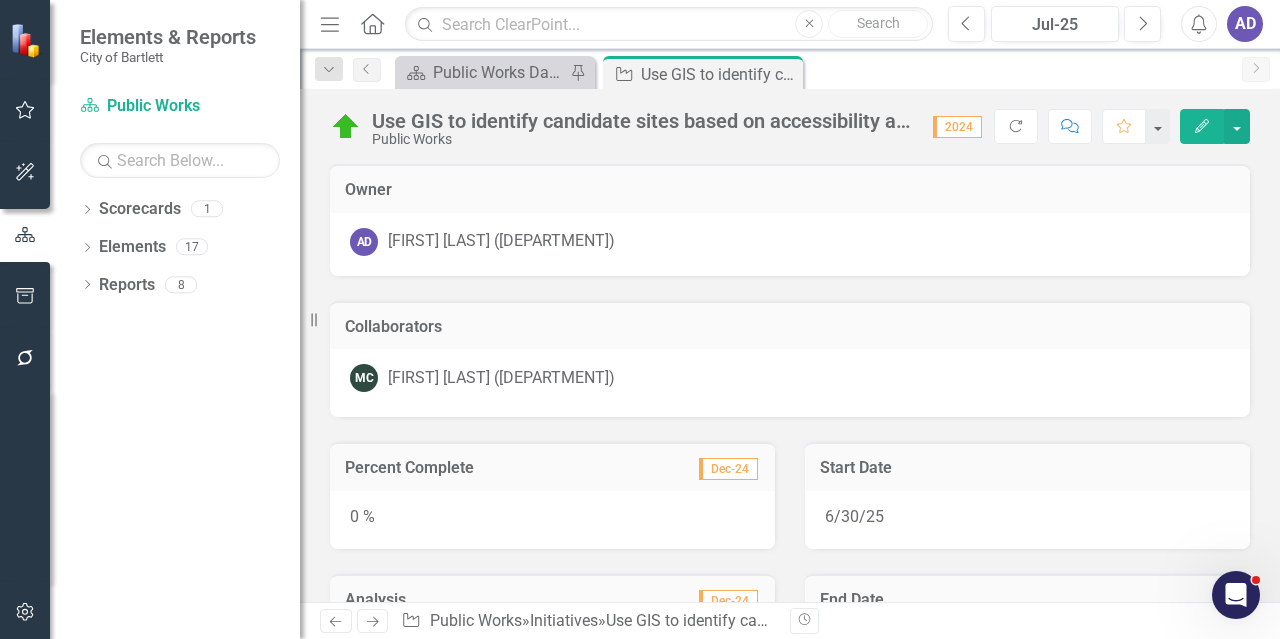 scroll, scrollTop: 400, scrollLeft: 0, axis: vertical 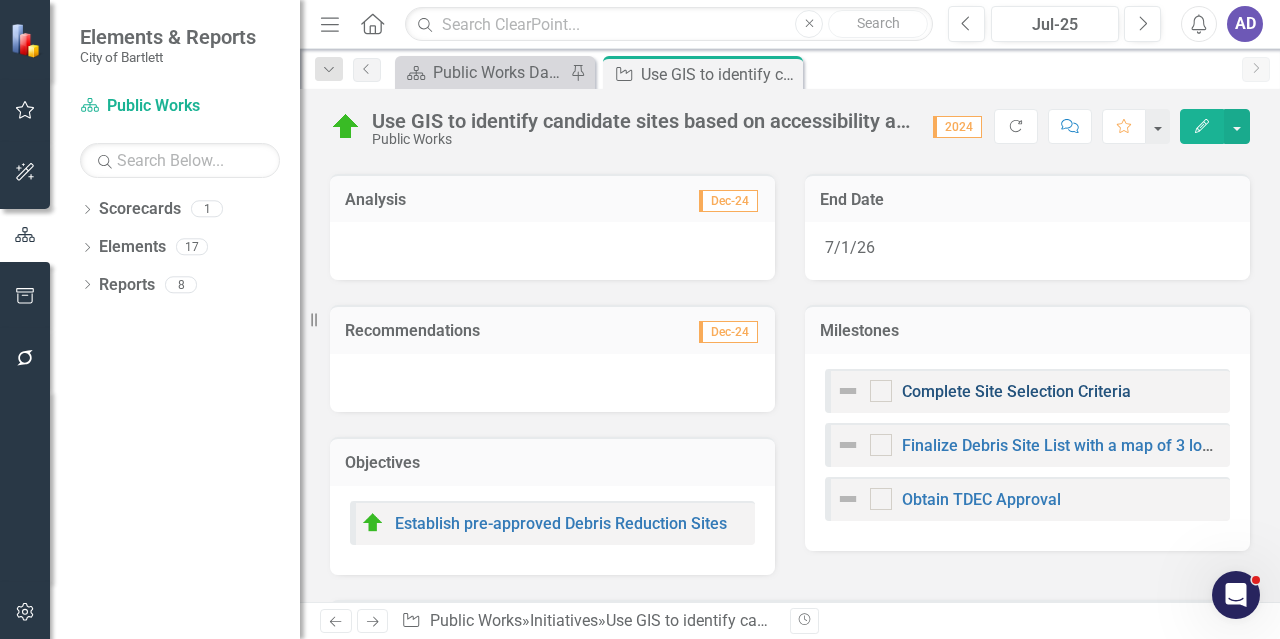 click on "Complete Site Selection Criteria" at bounding box center (1016, 391) 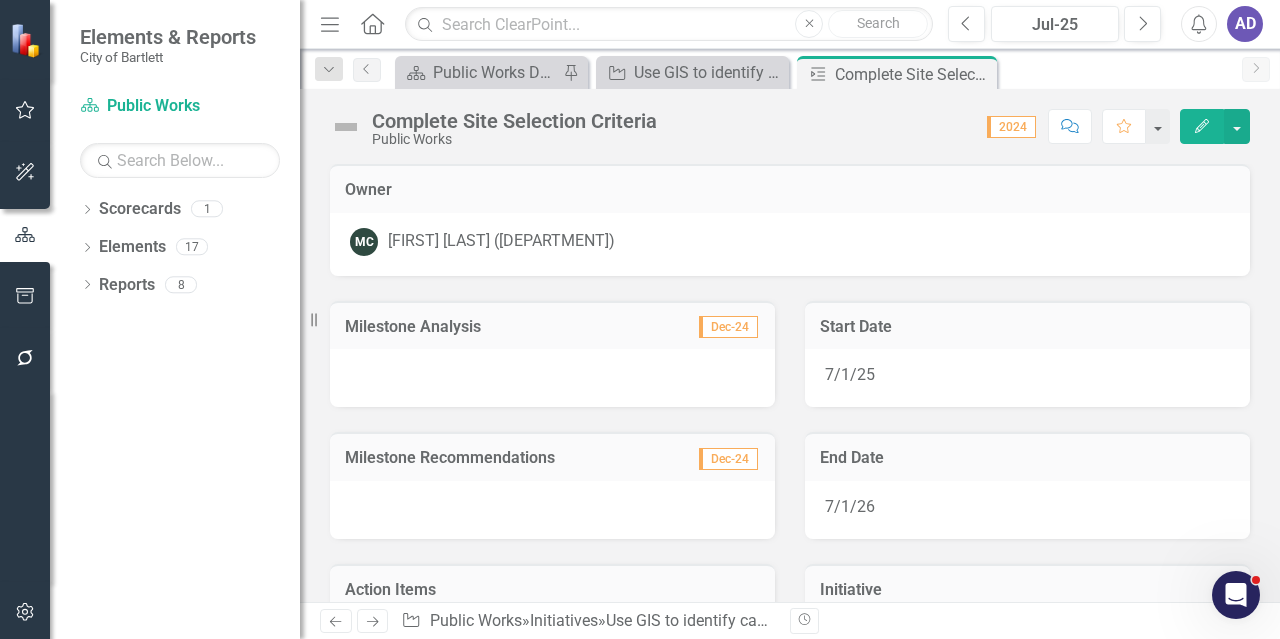 click at bounding box center (552, 378) 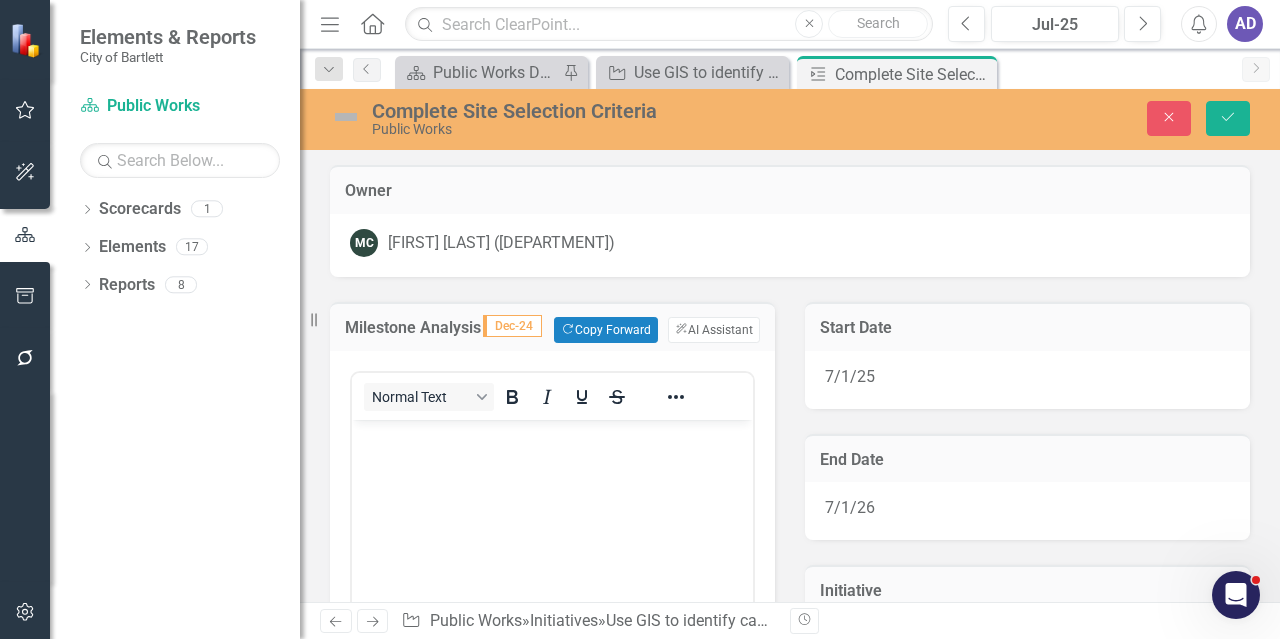 scroll, scrollTop: 0, scrollLeft: 0, axis: both 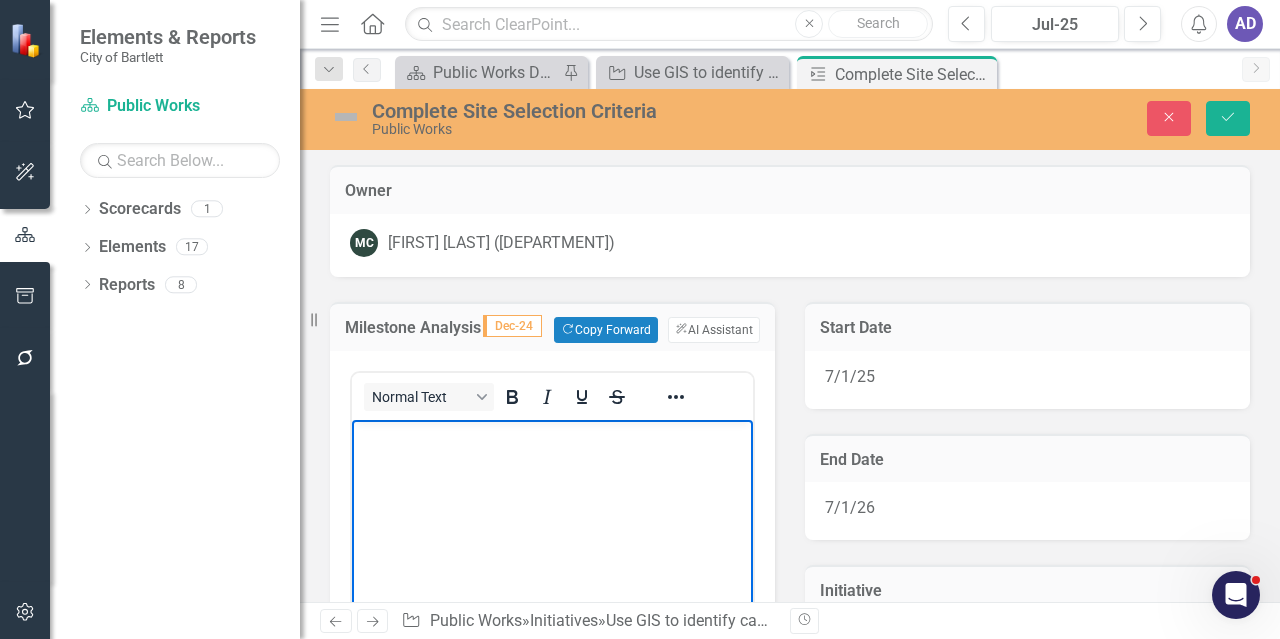 click at bounding box center [552, 437] 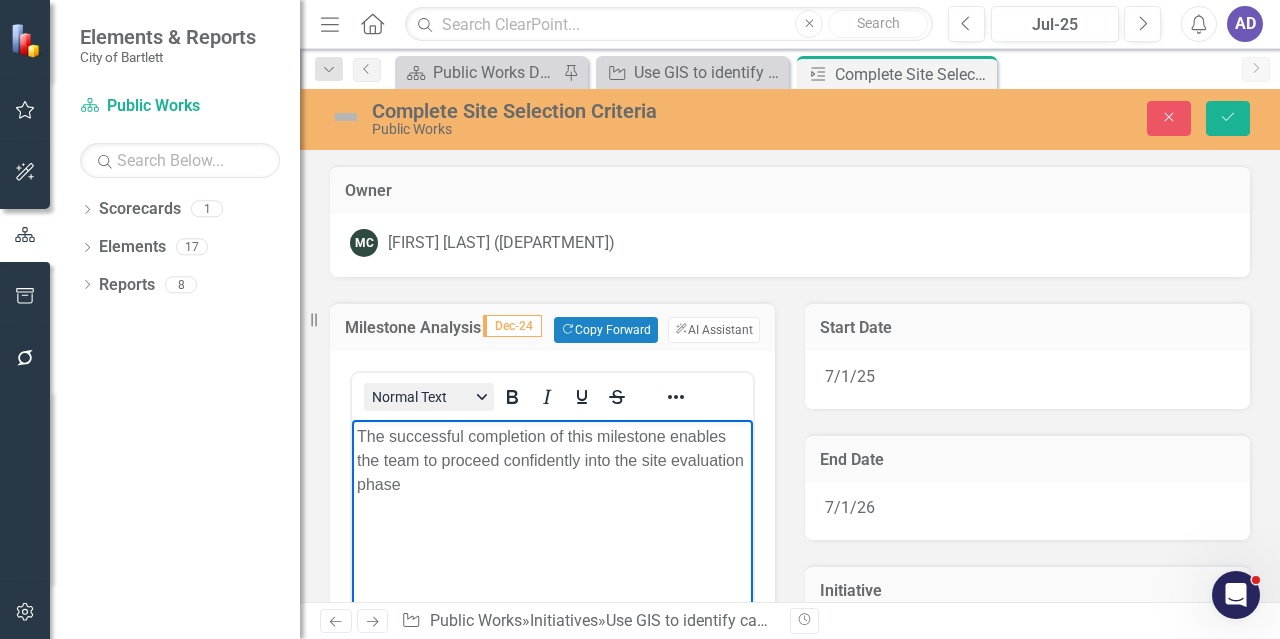 scroll, scrollTop: 100, scrollLeft: 0, axis: vertical 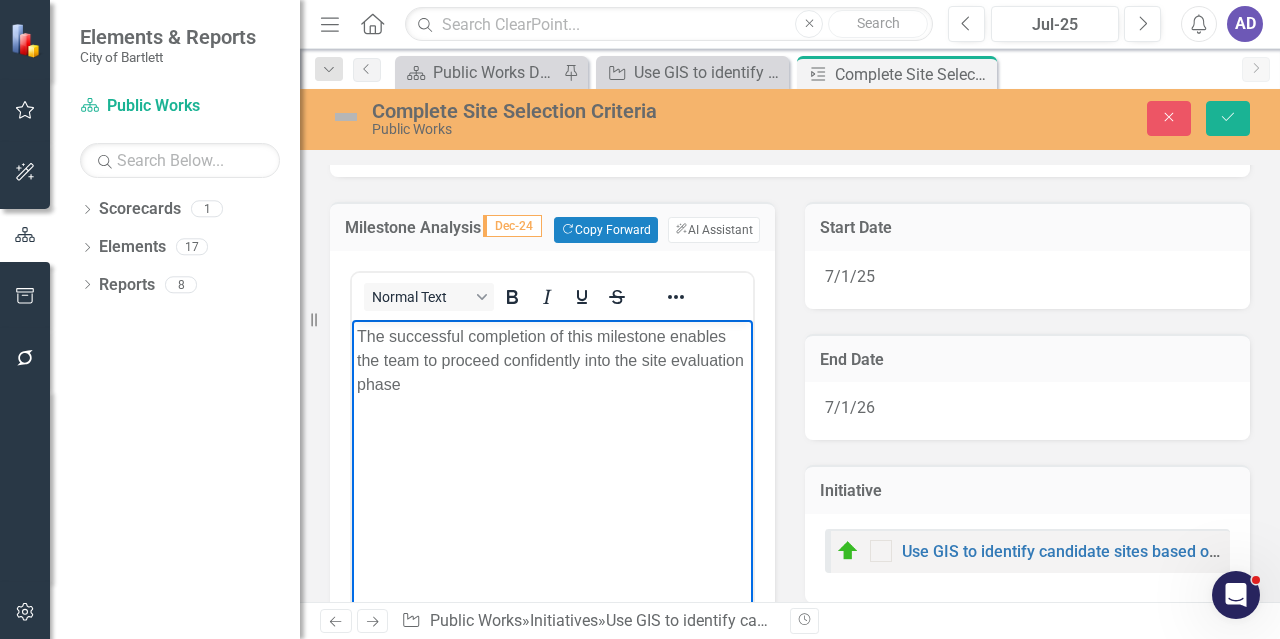 type 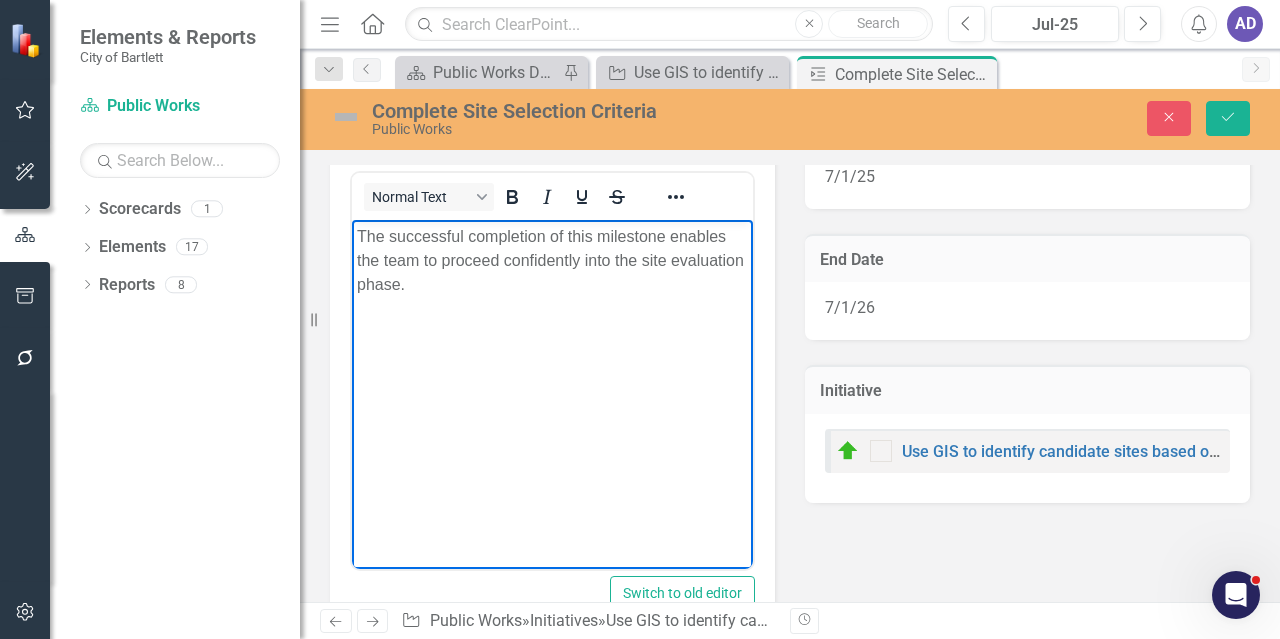 scroll, scrollTop: 0, scrollLeft: 0, axis: both 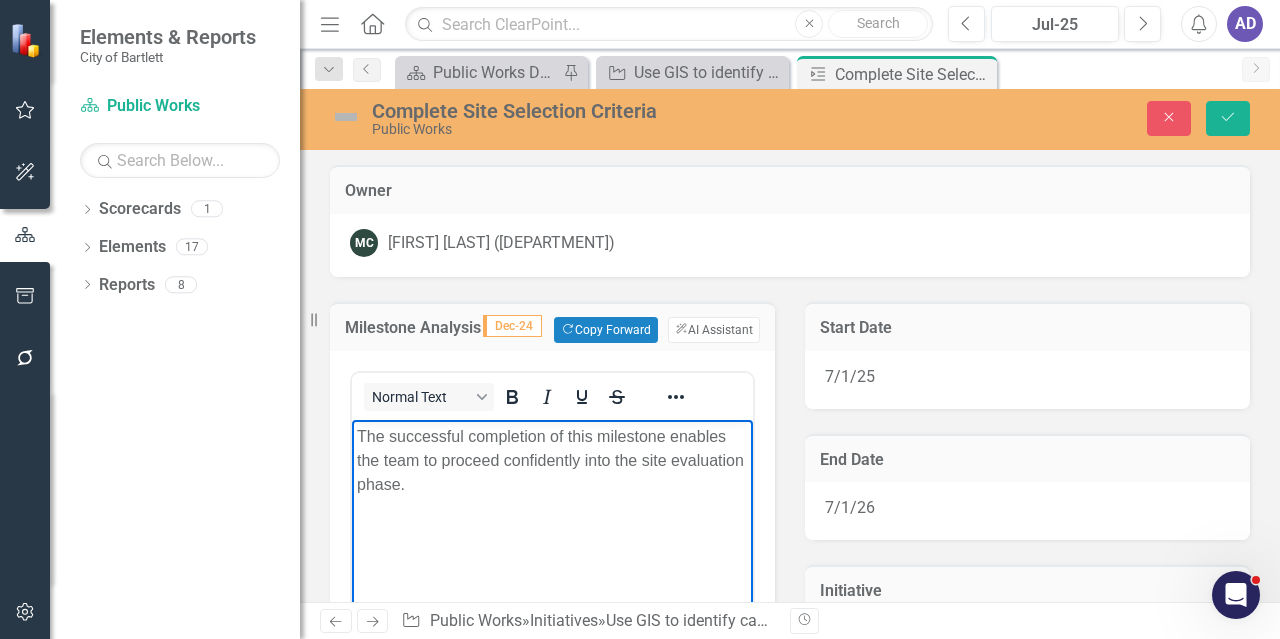 click on "The successful completion of this milestone enables the team to proceed confidently into the site evaluation phase." at bounding box center [552, 461] 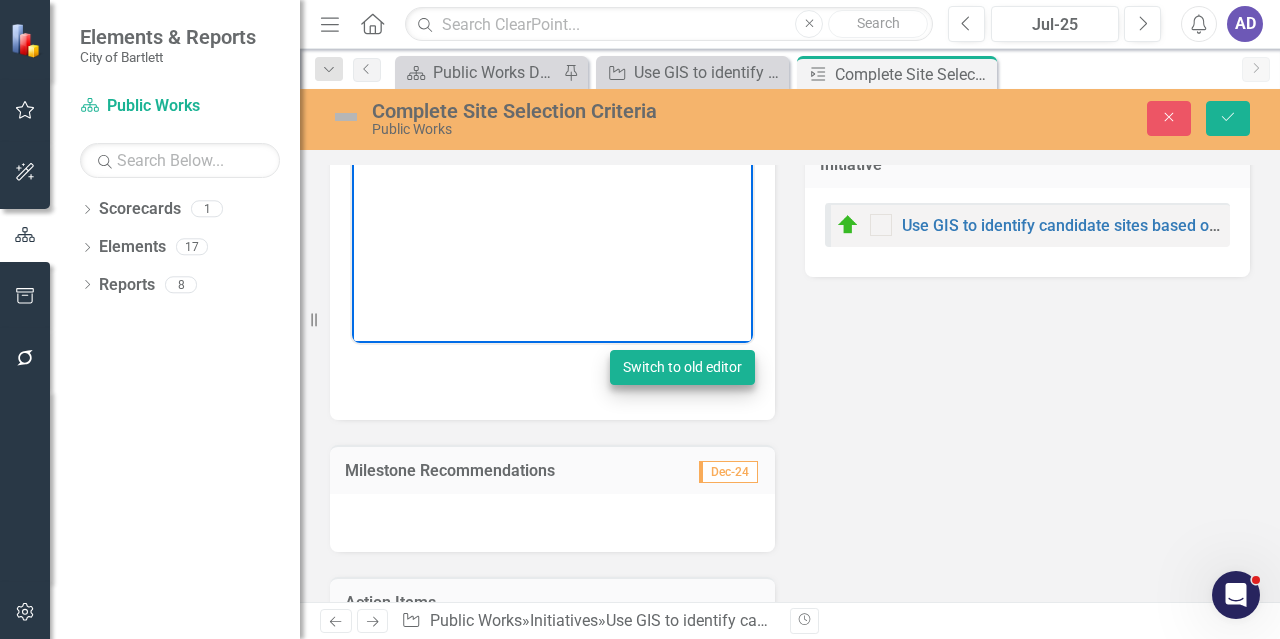 scroll, scrollTop: 542, scrollLeft: 0, axis: vertical 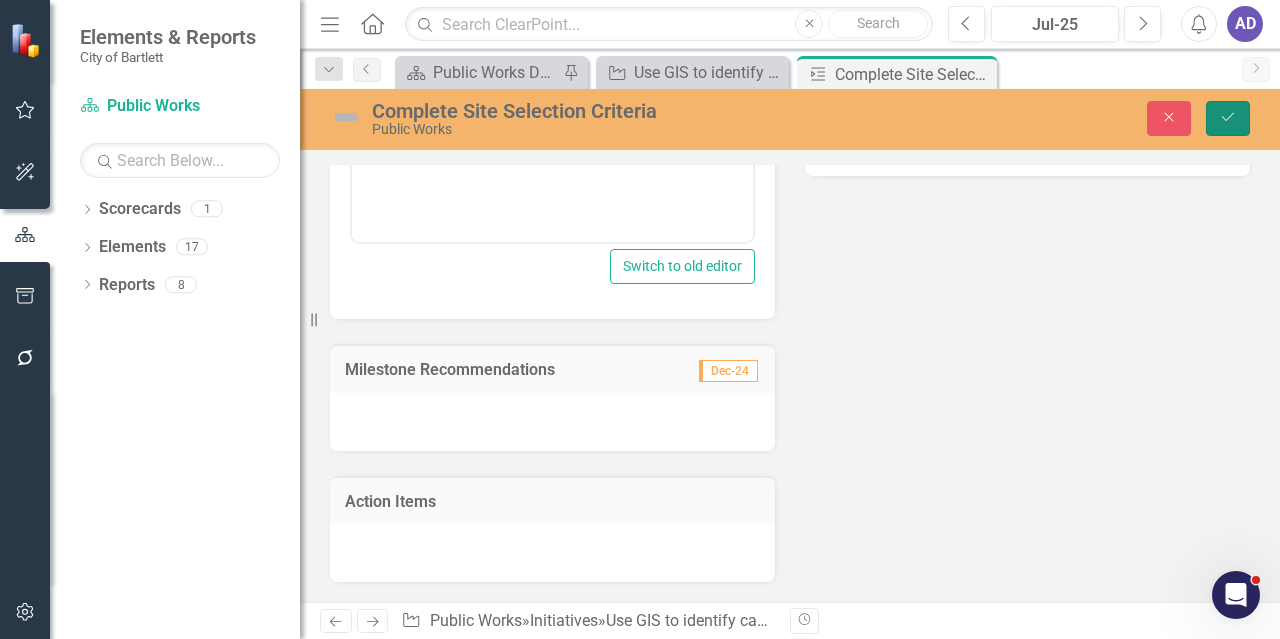click on "Save" 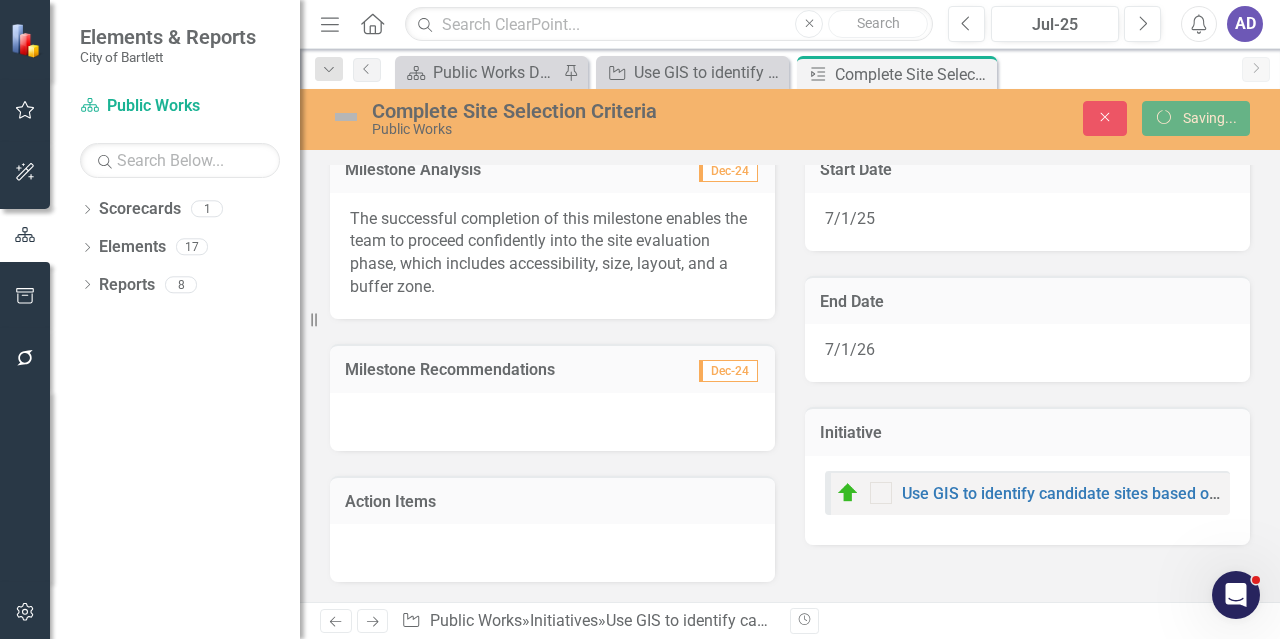 scroll, scrollTop: 156, scrollLeft: 0, axis: vertical 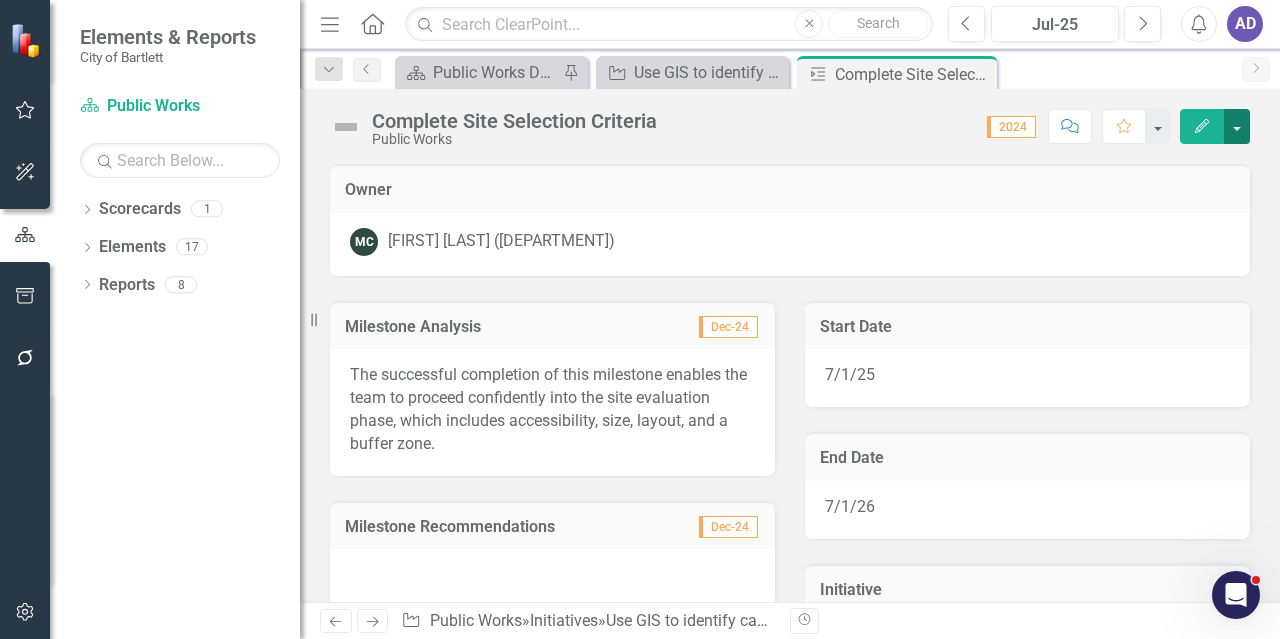 click at bounding box center (1237, 126) 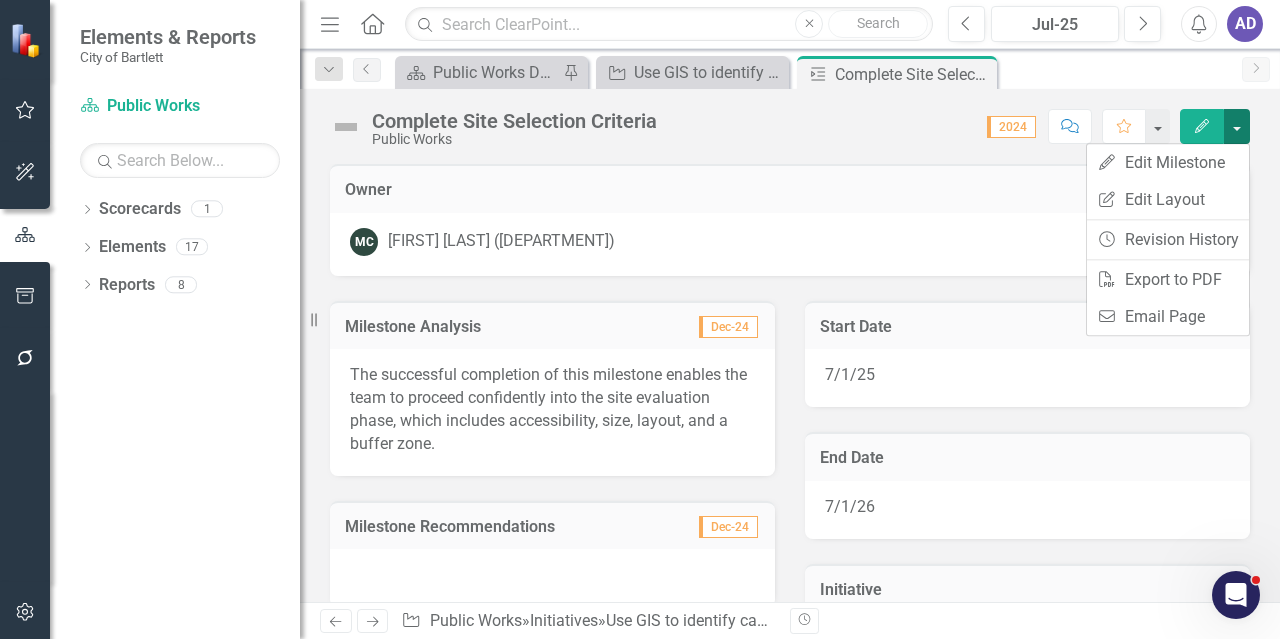 click at bounding box center [1237, 126] 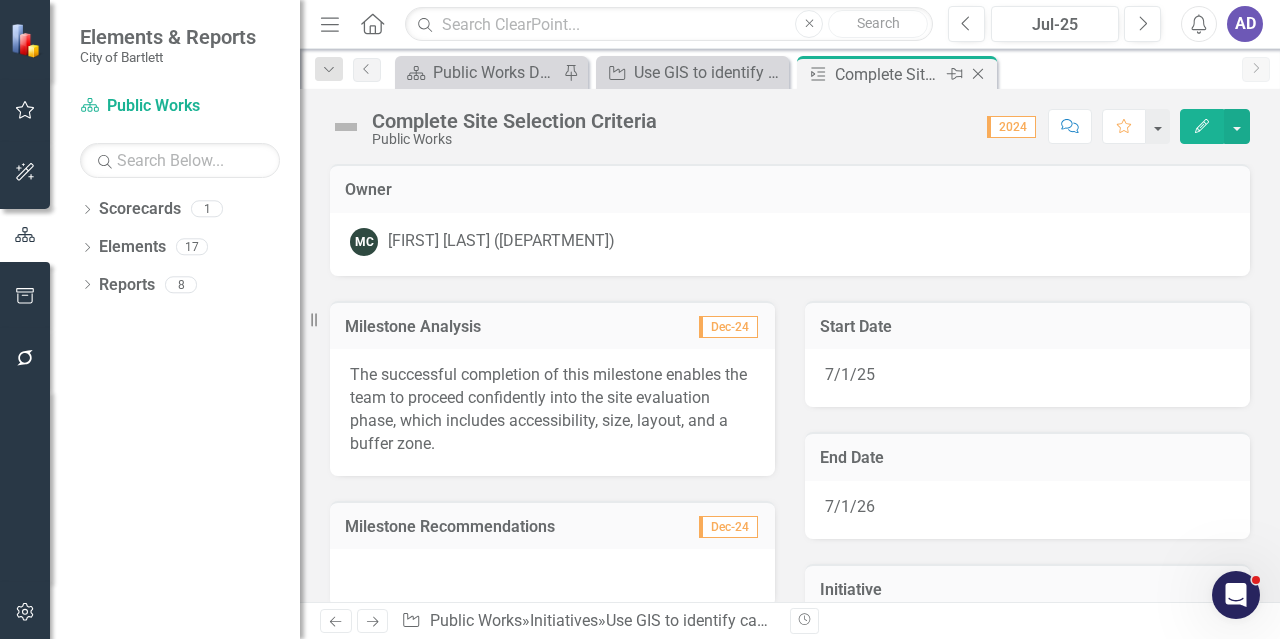 click on "Close" 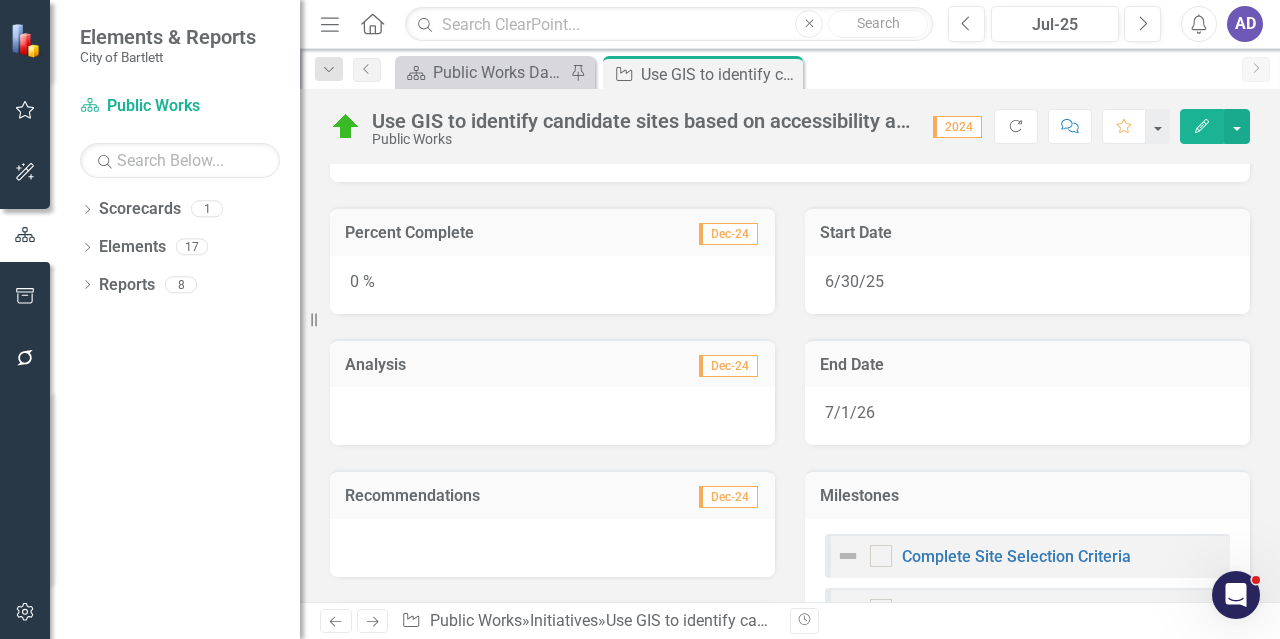 scroll, scrollTop: 400, scrollLeft: 0, axis: vertical 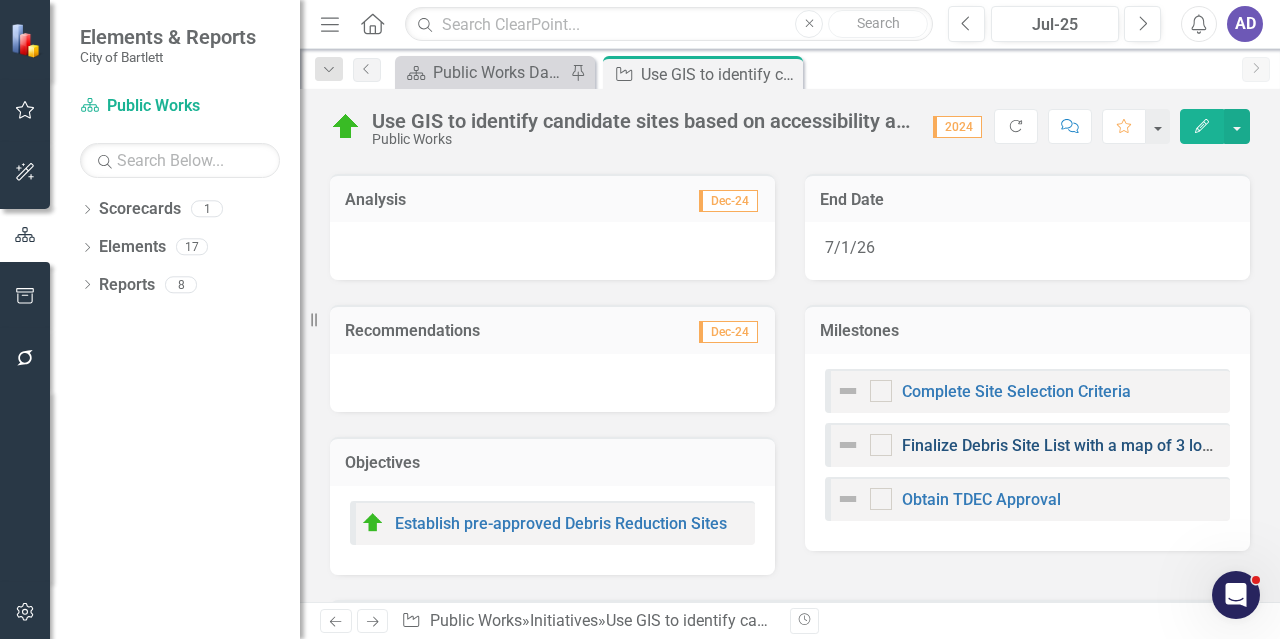 click on "Finalize Debris Site List with a map of 3 locations with access routes" at bounding box center (1147, 445) 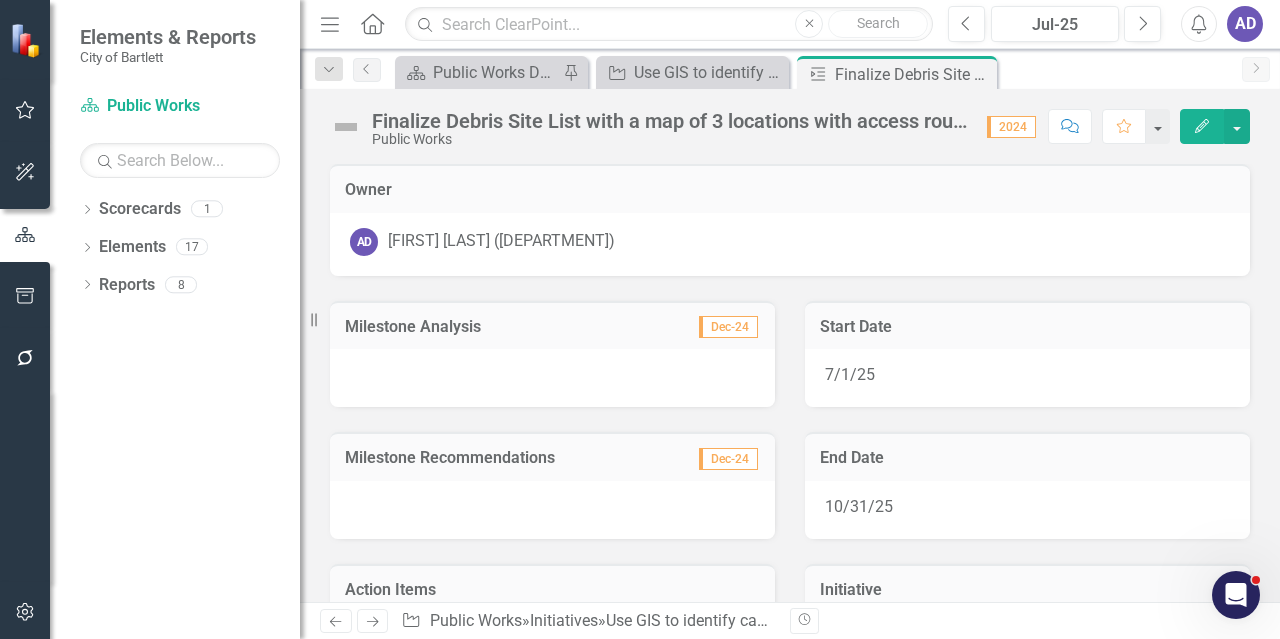 click at bounding box center (552, 378) 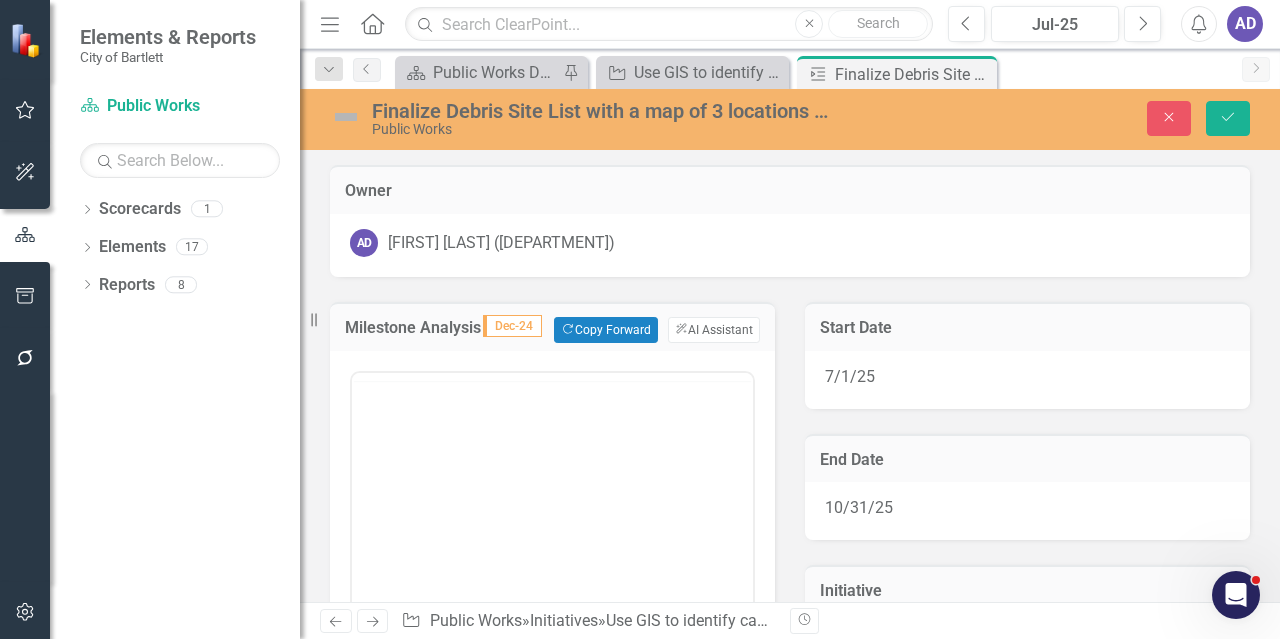 scroll, scrollTop: 0, scrollLeft: 0, axis: both 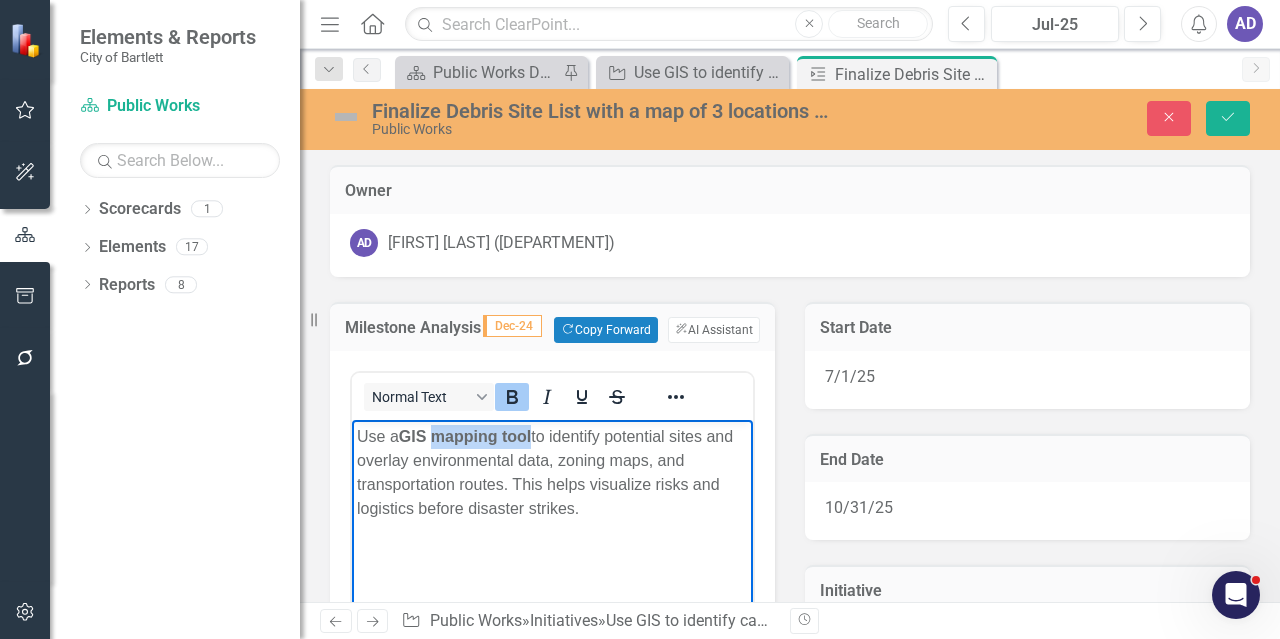 drag, startPoint x: 436, startPoint y: 436, endPoint x: 534, endPoint y: 439, distance: 98.045906 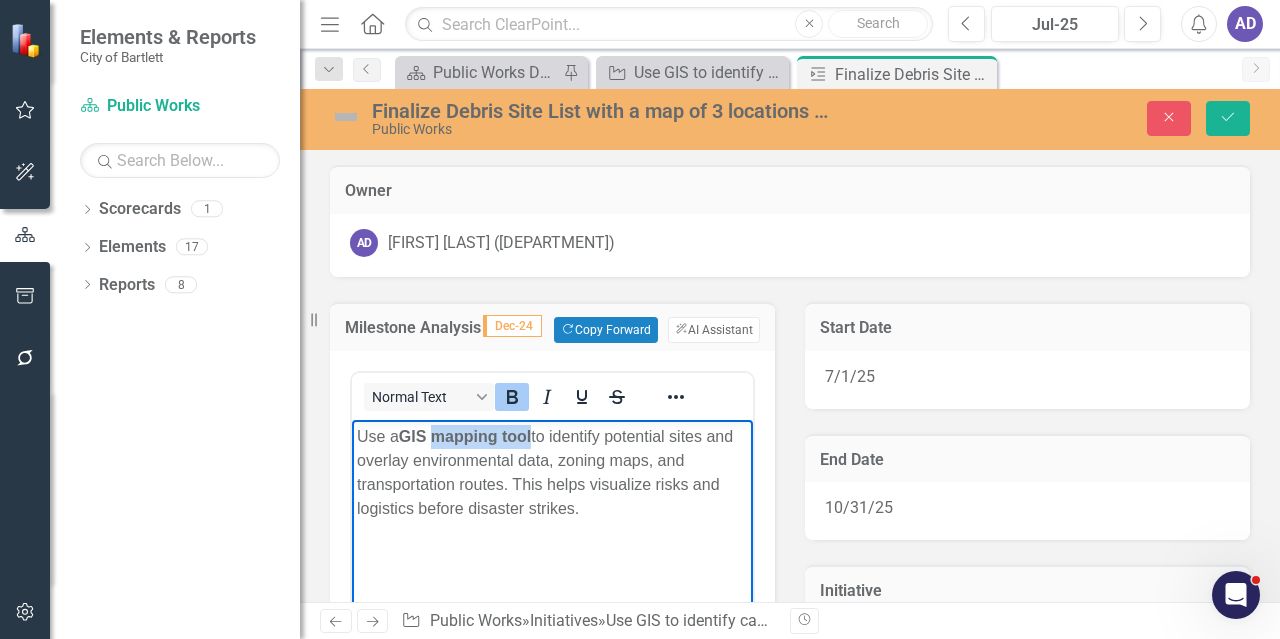 click on "GIS mapping tool" at bounding box center [465, 436] 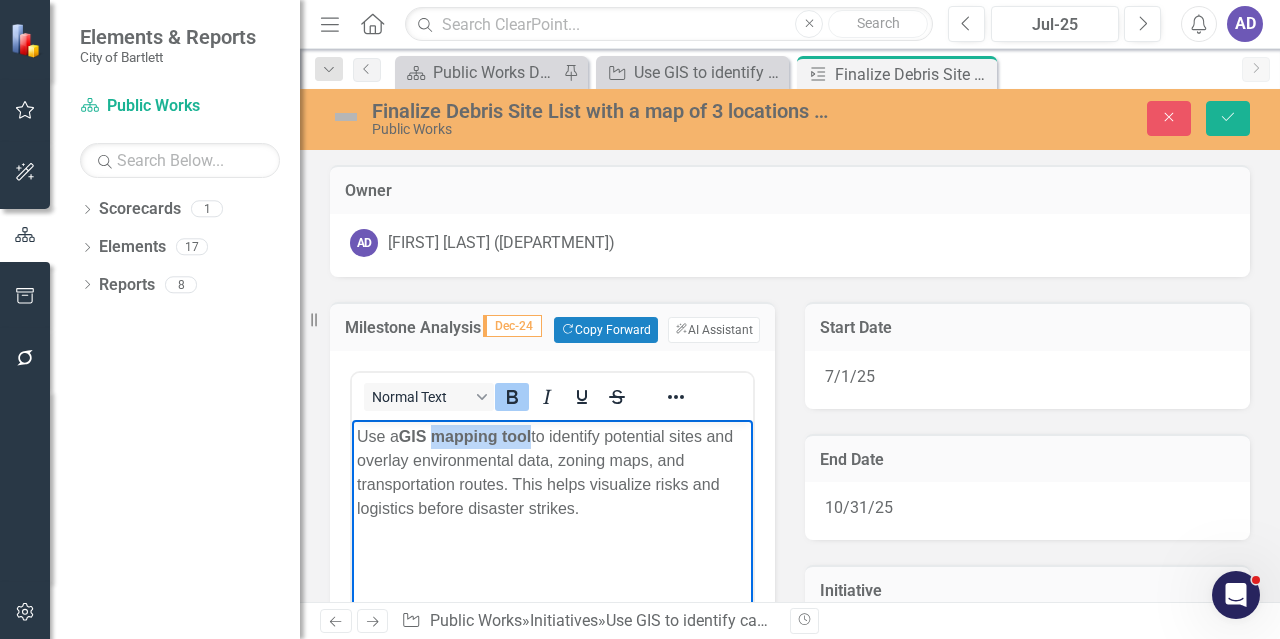 type 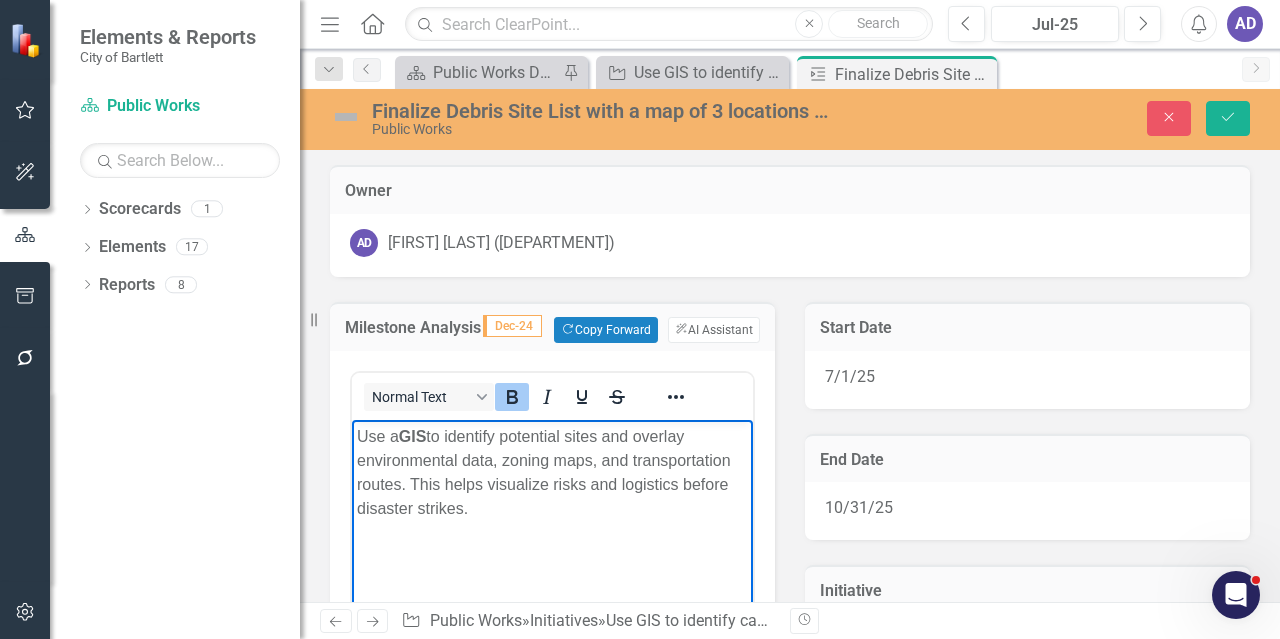 click on "10/31/25" at bounding box center [859, 507] 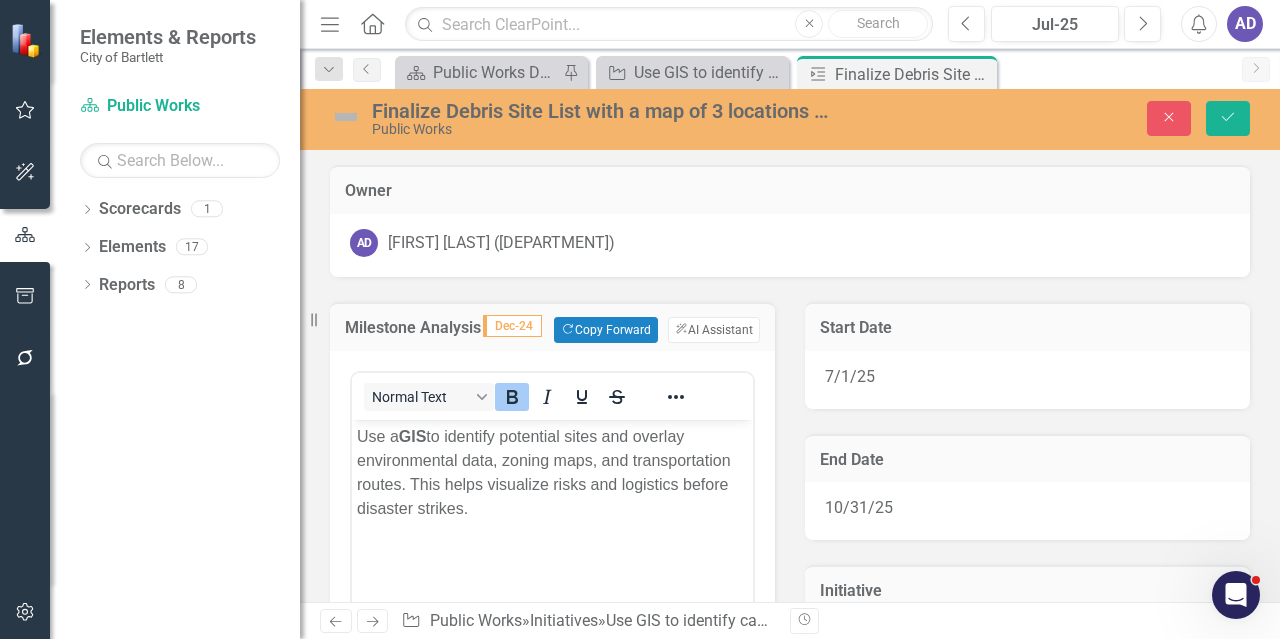 click on "10/31/25" at bounding box center (859, 507) 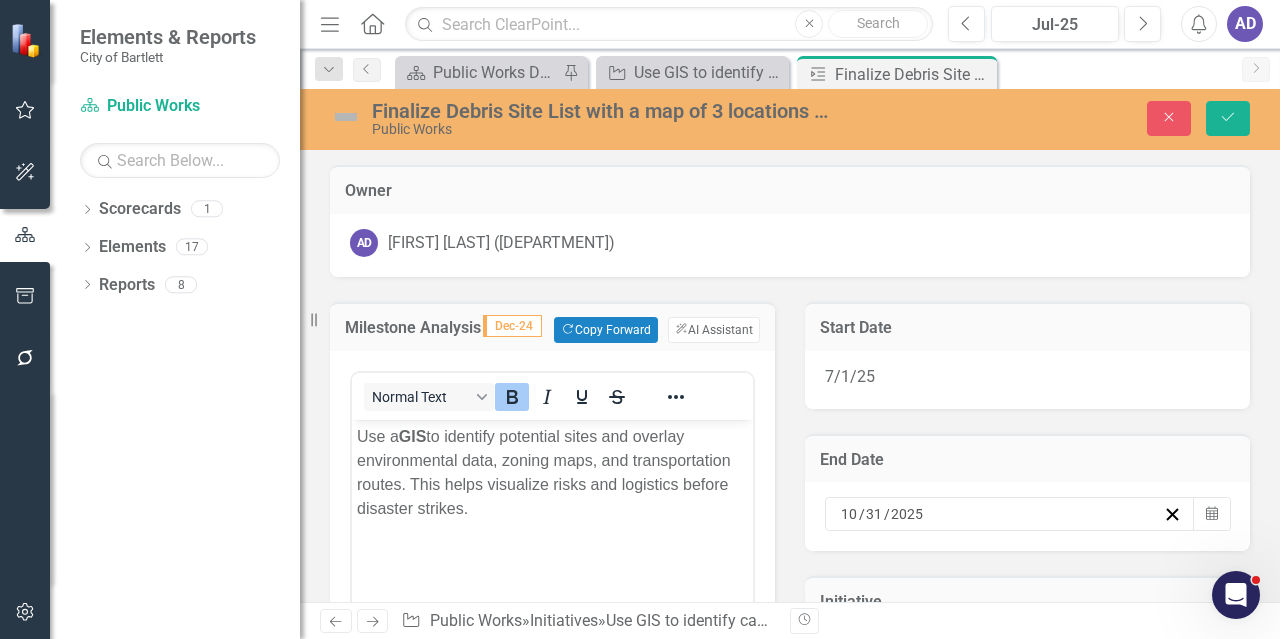 click on "10" at bounding box center (849, 514) 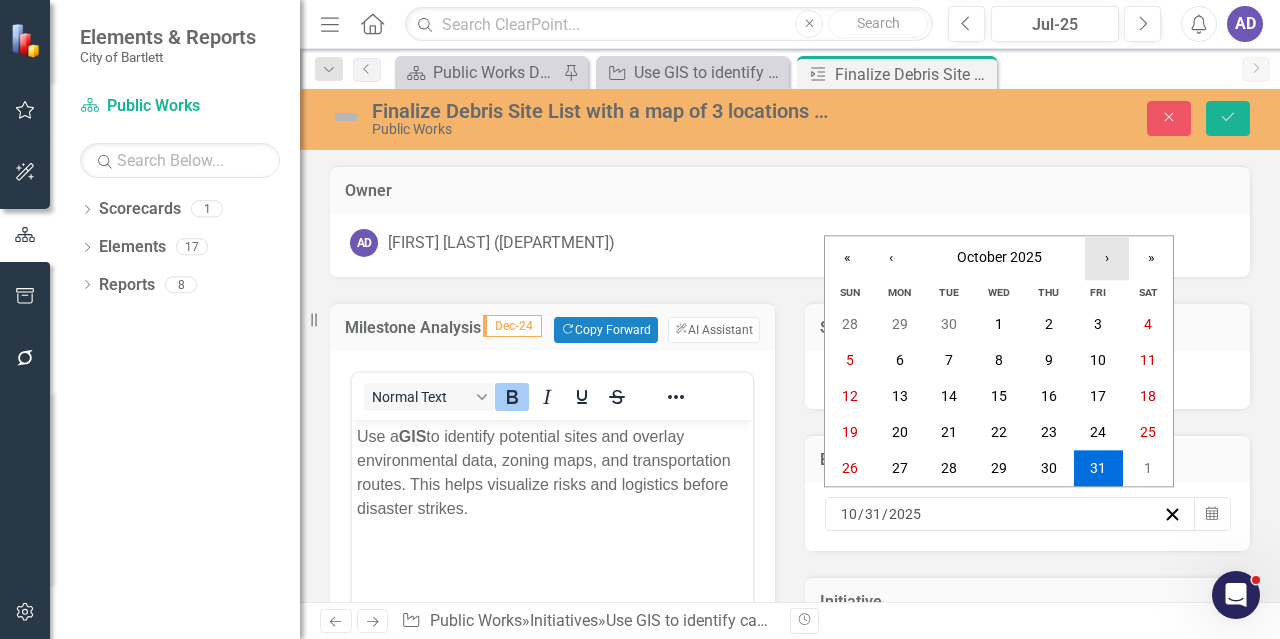 click on "›" at bounding box center (1107, 258) 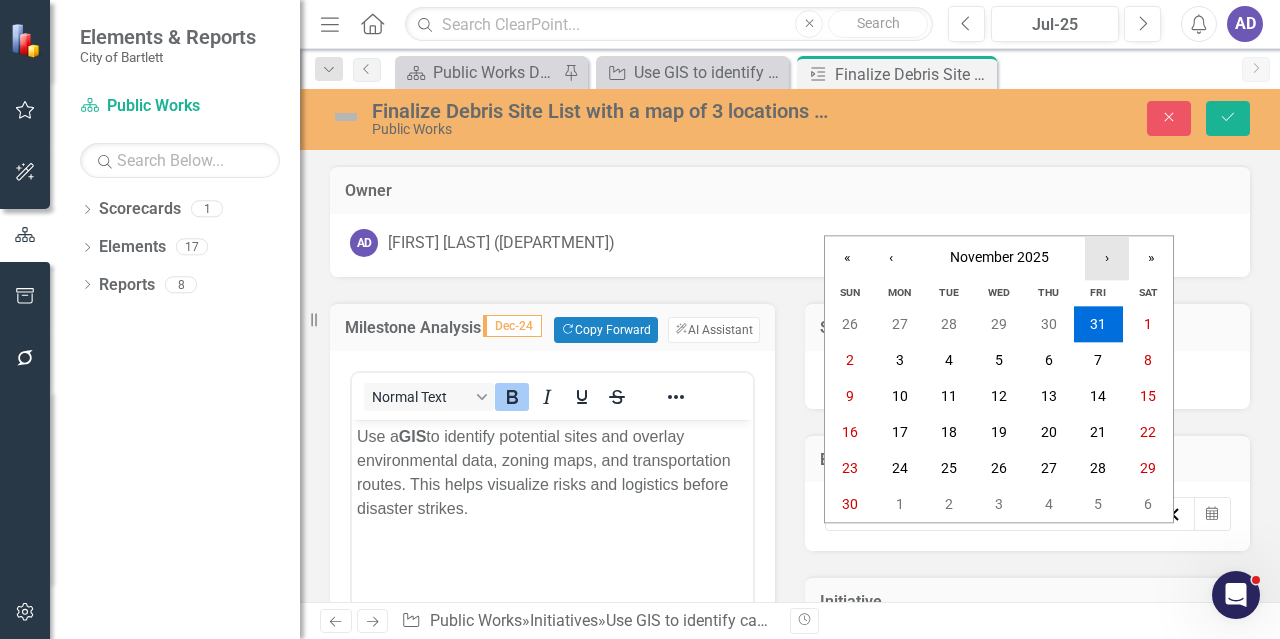 click on "›" at bounding box center (1107, 258) 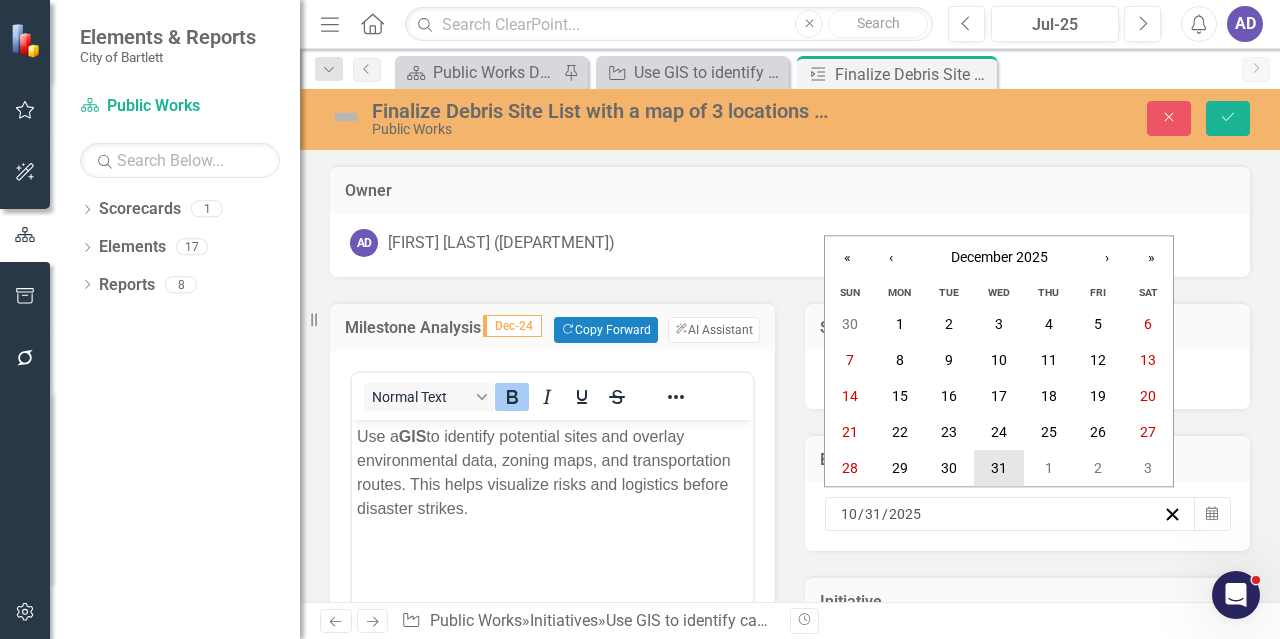 click on "31" at bounding box center [999, 469] 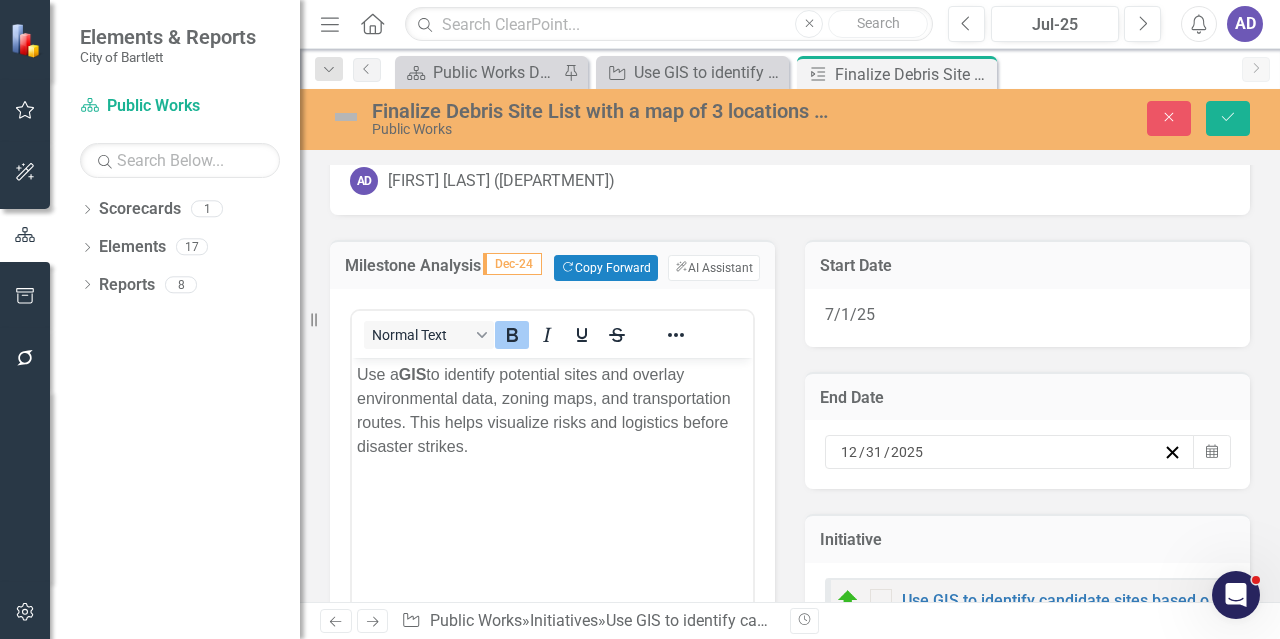 scroll, scrollTop: 0, scrollLeft: 0, axis: both 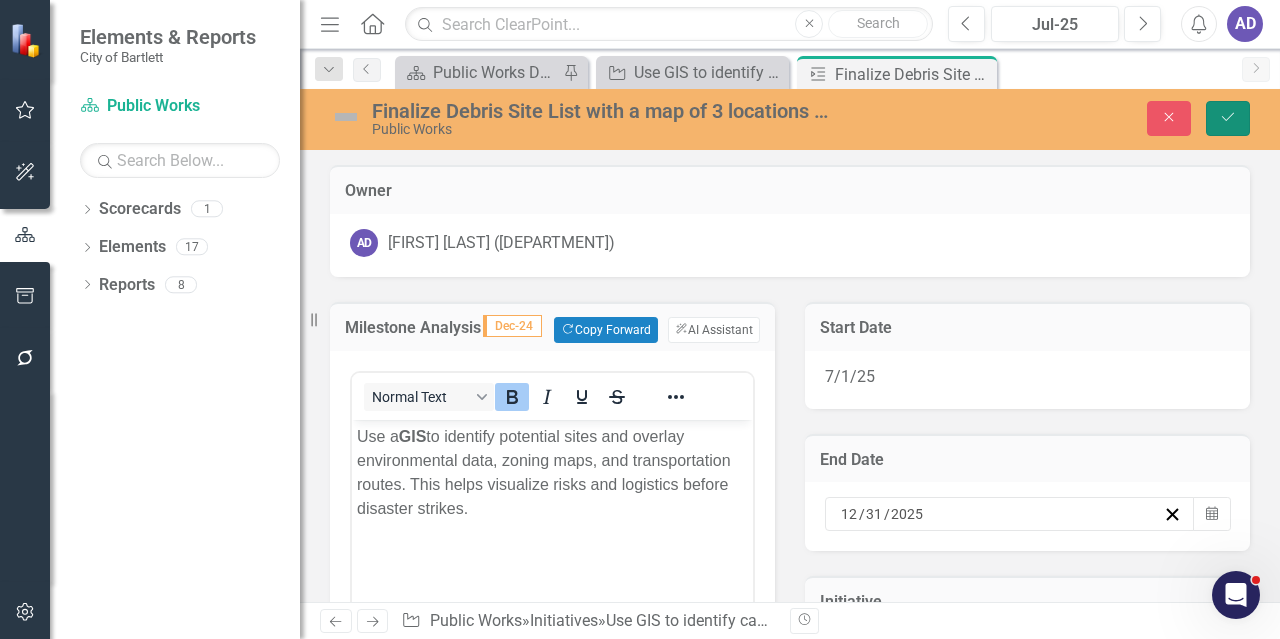 click 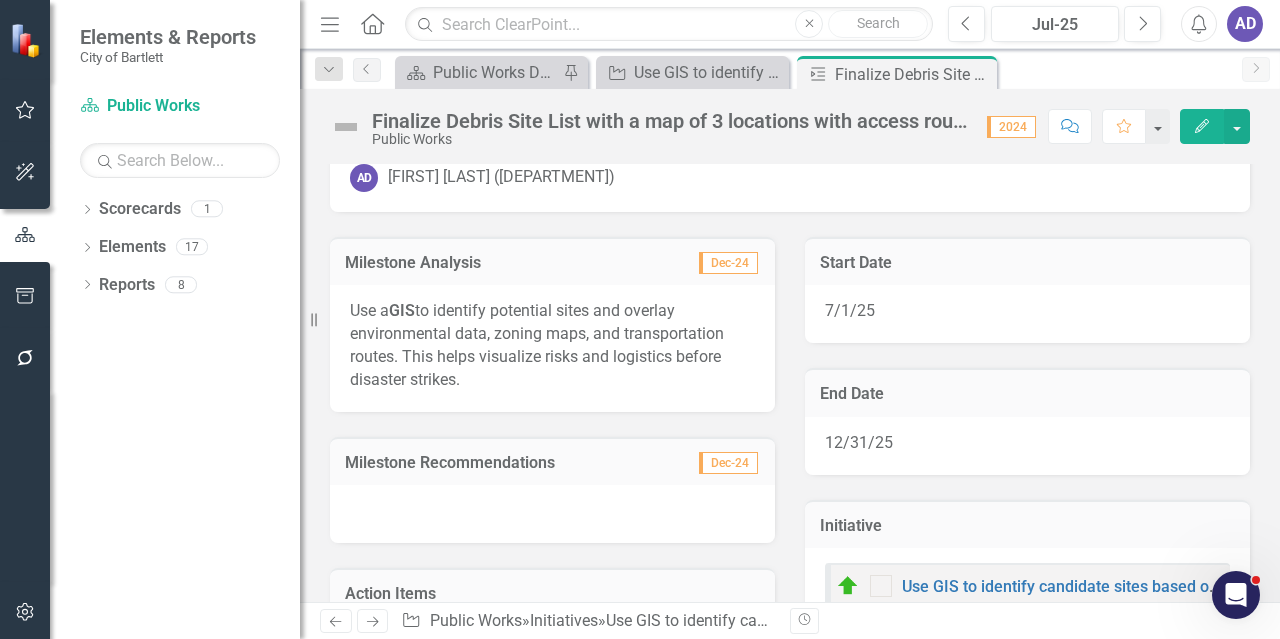 scroll, scrollTop: 0, scrollLeft: 0, axis: both 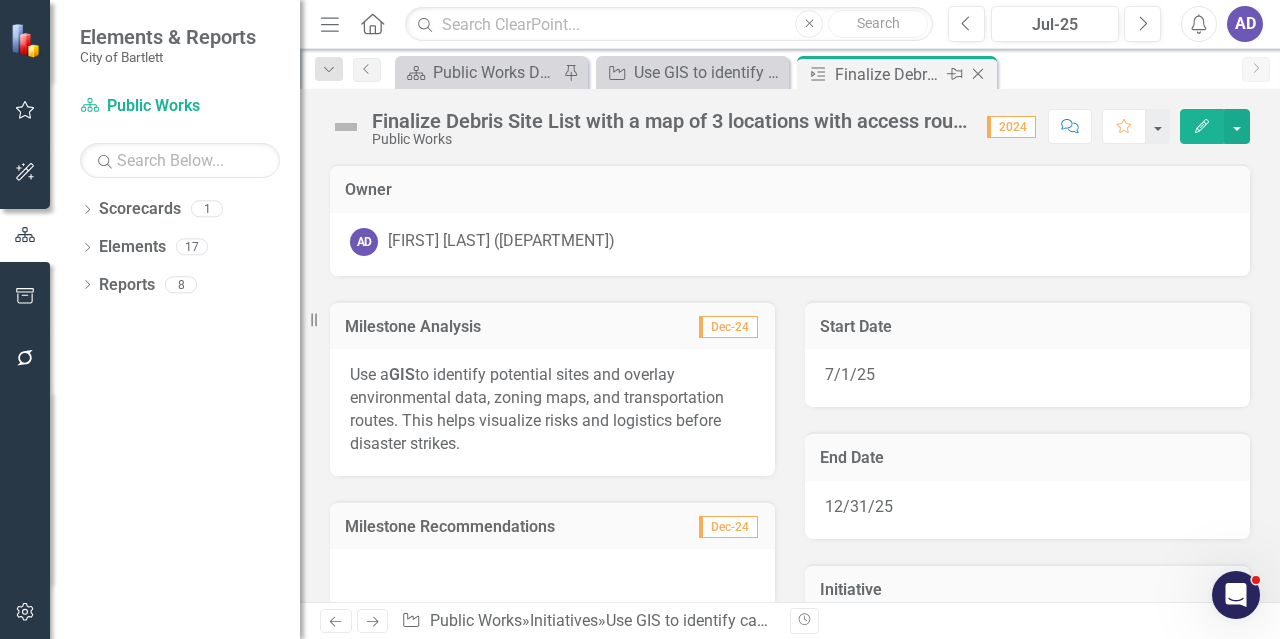 click on "Close" 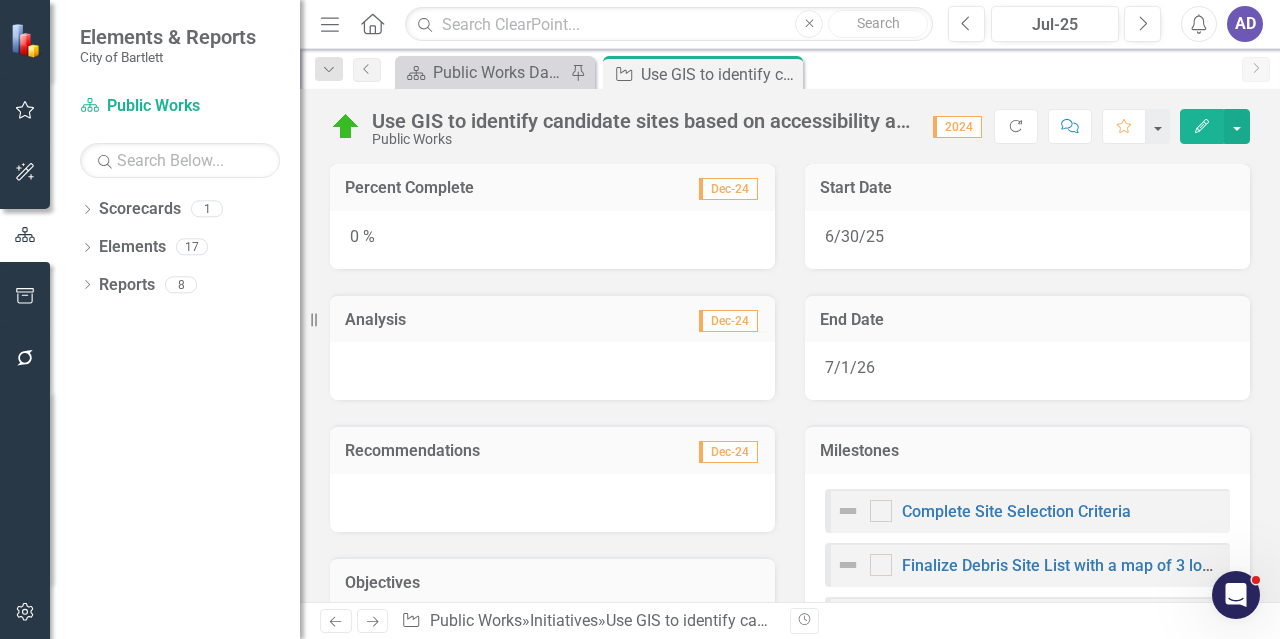 scroll, scrollTop: 500, scrollLeft: 0, axis: vertical 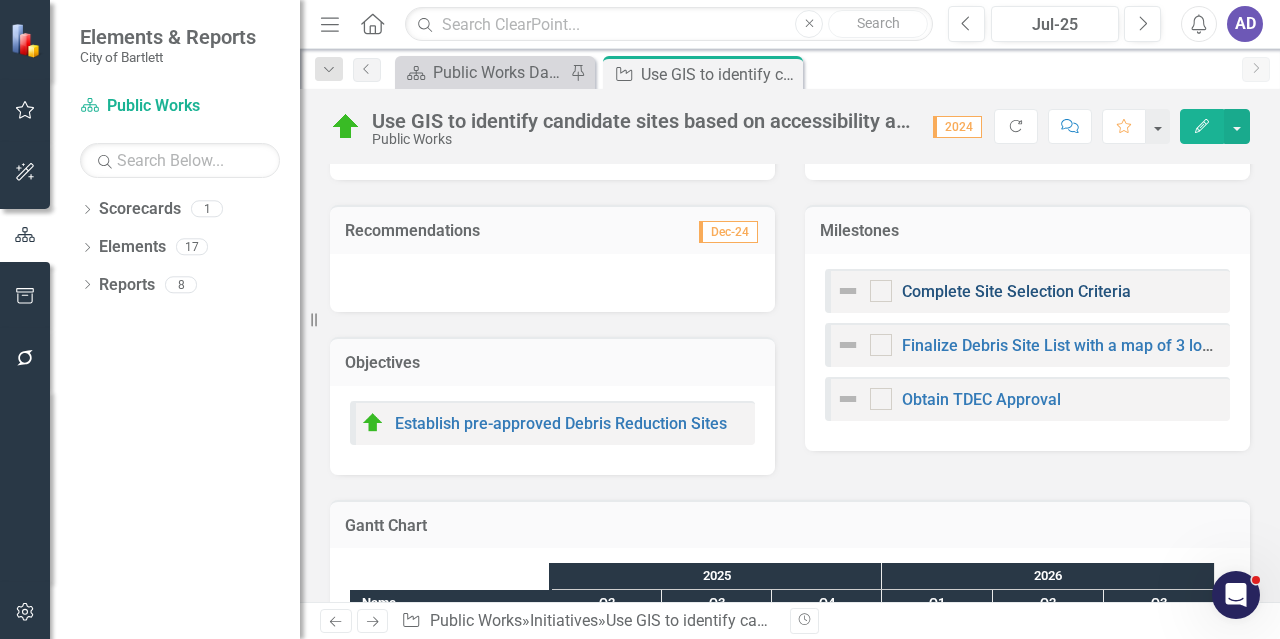 click on "Complete Site Selection Criteria" at bounding box center [1016, 291] 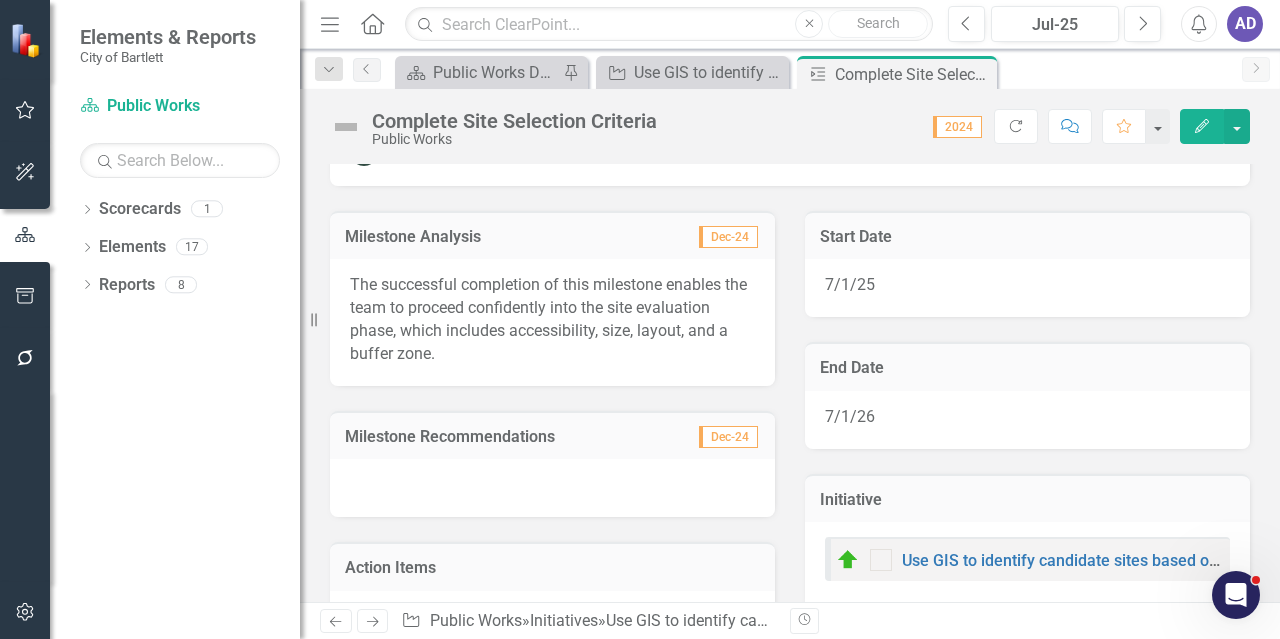 scroll, scrollTop: 155, scrollLeft: 0, axis: vertical 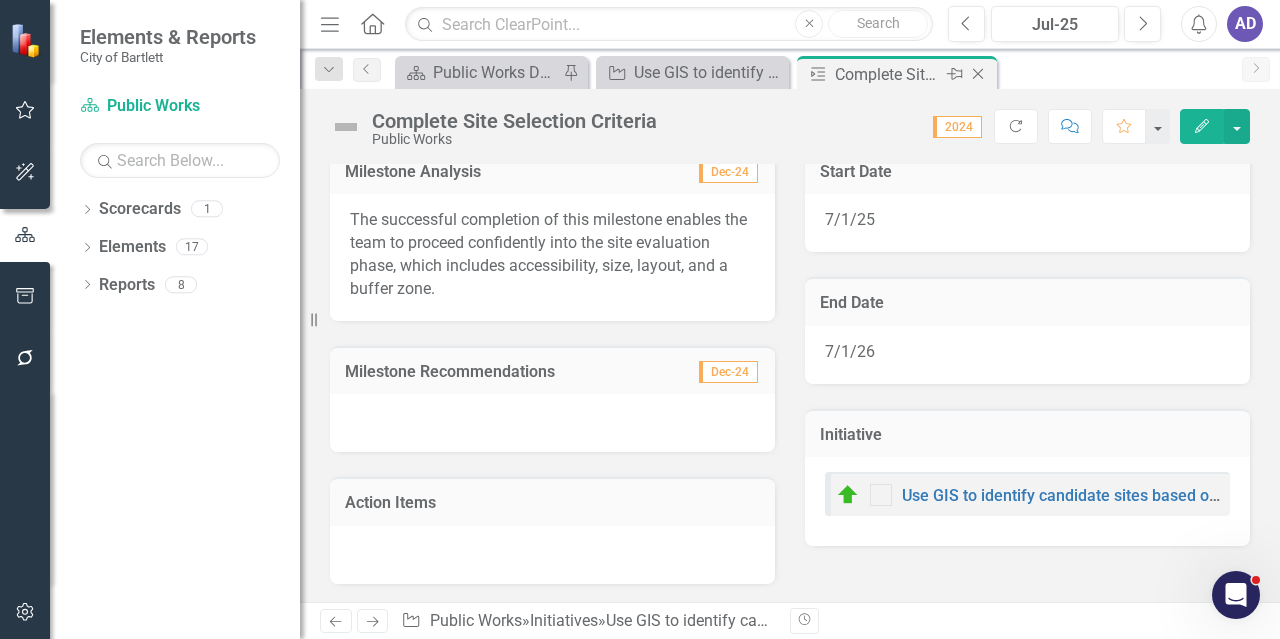 click on "Close" 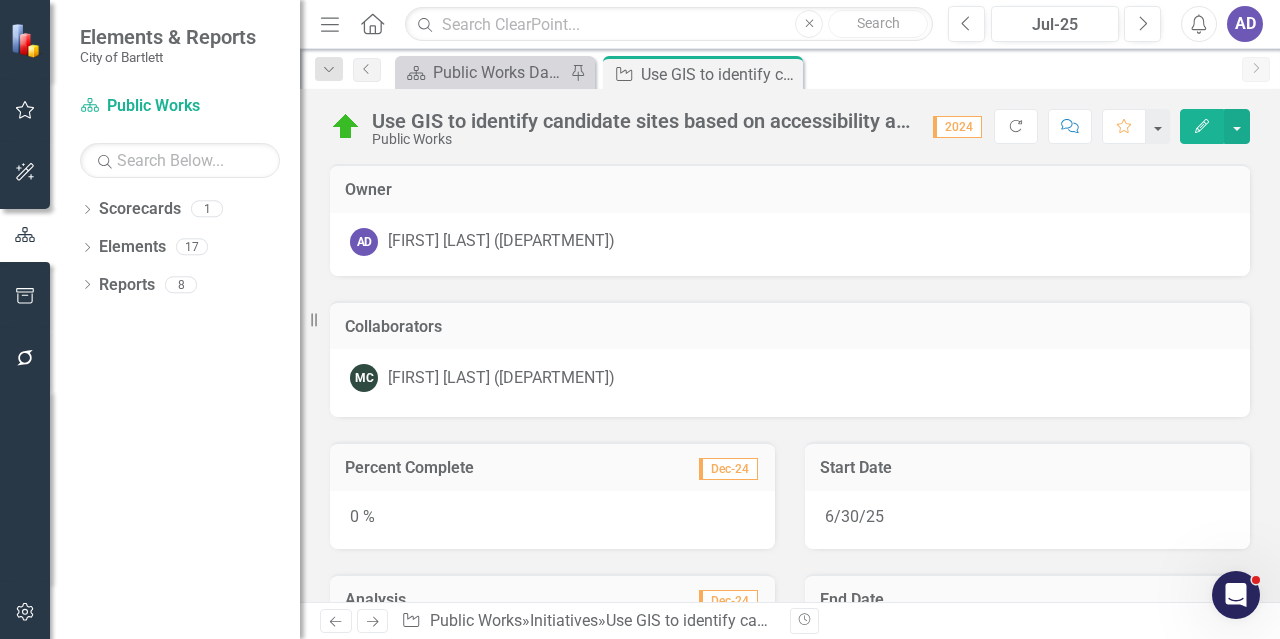 scroll, scrollTop: 400, scrollLeft: 0, axis: vertical 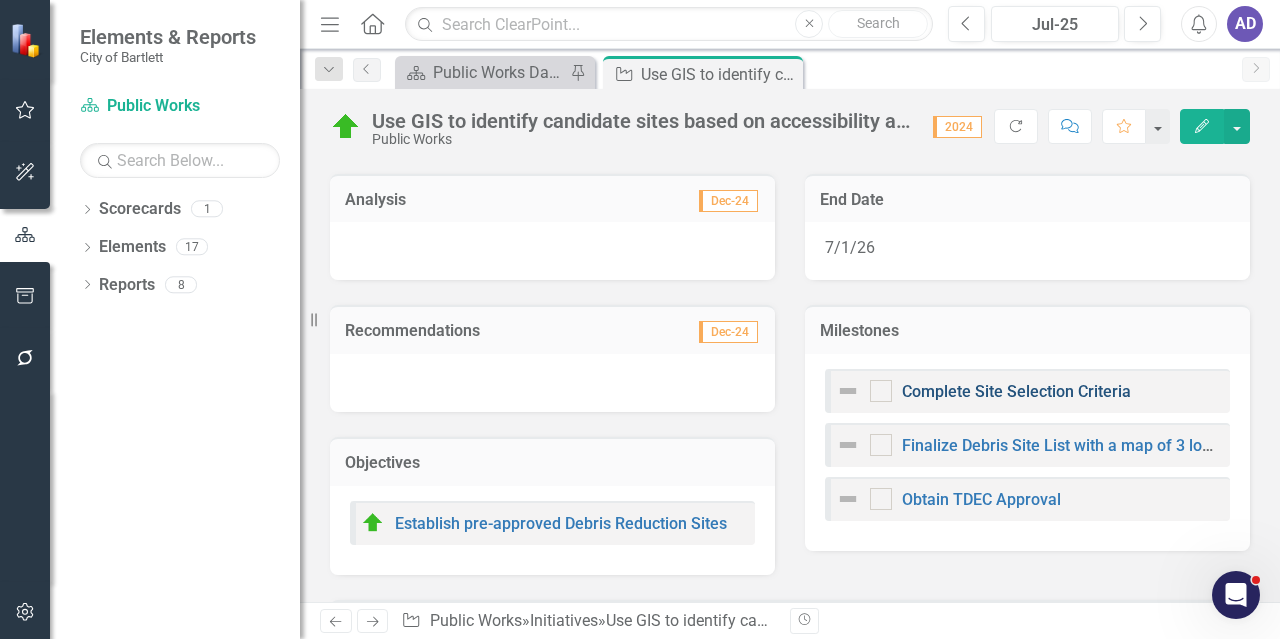 click on "Complete Site Selection Criteria" at bounding box center [1016, 391] 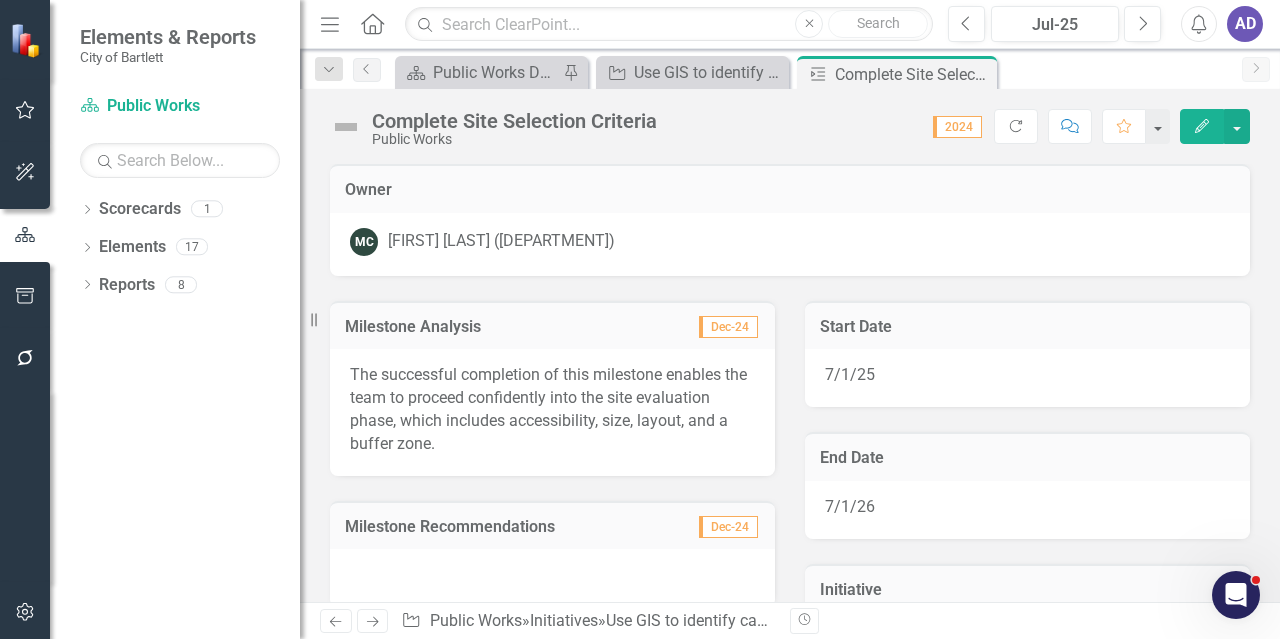 click on "Complete Site Selection Criteria Public Works" at bounding box center (519, 128) 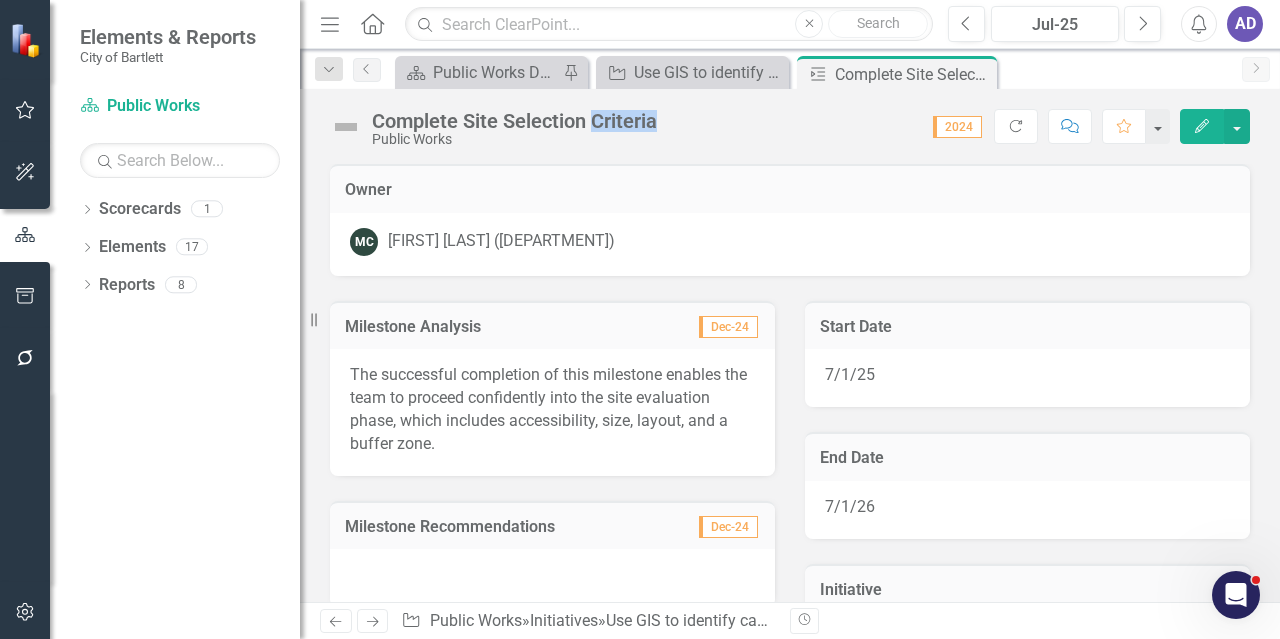 click on "Complete Site Selection Criteria" at bounding box center (514, 121) 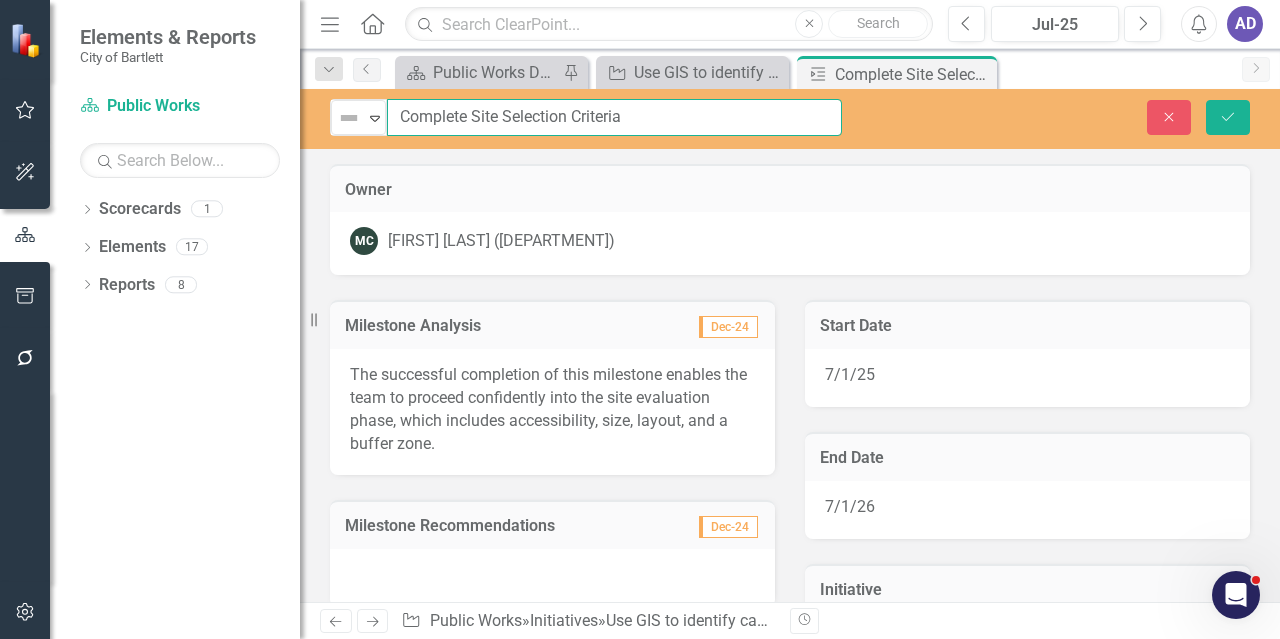 click on "Complete Site Selection Criteria" at bounding box center [614, 117] 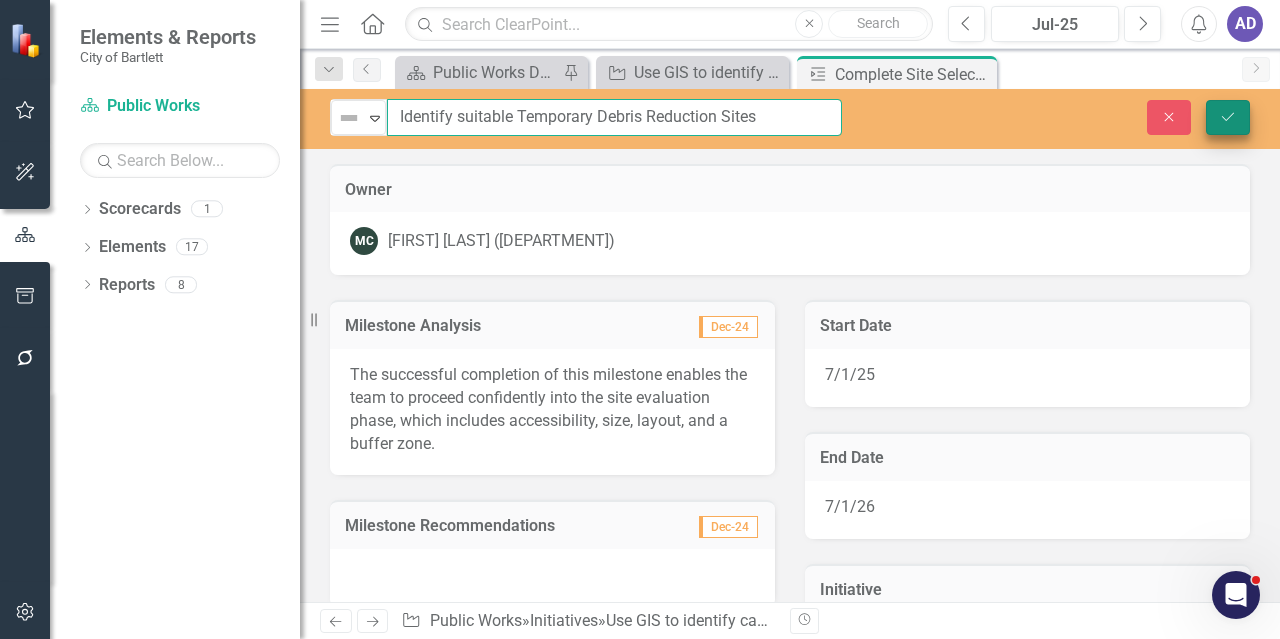 type on "Identify suitable Temporary Debris Reduction Sites" 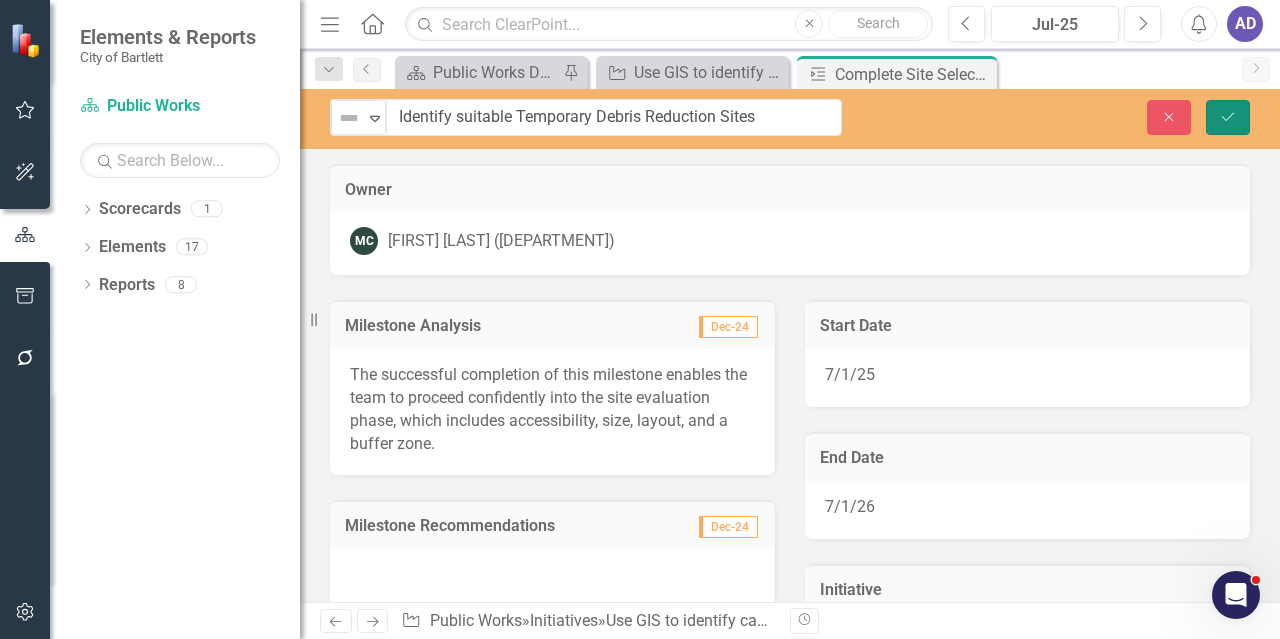 click on "Save" 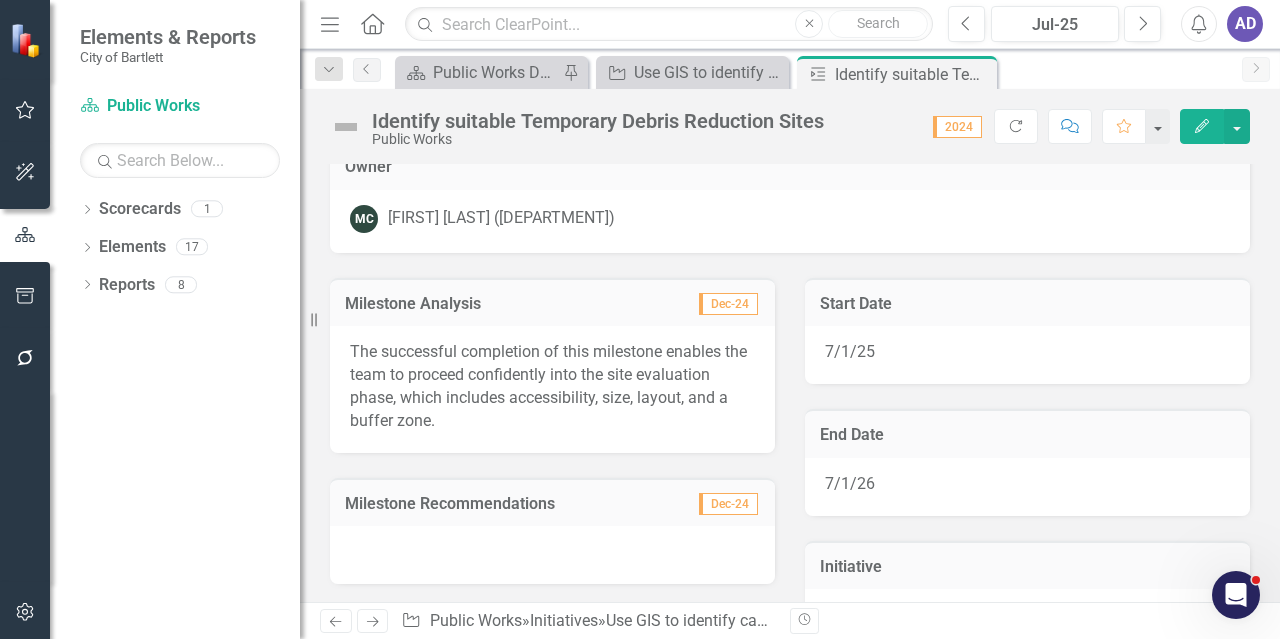 scroll, scrollTop: 0, scrollLeft: 0, axis: both 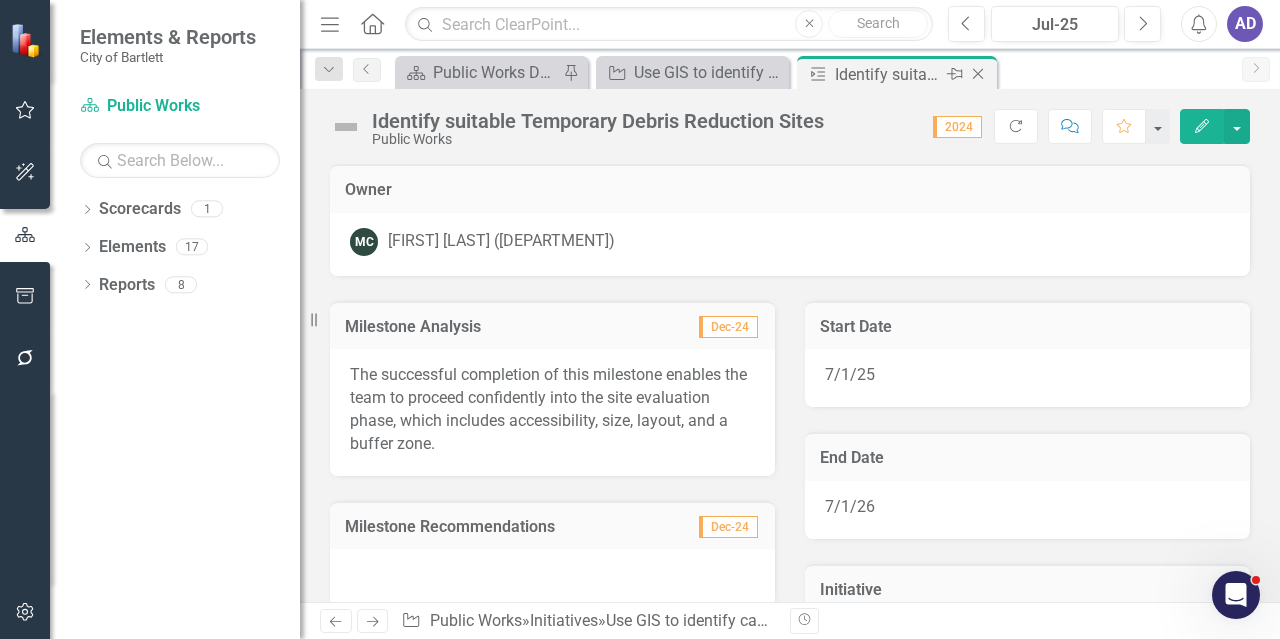click on "Close" 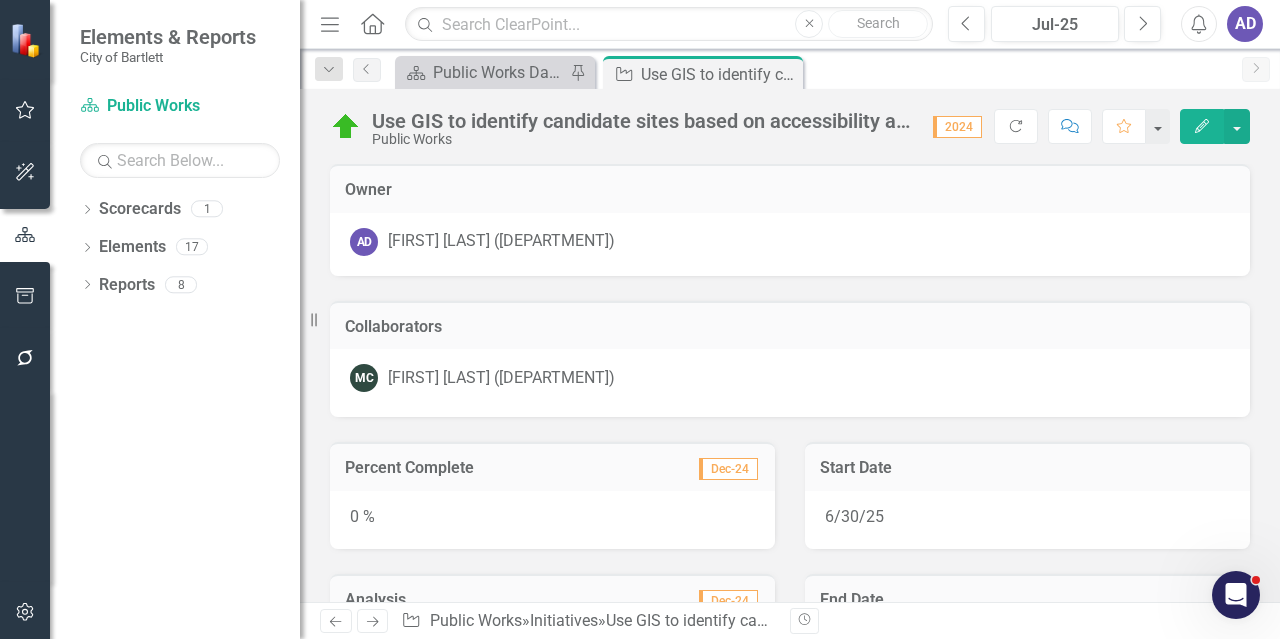 scroll, scrollTop: 400, scrollLeft: 0, axis: vertical 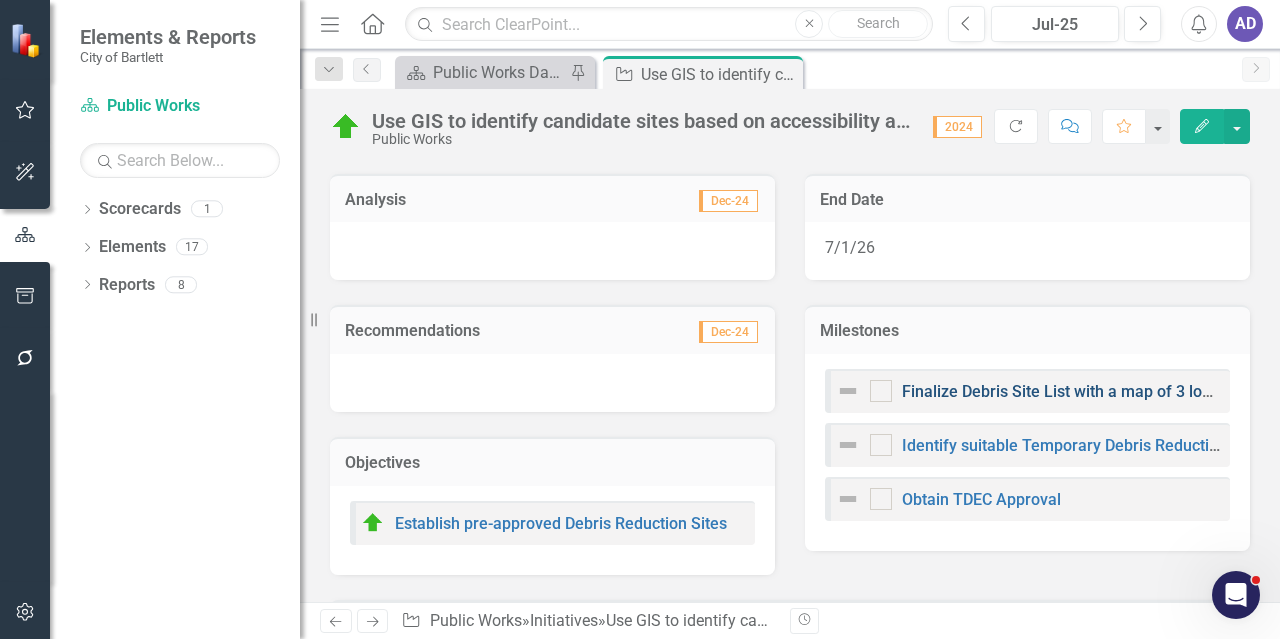 click on "Finalize Debris Site List with a map of 3 locations with access routes" at bounding box center [1147, 391] 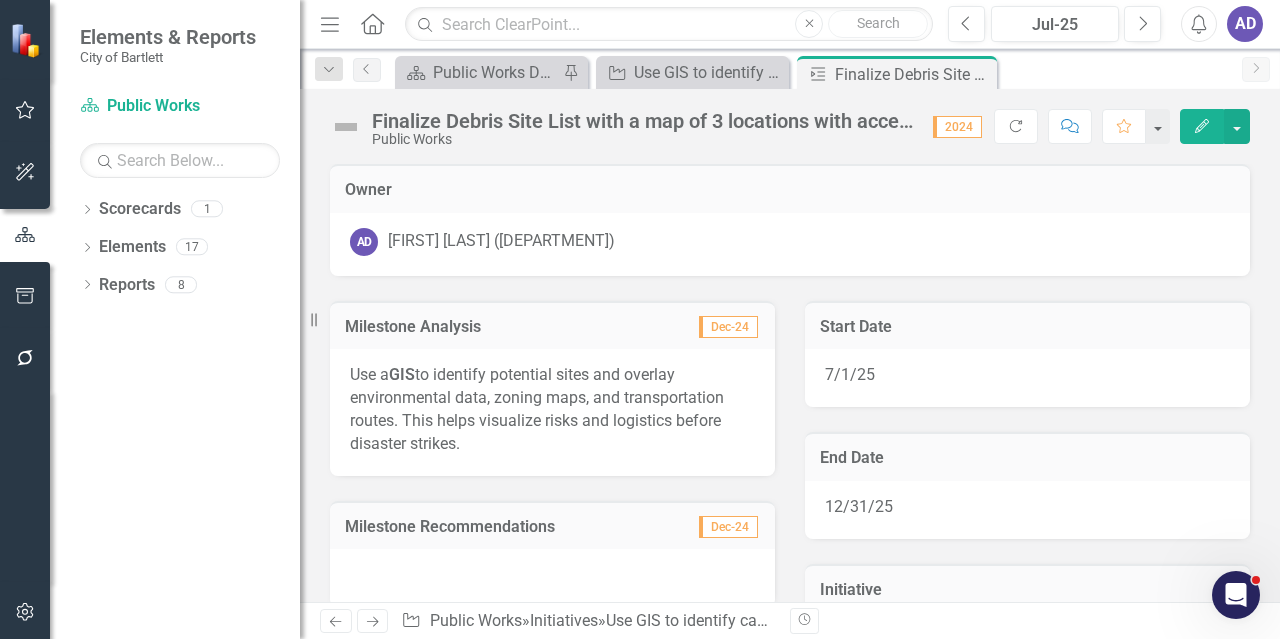 click on "Finalize Debris Site List with a map of 3 locations with access routes" at bounding box center (642, 121) 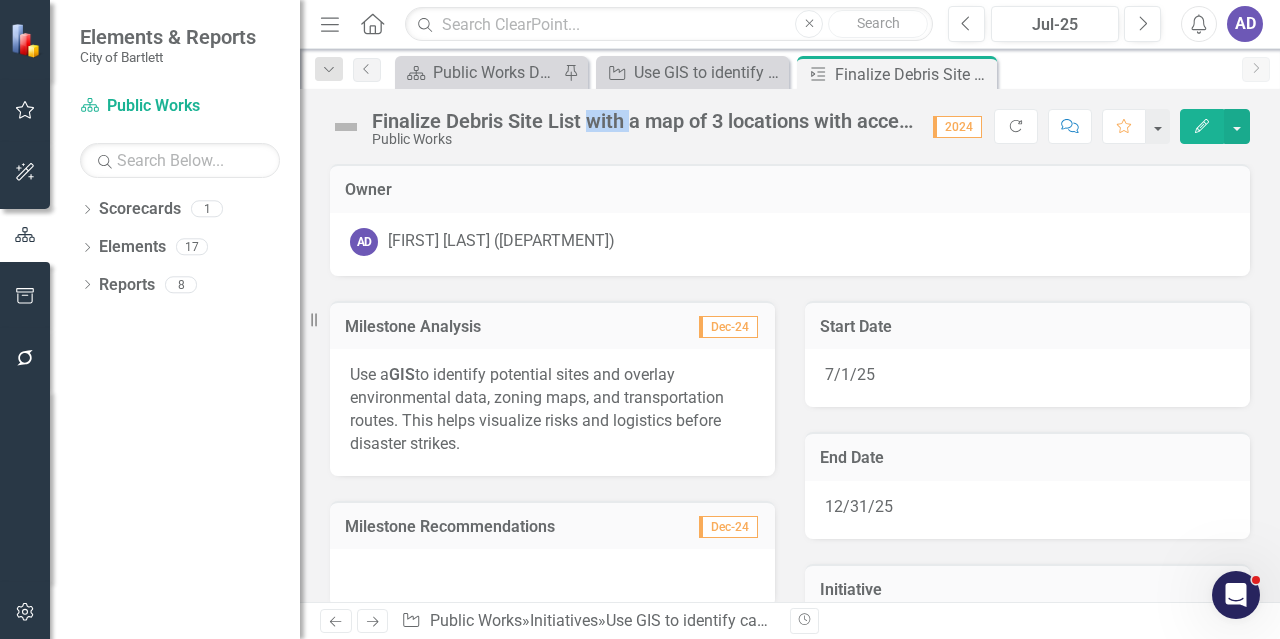 click on "Finalize Debris Site List with a map of 3 locations with access routes" at bounding box center [642, 121] 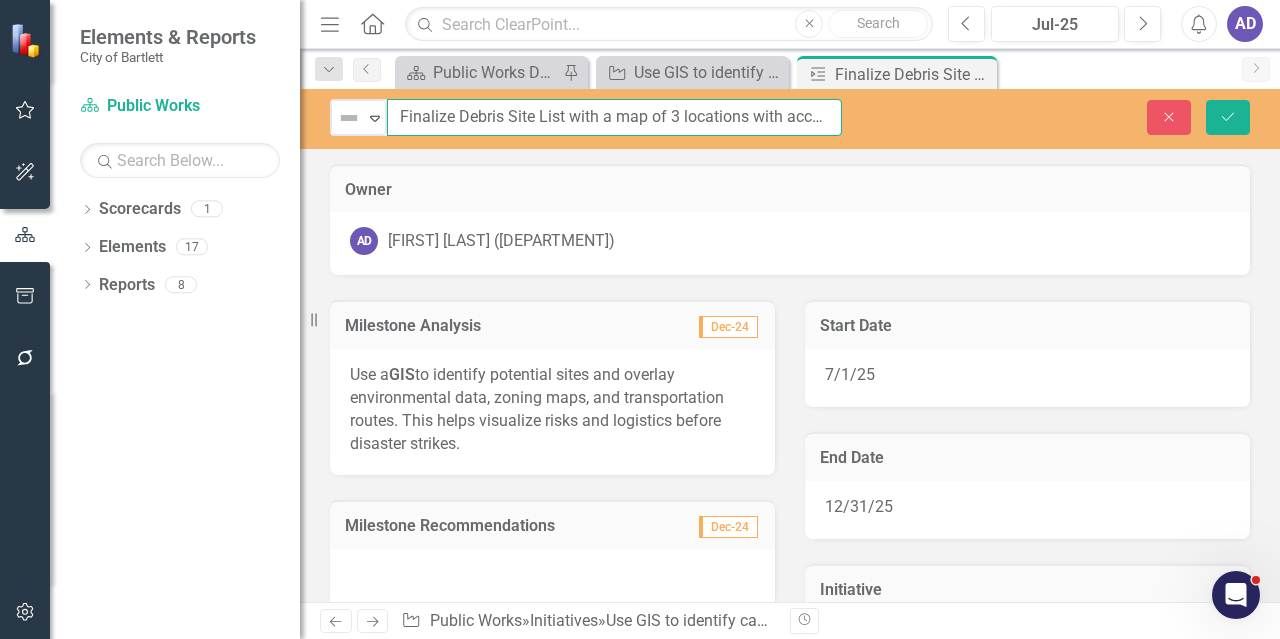 scroll, scrollTop: 0, scrollLeft: 56, axis: horizontal 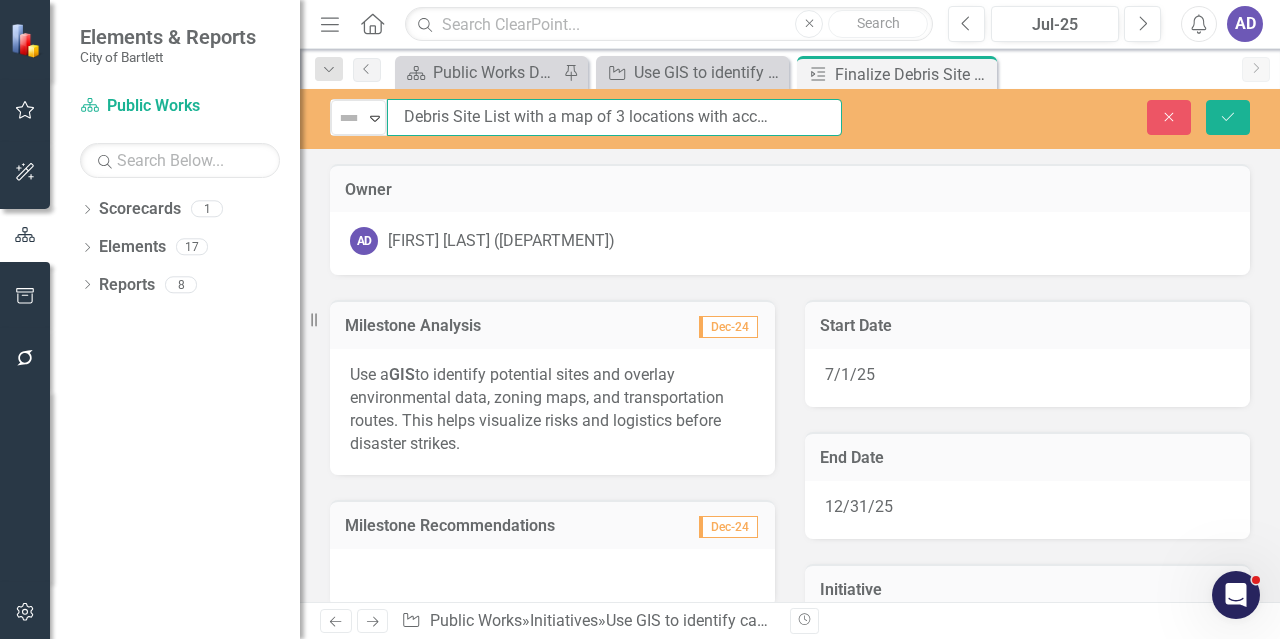 drag, startPoint x: 396, startPoint y: 117, endPoint x: 868, endPoint y: 117, distance: 472 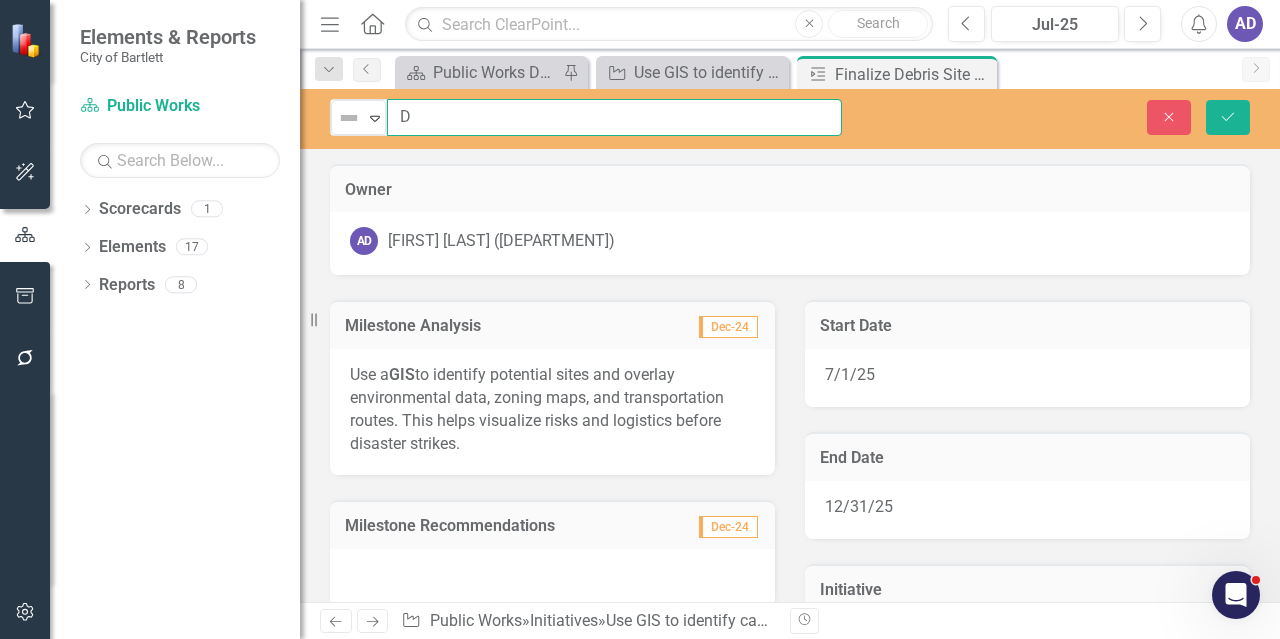 scroll, scrollTop: 0, scrollLeft: 0, axis: both 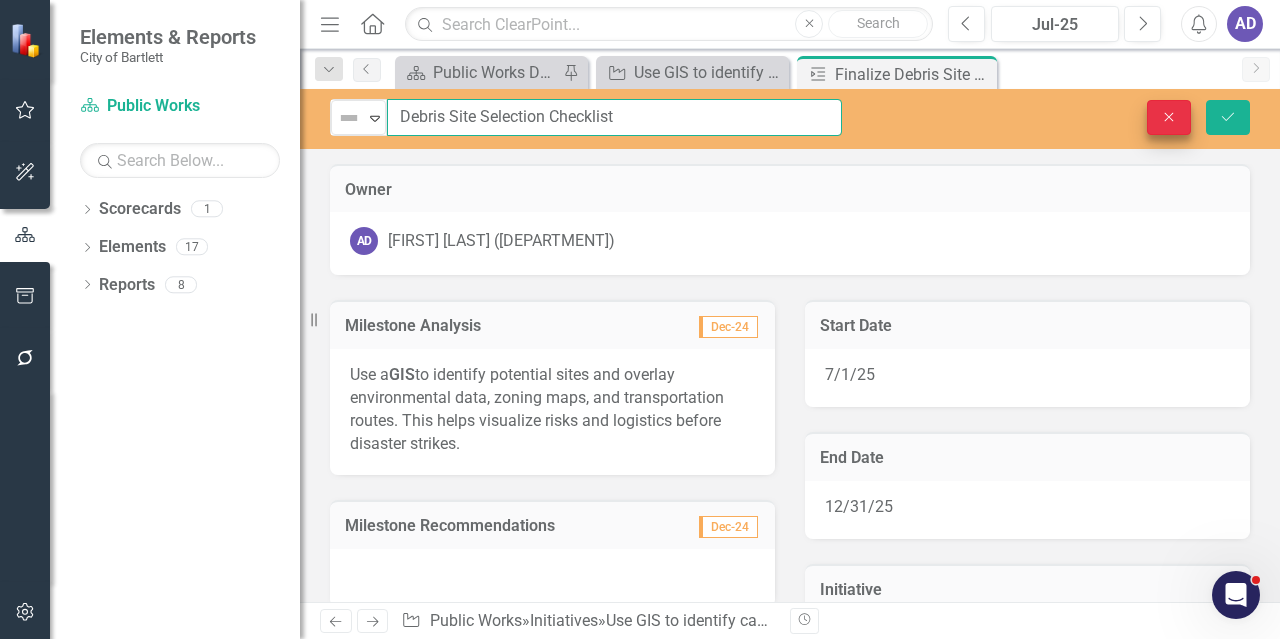 type on "Debris Site Selection Checklist" 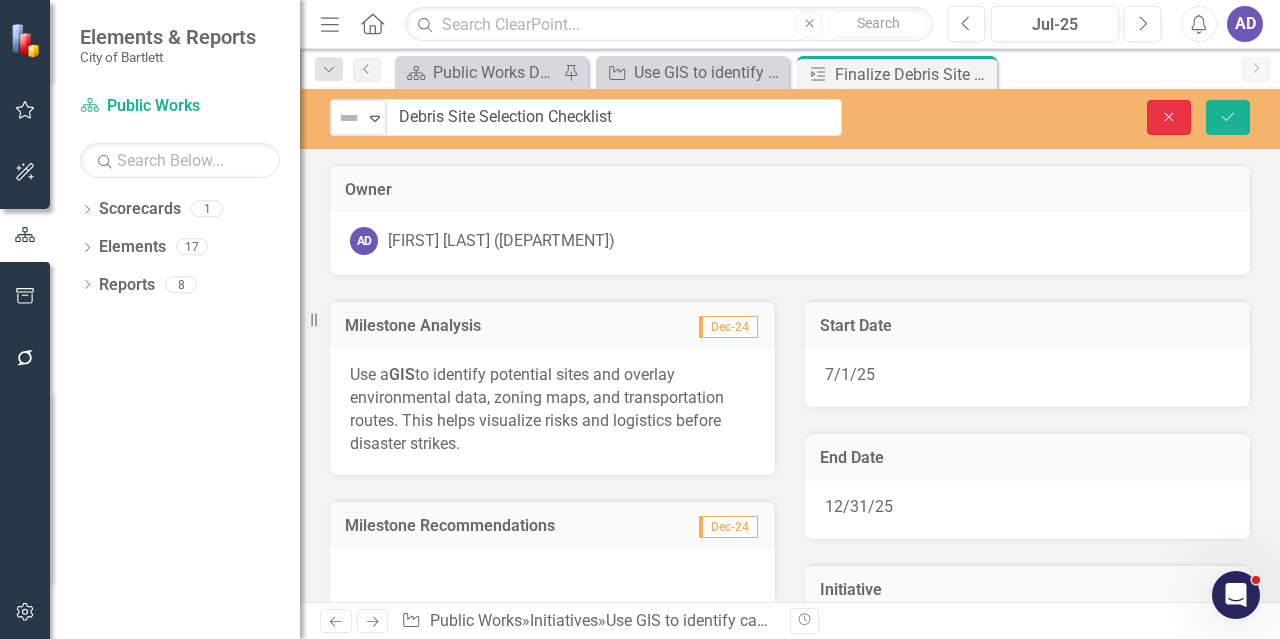 click on "Close" 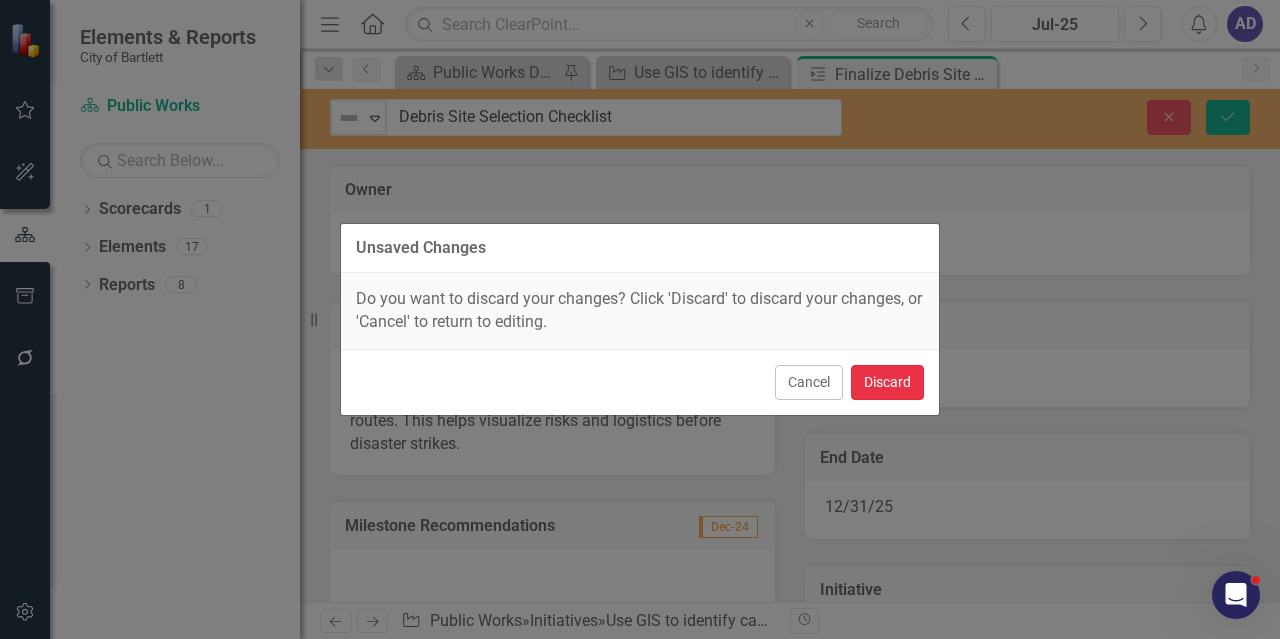 click on "Discard" at bounding box center (887, 382) 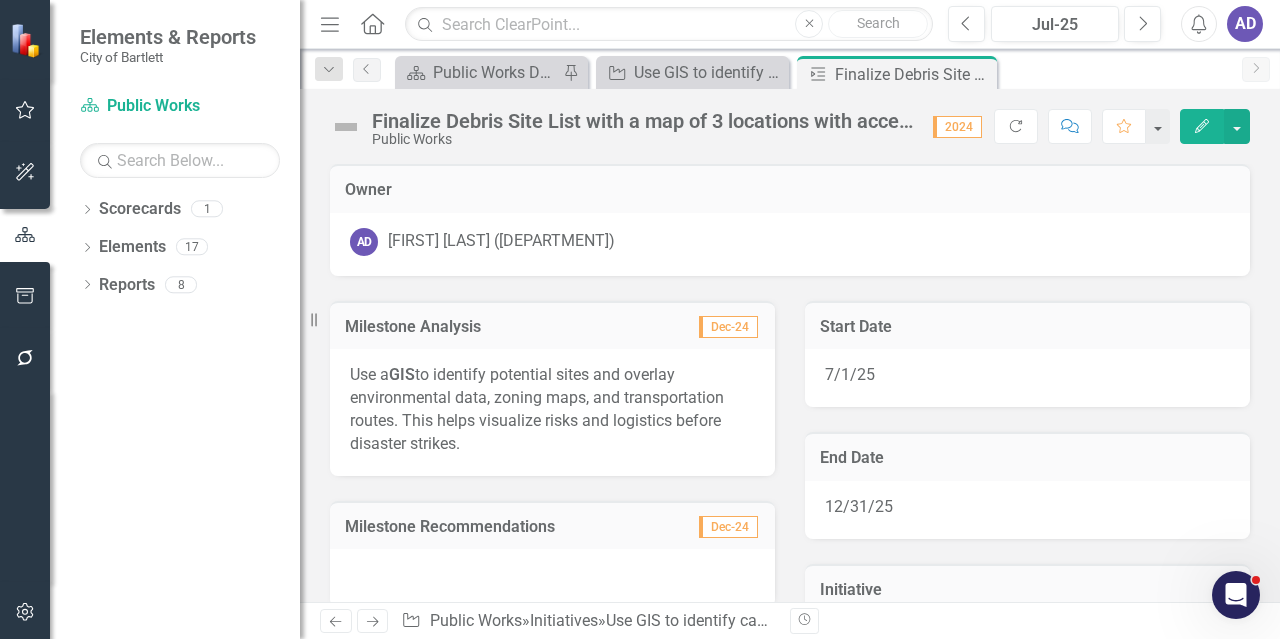 scroll, scrollTop: 155, scrollLeft: 0, axis: vertical 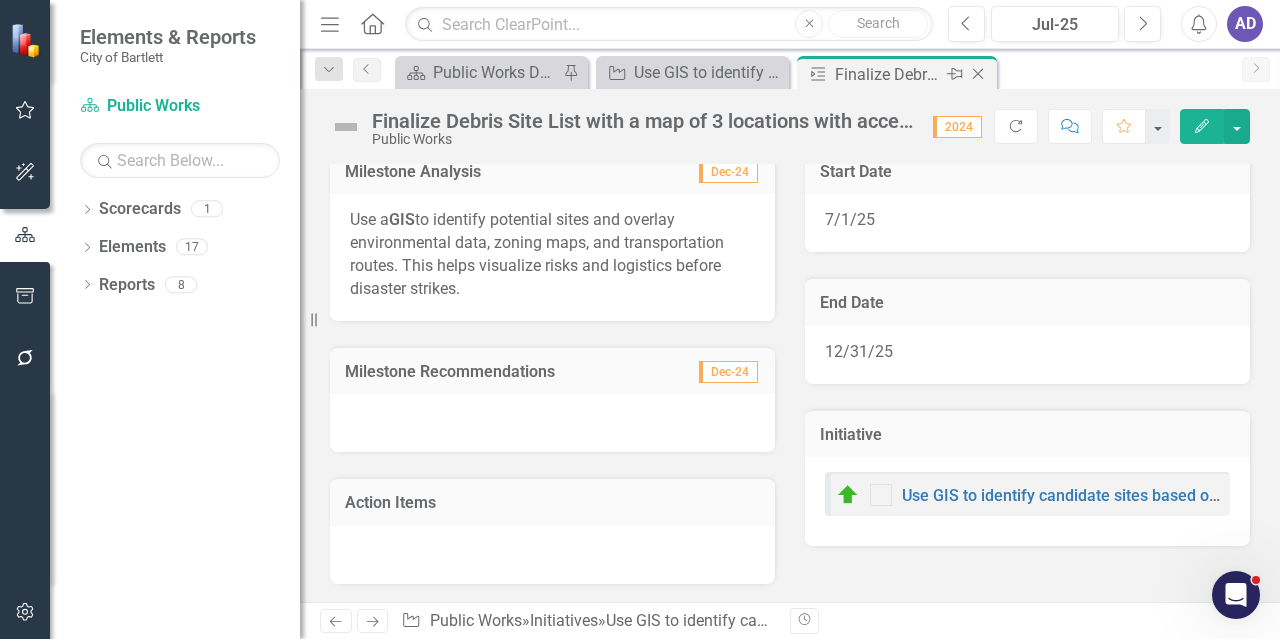 click on "Close" 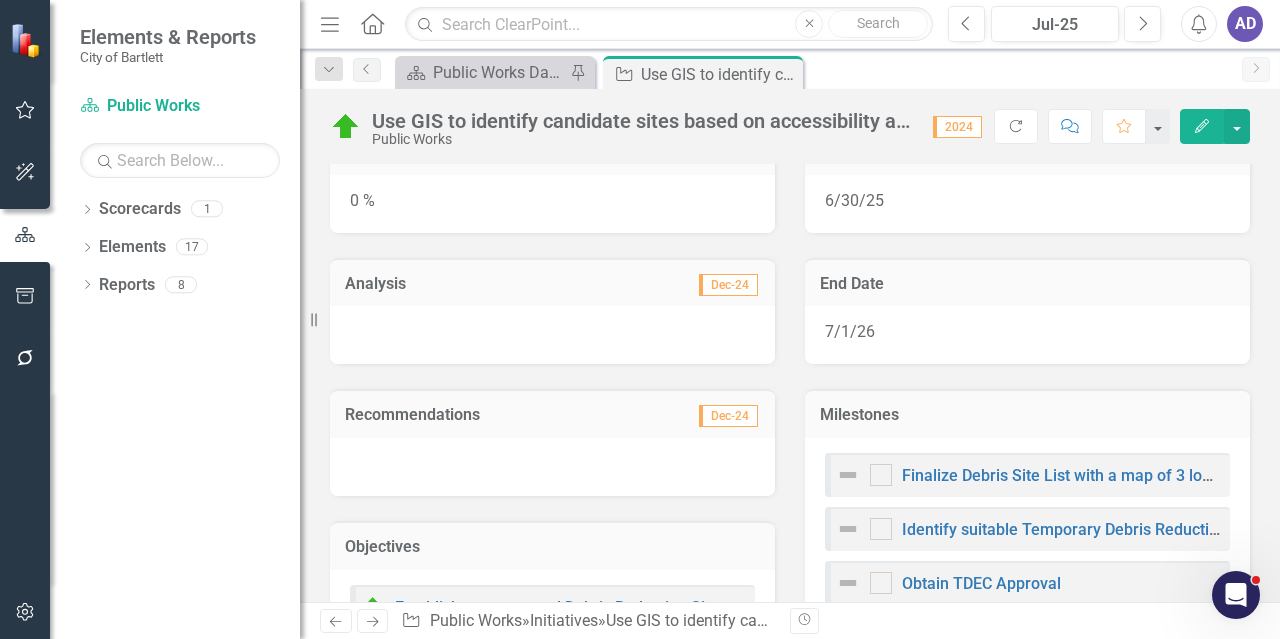 scroll, scrollTop: 500, scrollLeft: 0, axis: vertical 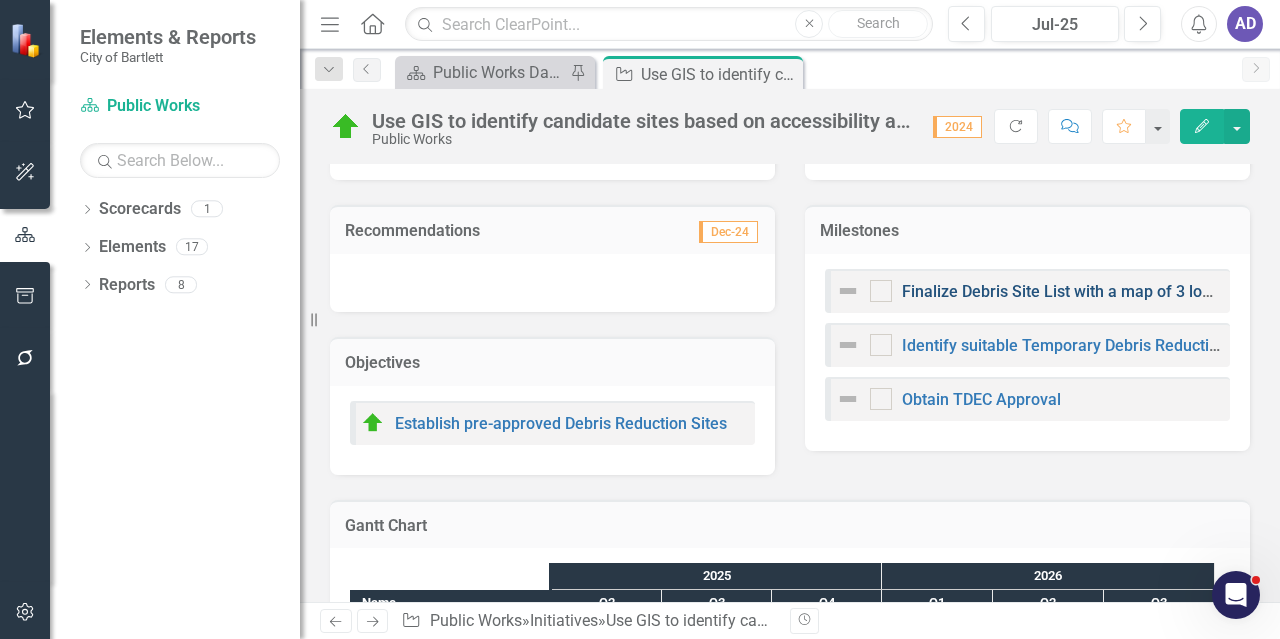 click on "Finalize Debris Site List with a map of 3 locations with access routes" at bounding box center (1147, 291) 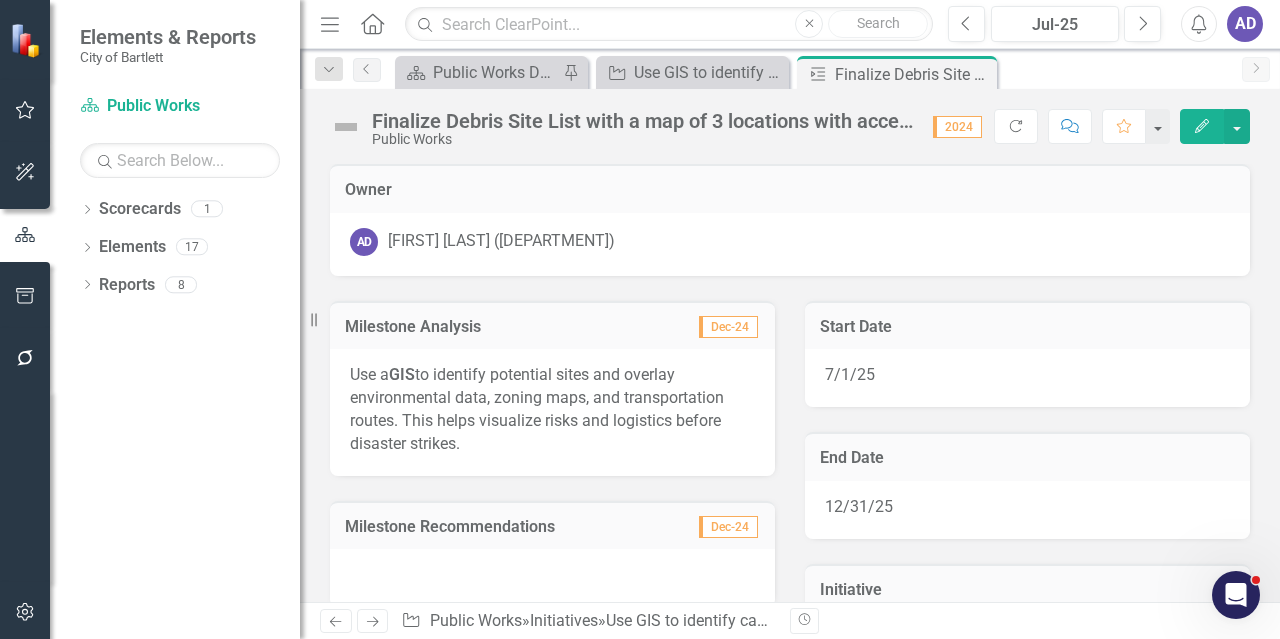 scroll, scrollTop: 155, scrollLeft: 0, axis: vertical 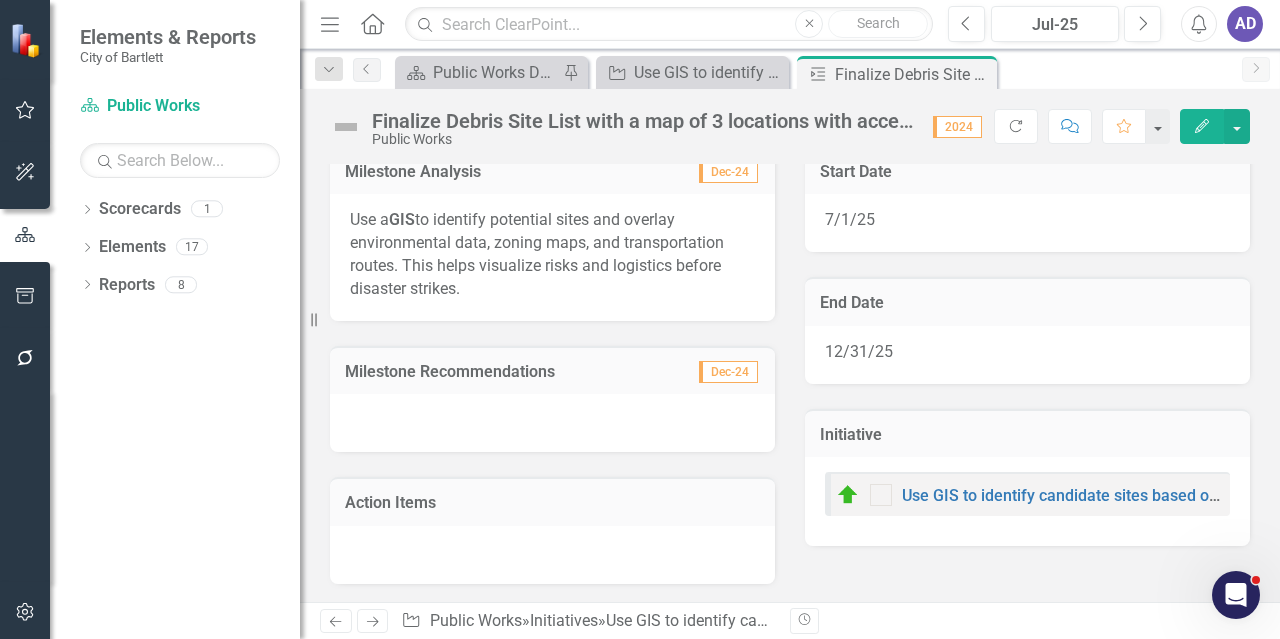 click at bounding box center [552, 423] 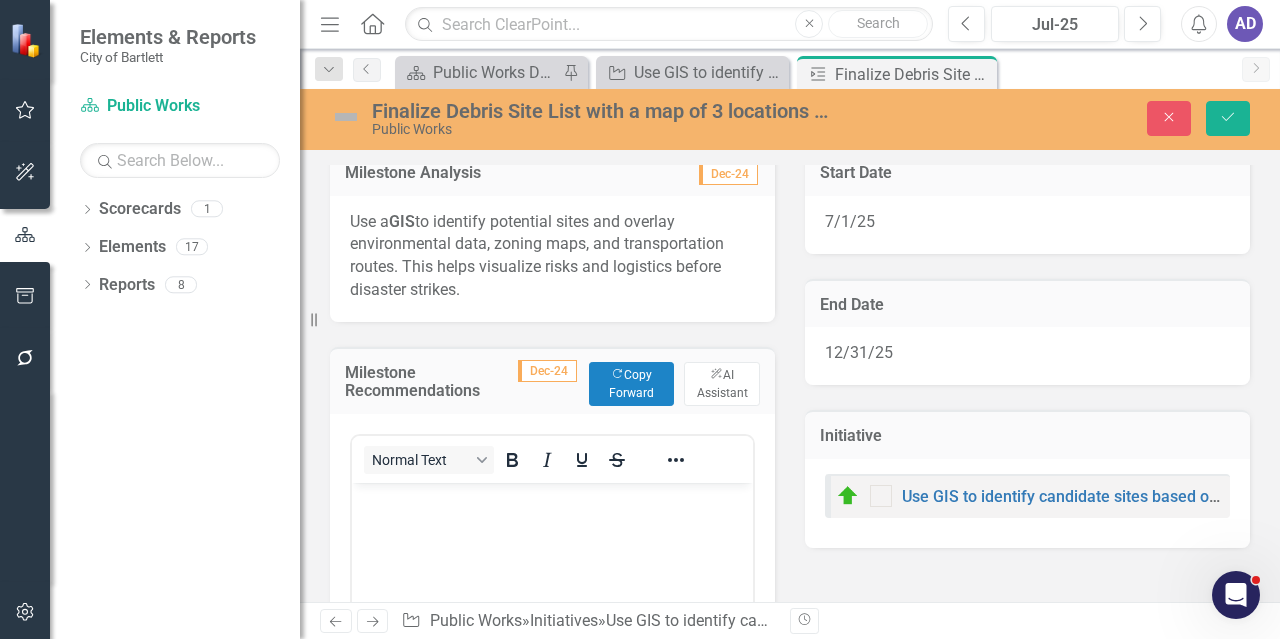 scroll, scrollTop: 0, scrollLeft: 0, axis: both 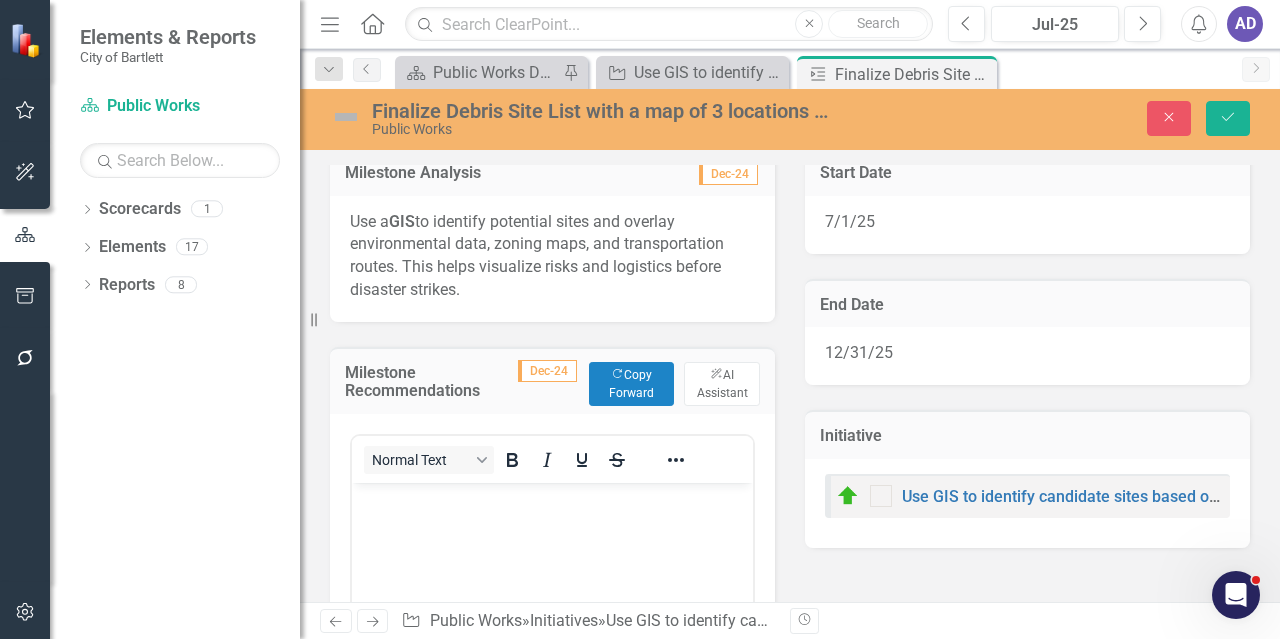 click at bounding box center (552, 633) 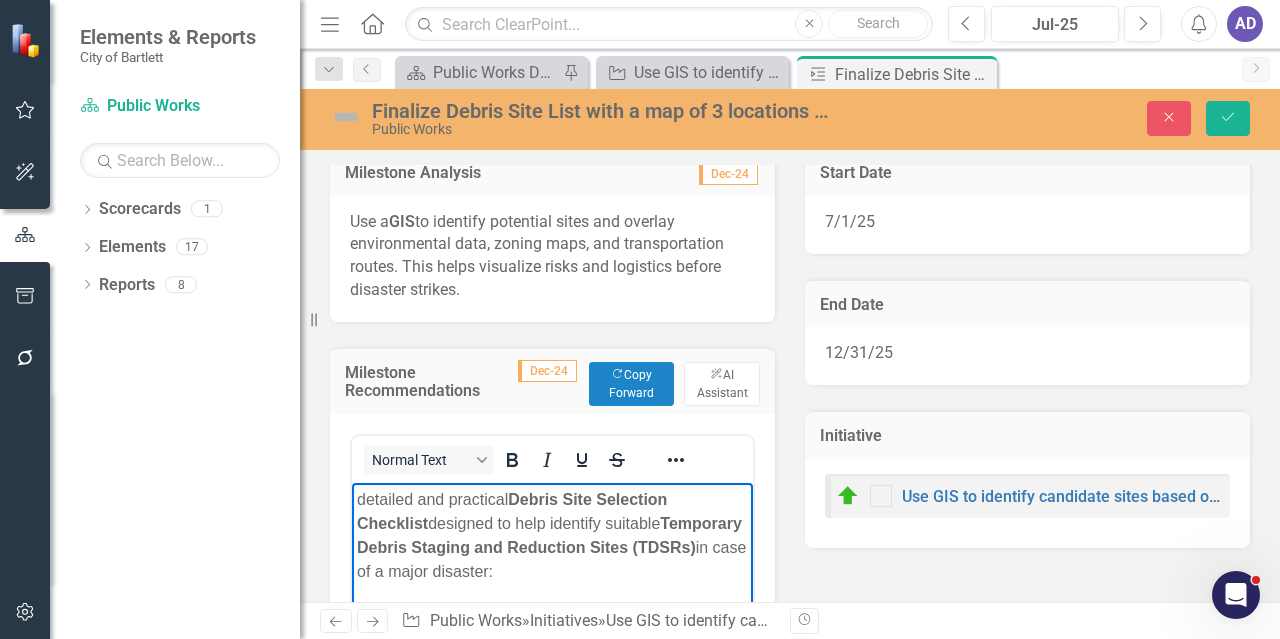 click on "detailed and practical Debris Site Selection Checklist designed to help identify suitable Temporary Debris Staging and Reduction Sites (TDSRs) in case of a major disaster:" at bounding box center [552, 536] 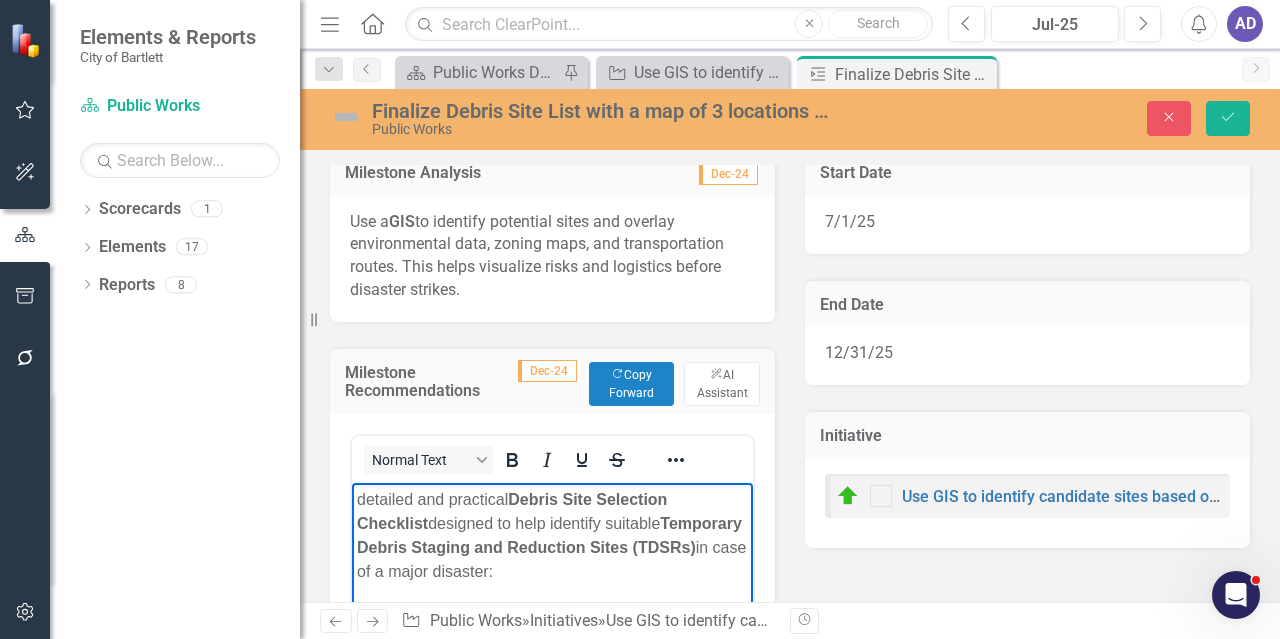 type 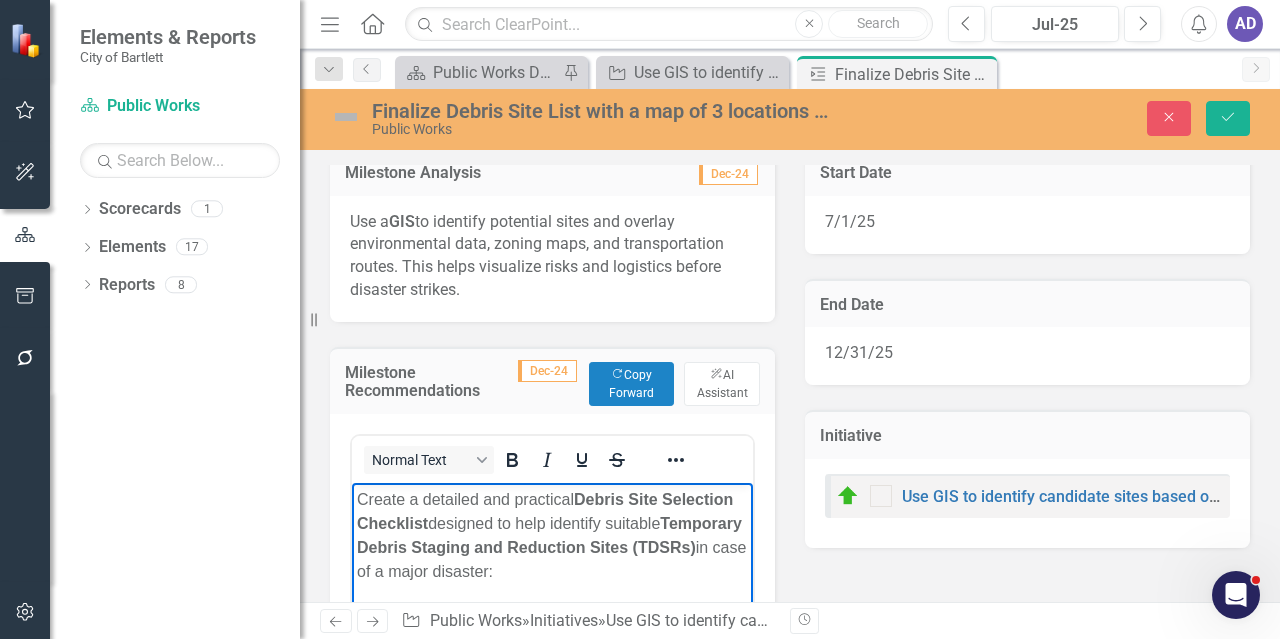 scroll, scrollTop: 355, scrollLeft: 0, axis: vertical 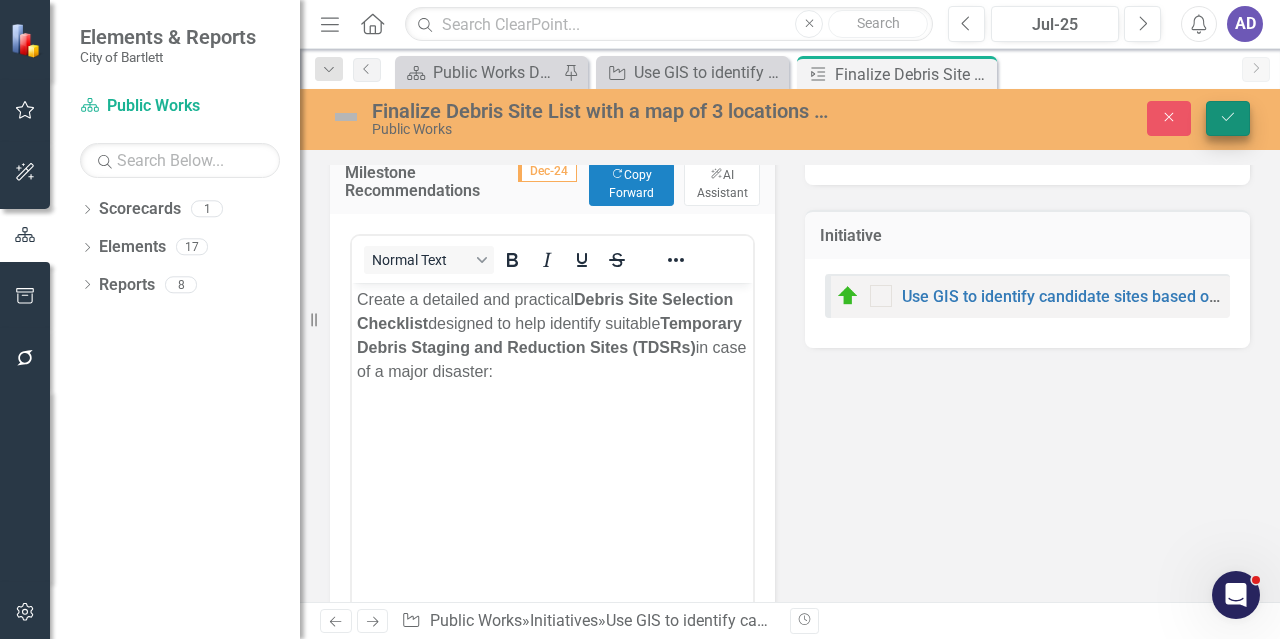 click 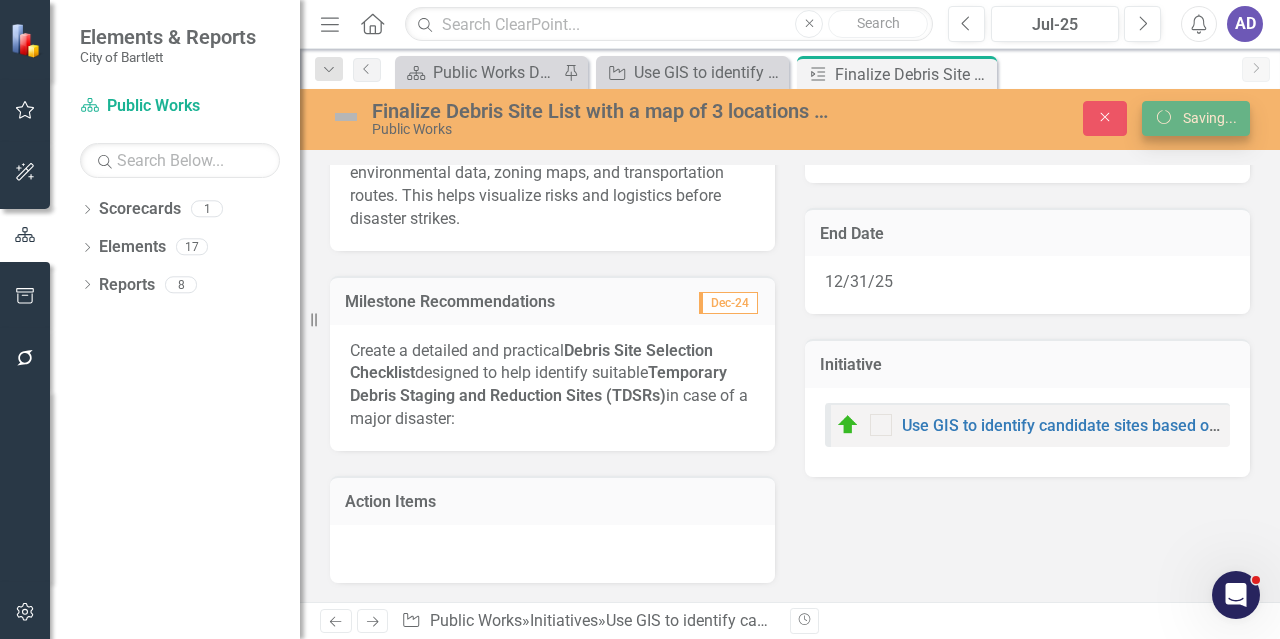 scroll, scrollTop: 225, scrollLeft: 0, axis: vertical 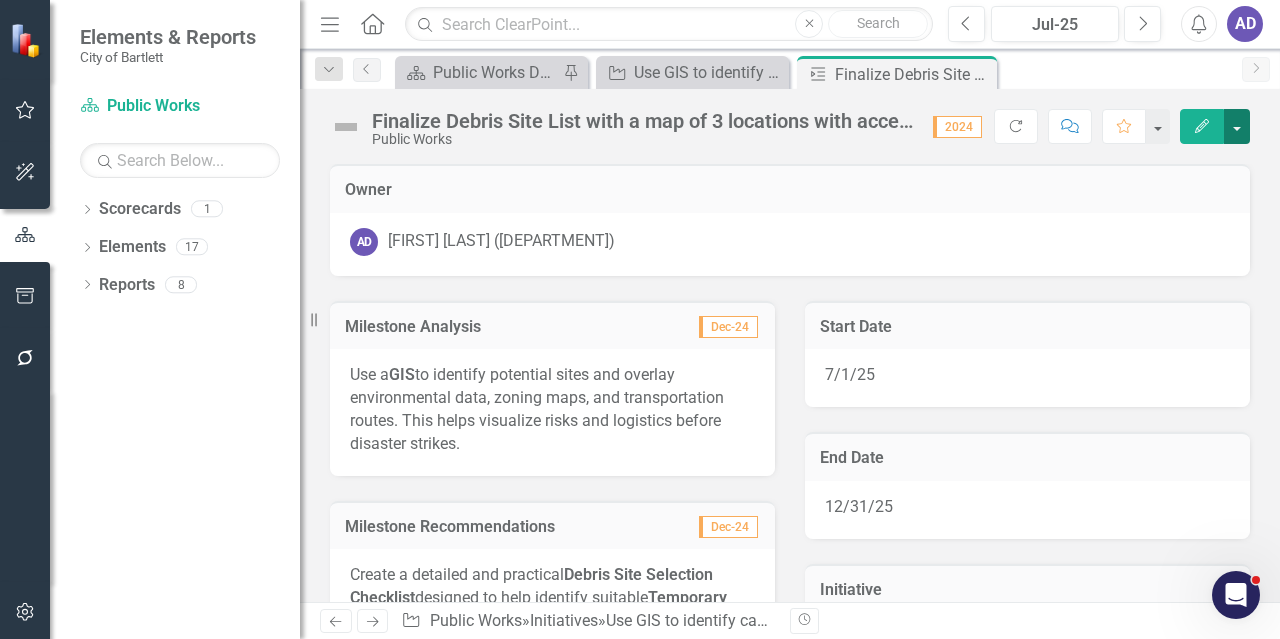click at bounding box center (1237, 126) 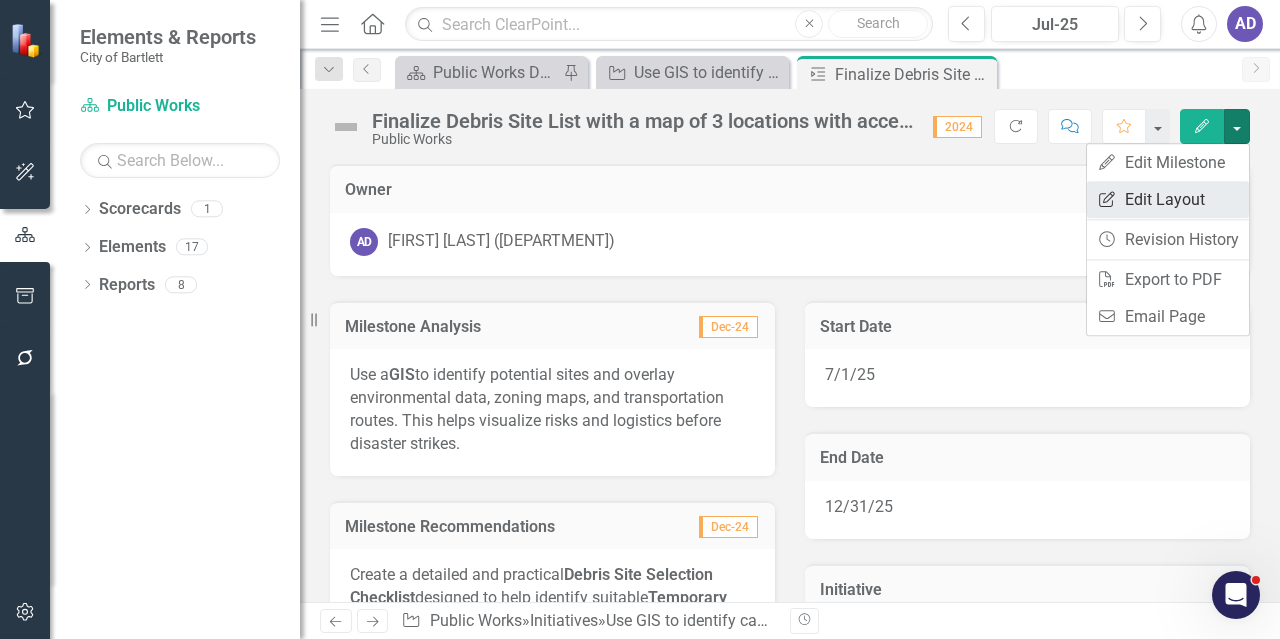 click on "Edit Report Edit Layout" at bounding box center (1168, 199) 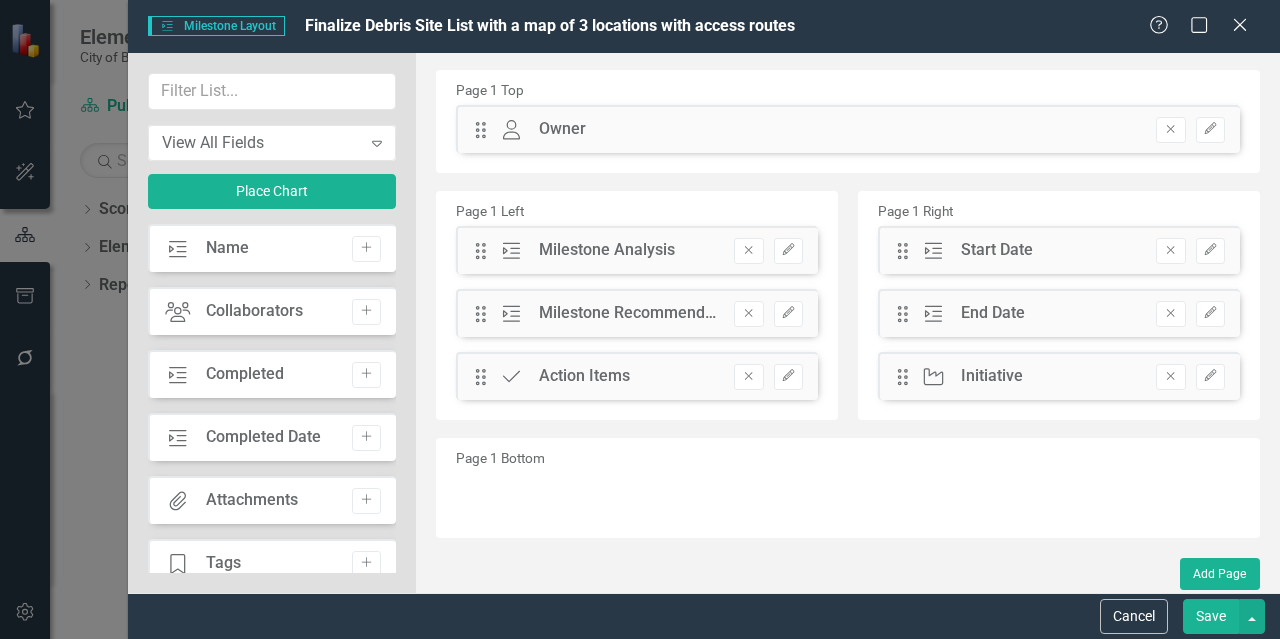 scroll, scrollTop: 4, scrollLeft: 0, axis: vertical 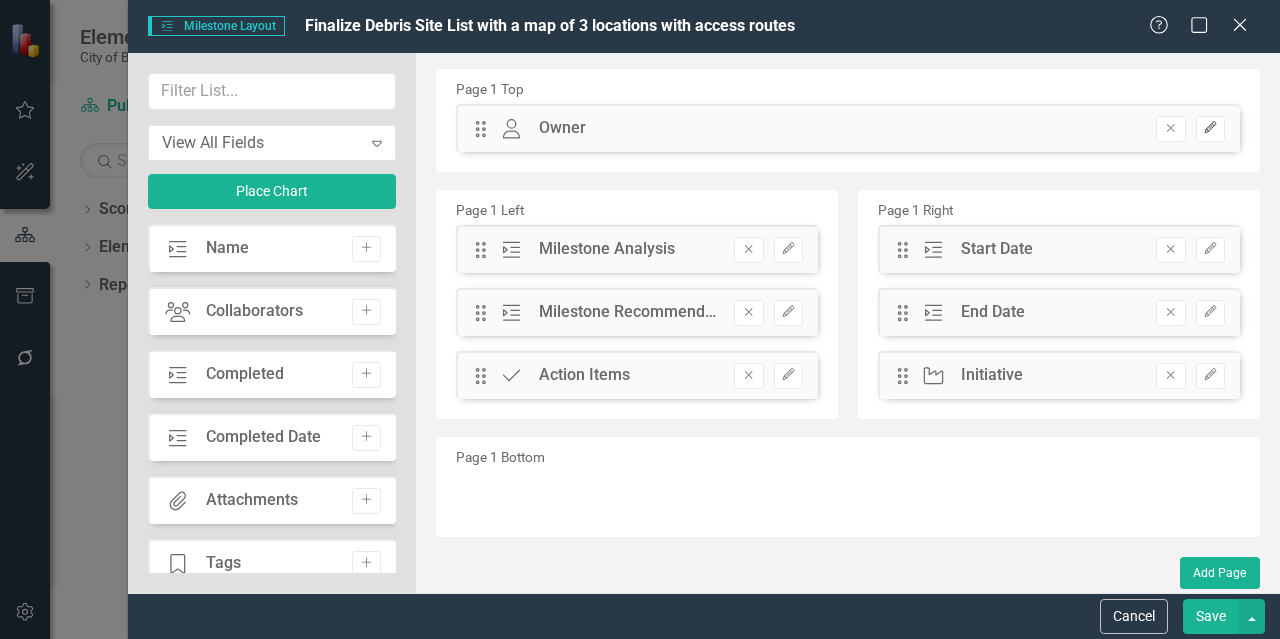 click 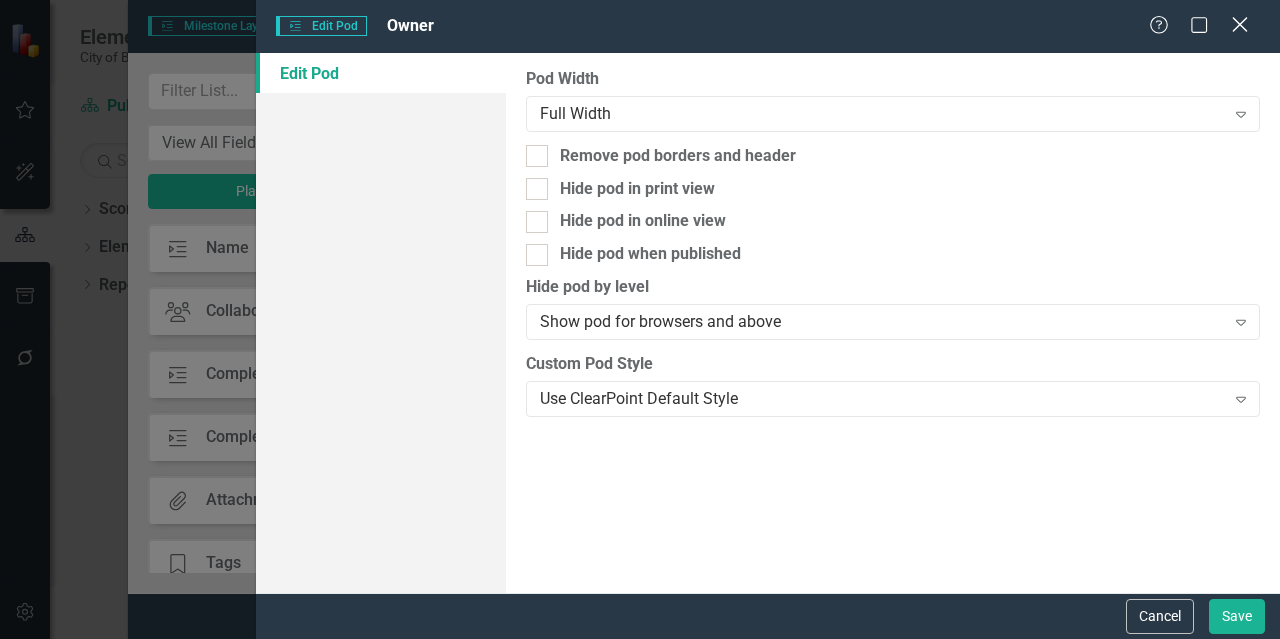click on "Close" 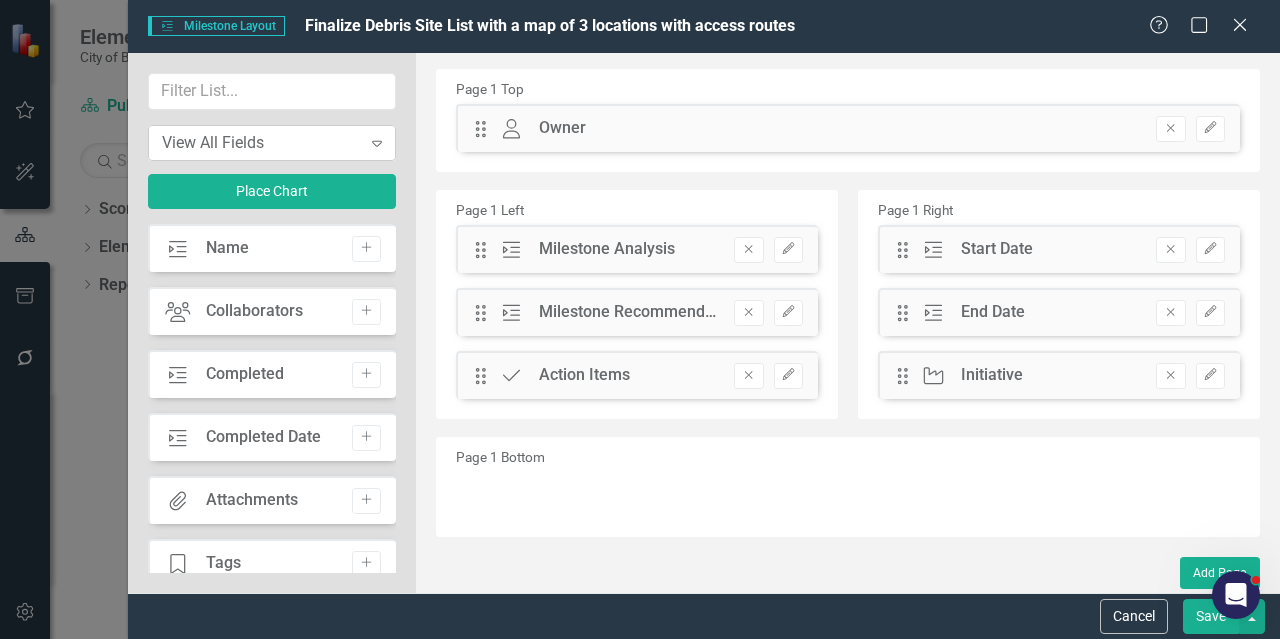 click on "Expand" 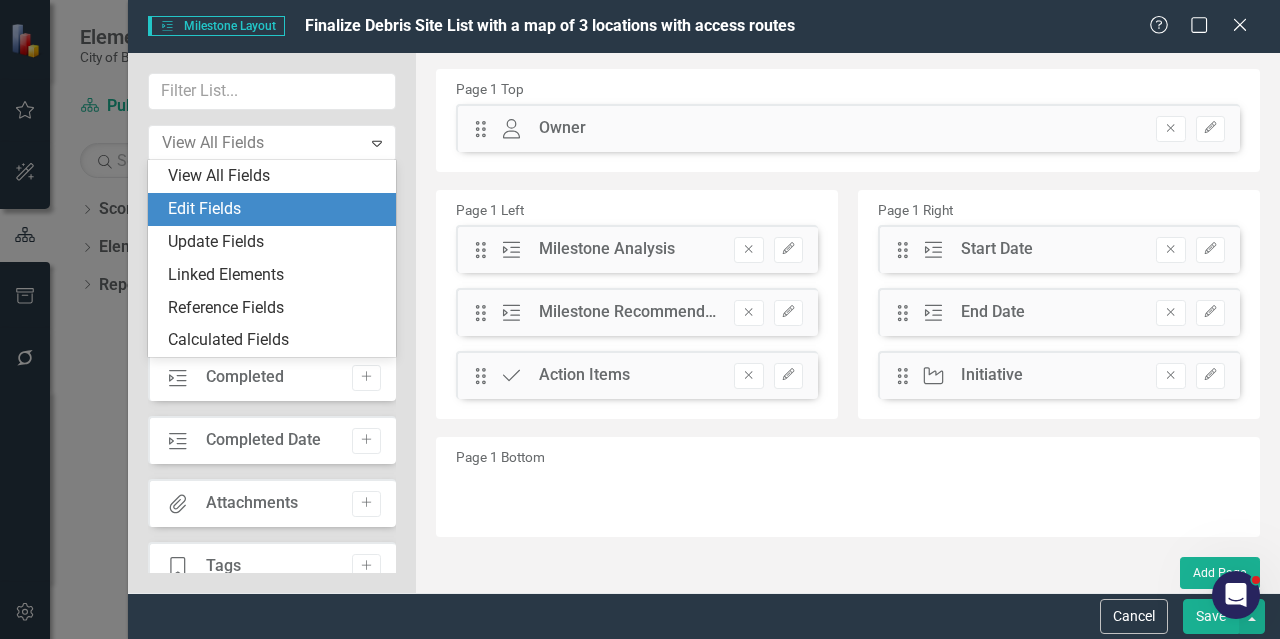 click on "Edit Fields" at bounding box center [276, 209] 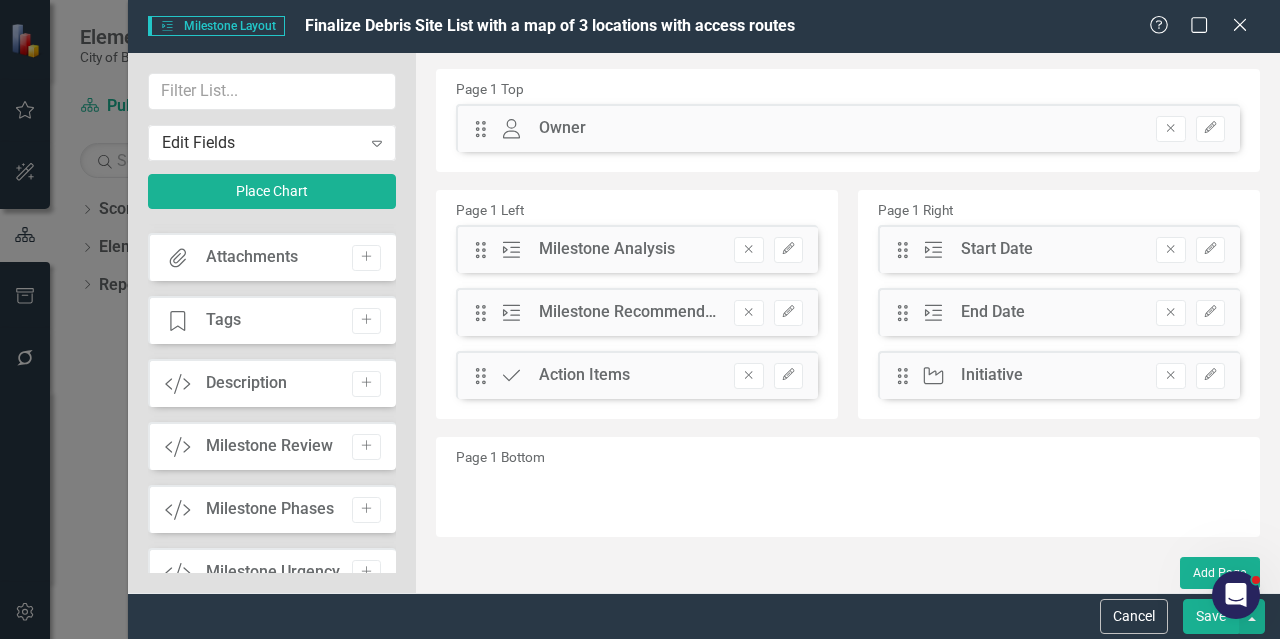 scroll, scrollTop: 279, scrollLeft: 0, axis: vertical 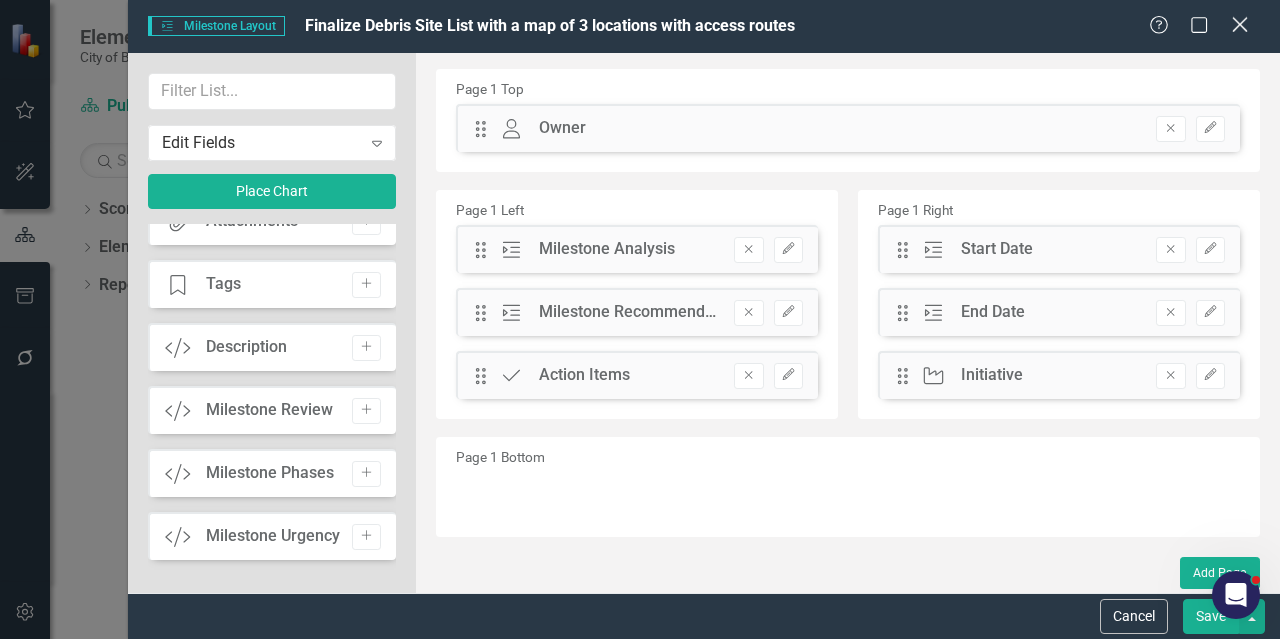 click on "Close" 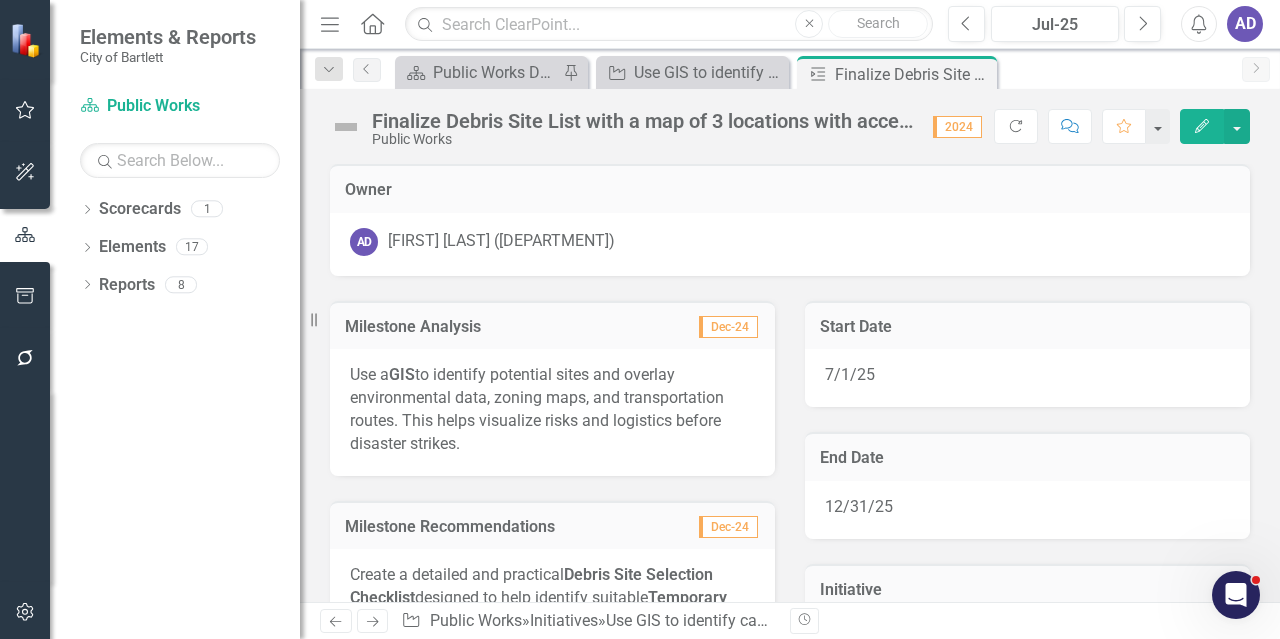drag, startPoint x: 968, startPoint y: 128, endPoint x: 1040, endPoint y: 183, distance: 90.60353 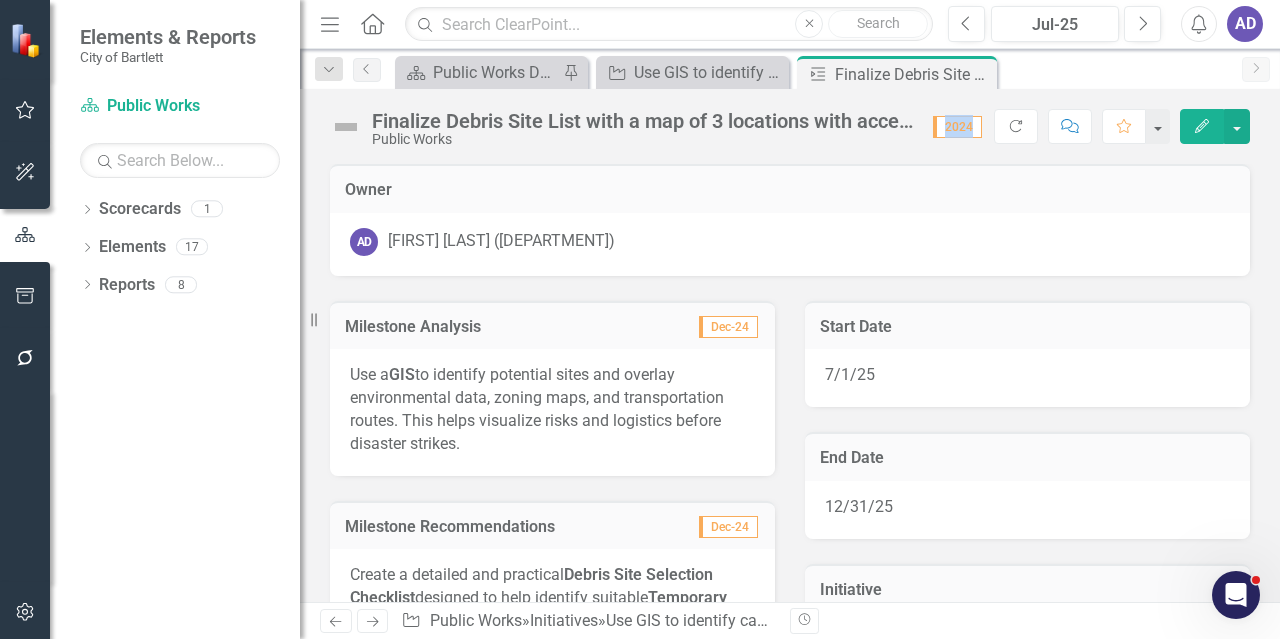 click on "2024" at bounding box center (957, 127) 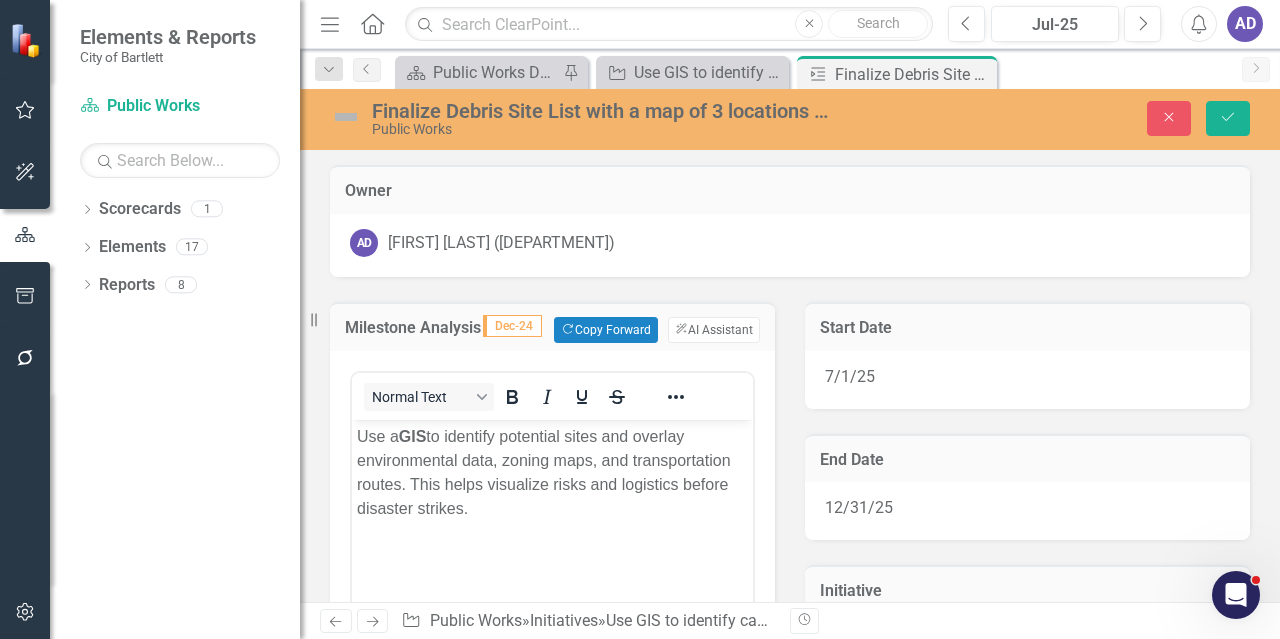 scroll, scrollTop: 0, scrollLeft: 0, axis: both 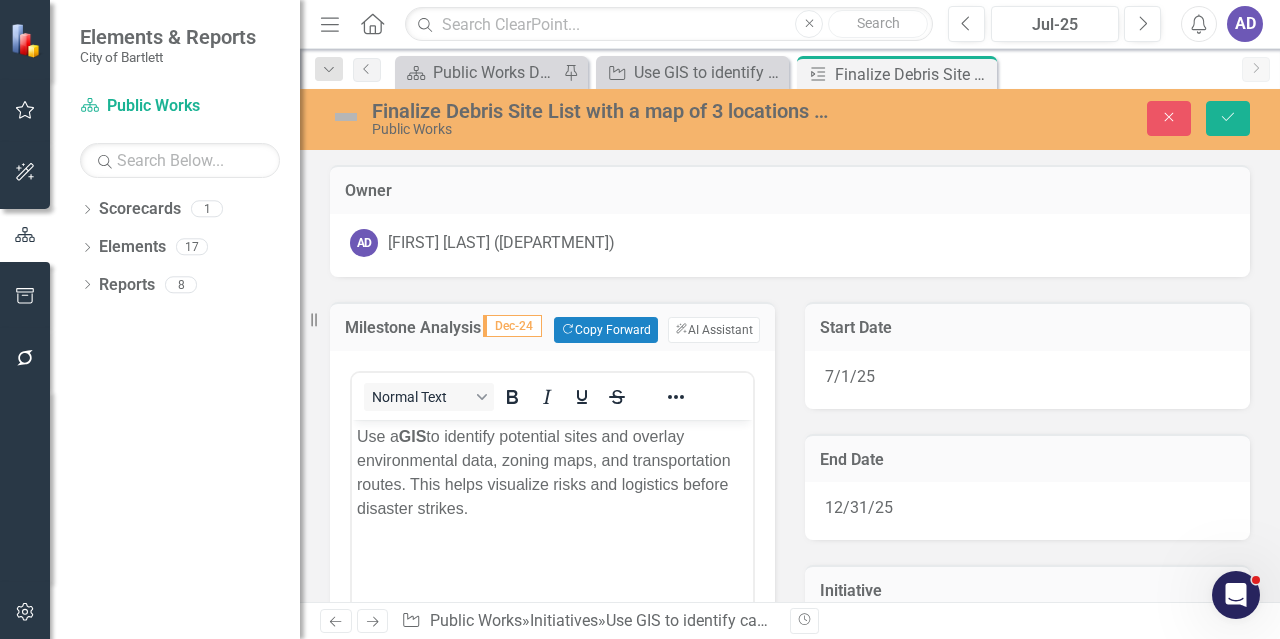 click on "Dec-24" at bounding box center [512, 326] 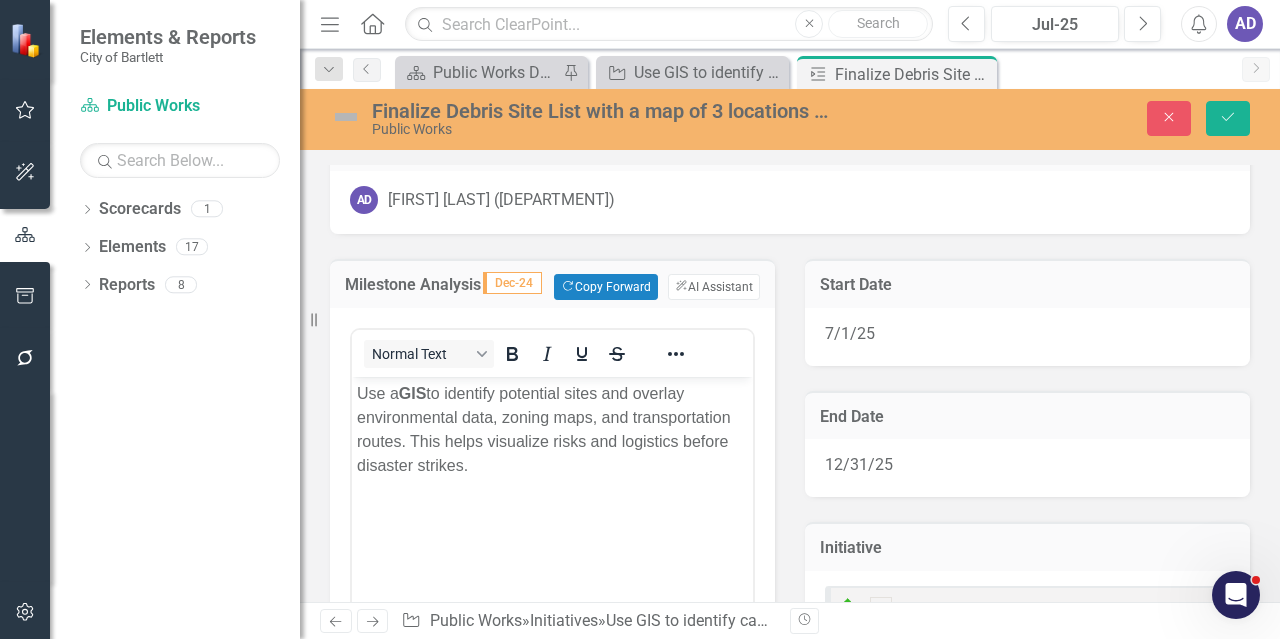 scroll, scrollTop: 0, scrollLeft: 0, axis: both 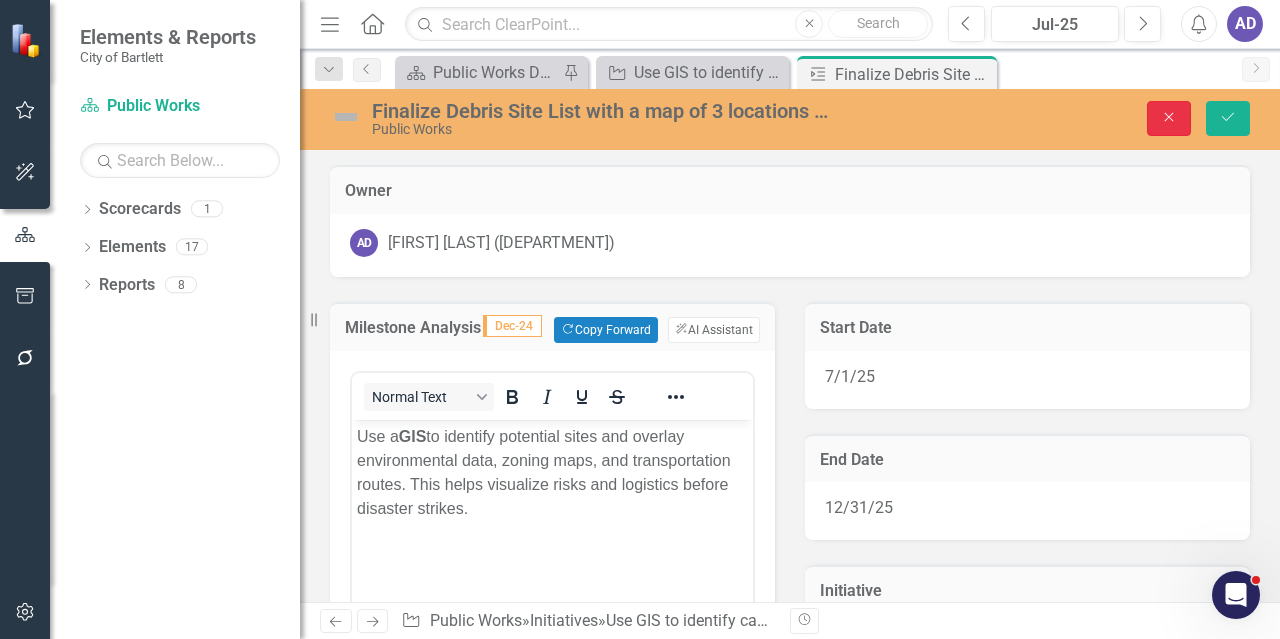 click on "Close" 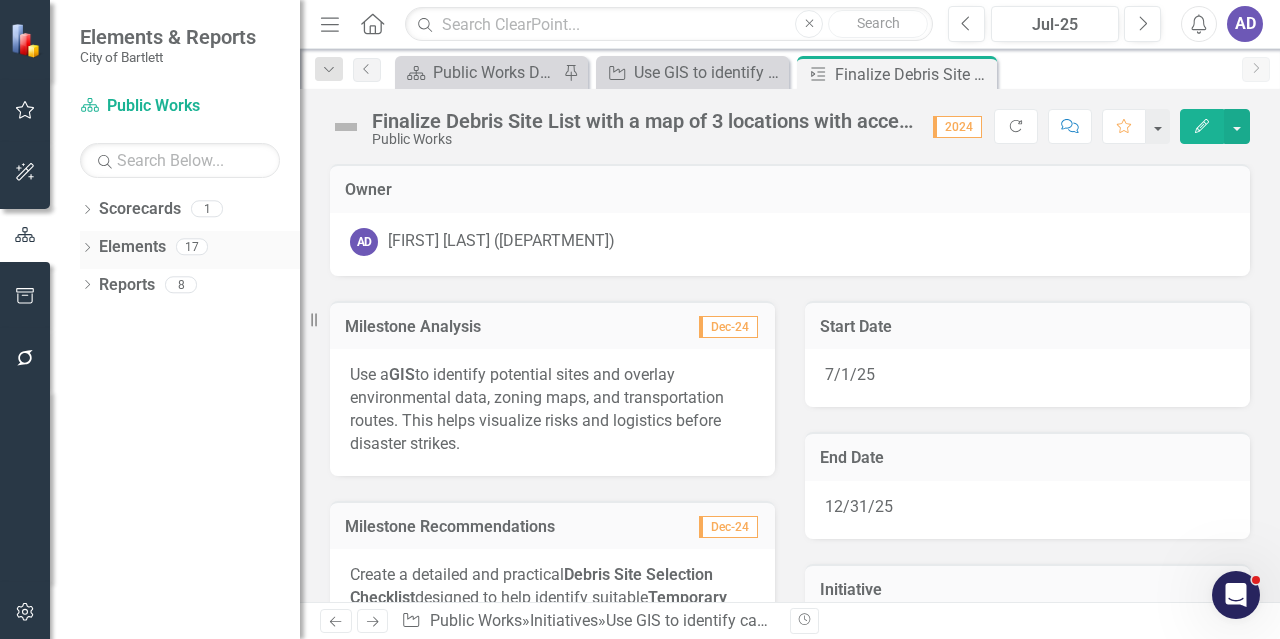 click on "Elements" at bounding box center [132, 247] 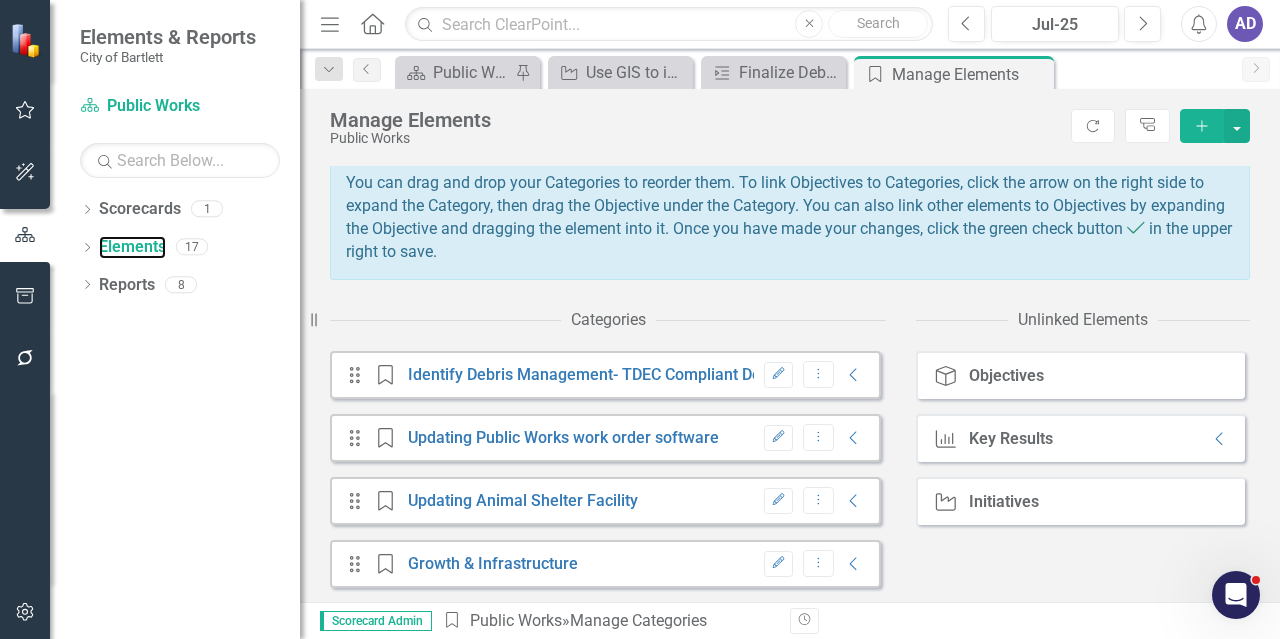scroll, scrollTop: 202, scrollLeft: 0, axis: vertical 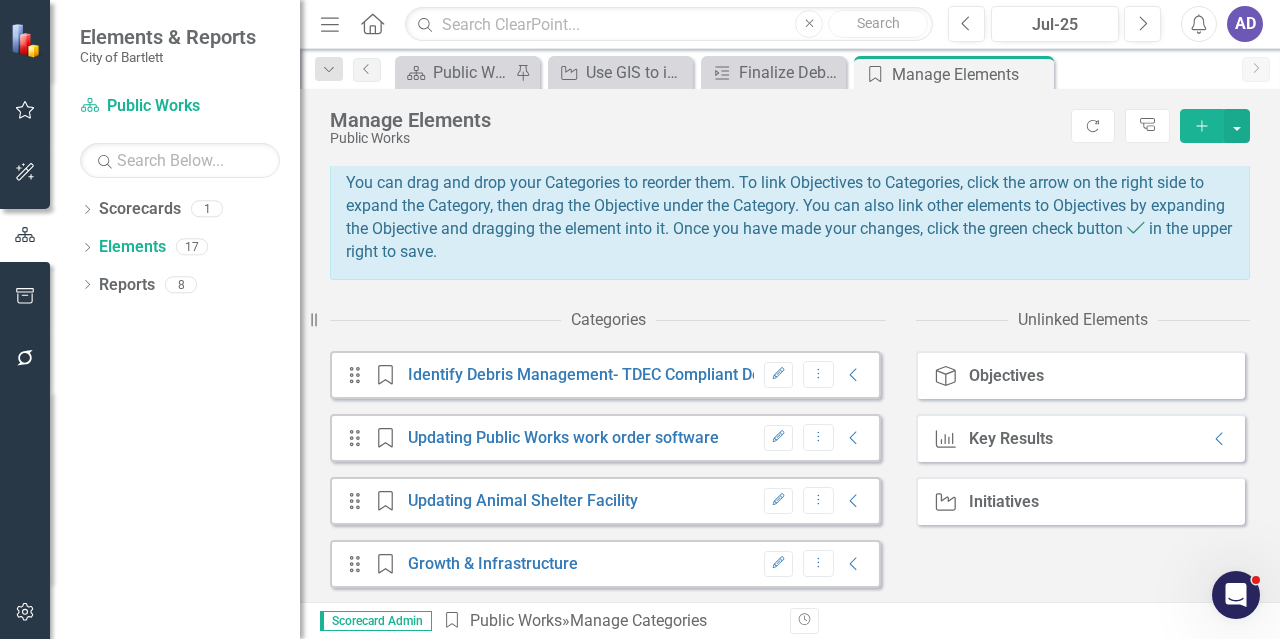 click on "Edit" 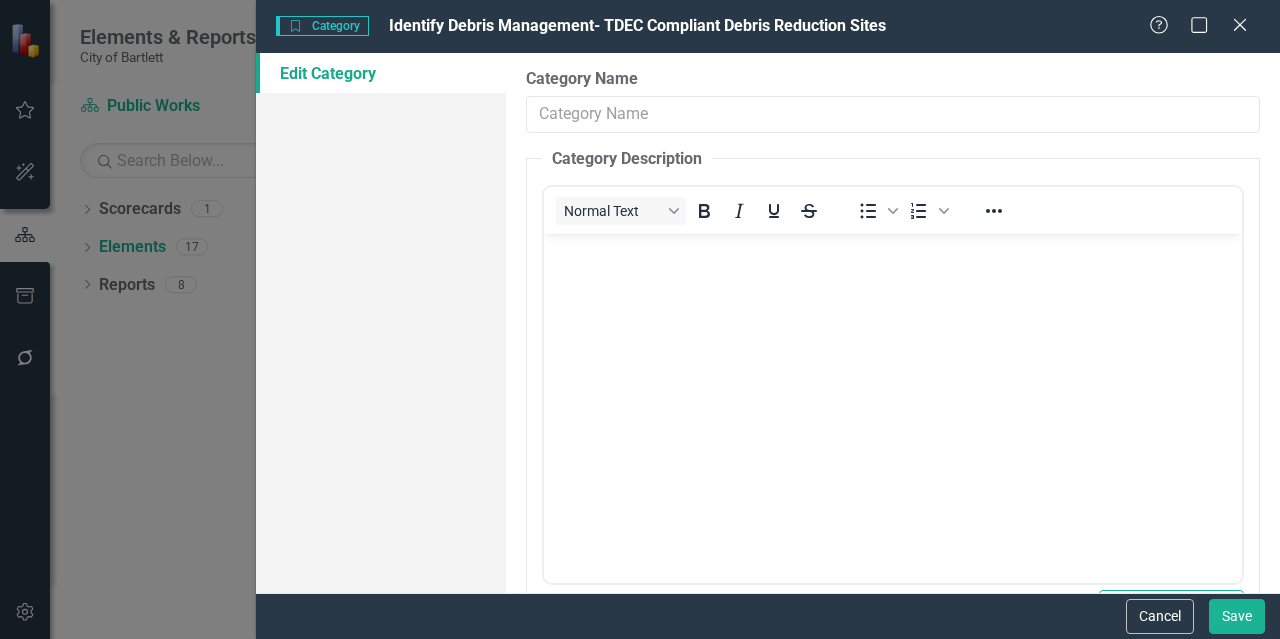 scroll, scrollTop: 0, scrollLeft: 0, axis: both 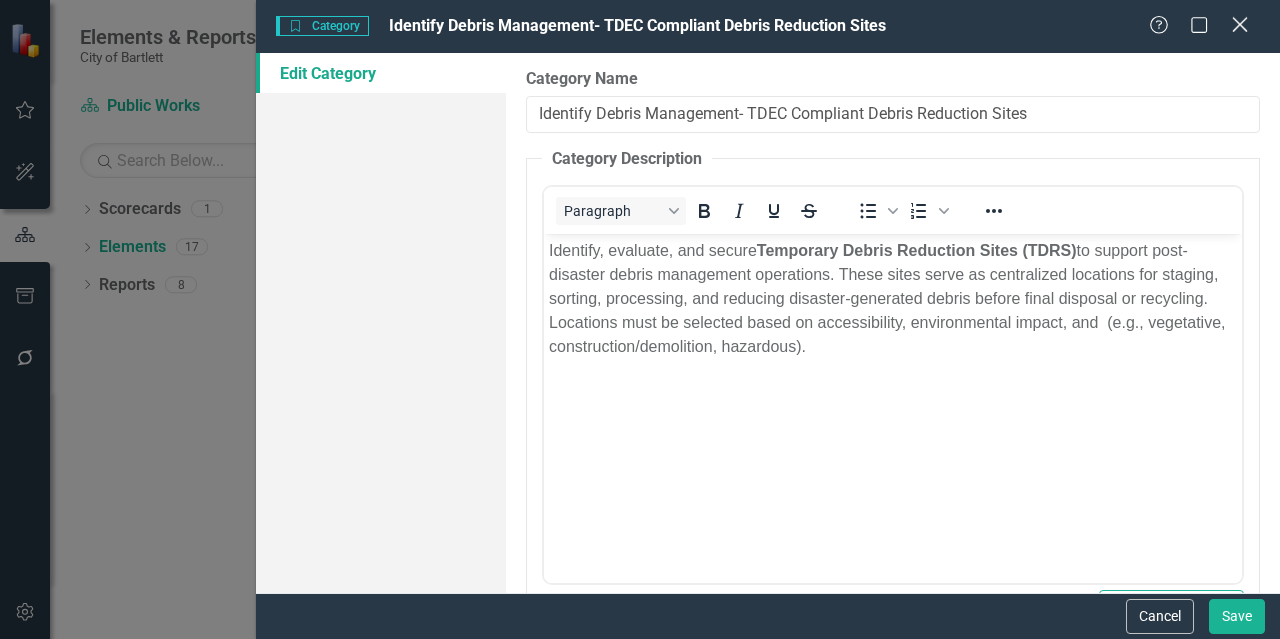 click on "Close" 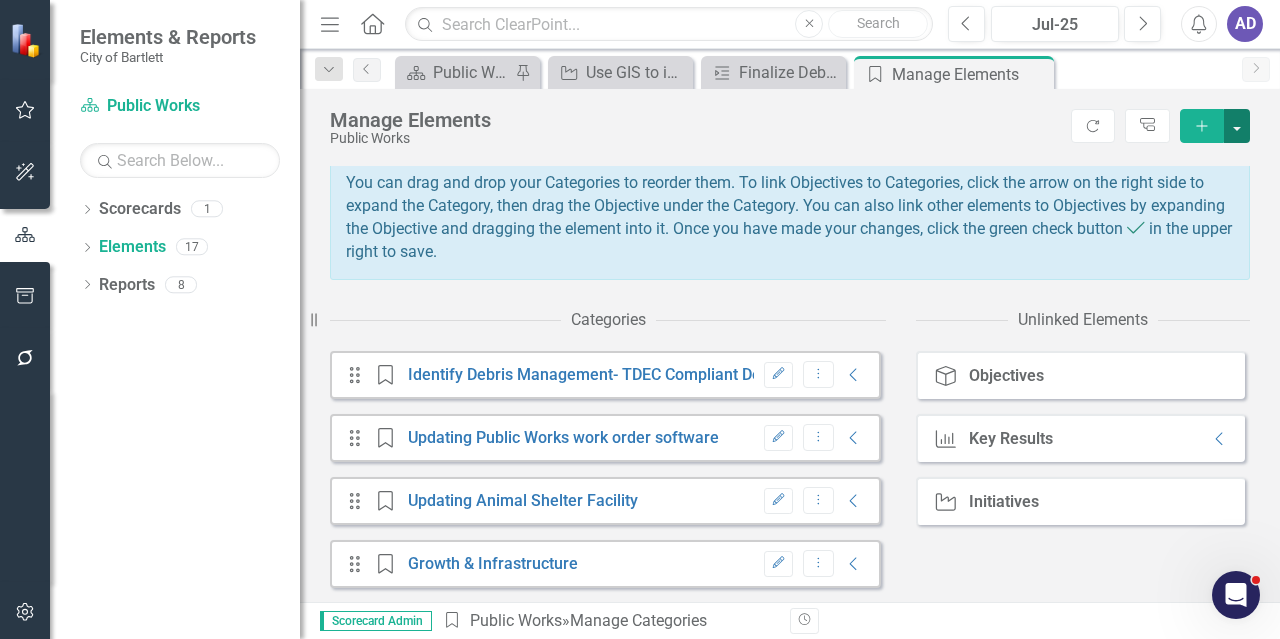 click at bounding box center [1237, 126] 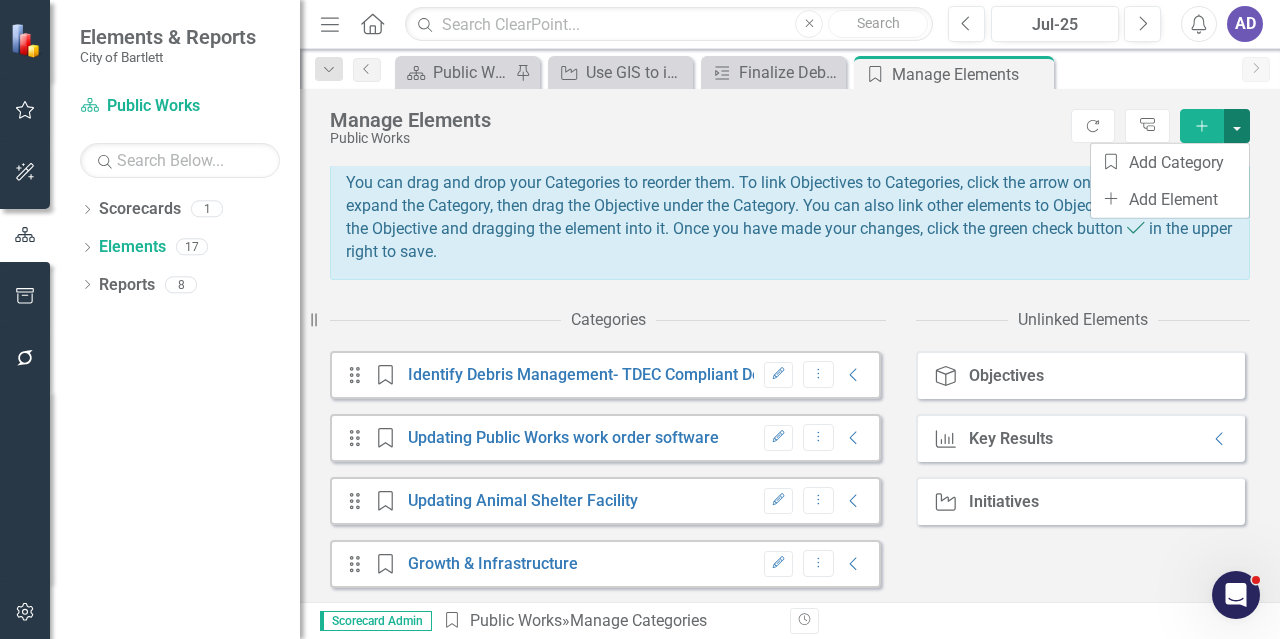 click at bounding box center [1237, 126] 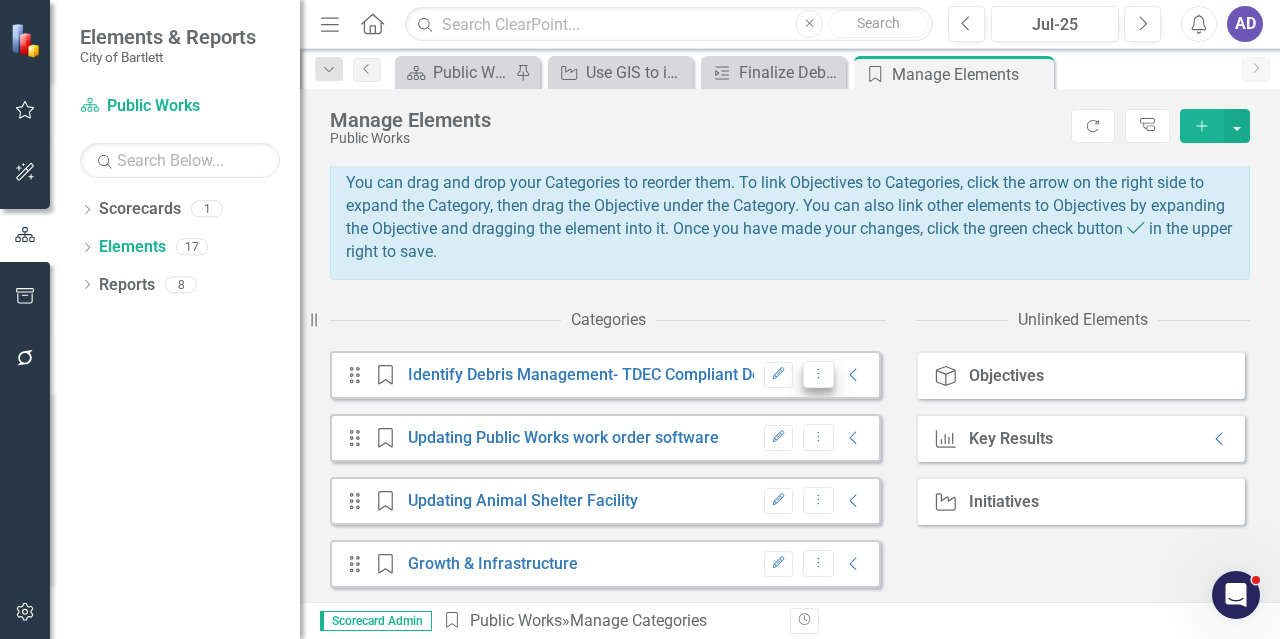 click on "Dropdown Menu" 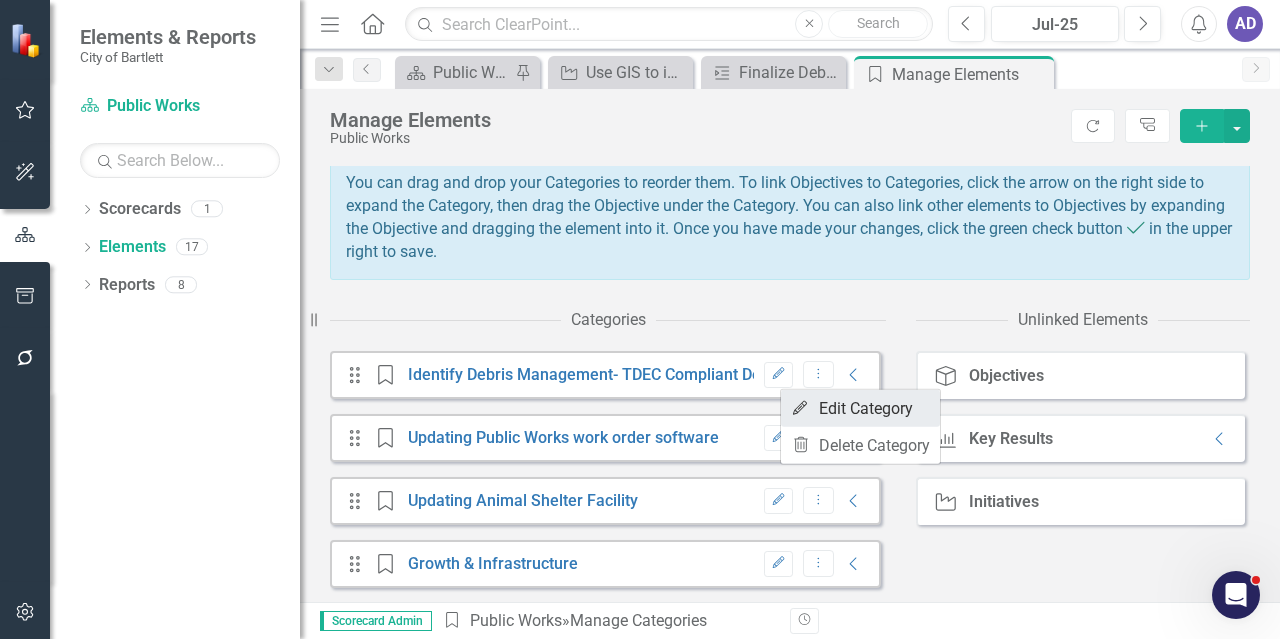 click on "Edit Edit Category" at bounding box center [860, 408] 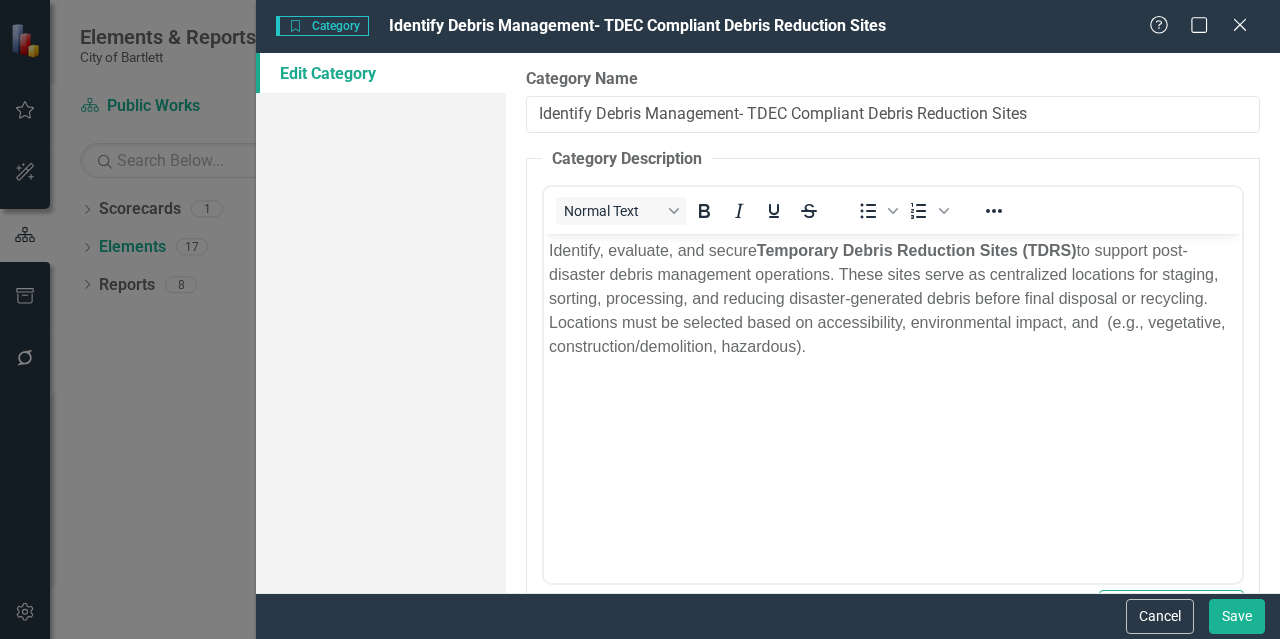 scroll, scrollTop: 0, scrollLeft: 0, axis: both 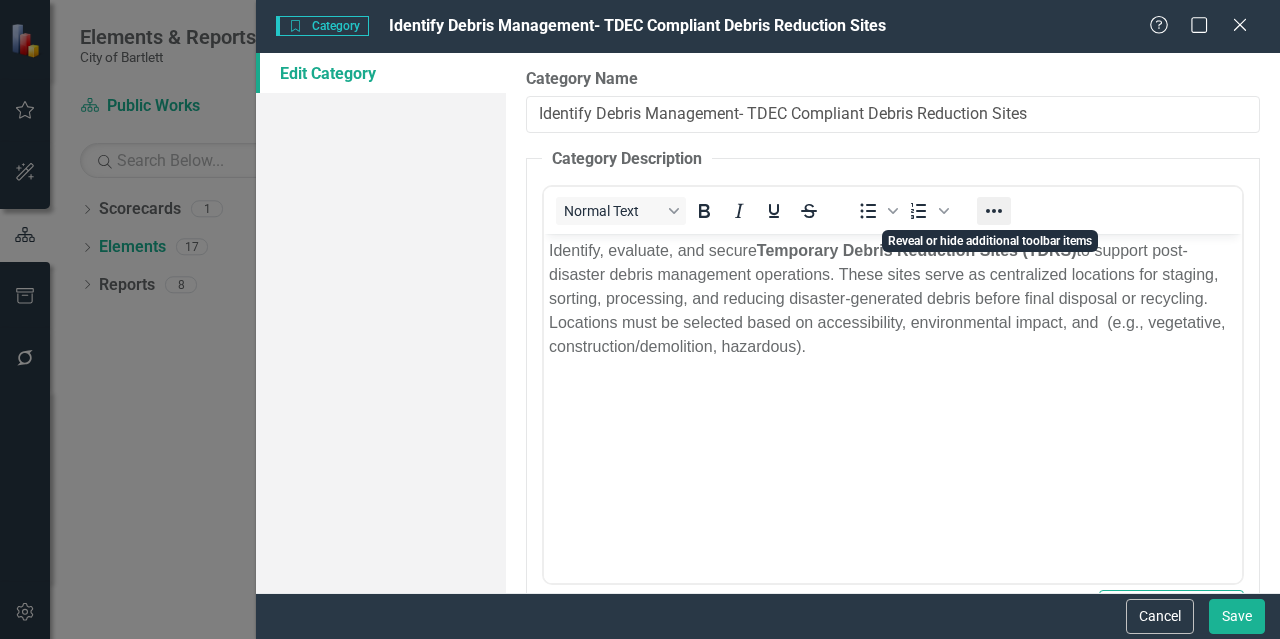 click 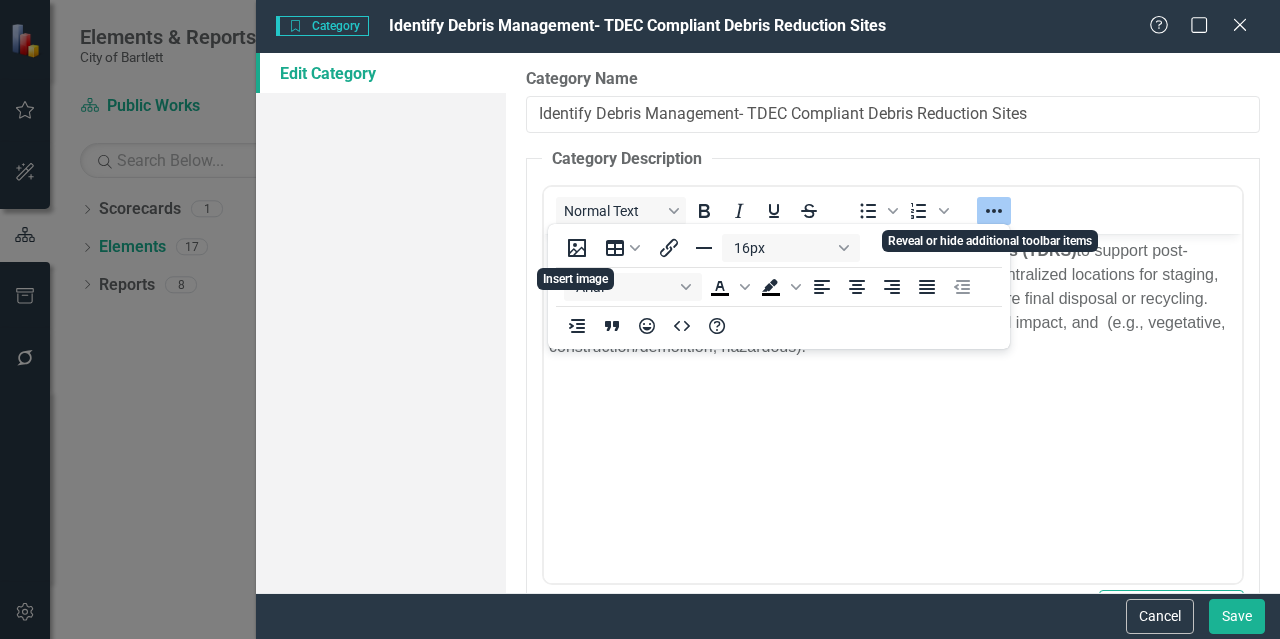 click 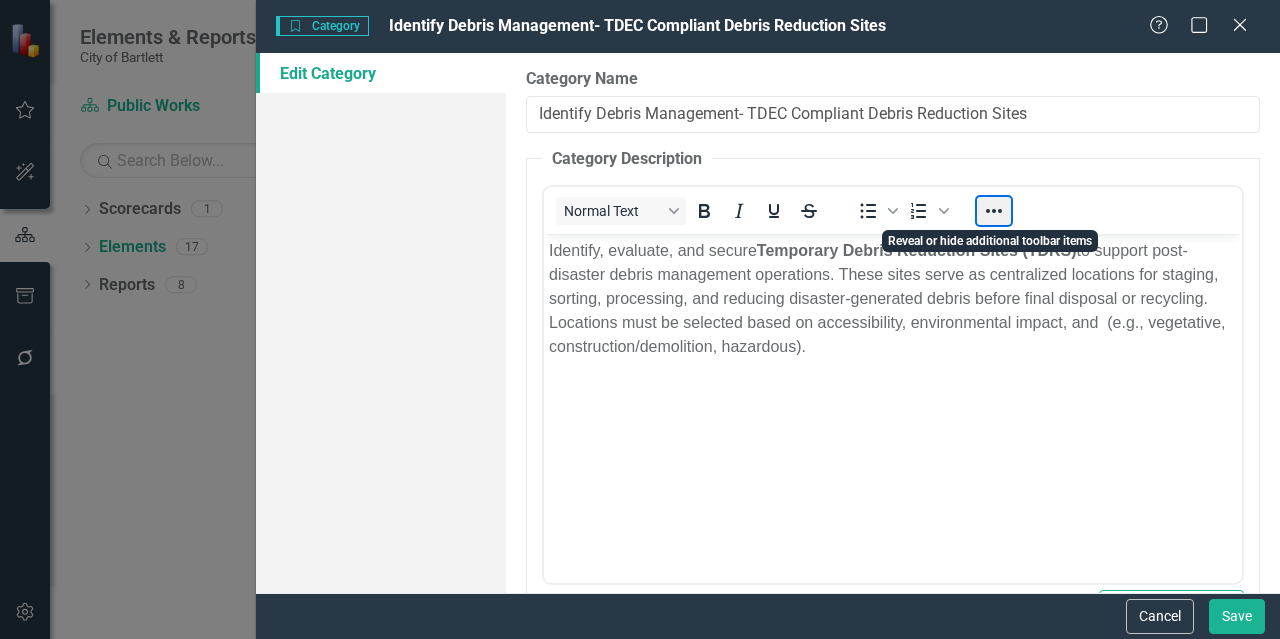 click at bounding box center [994, 211] 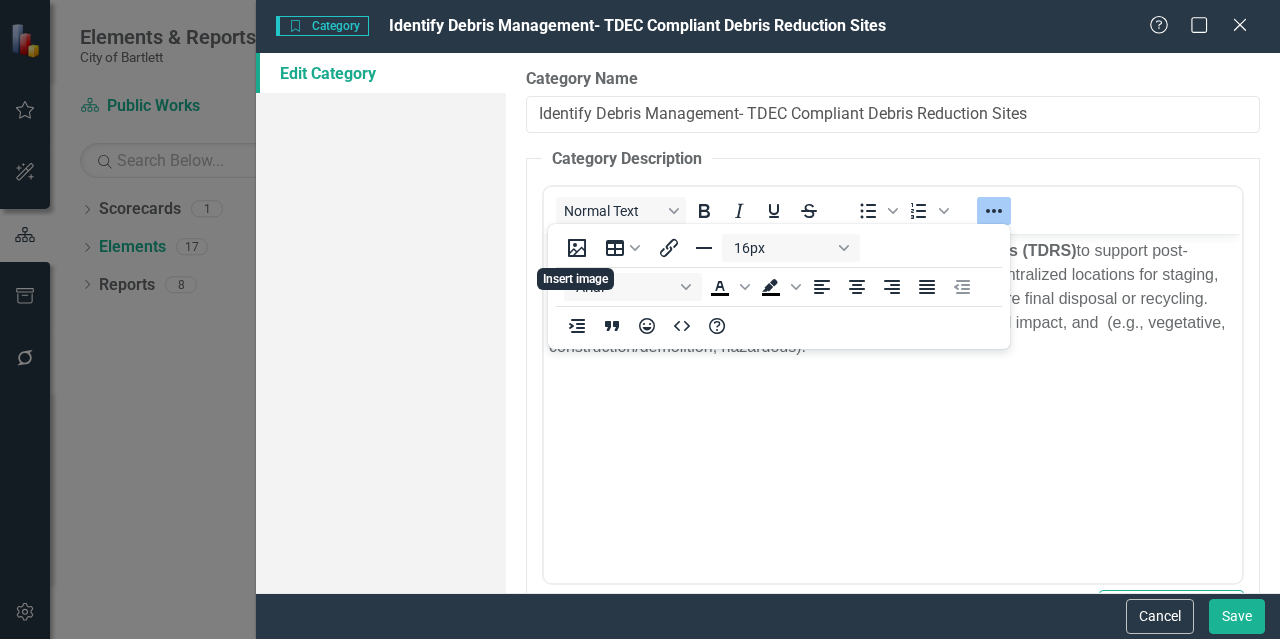 click 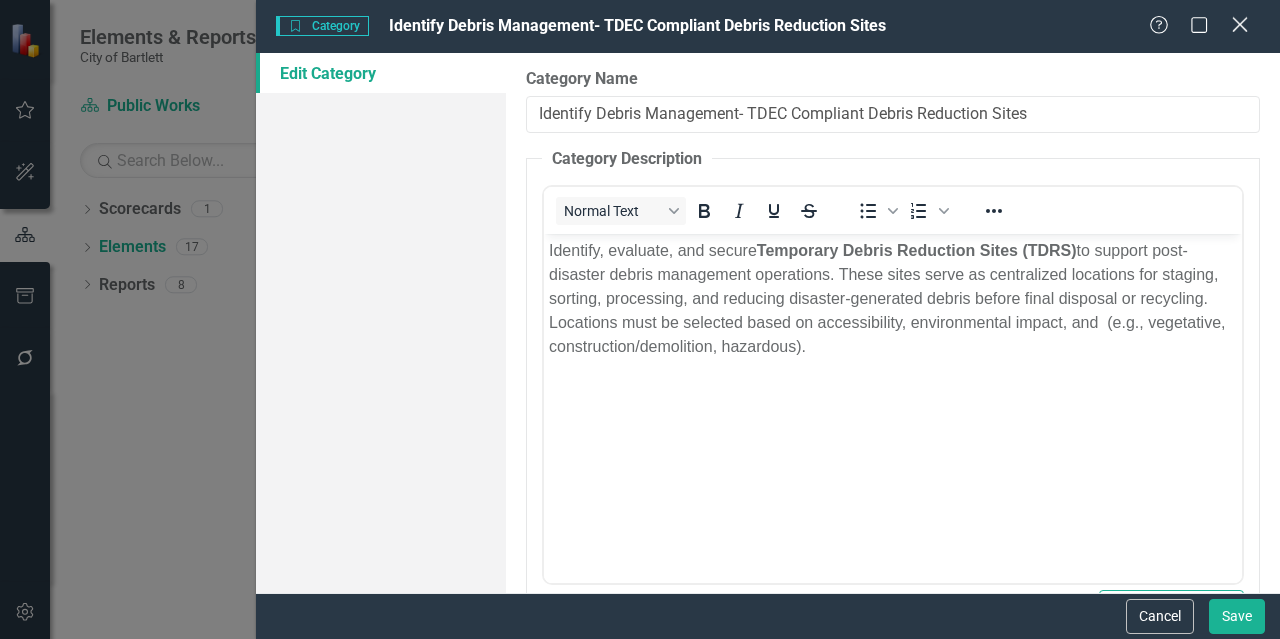 click on "Close" 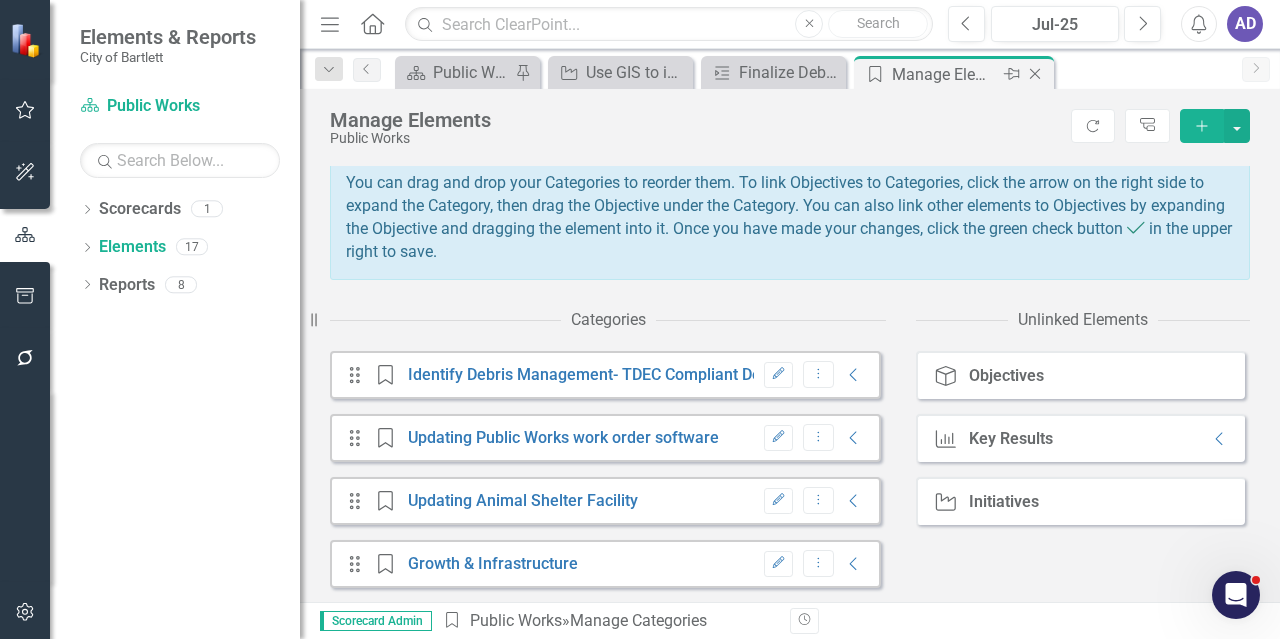 click 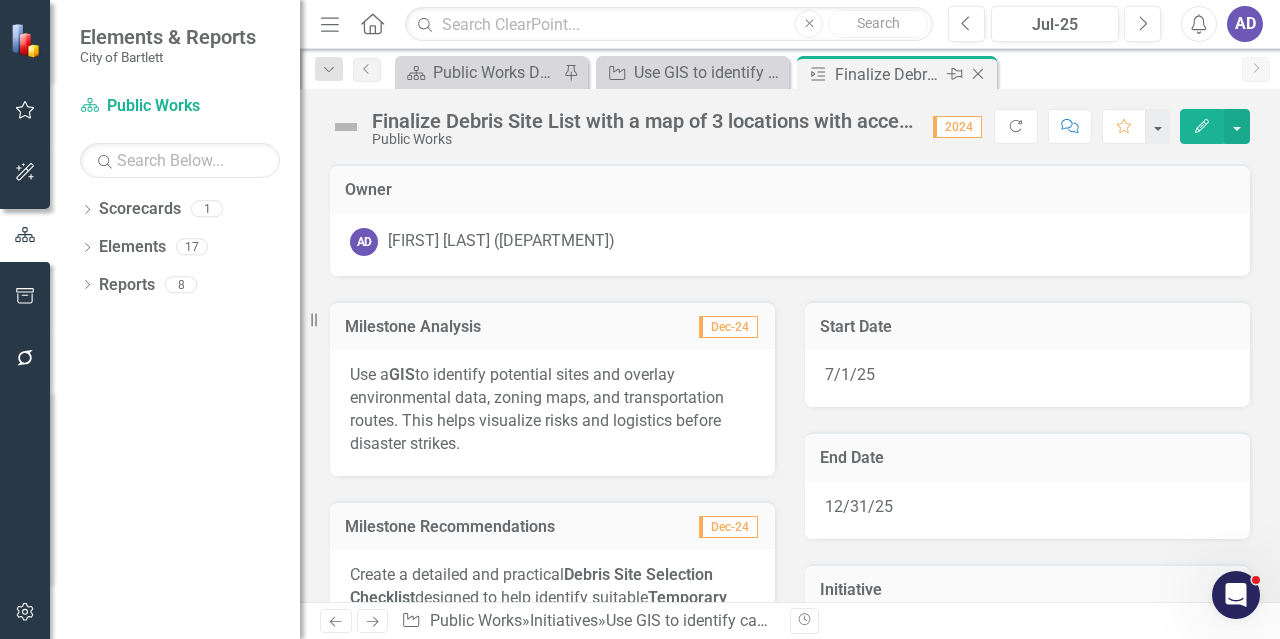click on "Close" 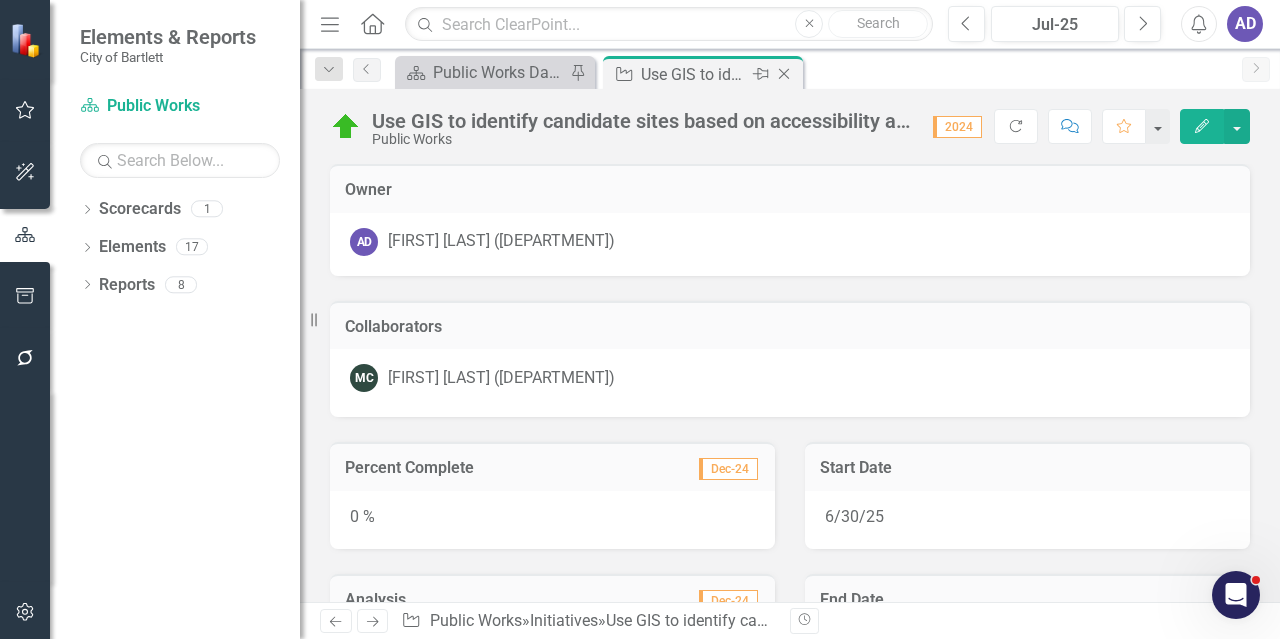 click on "Close" 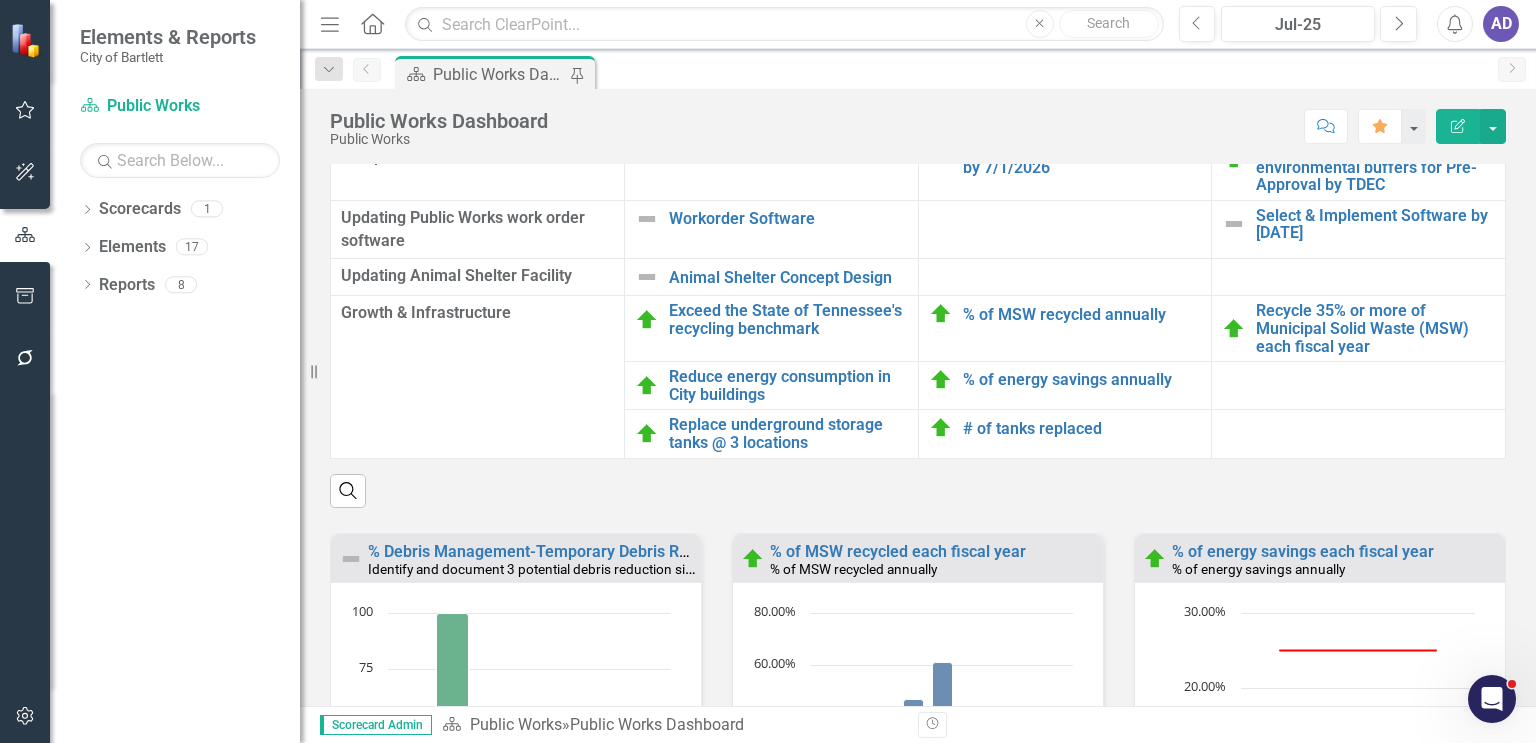 scroll, scrollTop: 1908, scrollLeft: 0, axis: vertical 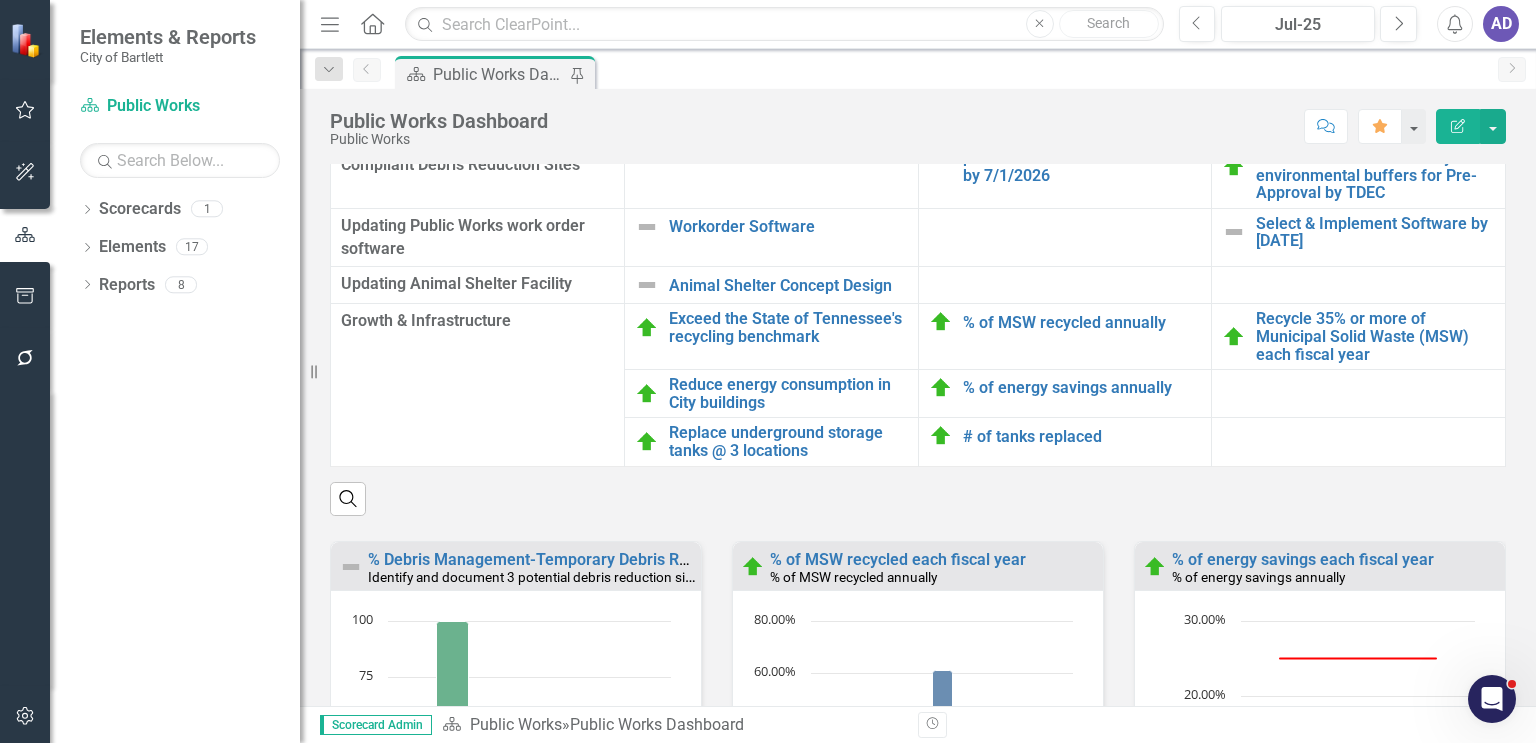 click on "Search" at bounding box center (918, 491) 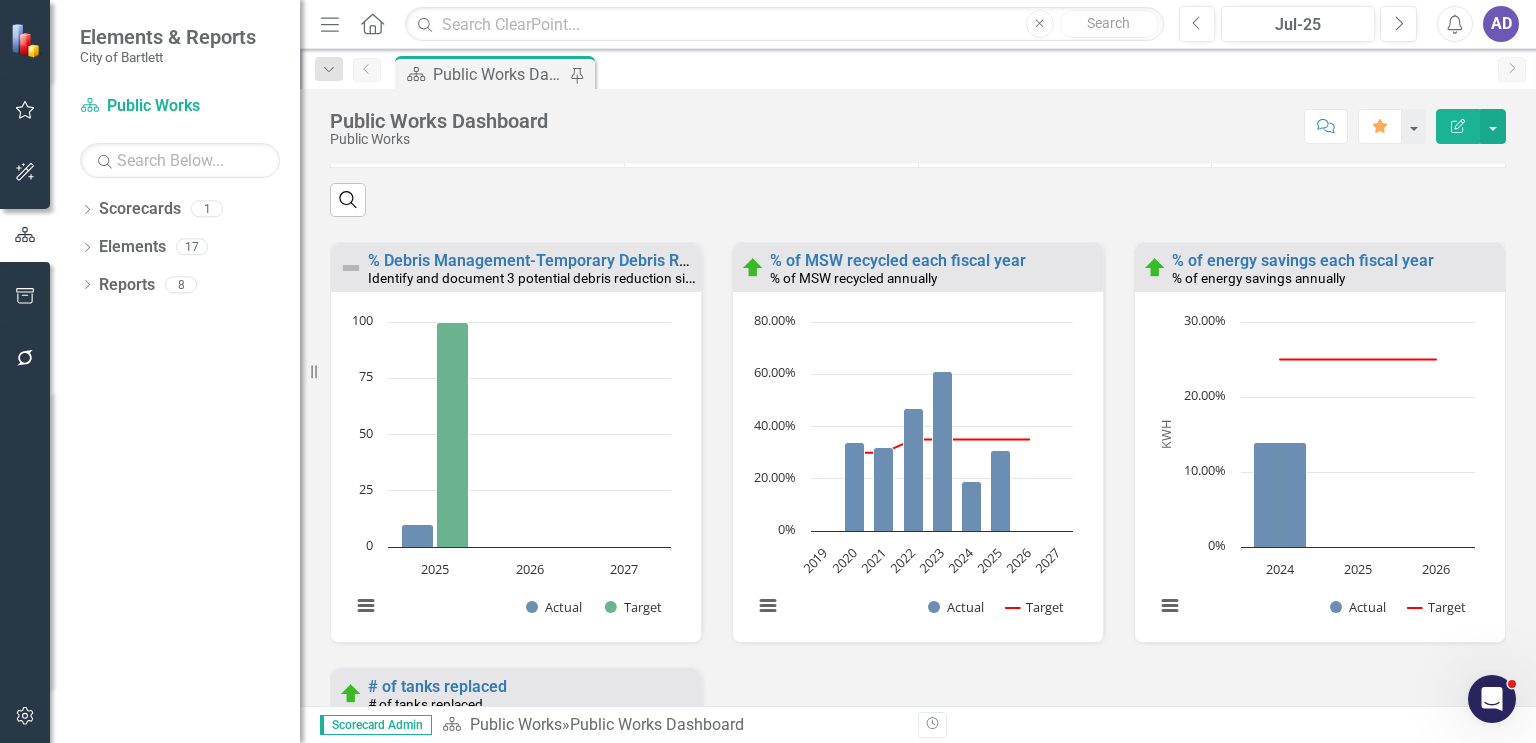 scroll, scrollTop: 2408, scrollLeft: 0, axis: vertical 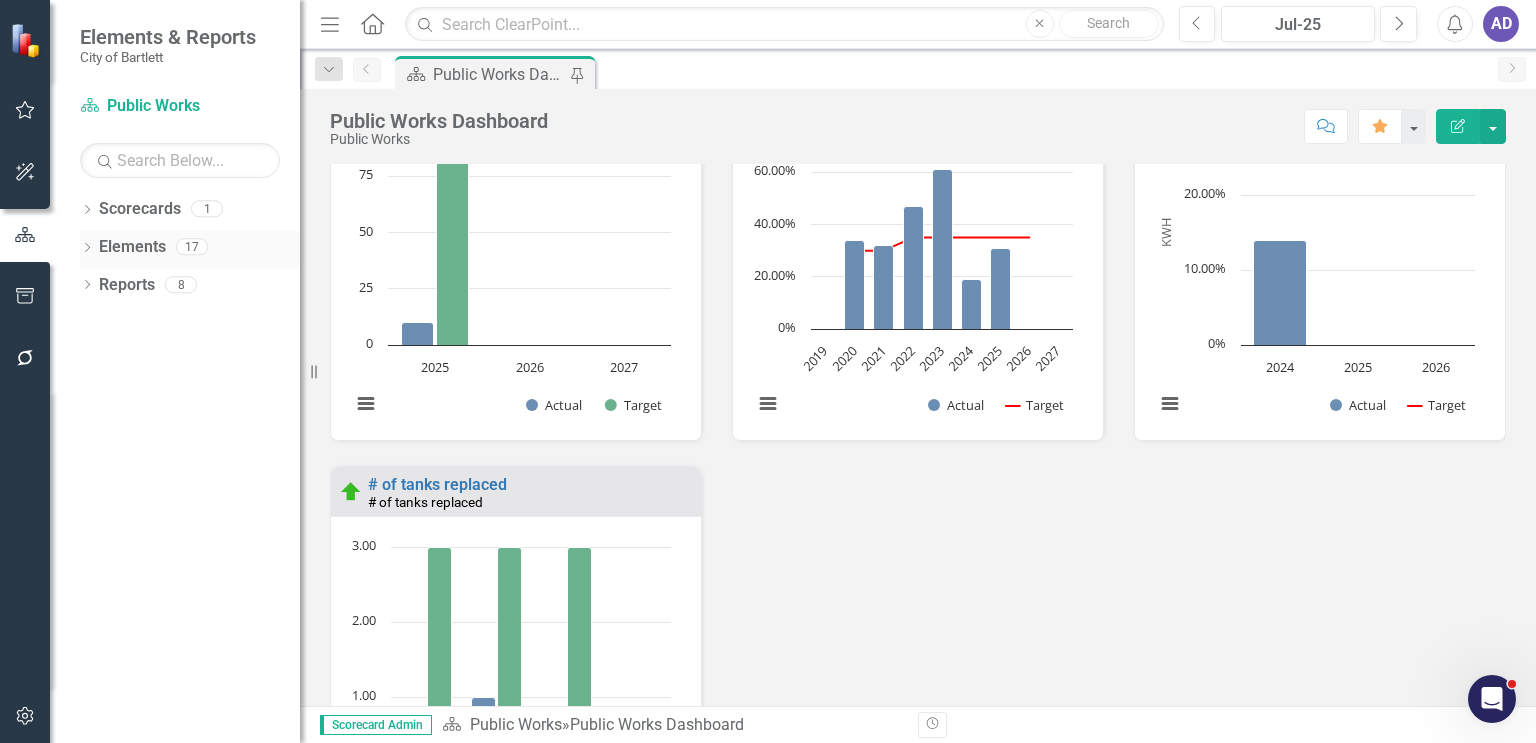 click on "Elements" at bounding box center (132, 247) 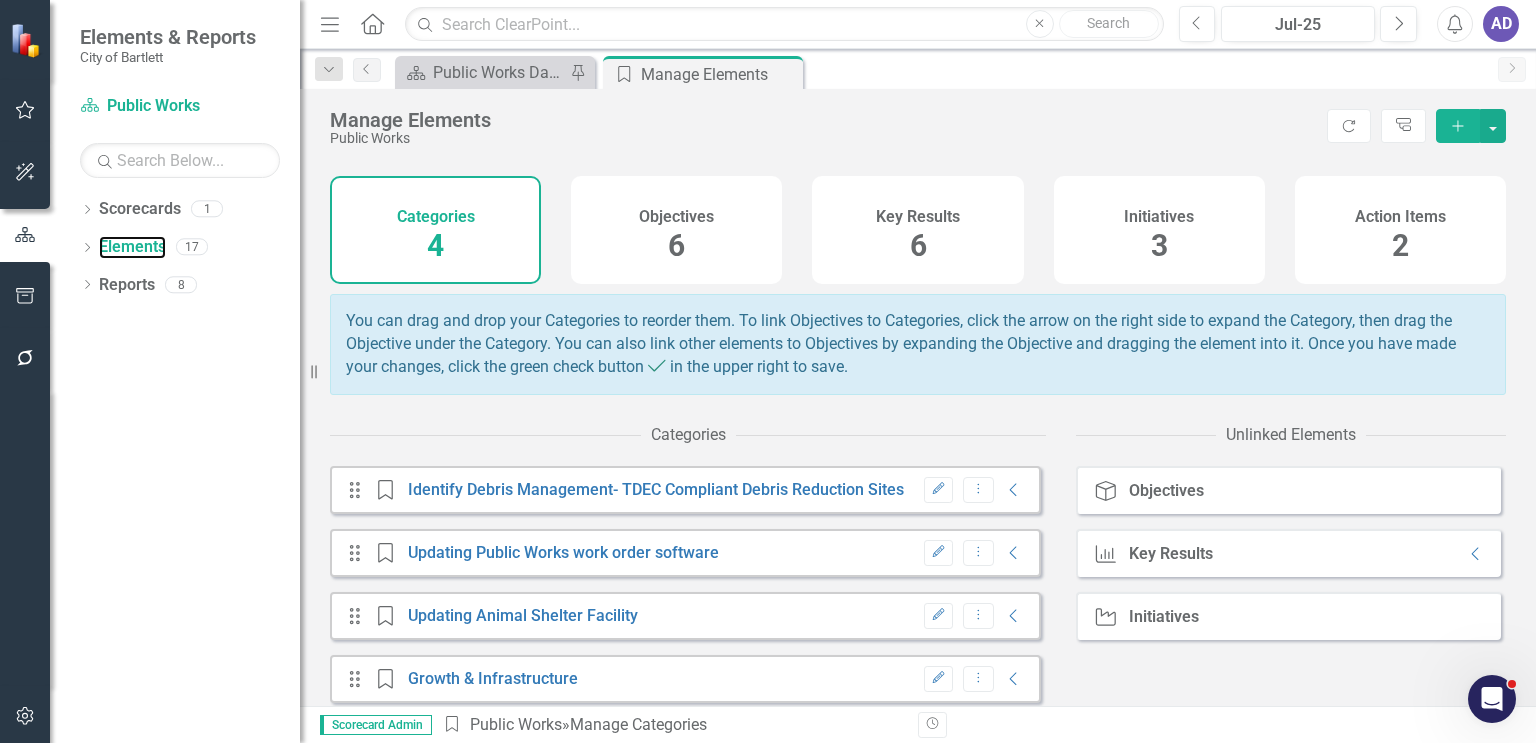 scroll, scrollTop: 76, scrollLeft: 0, axis: vertical 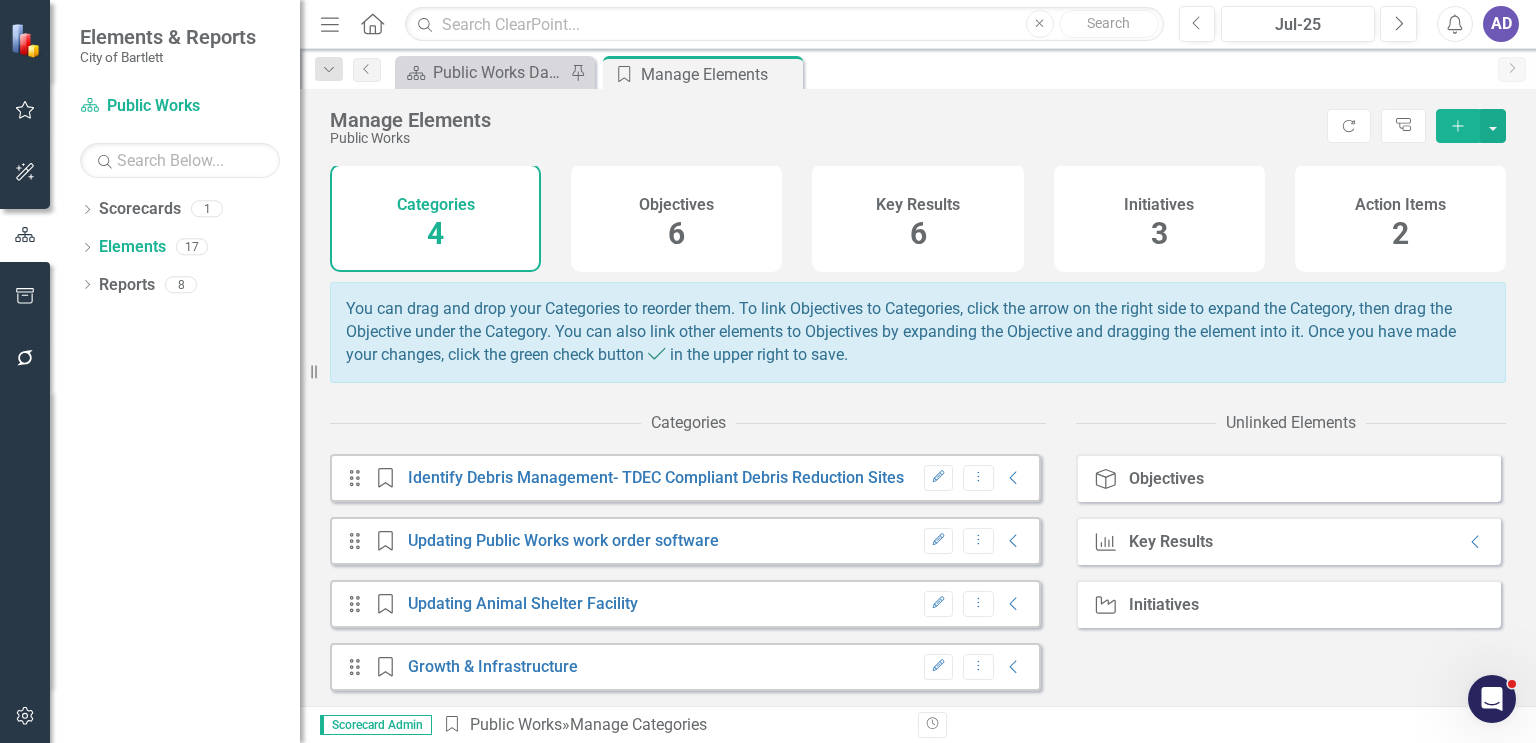 click on "Key Results" at bounding box center (918, 205) 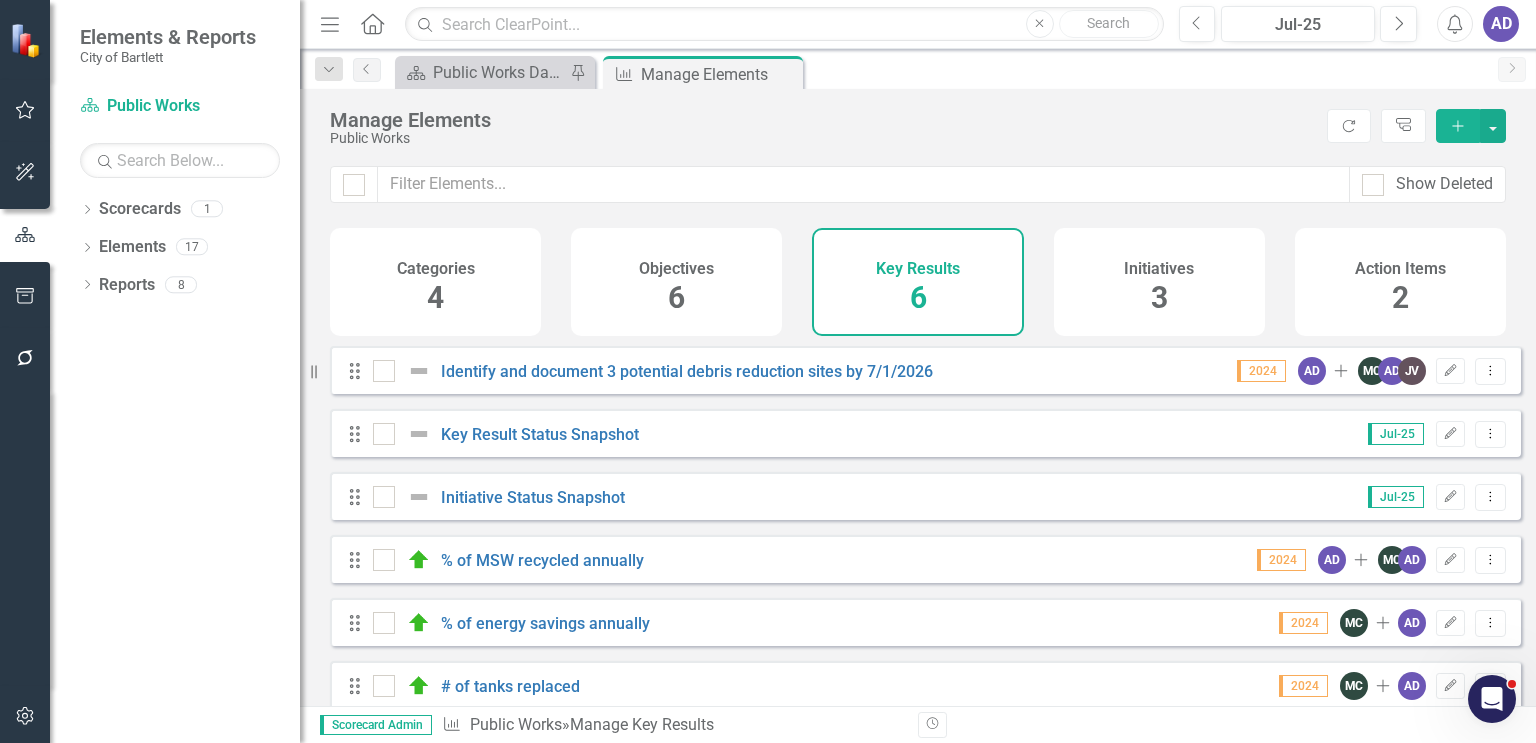 scroll, scrollTop: 32, scrollLeft: 0, axis: vertical 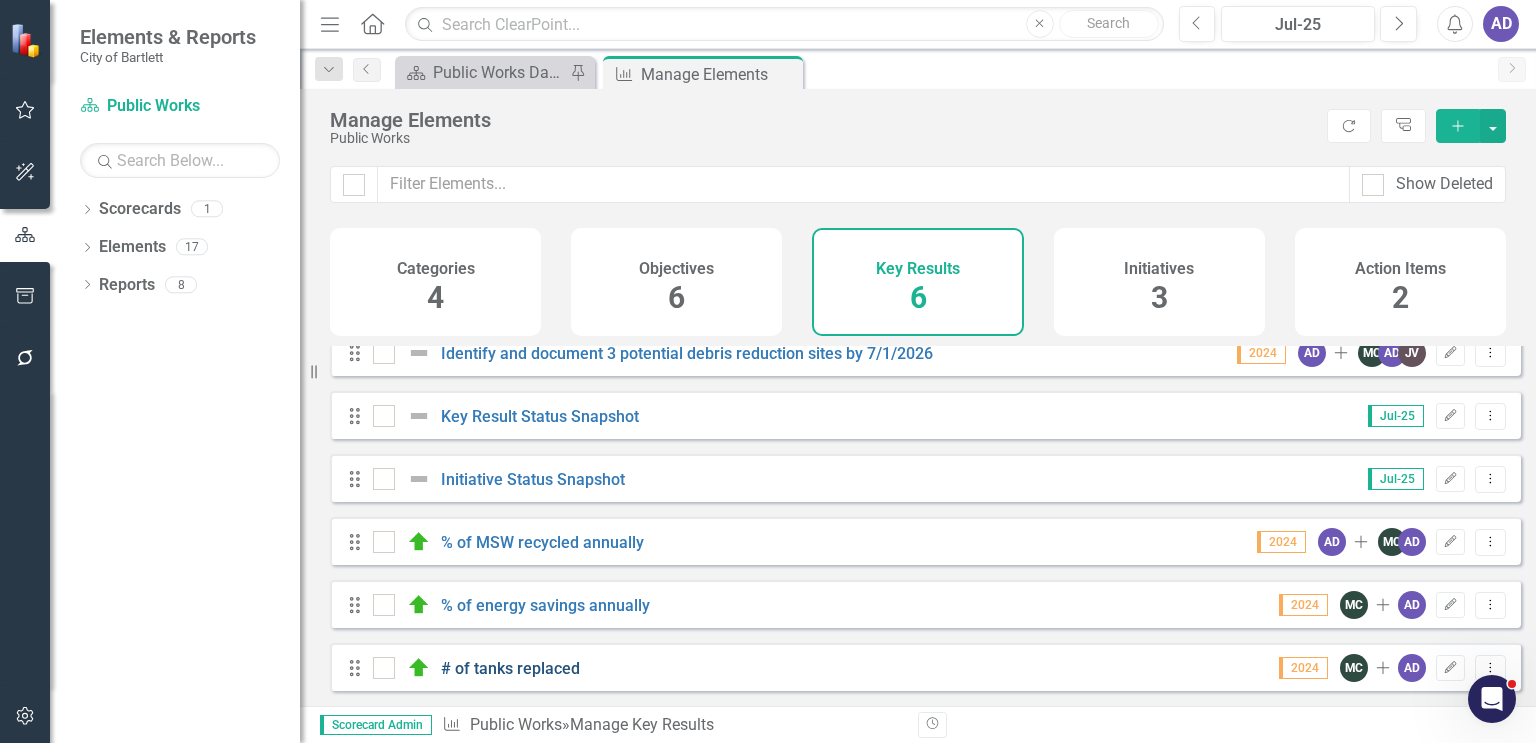 click on "# of tanks replaced" at bounding box center (510, 668) 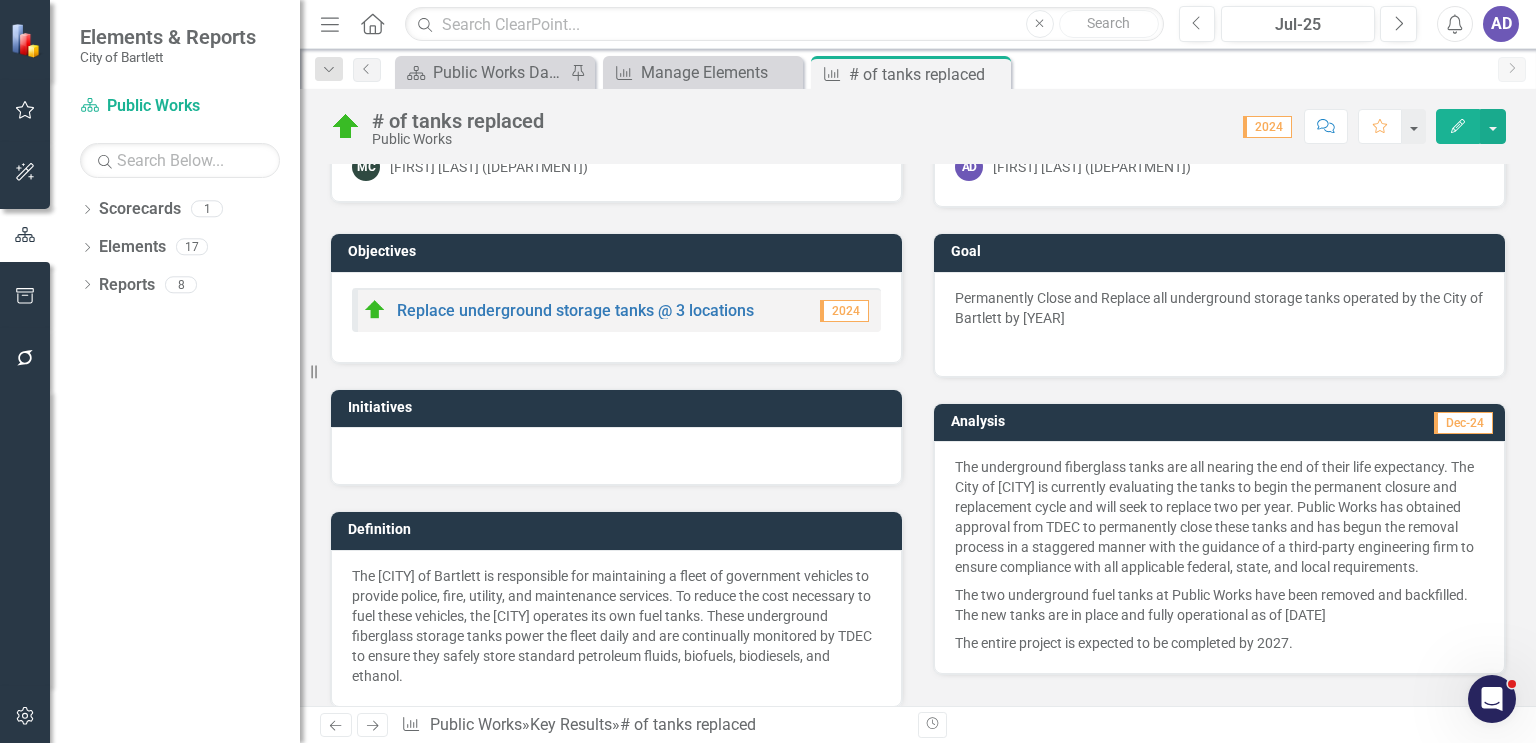 scroll, scrollTop: 100, scrollLeft: 0, axis: vertical 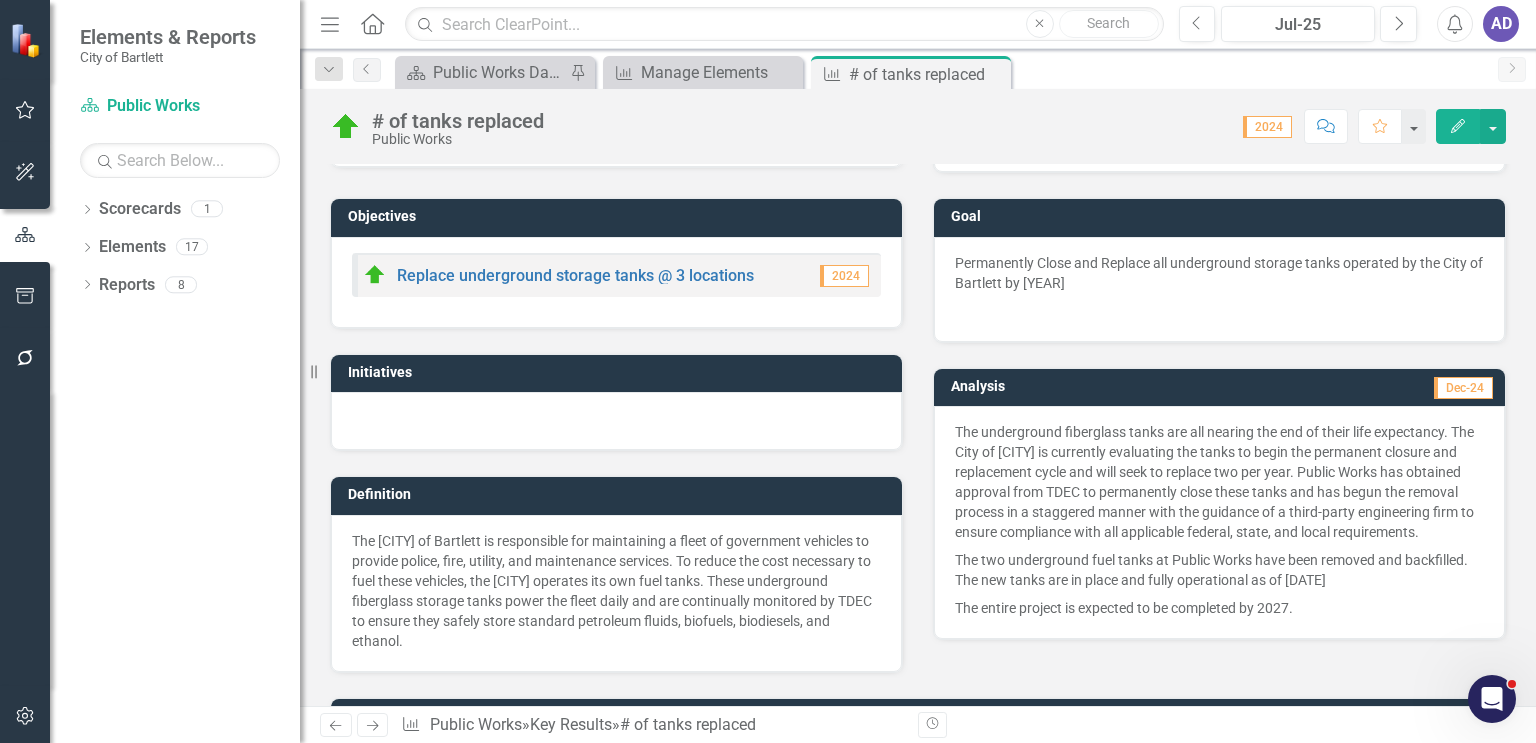 click on "The two underground fuel tanks at Public Works have been removed and backfilled. The new tanks are in place and fully operational as of [DATE]" at bounding box center [1219, 570] 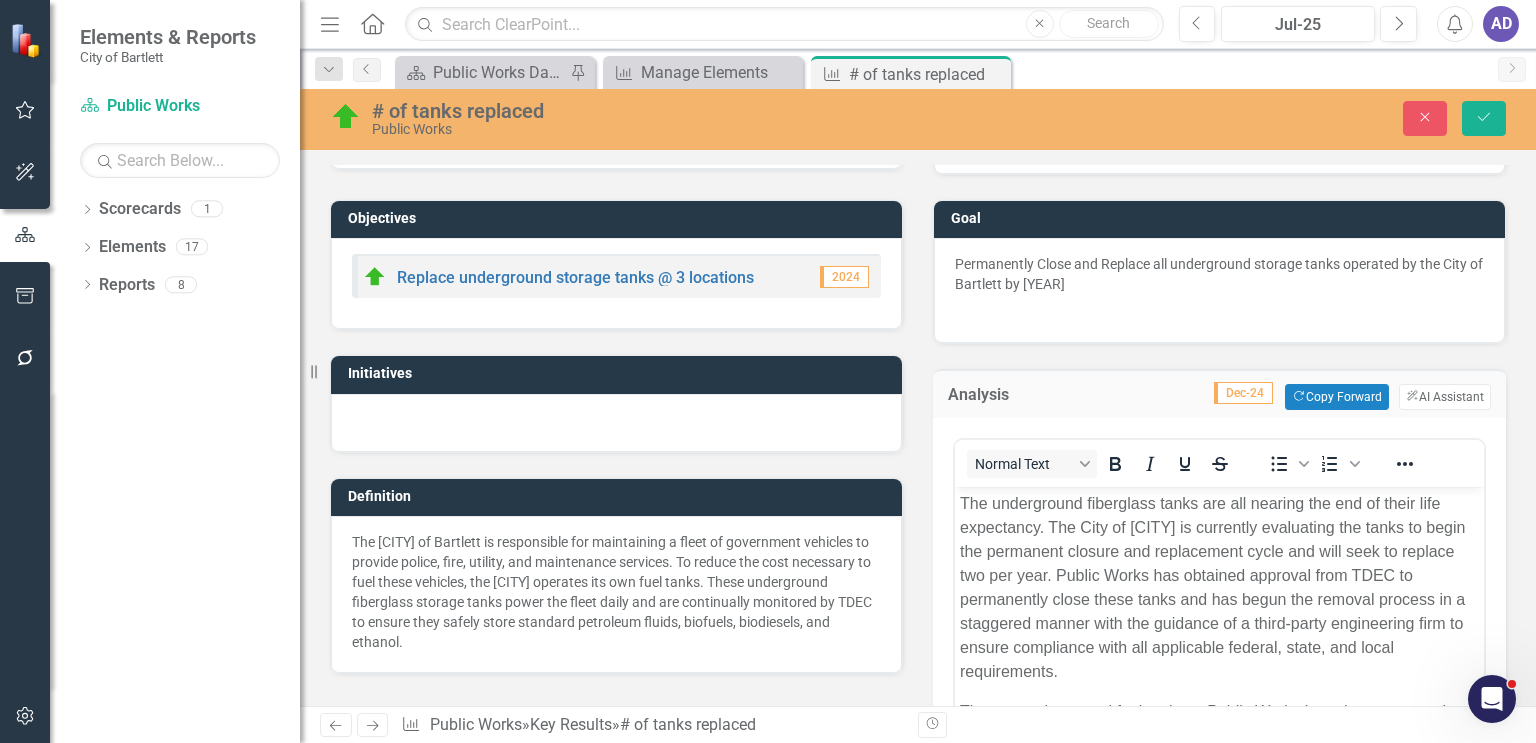 scroll, scrollTop: 0, scrollLeft: 0, axis: both 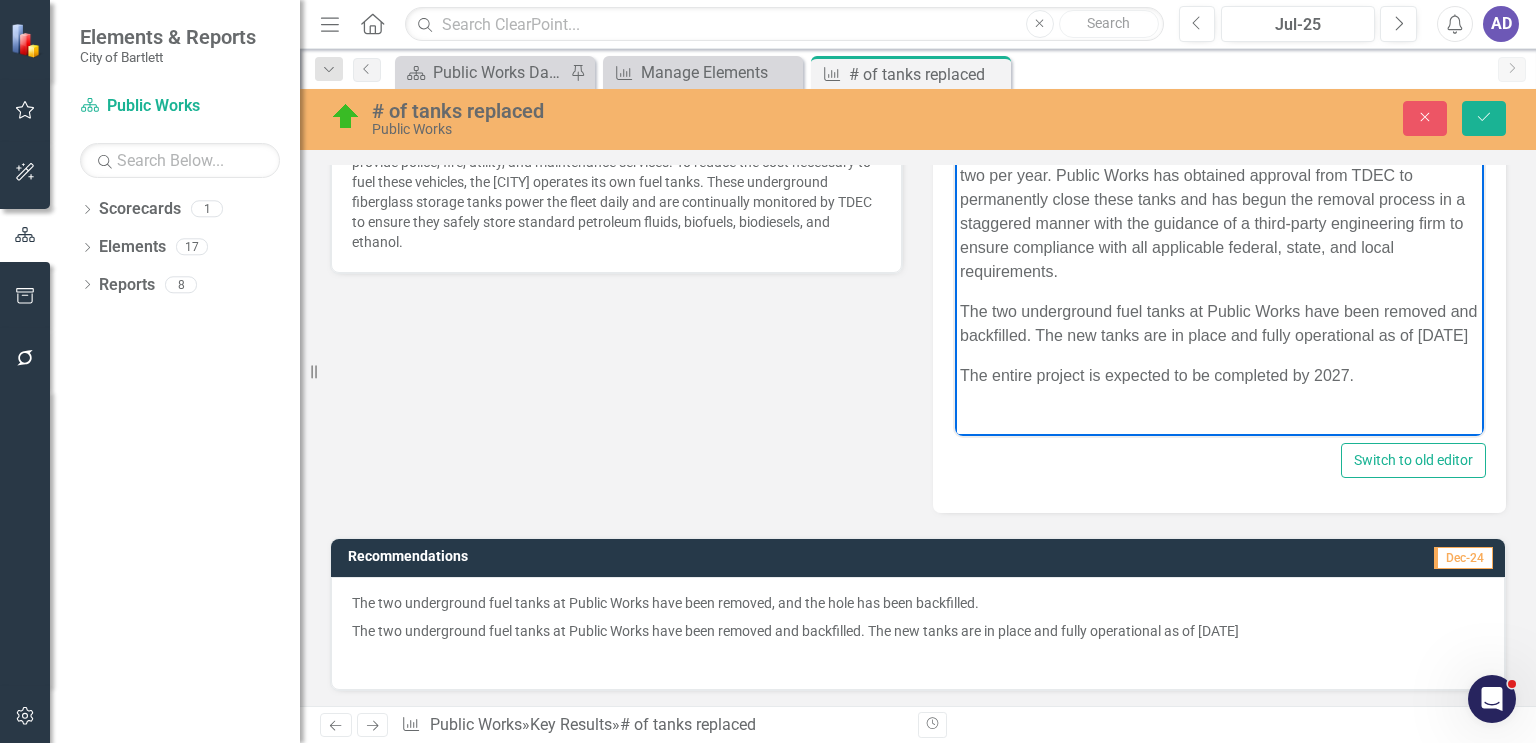 drag, startPoint x: 962, startPoint y: 312, endPoint x: 1045, endPoint y: 360, distance: 95.880135 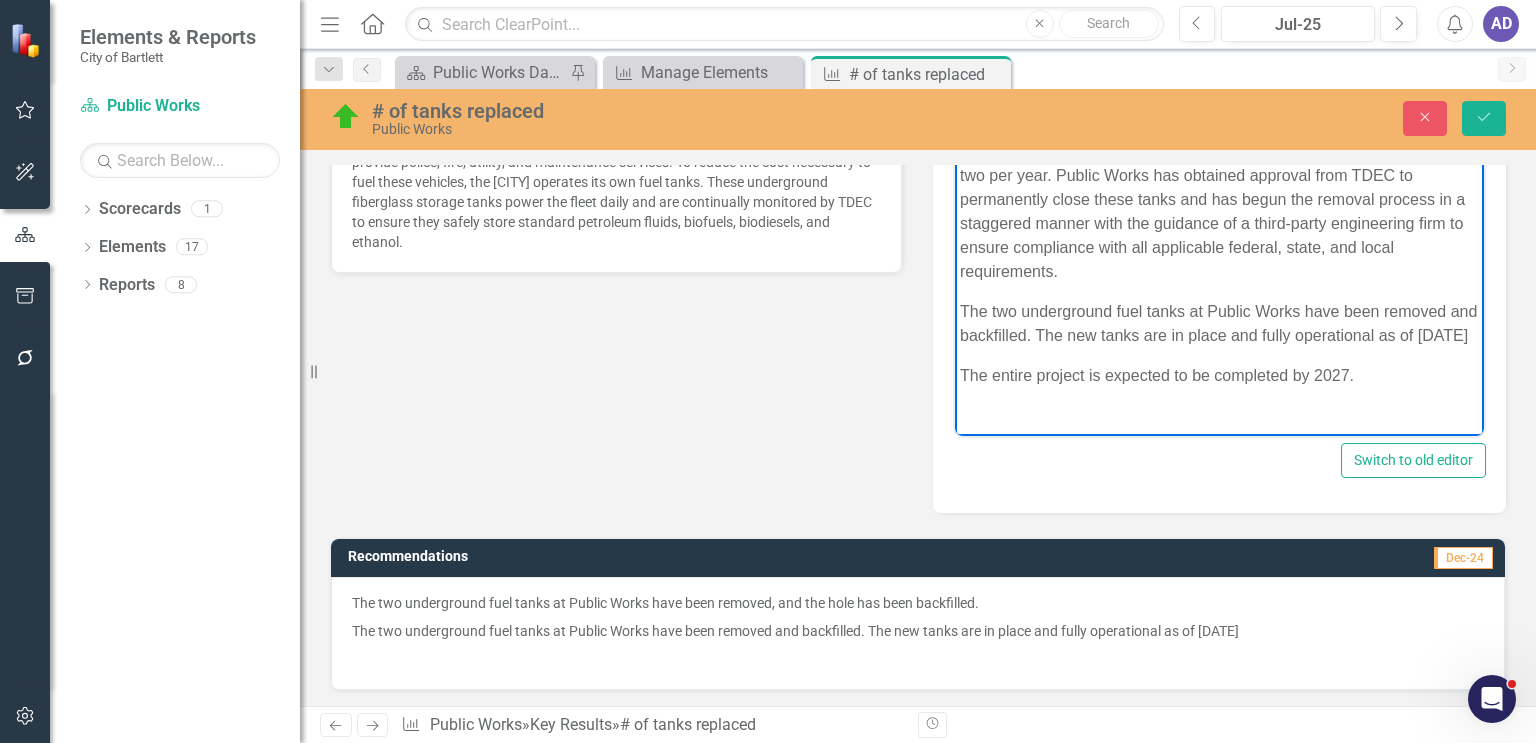 click on "The two underground fuel tanks at Public Works have been removed and backfilled. The new tanks are in place and fully operational as of [DATE]" at bounding box center (1219, 324) 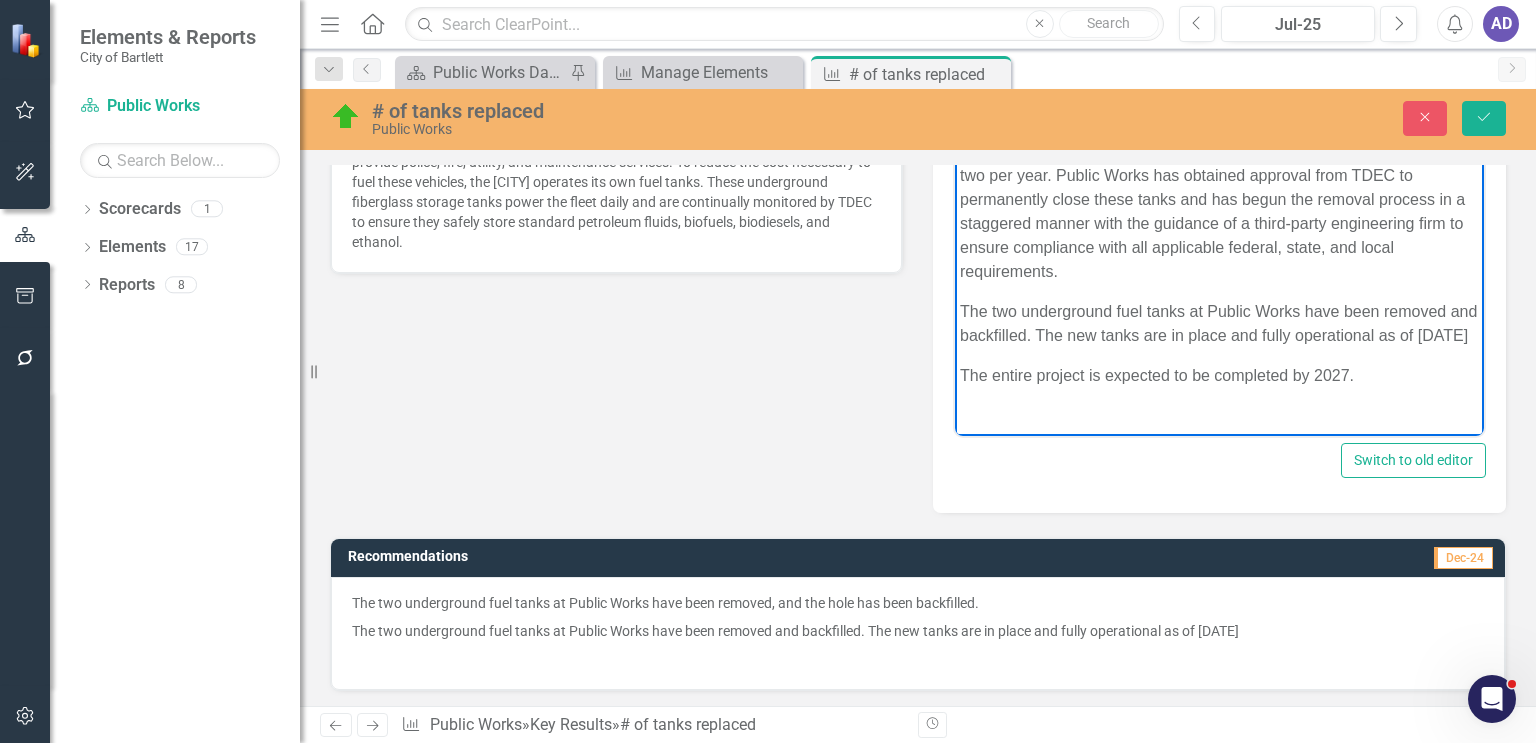 type 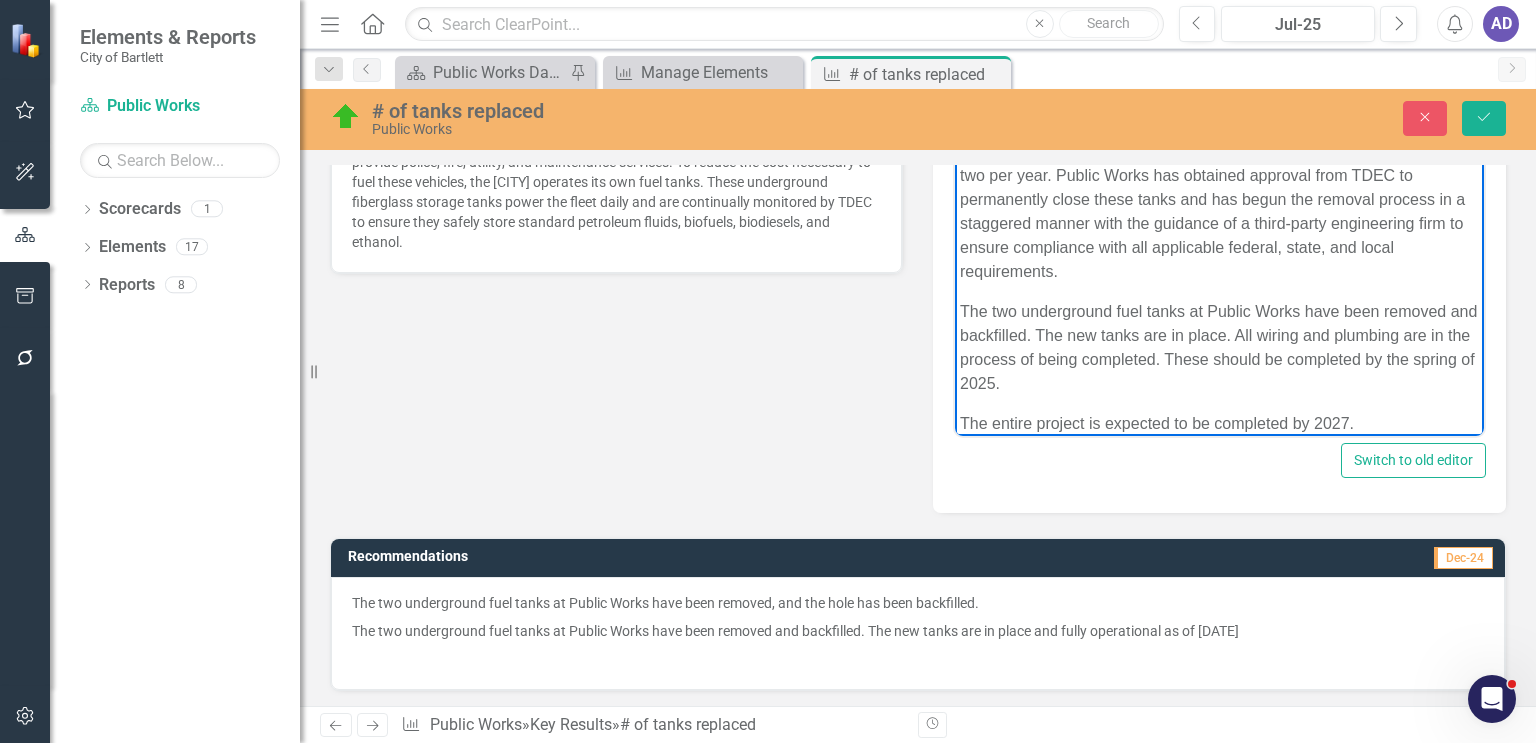 scroll, scrollTop: 20, scrollLeft: 0, axis: vertical 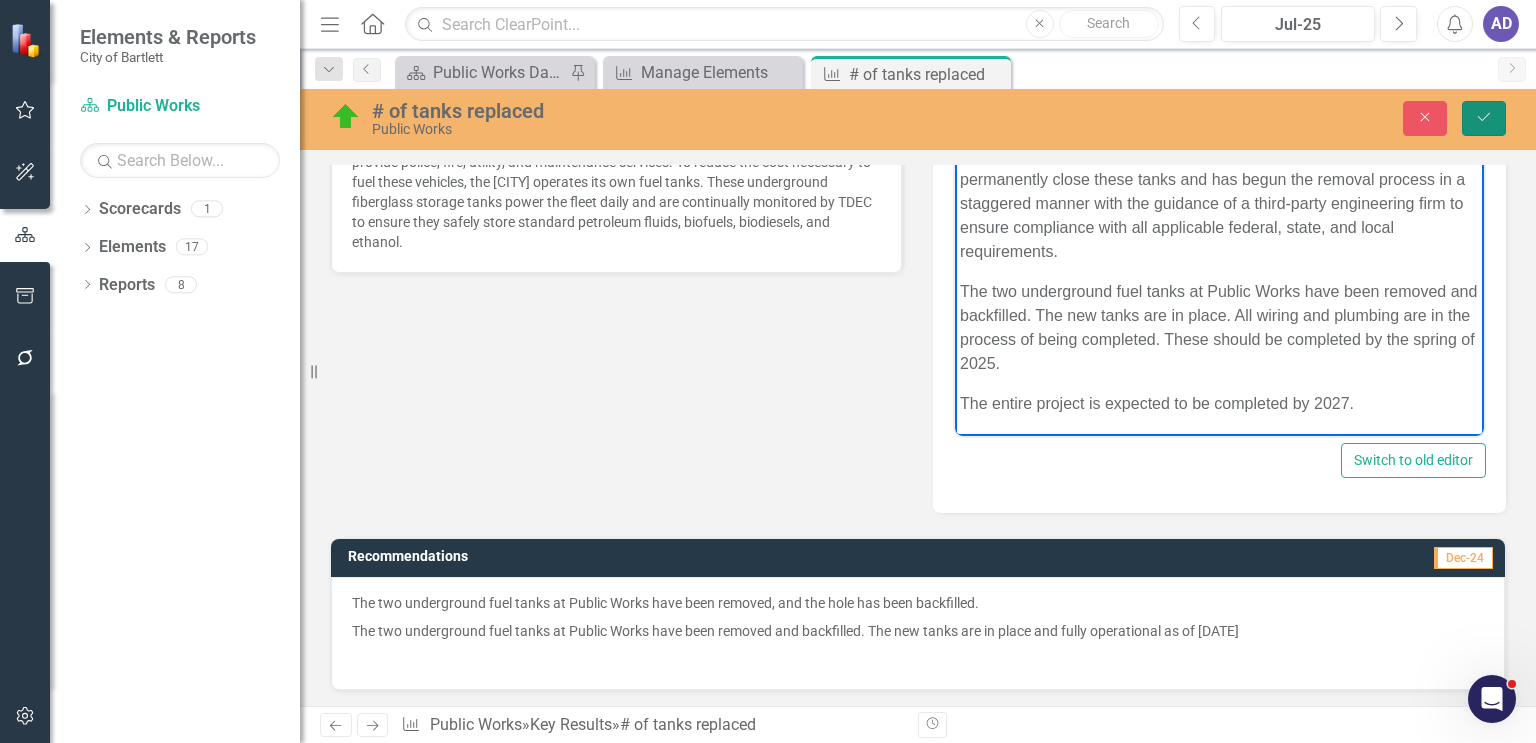 click on "Save" 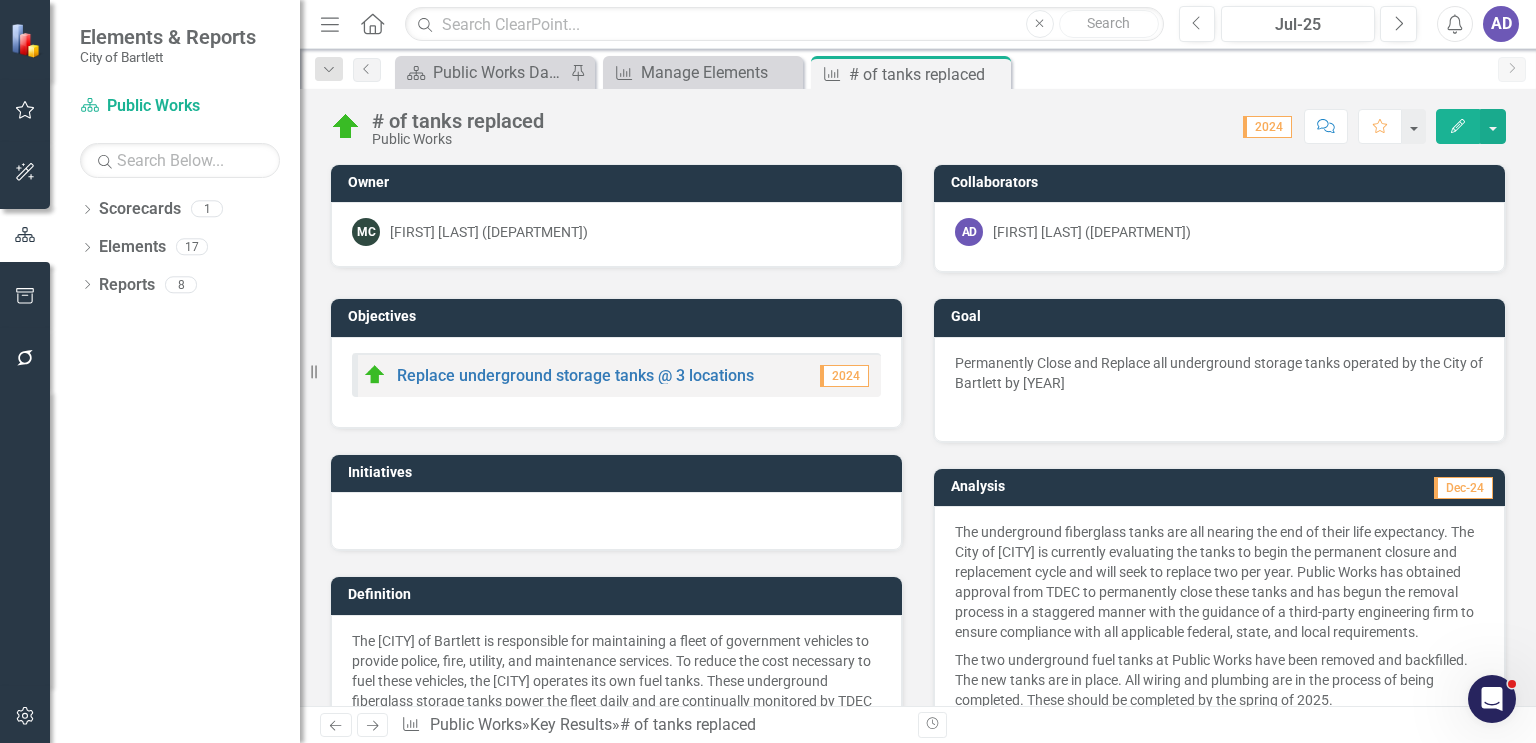 drag, startPoint x: 993, startPoint y: 75, endPoint x: 819, endPoint y: 71, distance: 174.04597 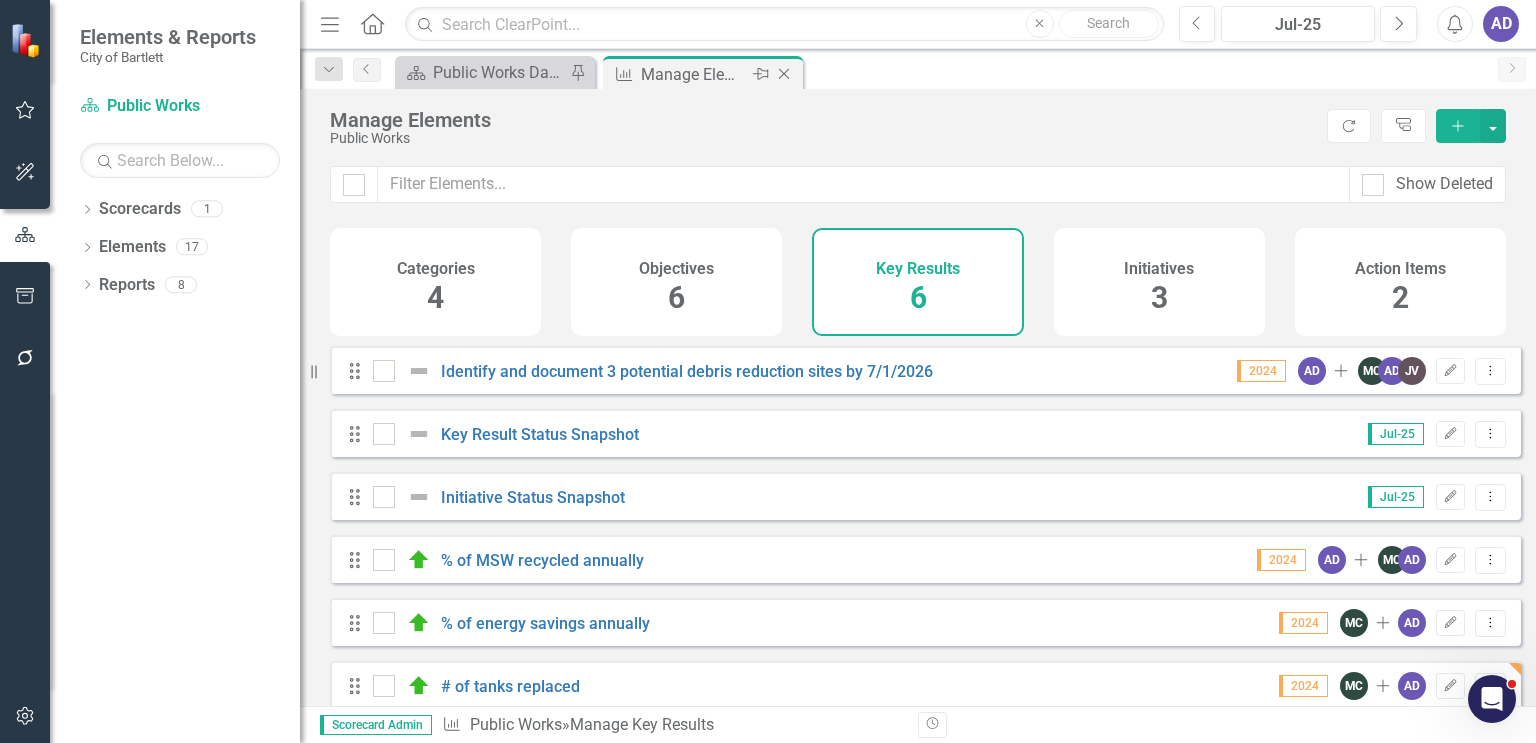 click on "Close" 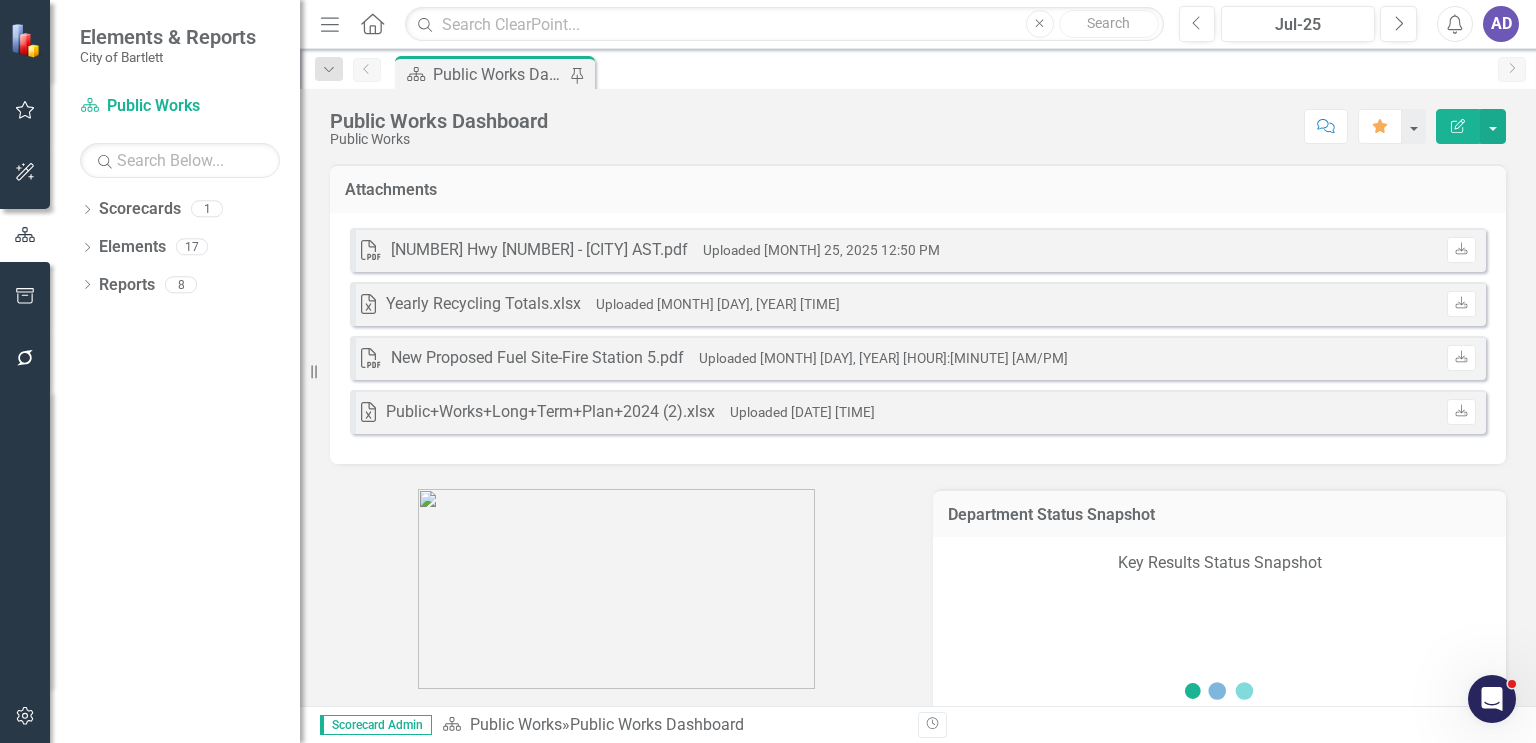 click on "Home" 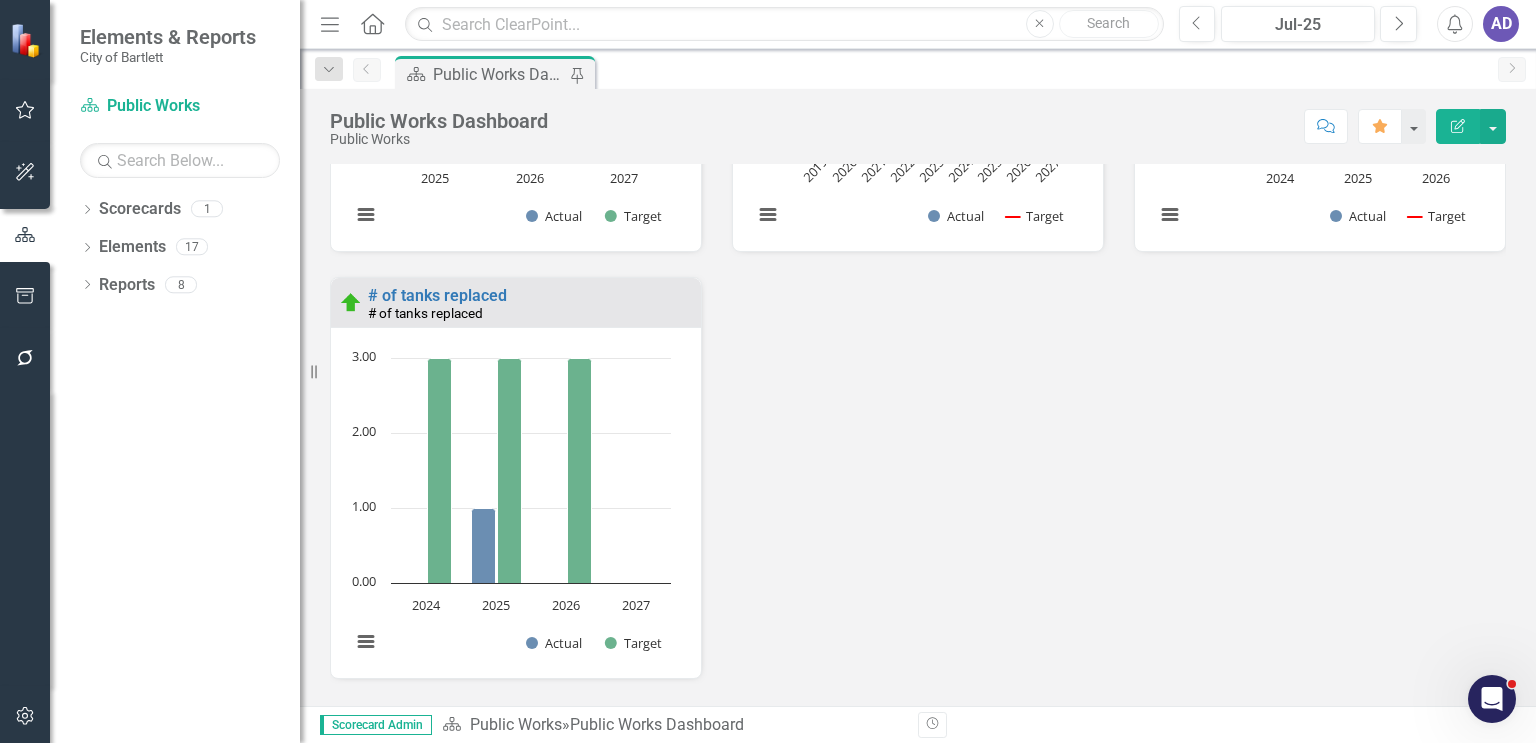 scroll, scrollTop: 2600, scrollLeft: 0, axis: vertical 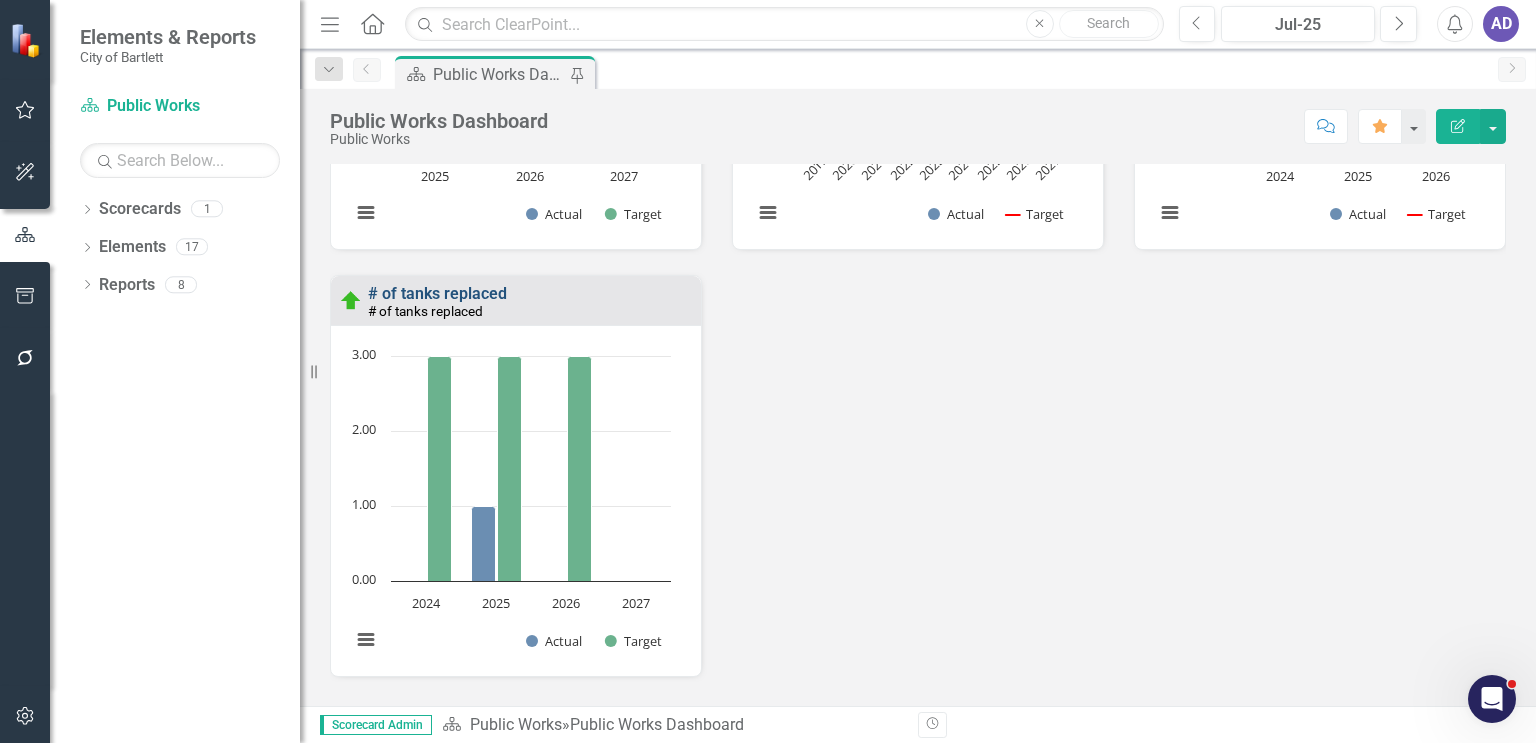 click on "# of tanks replaced" at bounding box center [437, 293] 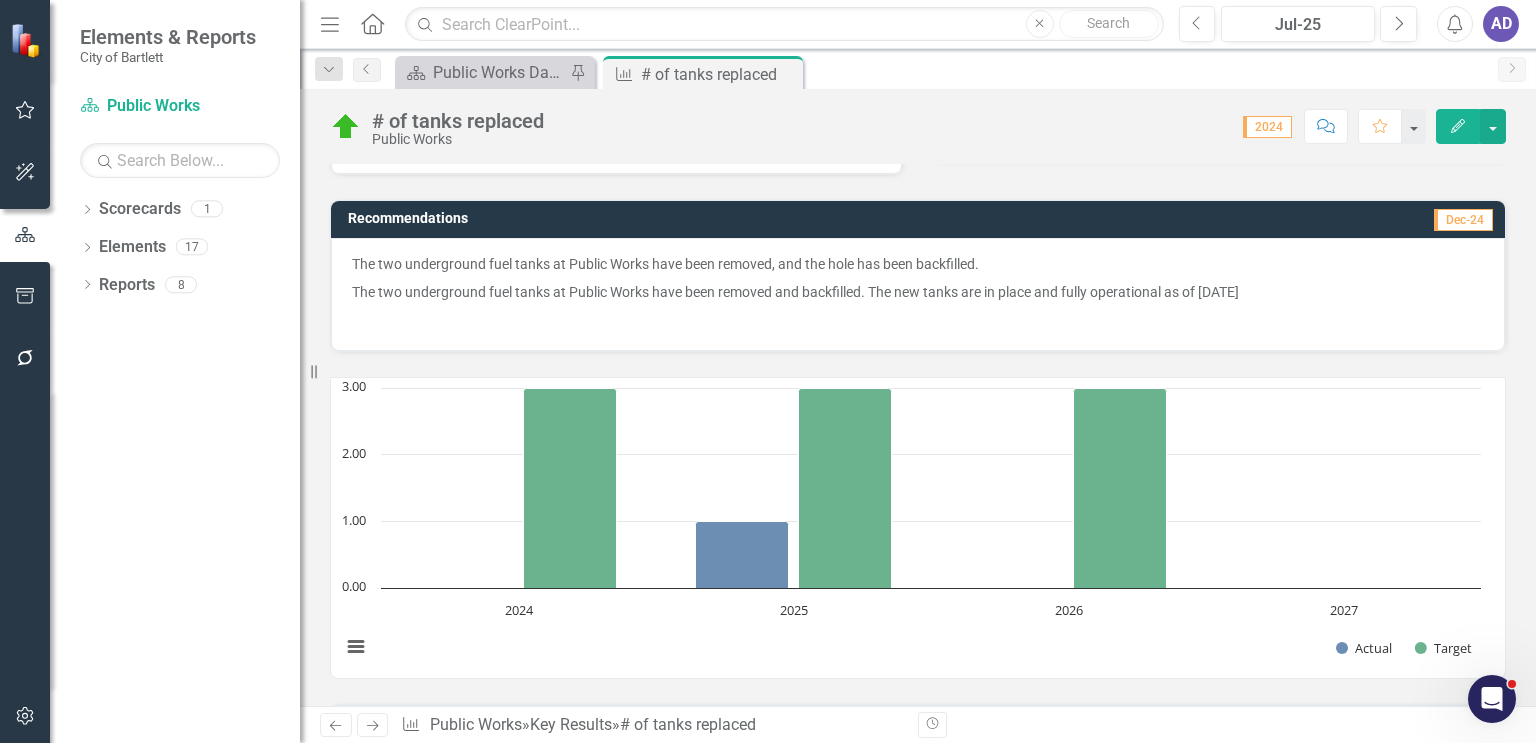 scroll, scrollTop: 600, scrollLeft: 0, axis: vertical 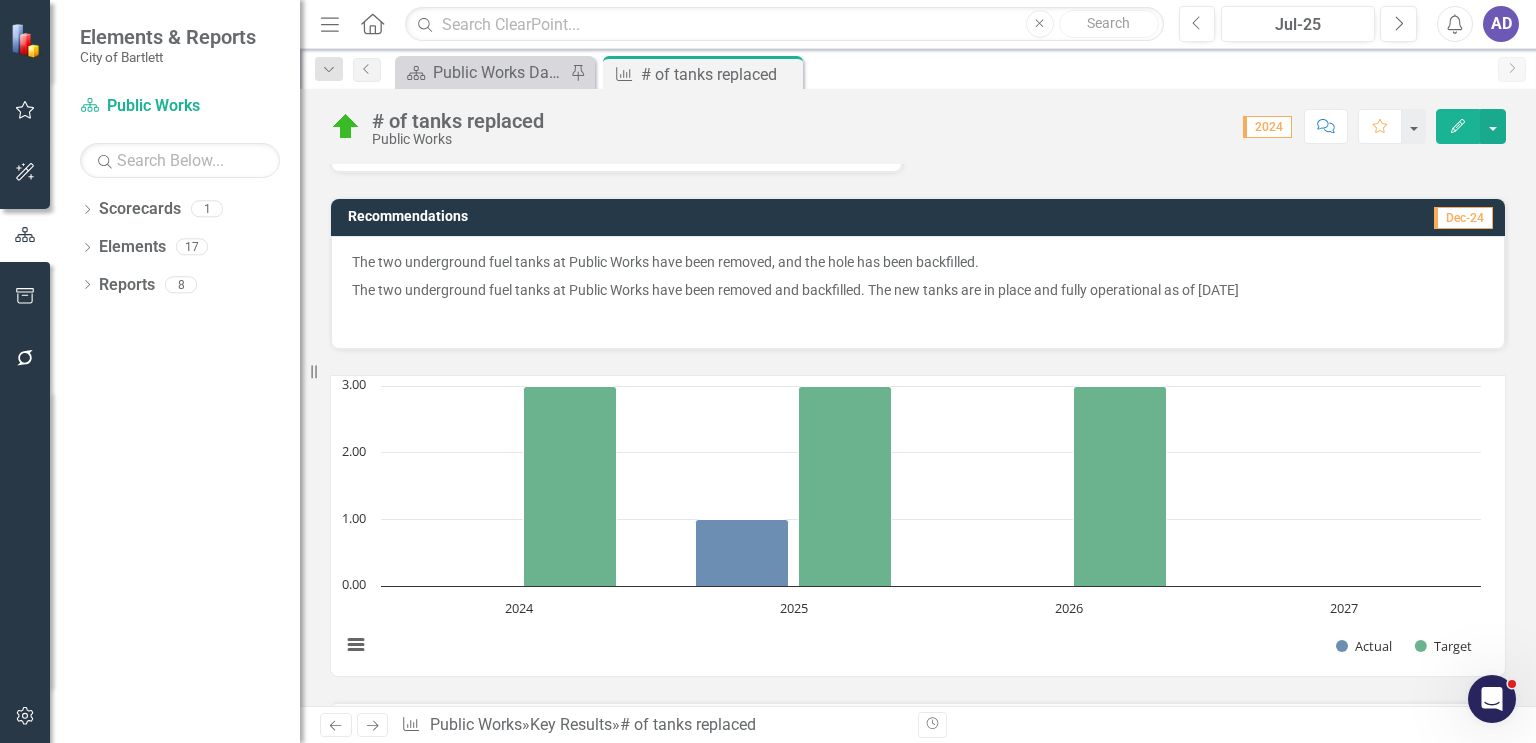 click on "The two underground fuel tanks at Public Works have been removed, and the hole has been backfilled." at bounding box center [918, 264] 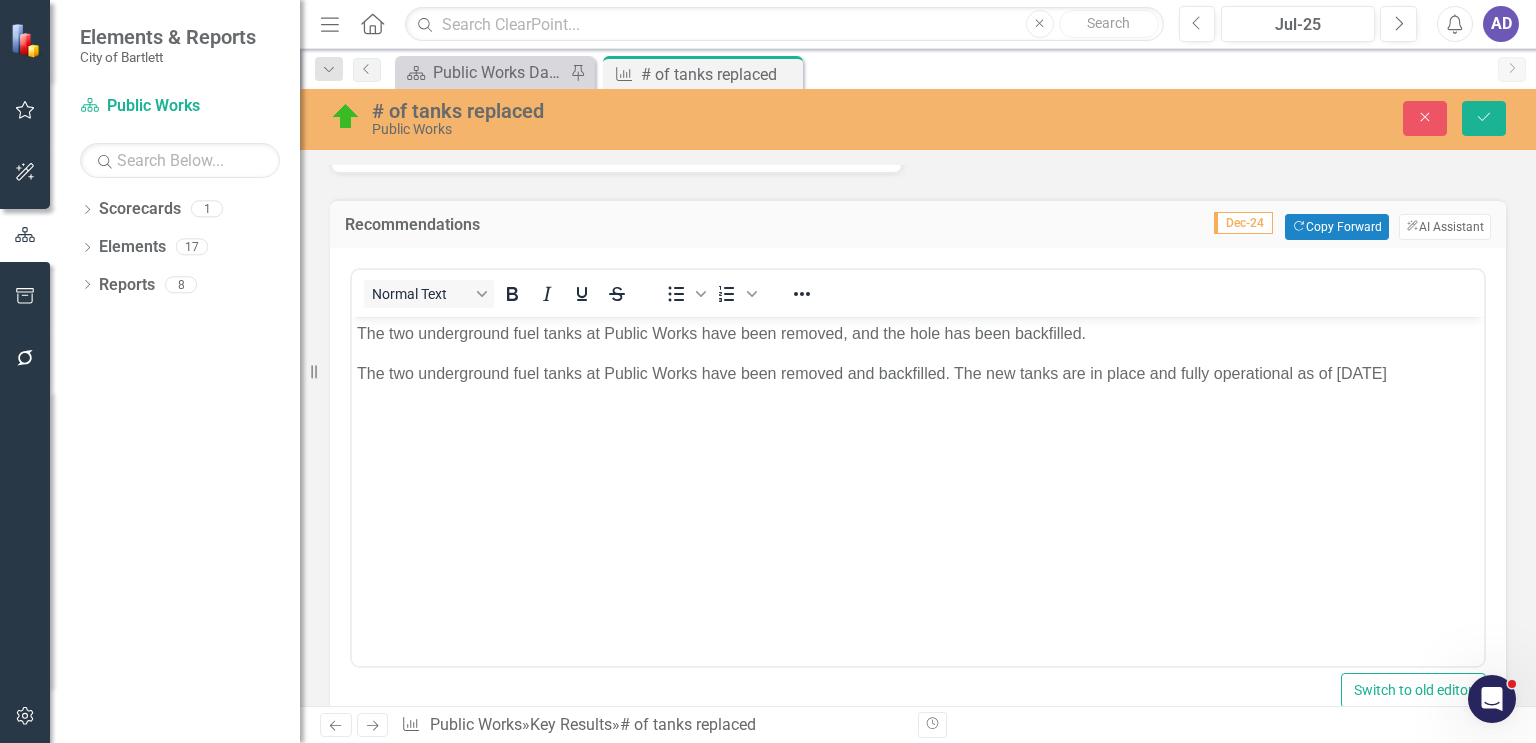 scroll, scrollTop: 0, scrollLeft: 0, axis: both 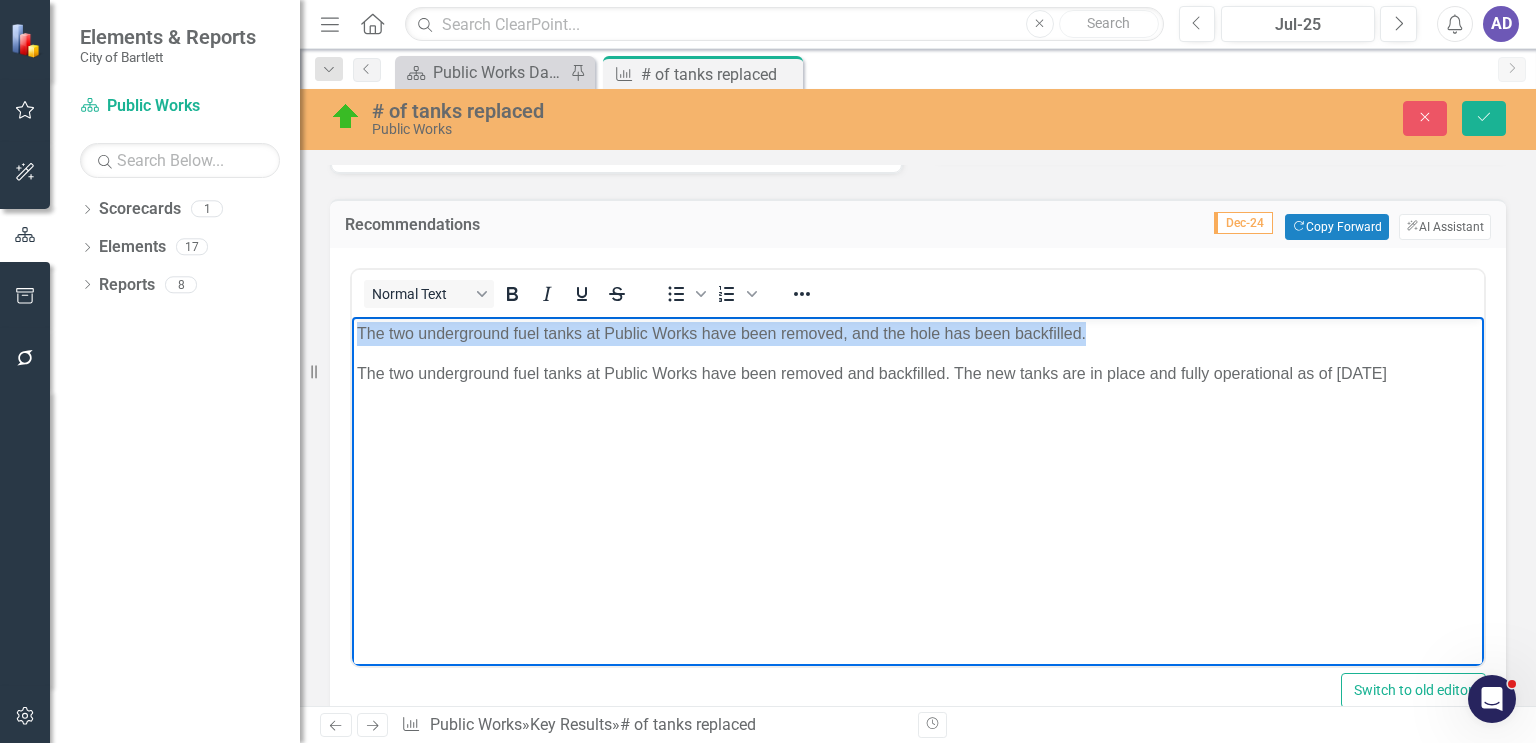 drag, startPoint x: 1104, startPoint y: 331, endPoint x: 350, endPoint y: 337, distance: 754.02386 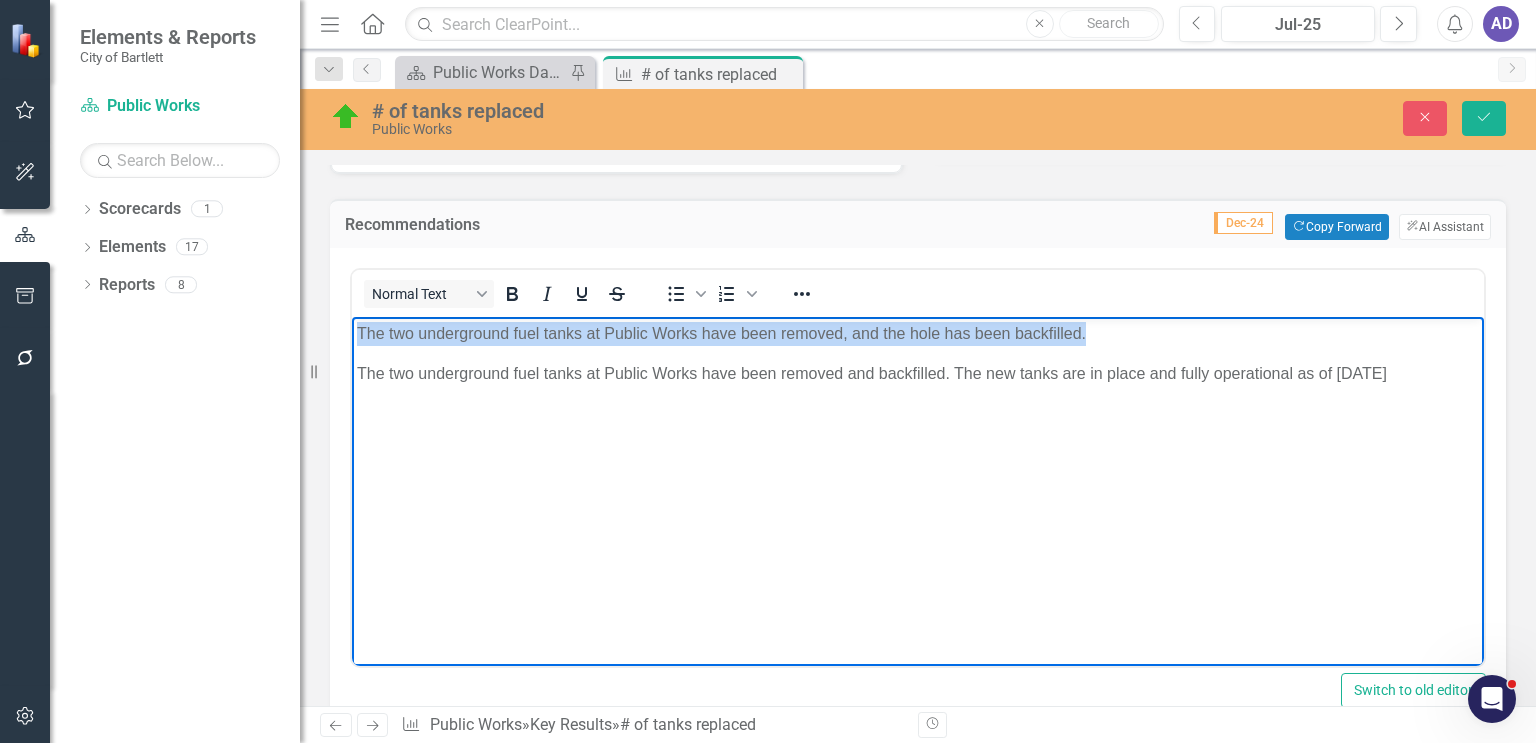 click on "The two underground fuel tanks at Public Works have been removed, and the hole has been backfilled. The two underground fuel tanks at Public Works have been removed and backfilled. The new tanks are in place and fully operational as of [MONTH] [YEAR]" at bounding box center [918, 467] 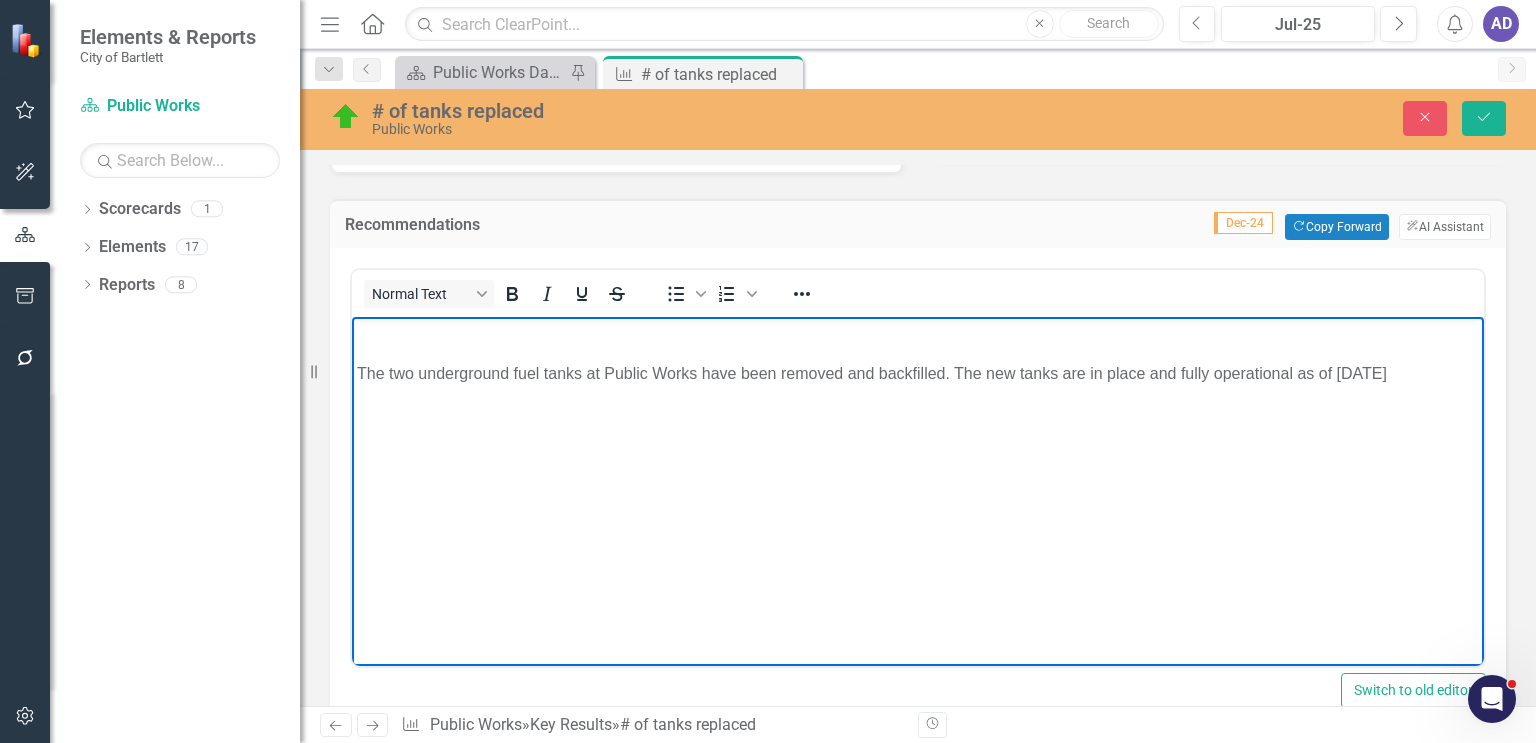 click on "The two underground fuel tanks at Public Works have been removed and backfilled. The new tanks are in place and fully operational as of [DATE]" at bounding box center (918, 374) 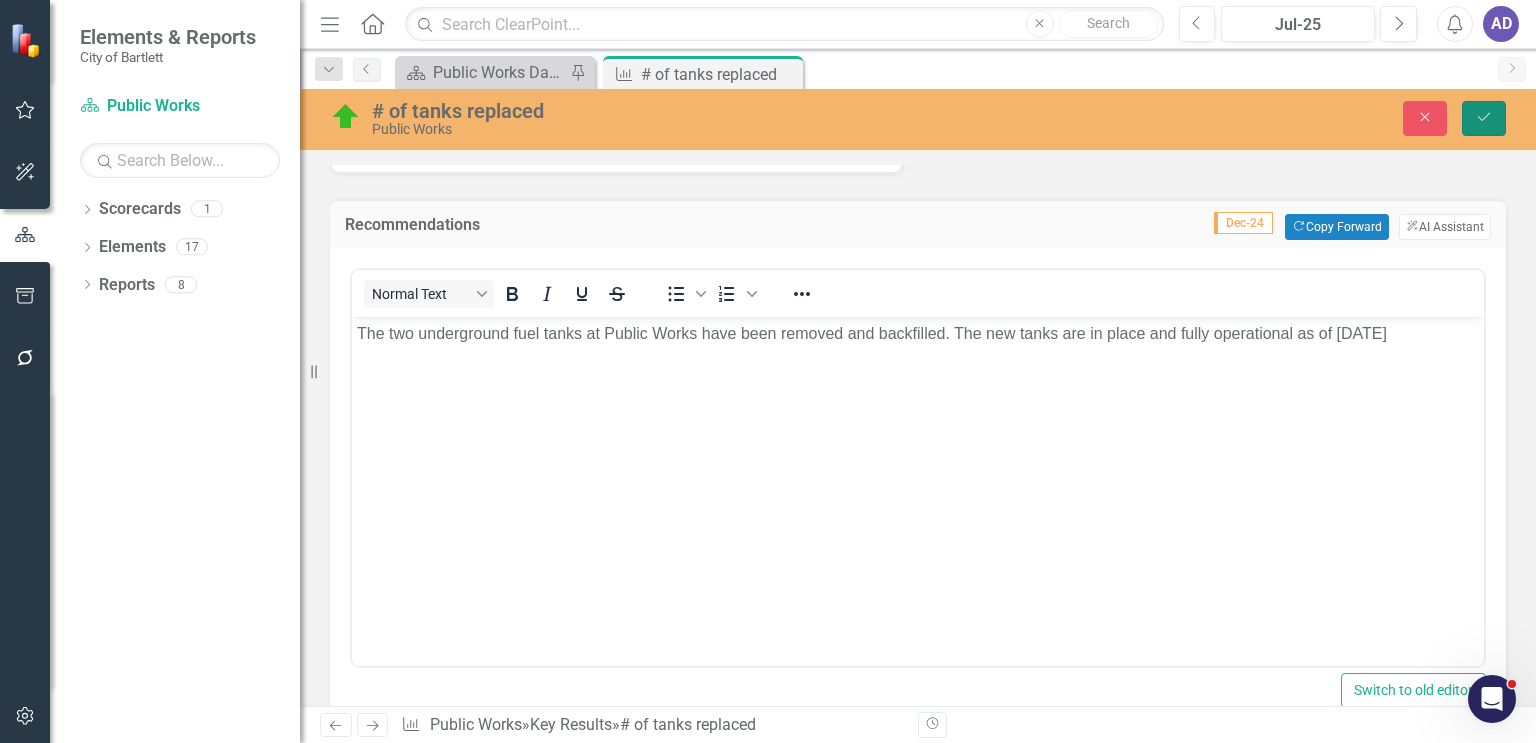 click on "Save" 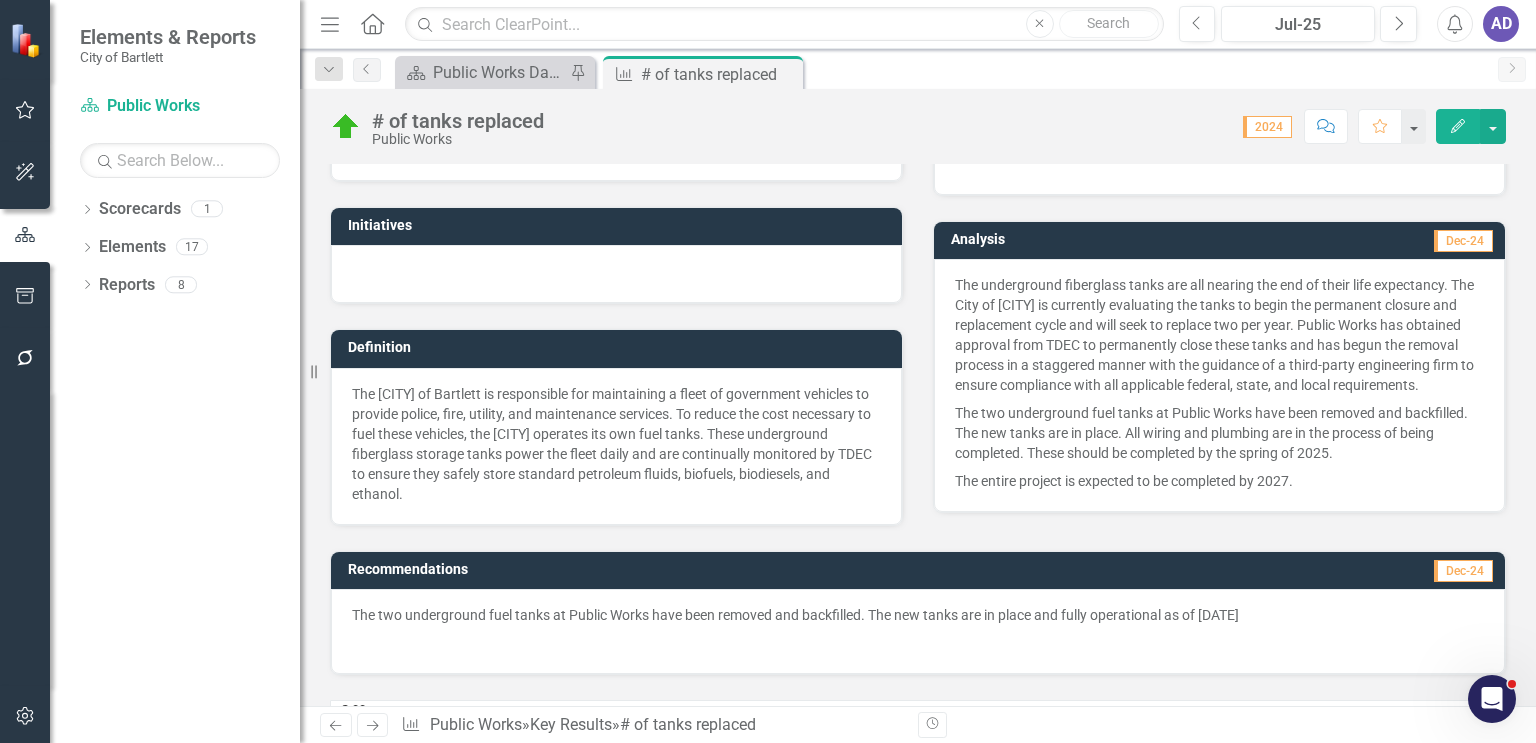 scroll, scrollTop: 0, scrollLeft: 0, axis: both 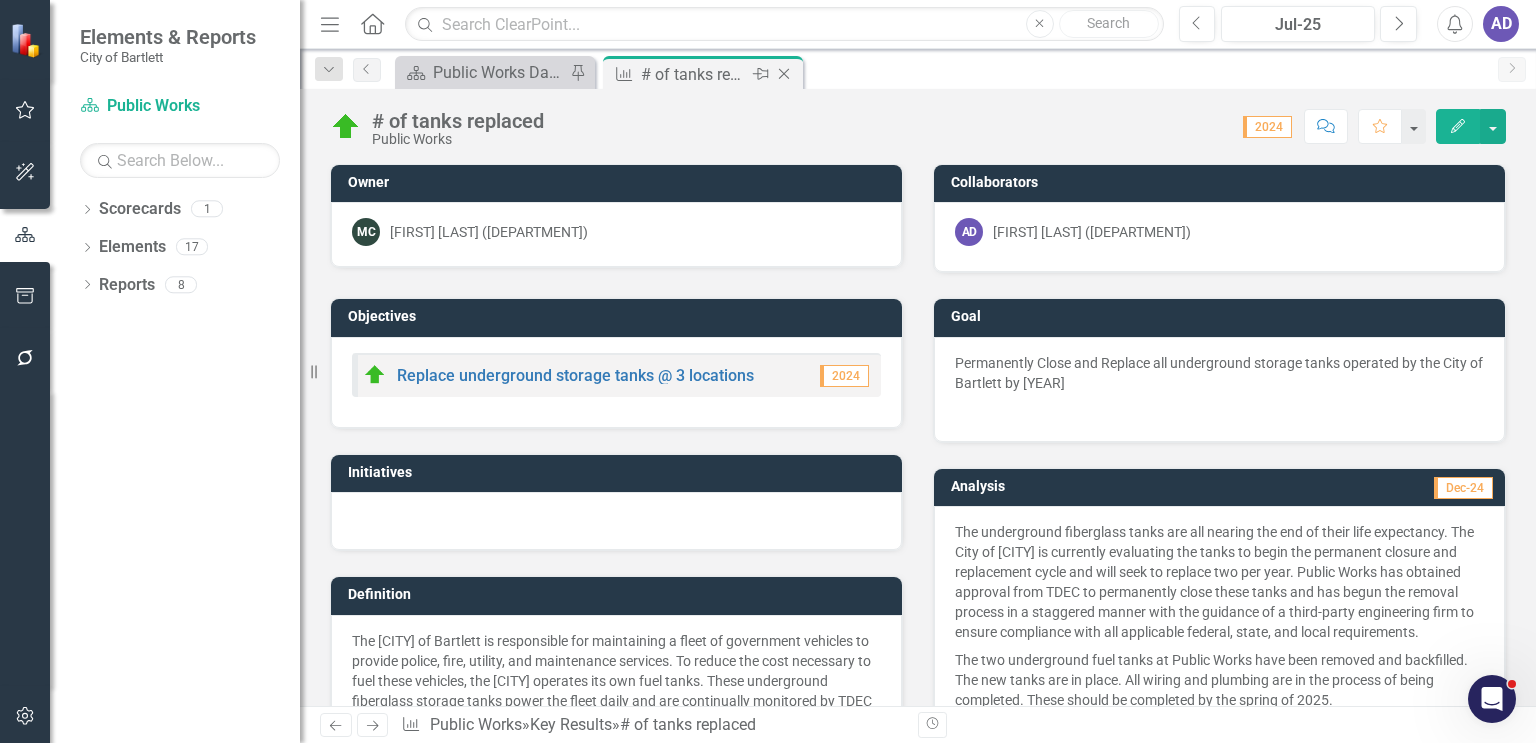 click on "Close" 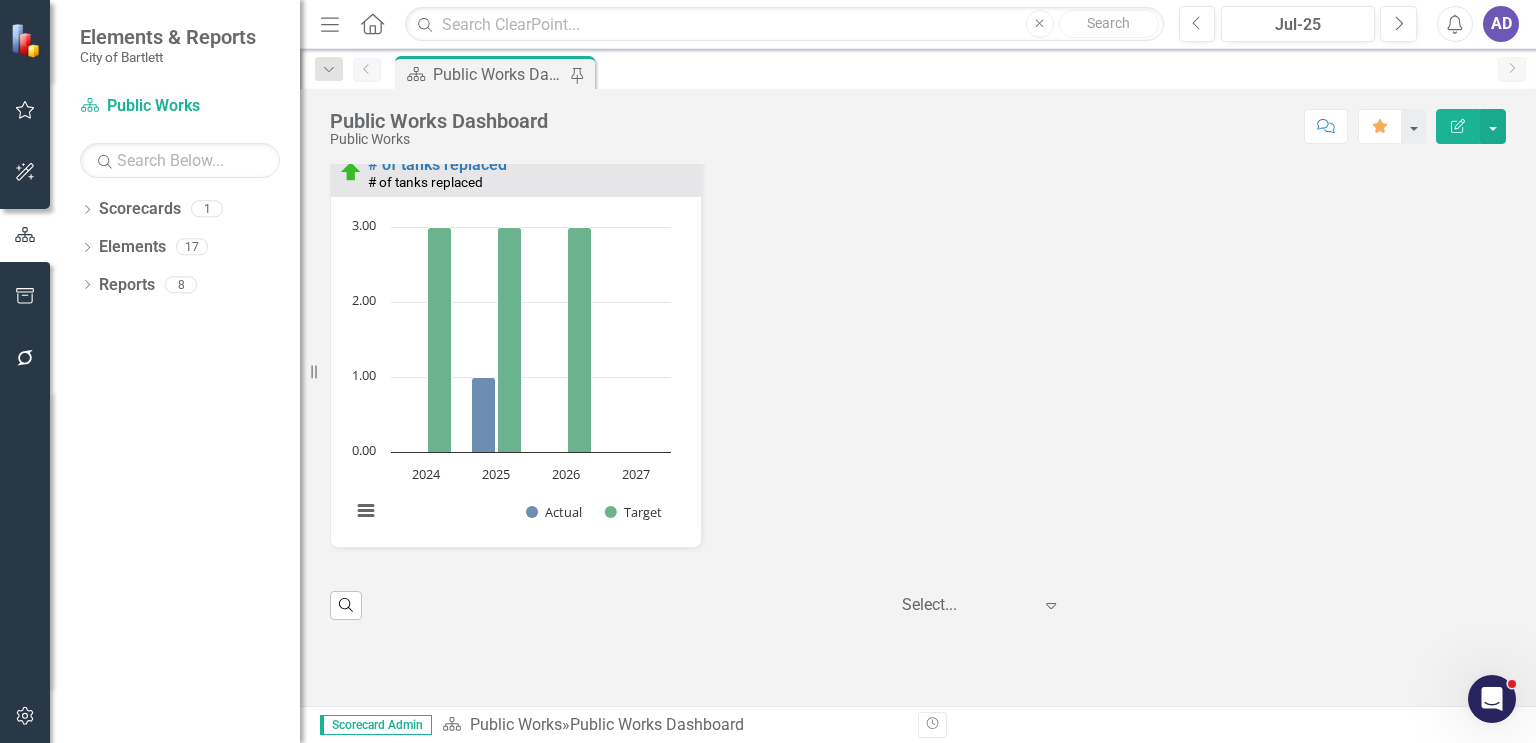 scroll, scrollTop: 2900, scrollLeft: 0, axis: vertical 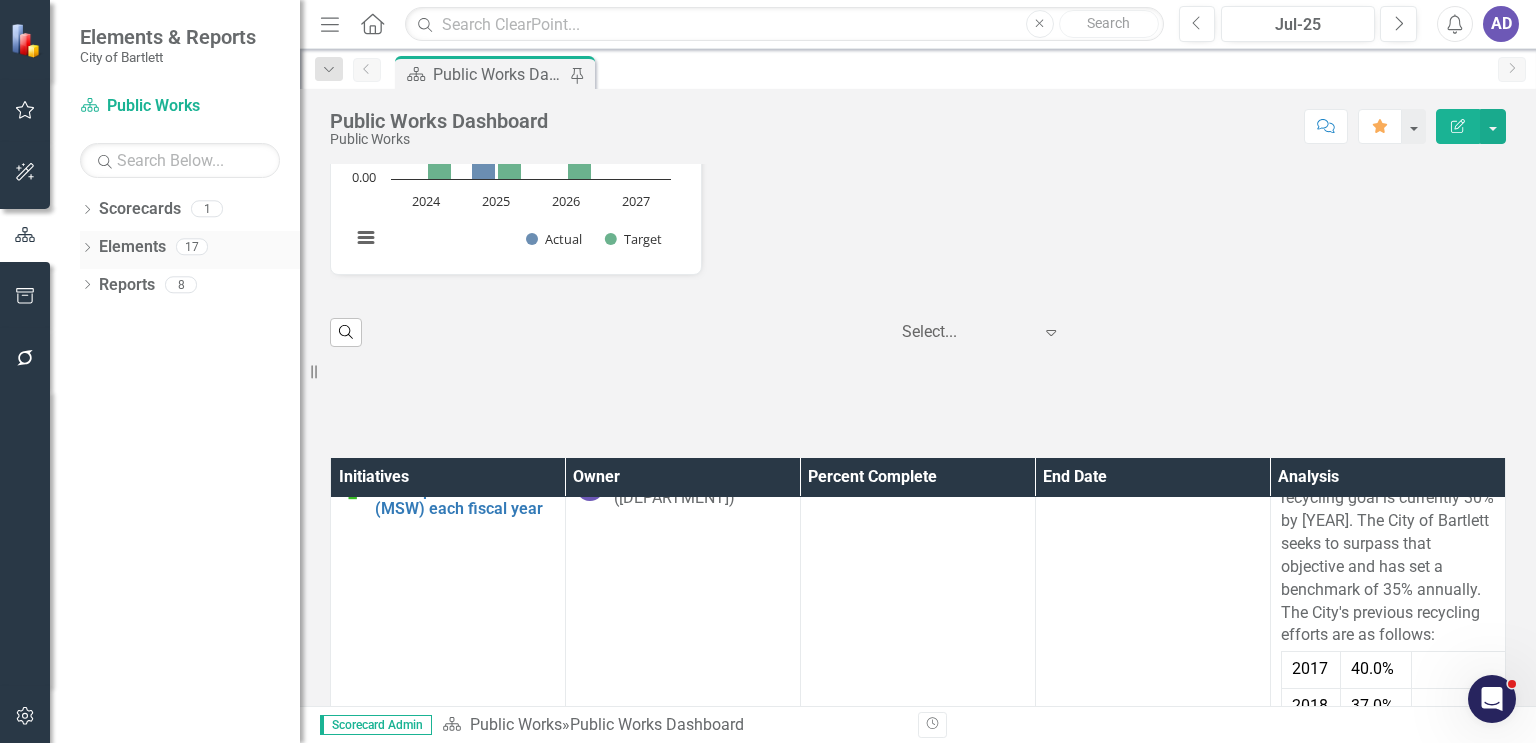click on "Elements" at bounding box center [132, 247] 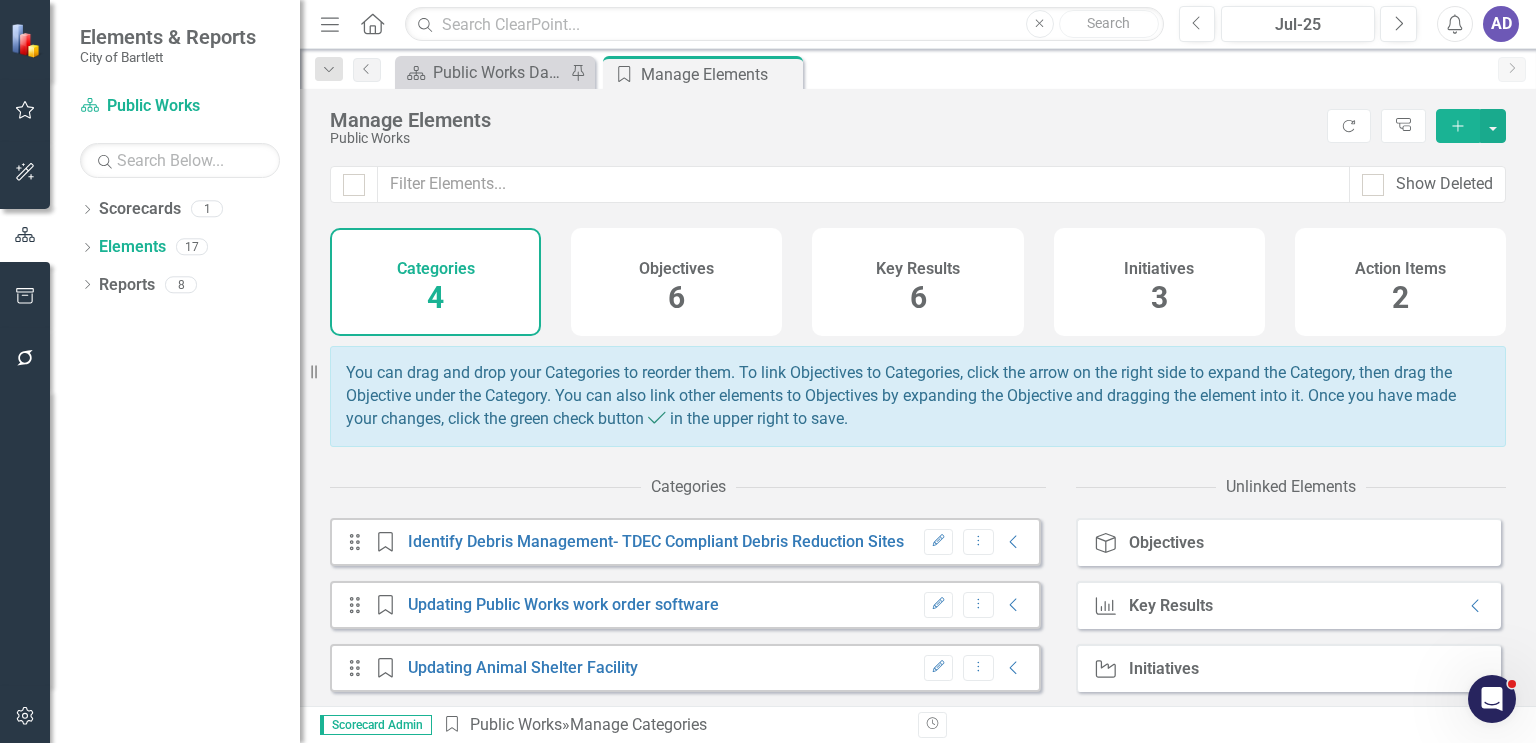 click on "Key Results" at bounding box center [918, 269] 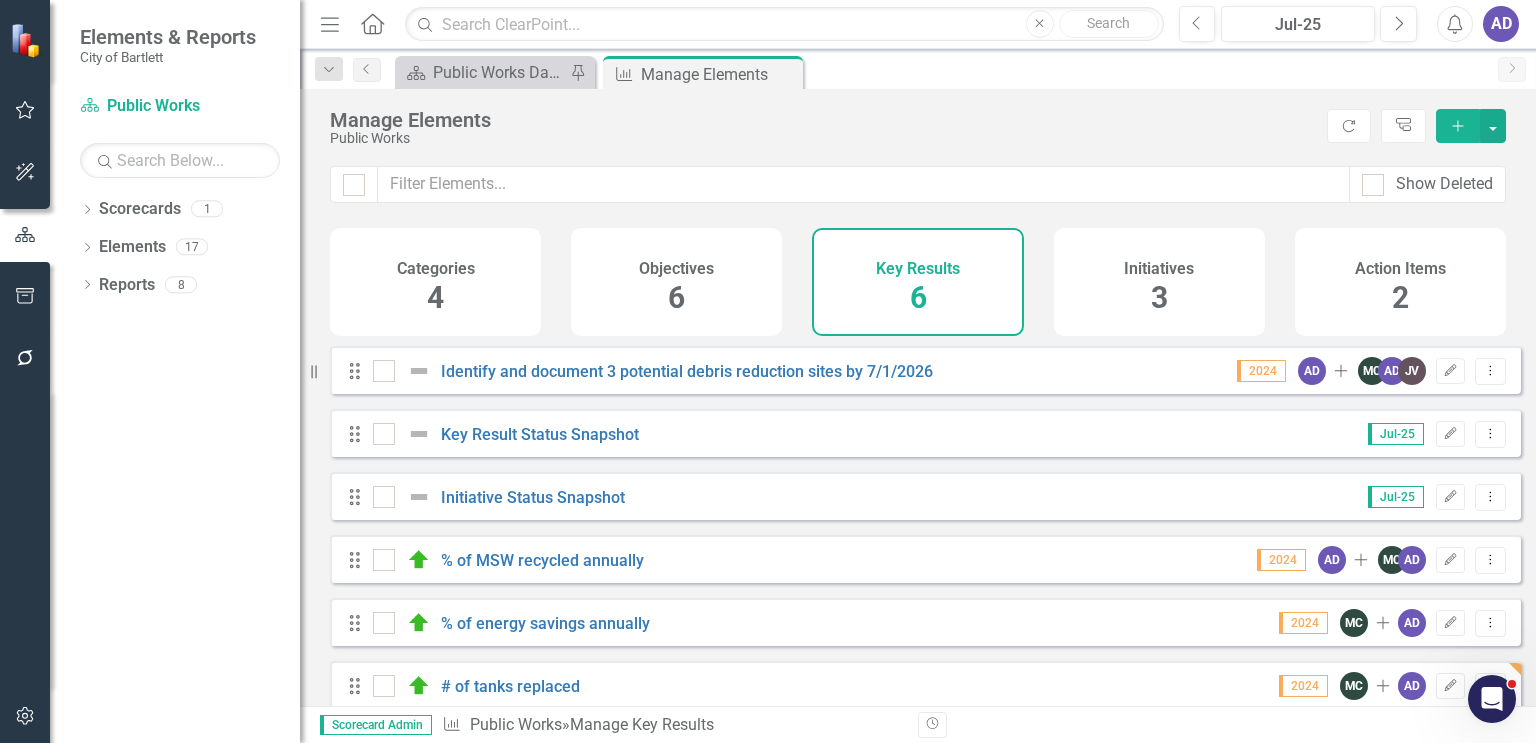 scroll, scrollTop: 32, scrollLeft: 0, axis: vertical 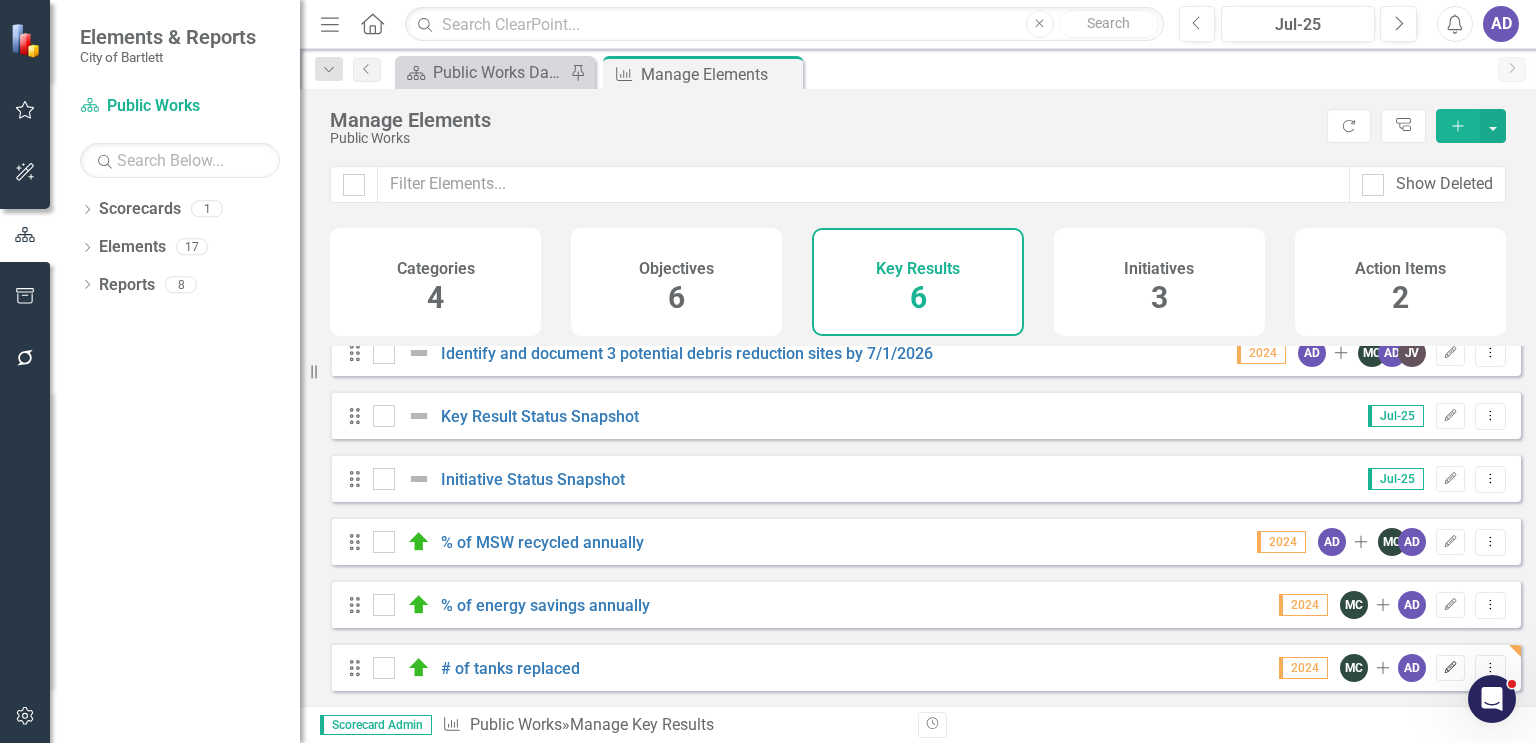 click 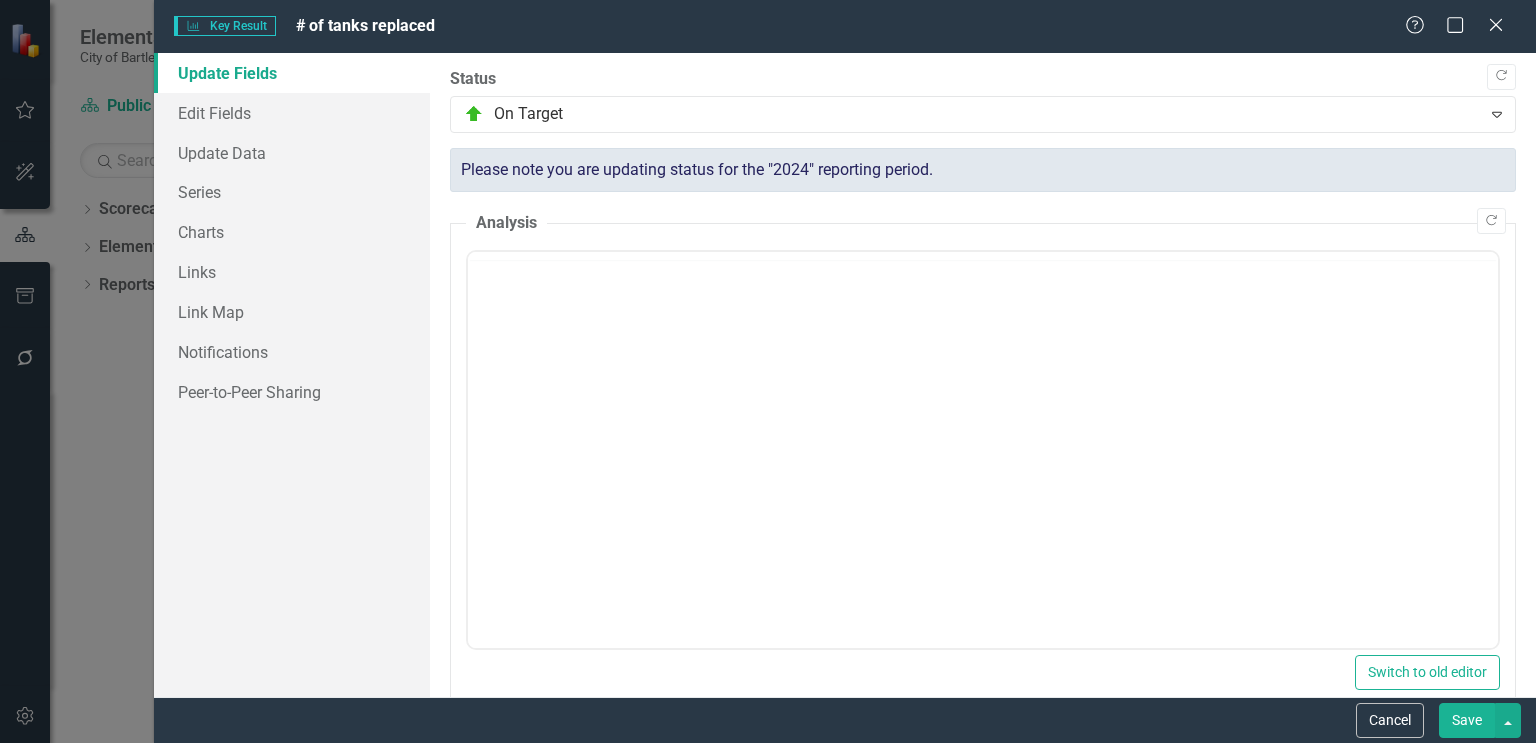 checkbox on "false" 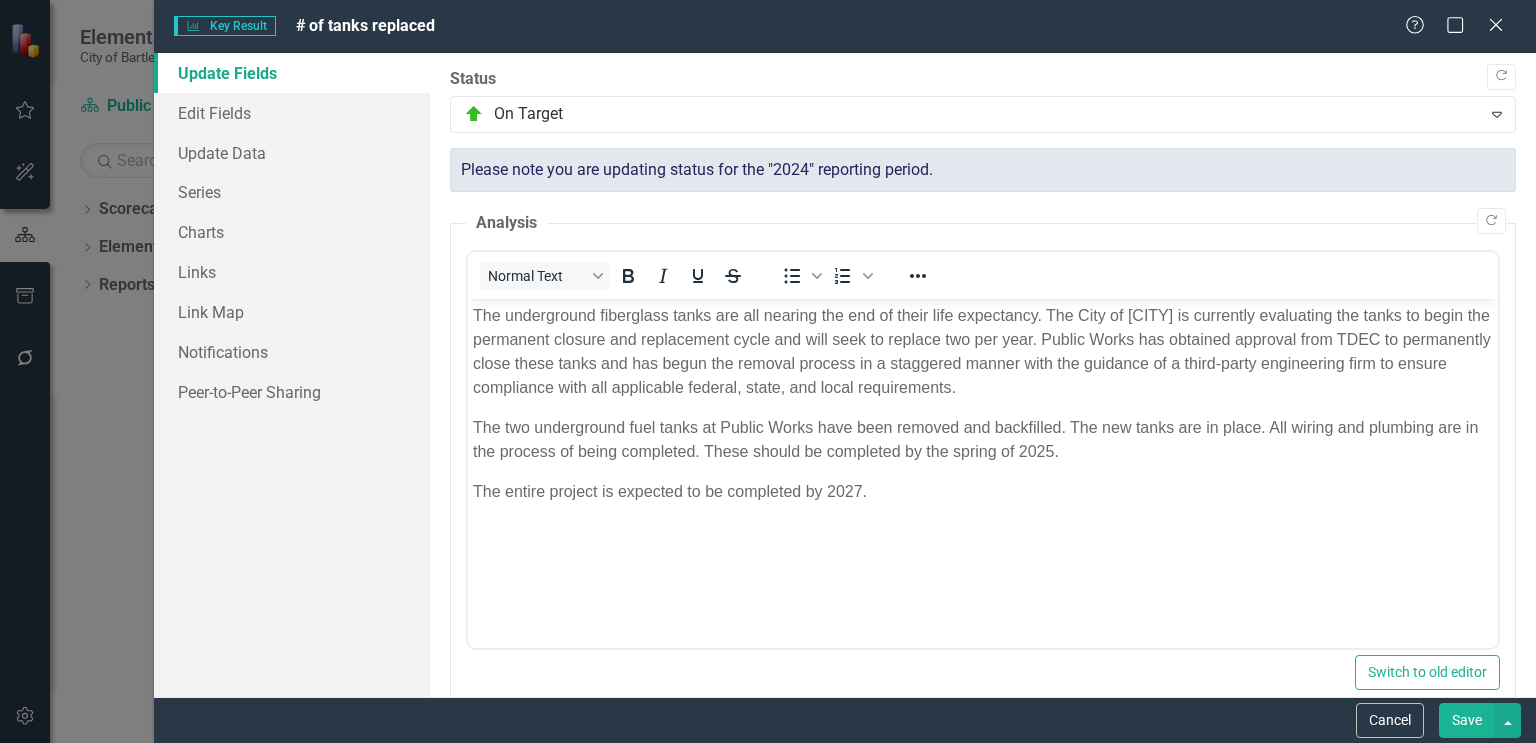 scroll, scrollTop: 0, scrollLeft: 0, axis: both 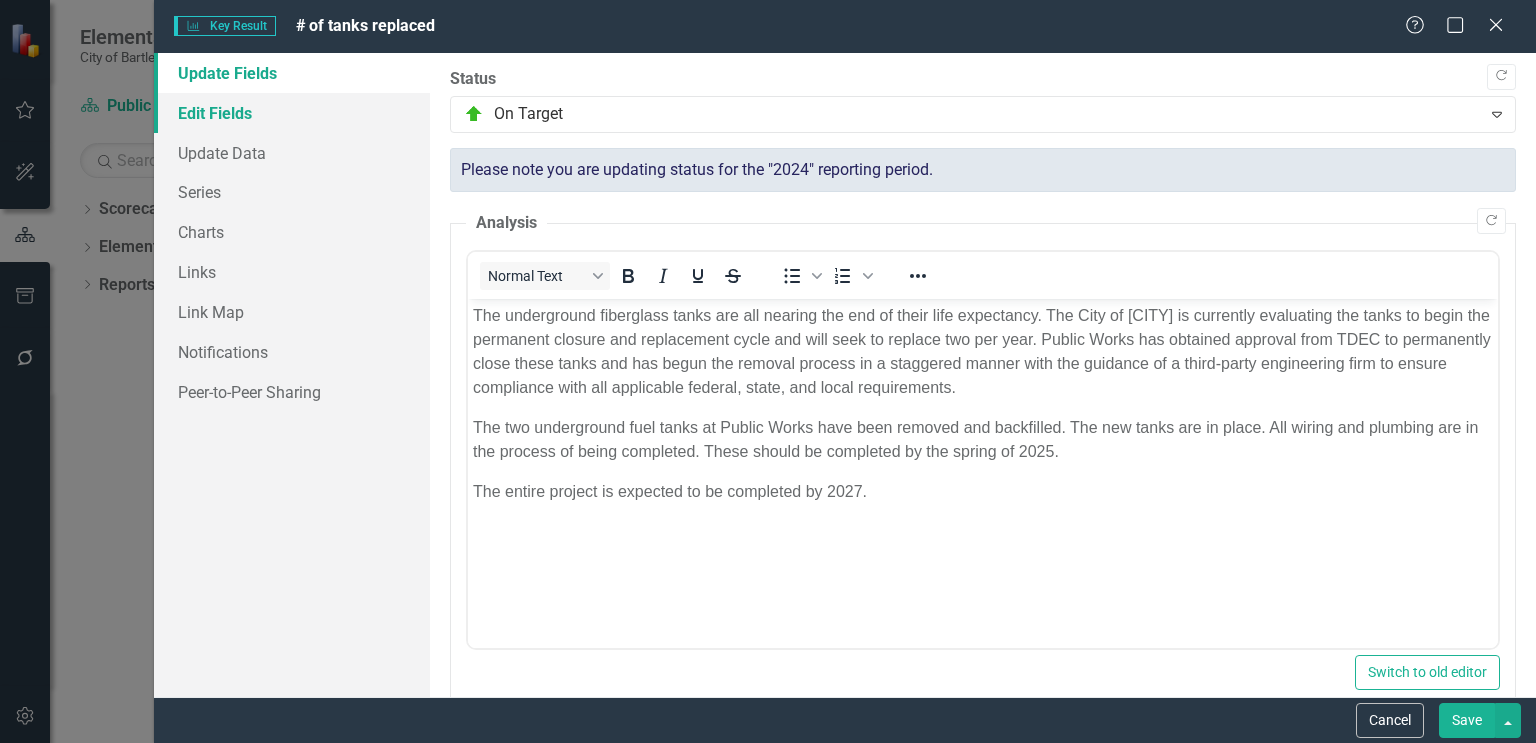 click on "Edit Fields" at bounding box center [292, 113] 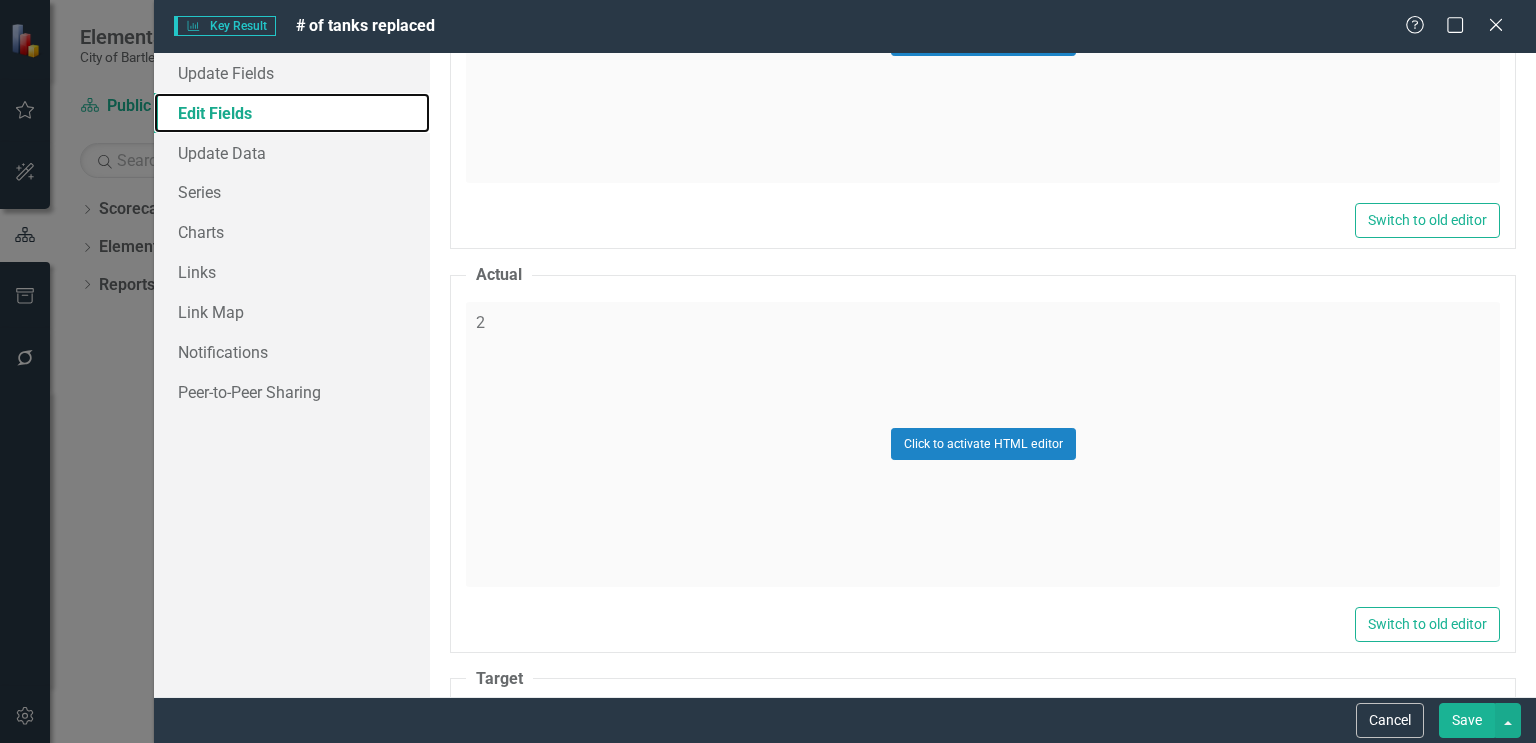 scroll, scrollTop: 1400, scrollLeft: 0, axis: vertical 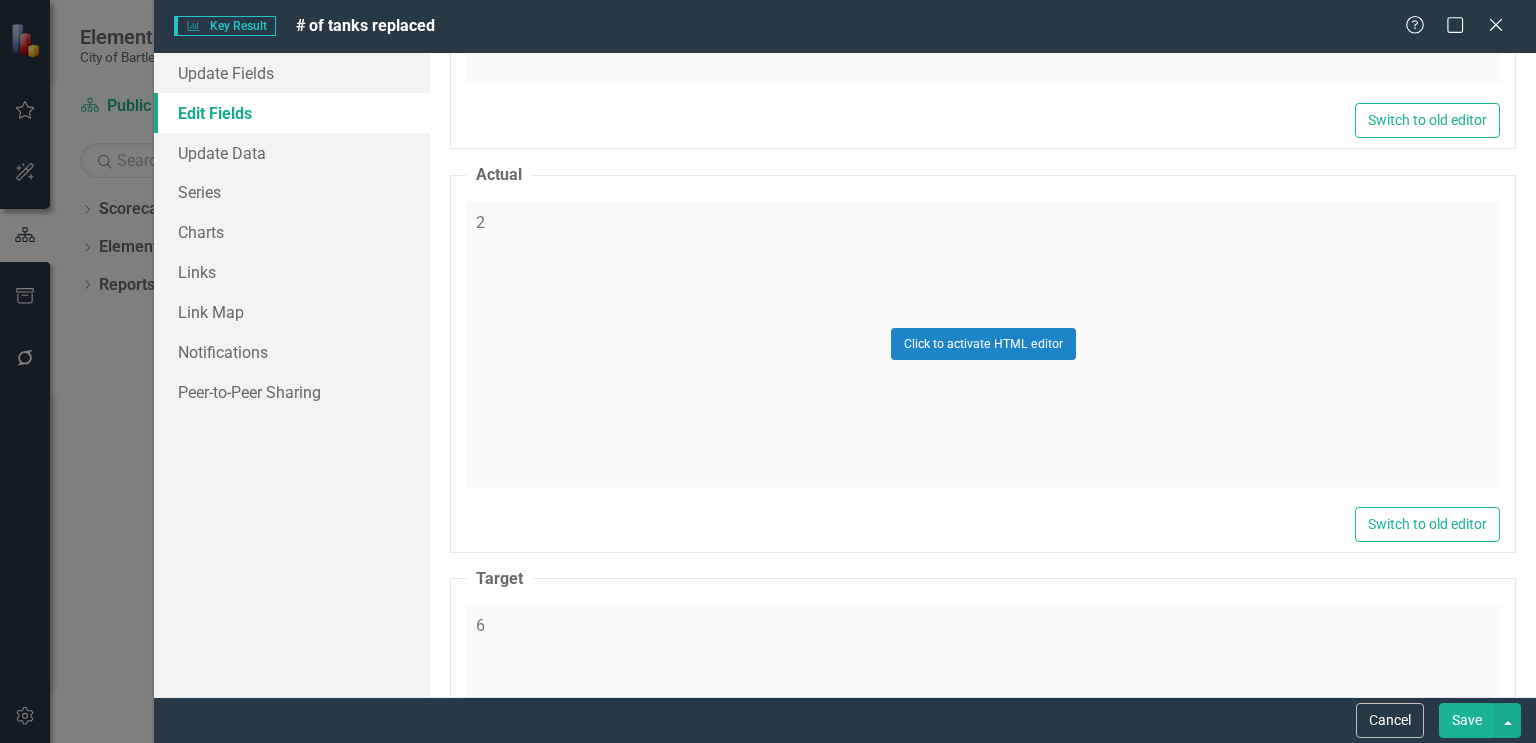 click on "Click to activate HTML editor" at bounding box center (983, 344) 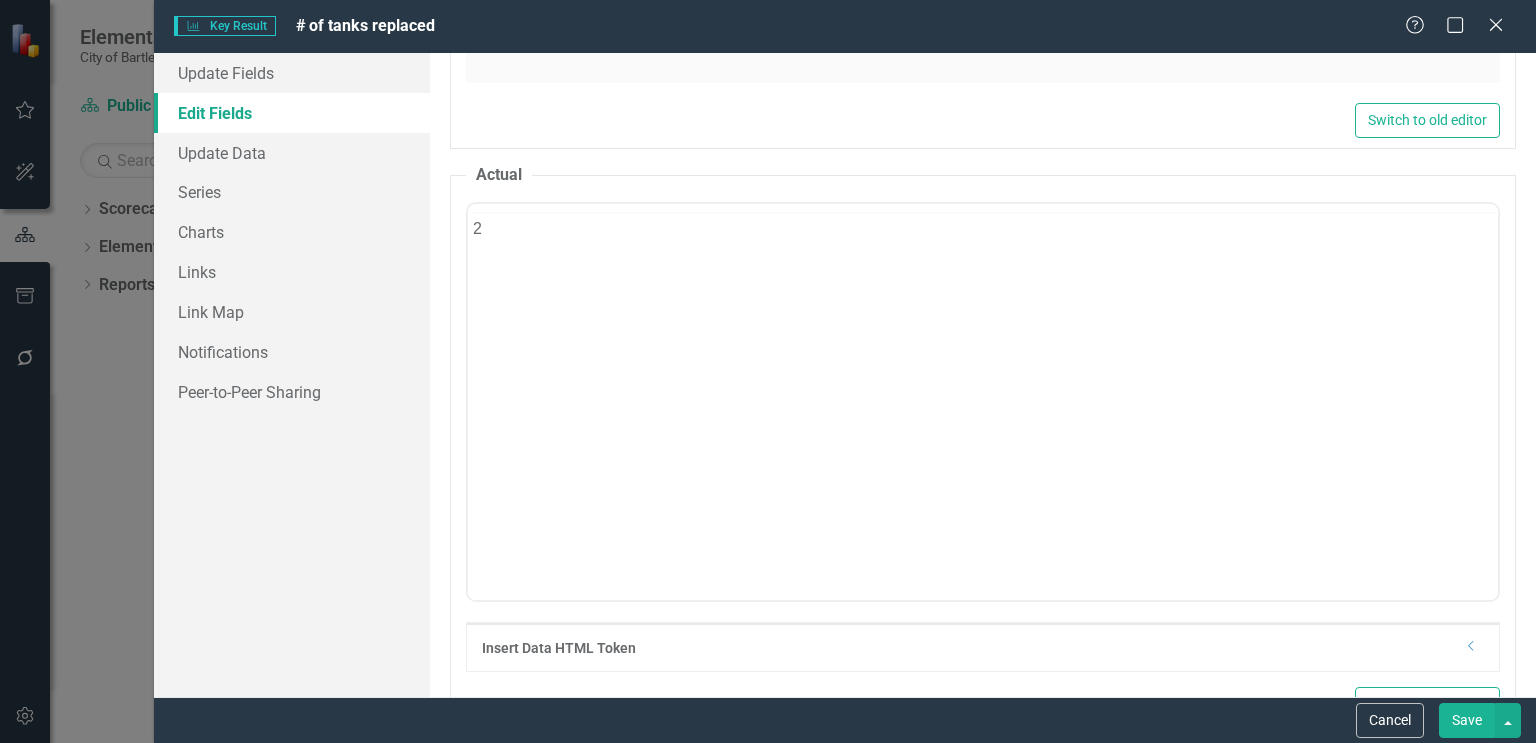 scroll, scrollTop: 0, scrollLeft: 0, axis: both 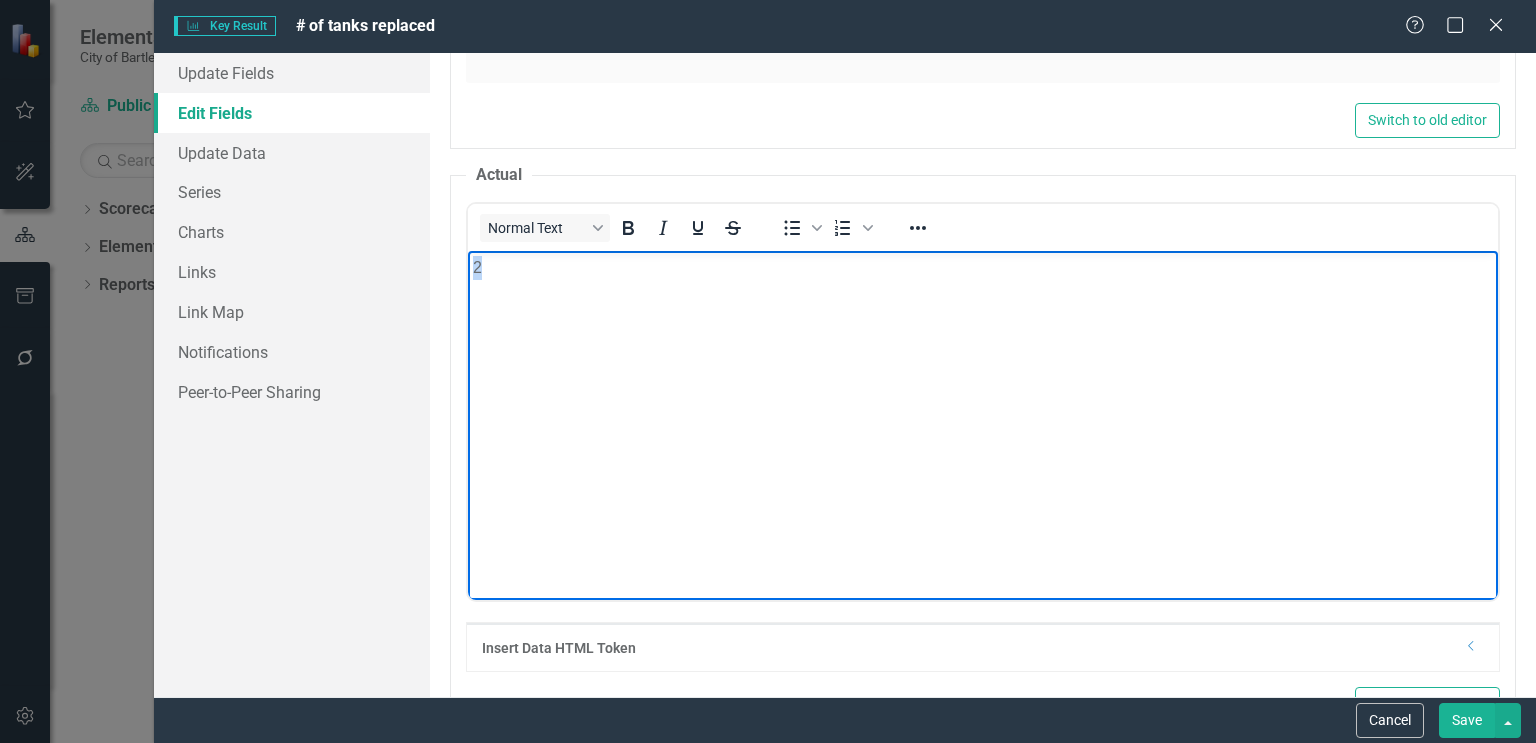 drag, startPoint x: 480, startPoint y: 271, endPoint x: 930, endPoint y: 519, distance: 513.8132 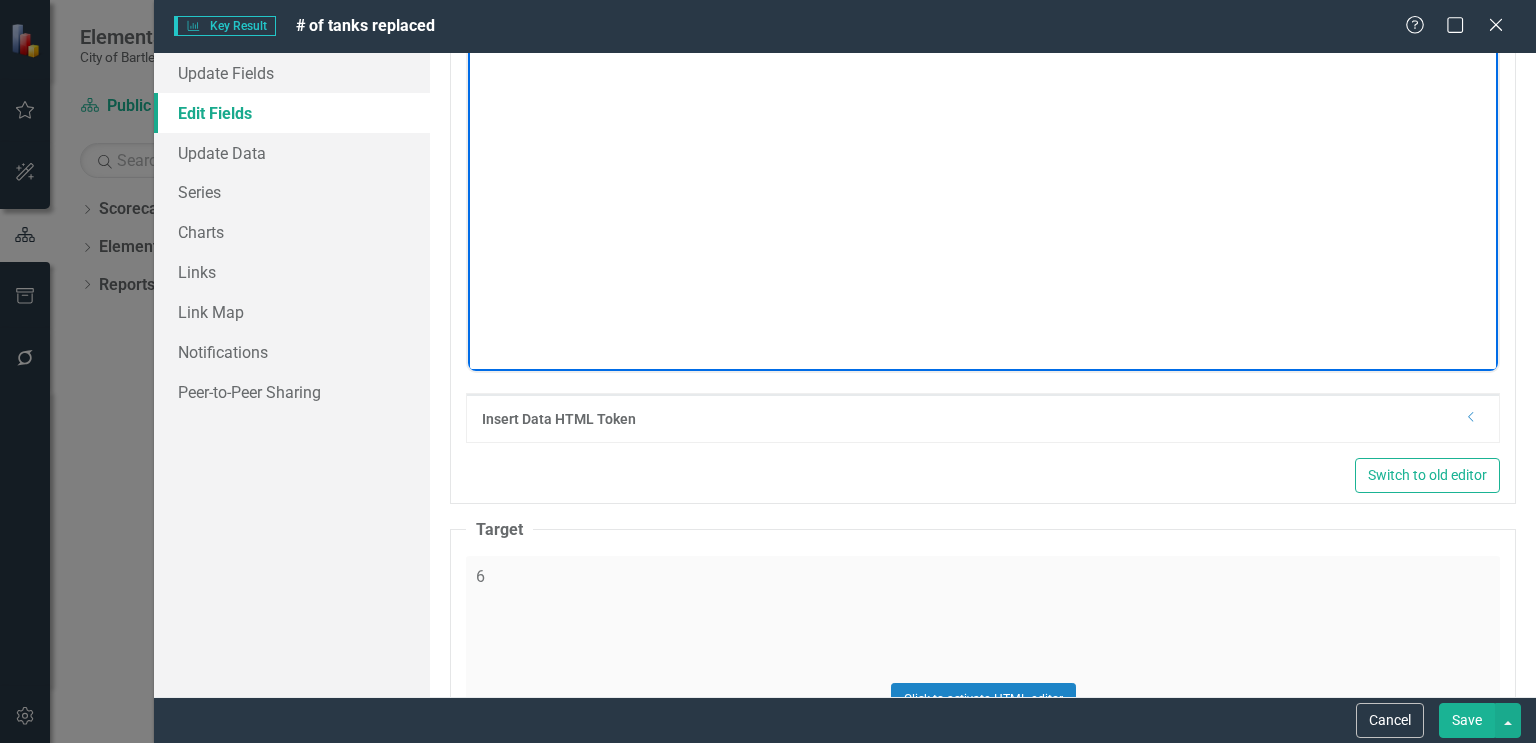 scroll, scrollTop: 1800, scrollLeft: 0, axis: vertical 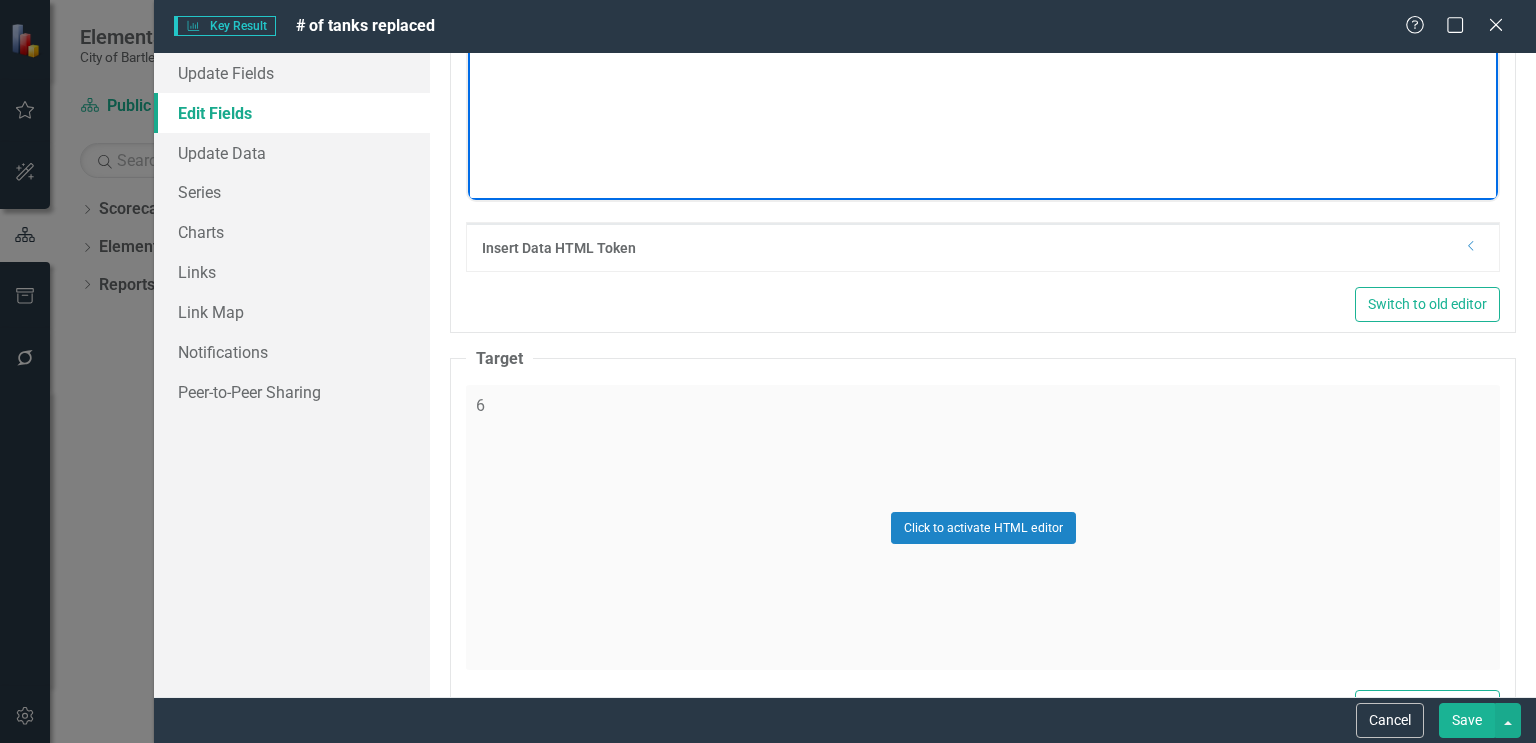 click on "Click to activate HTML editor" at bounding box center (983, 527) 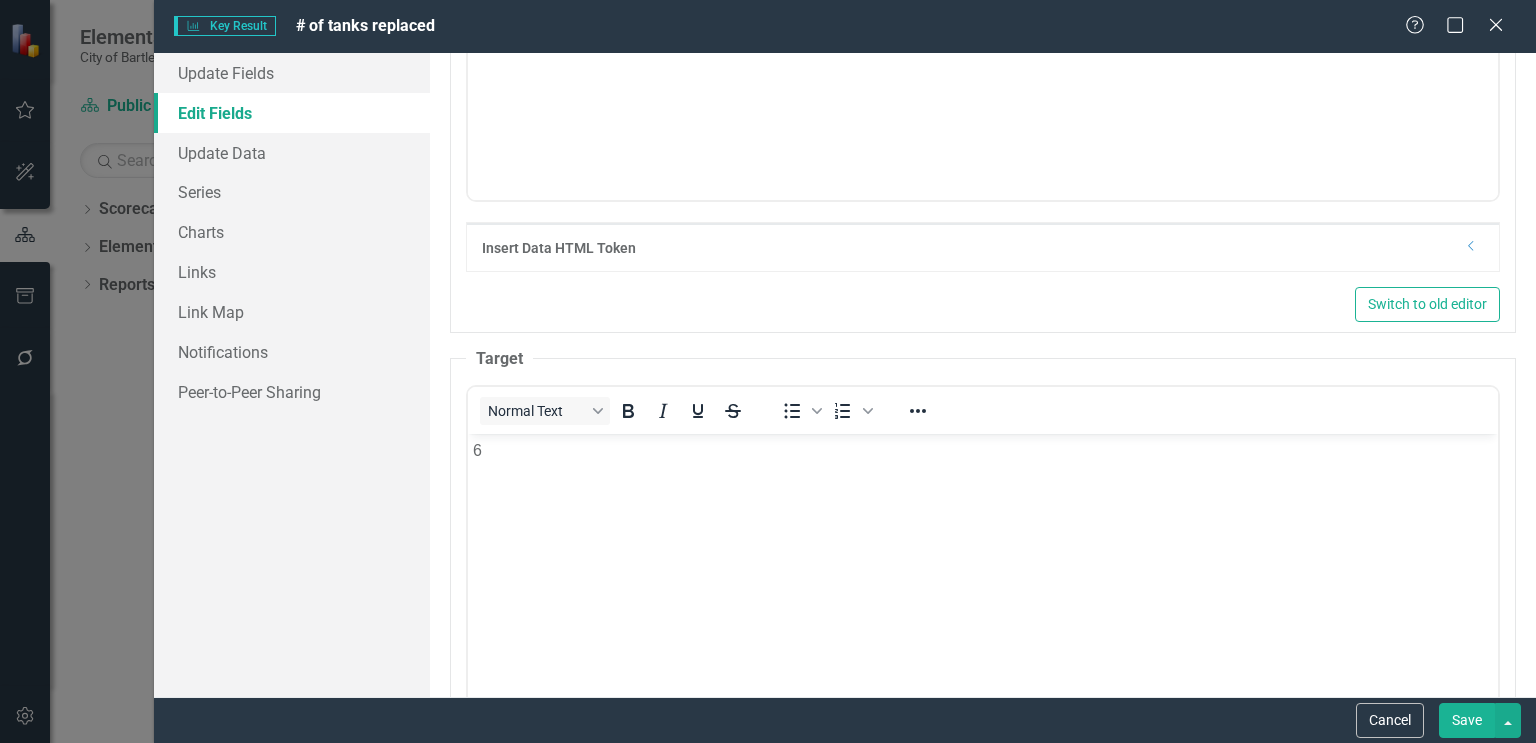 scroll, scrollTop: 0, scrollLeft: 0, axis: both 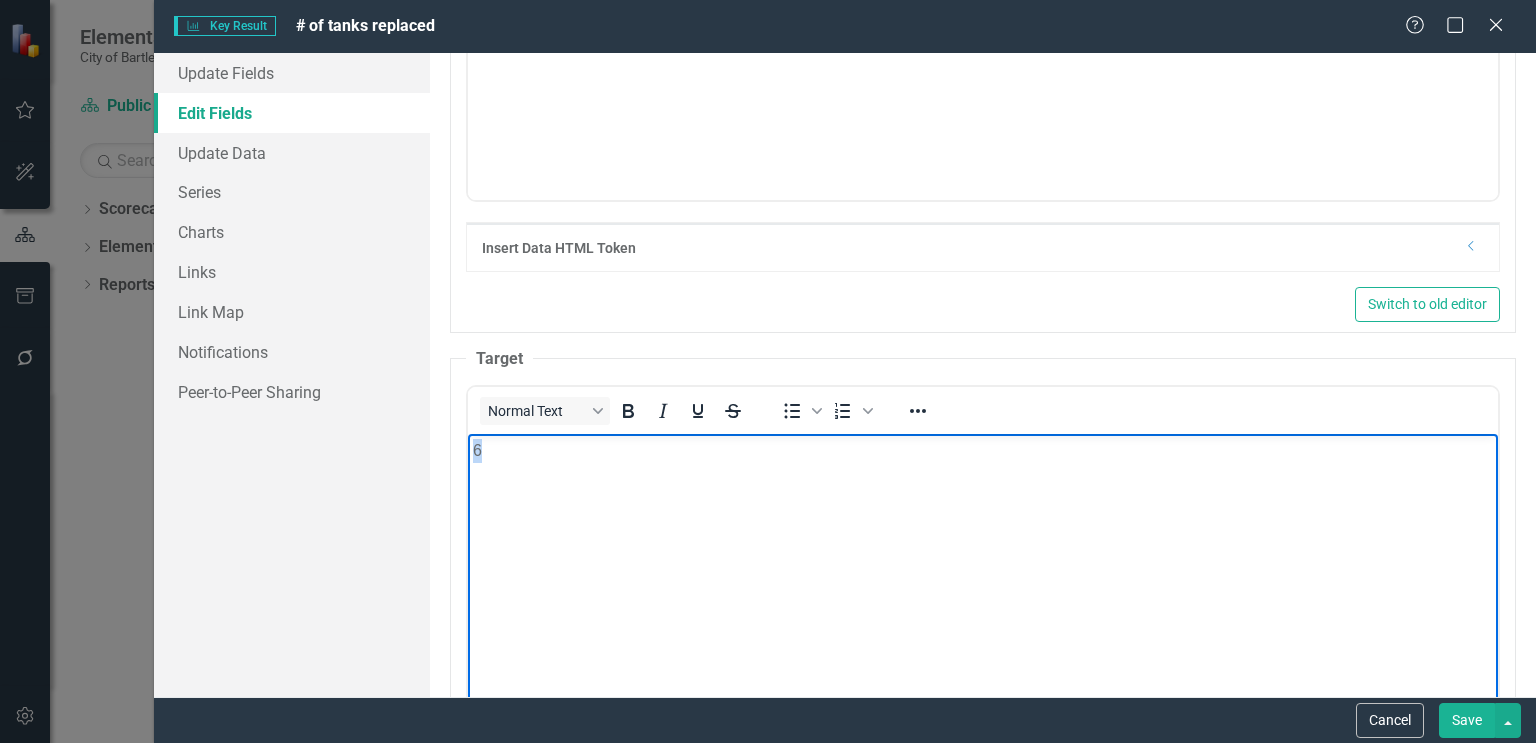 drag, startPoint x: 486, startPoint y: 452, endPoint x: 466, endPoint y: 448, distance: 20.396078 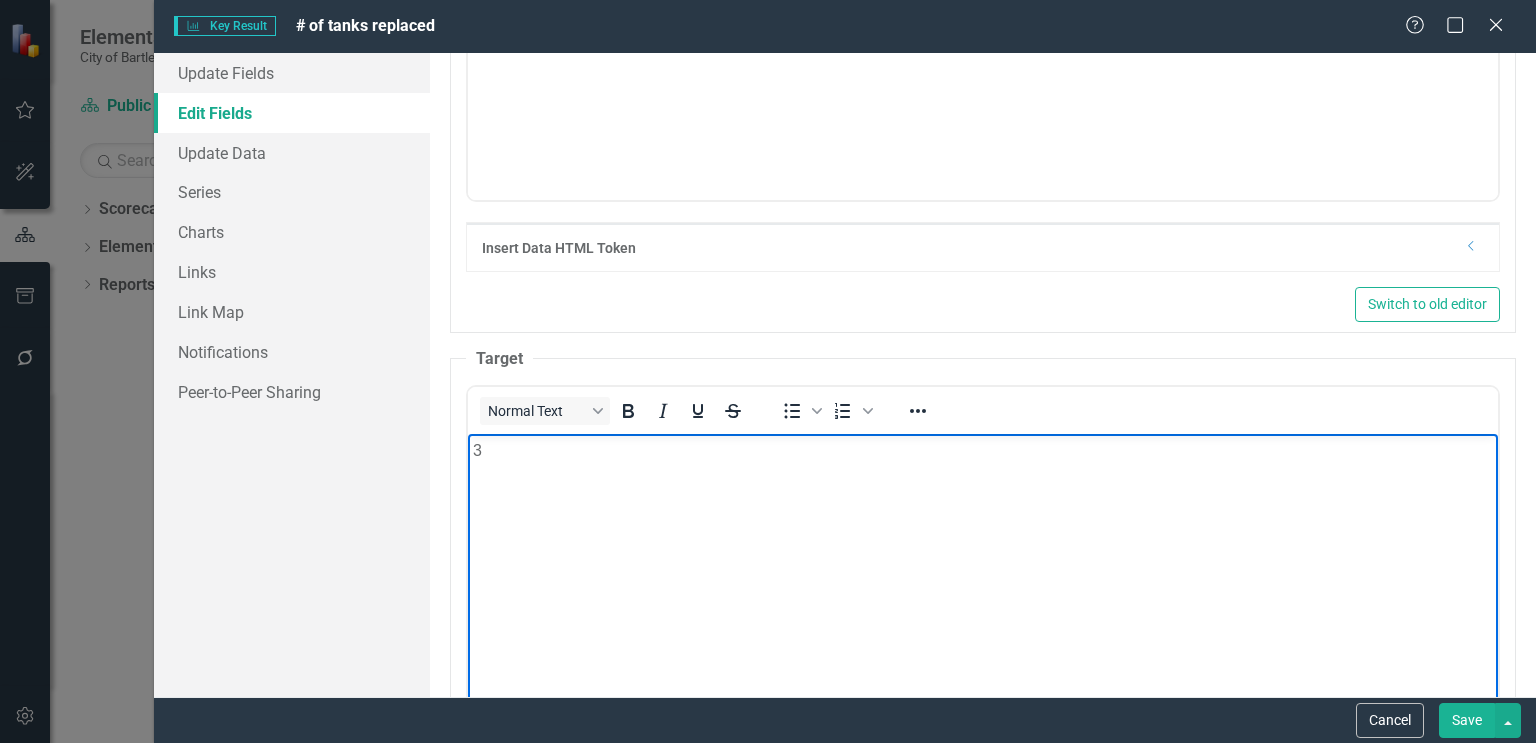 click on "3" at bounding box center (983, 584) 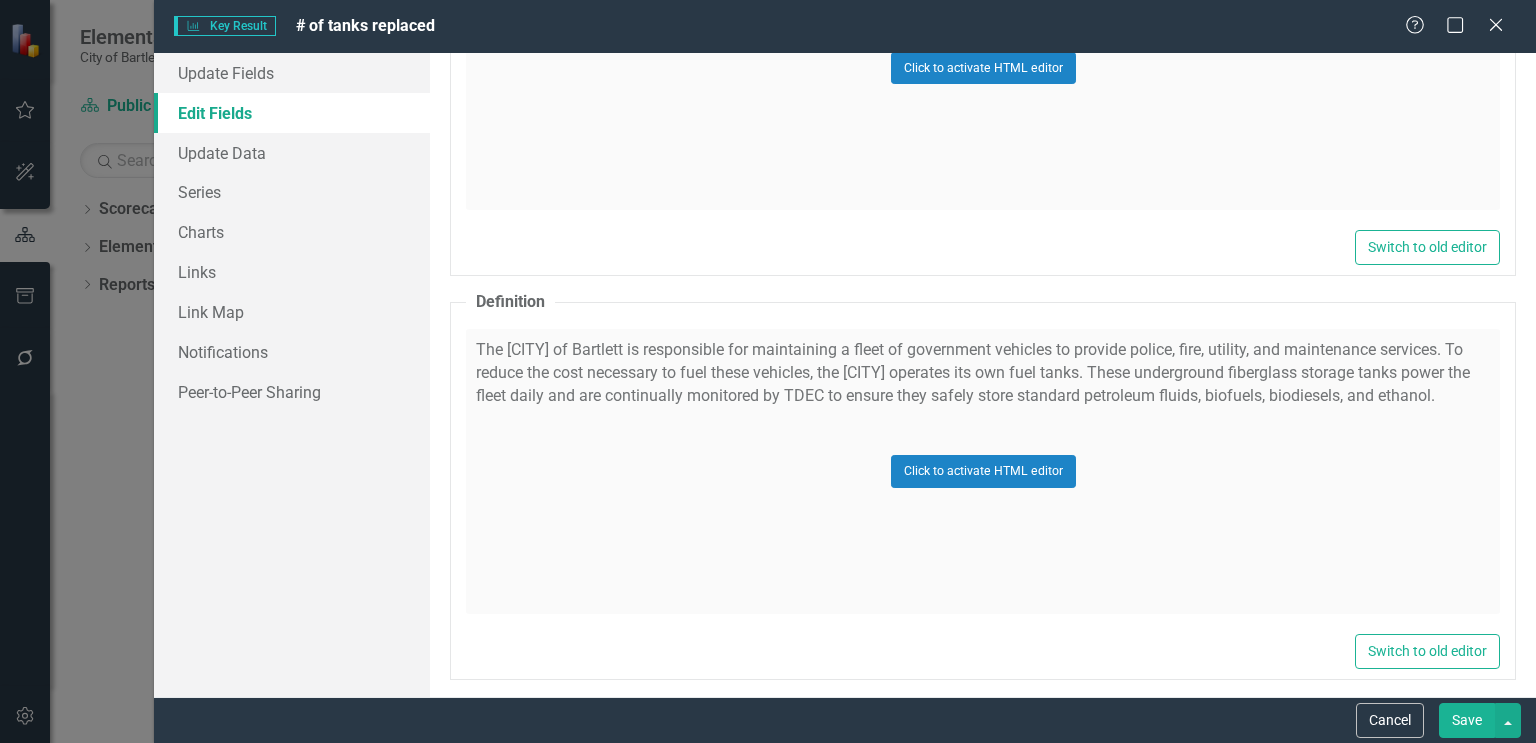 scroll, scrollTop: 2851, scrollLeft: 0, axis: vertical 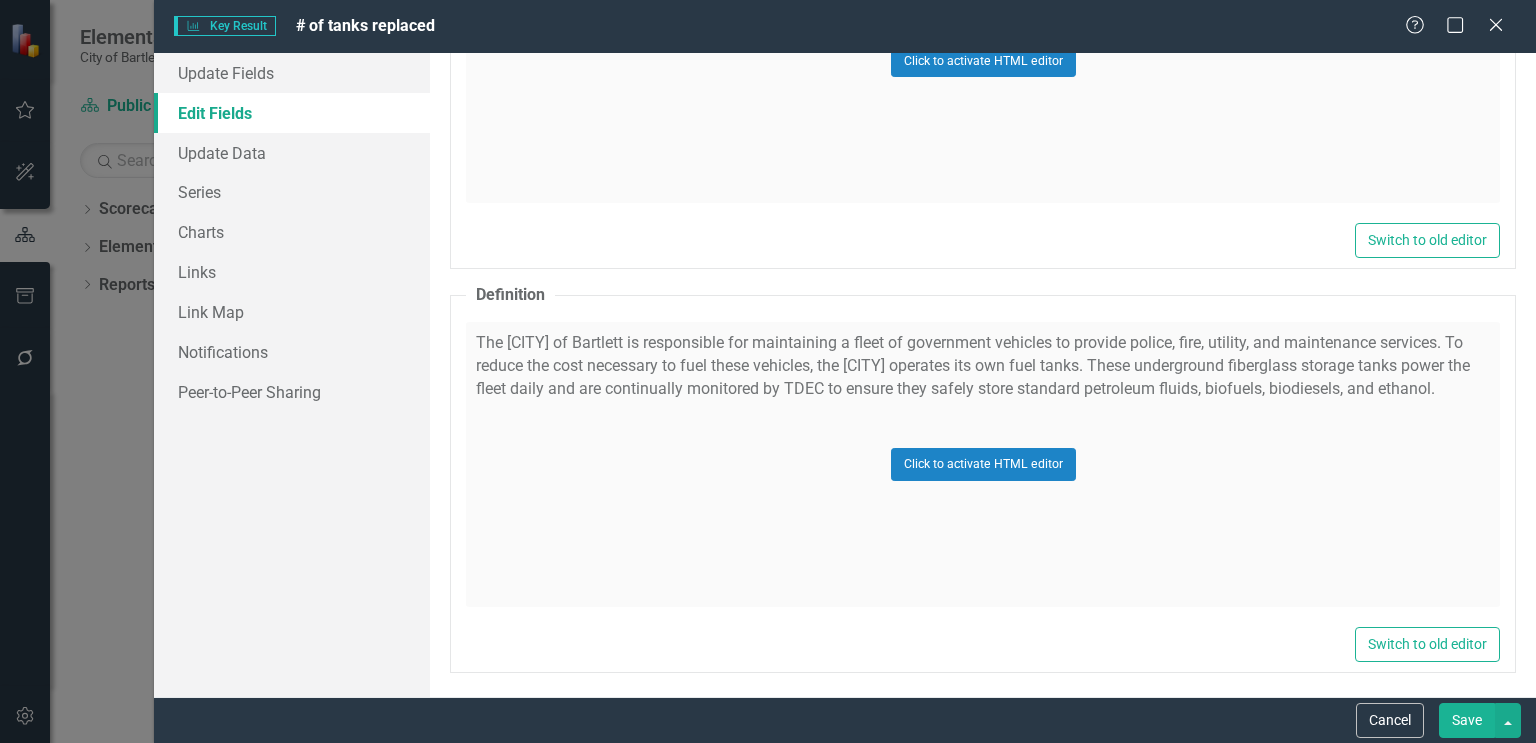 click on "Save" at bounding box center (1467, 720) 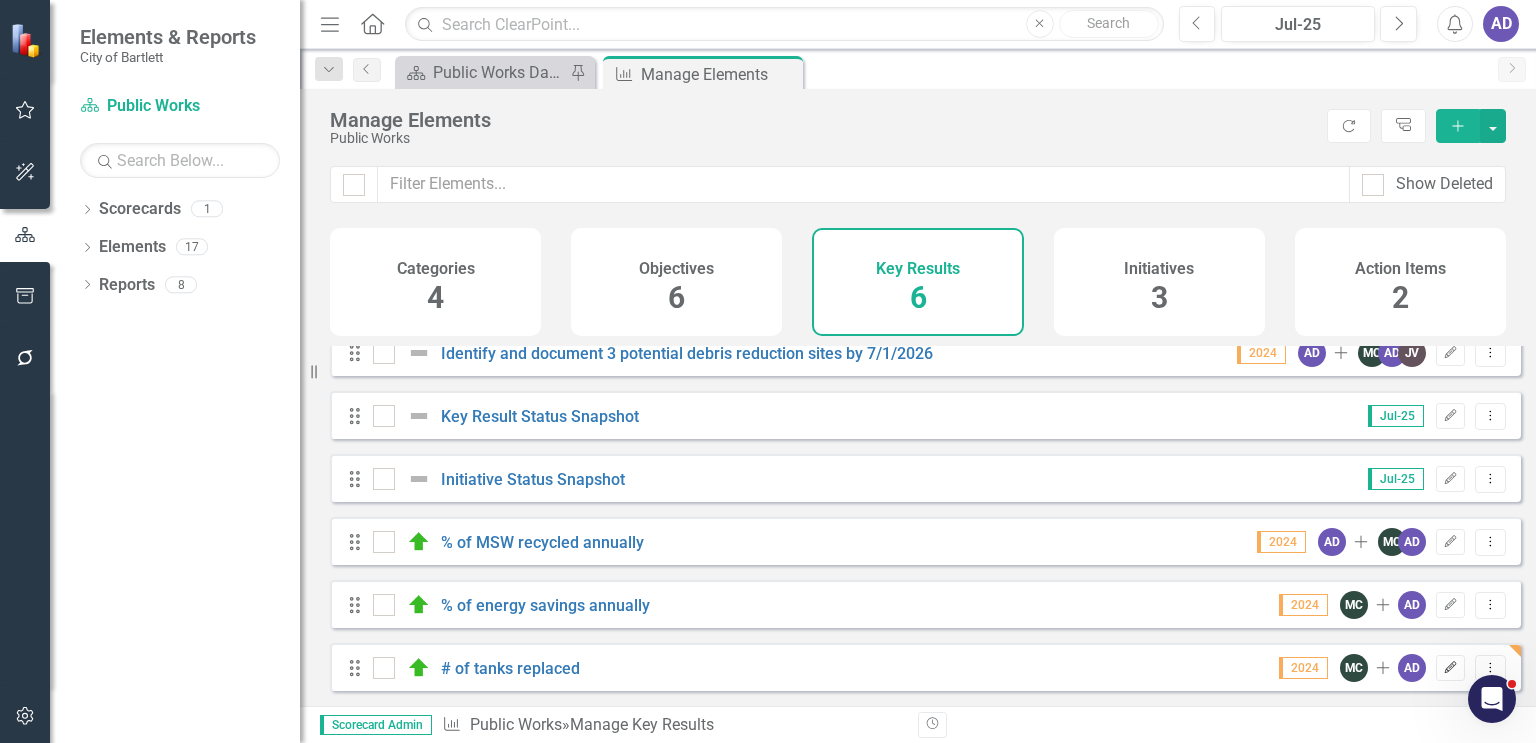 click on "Edit" 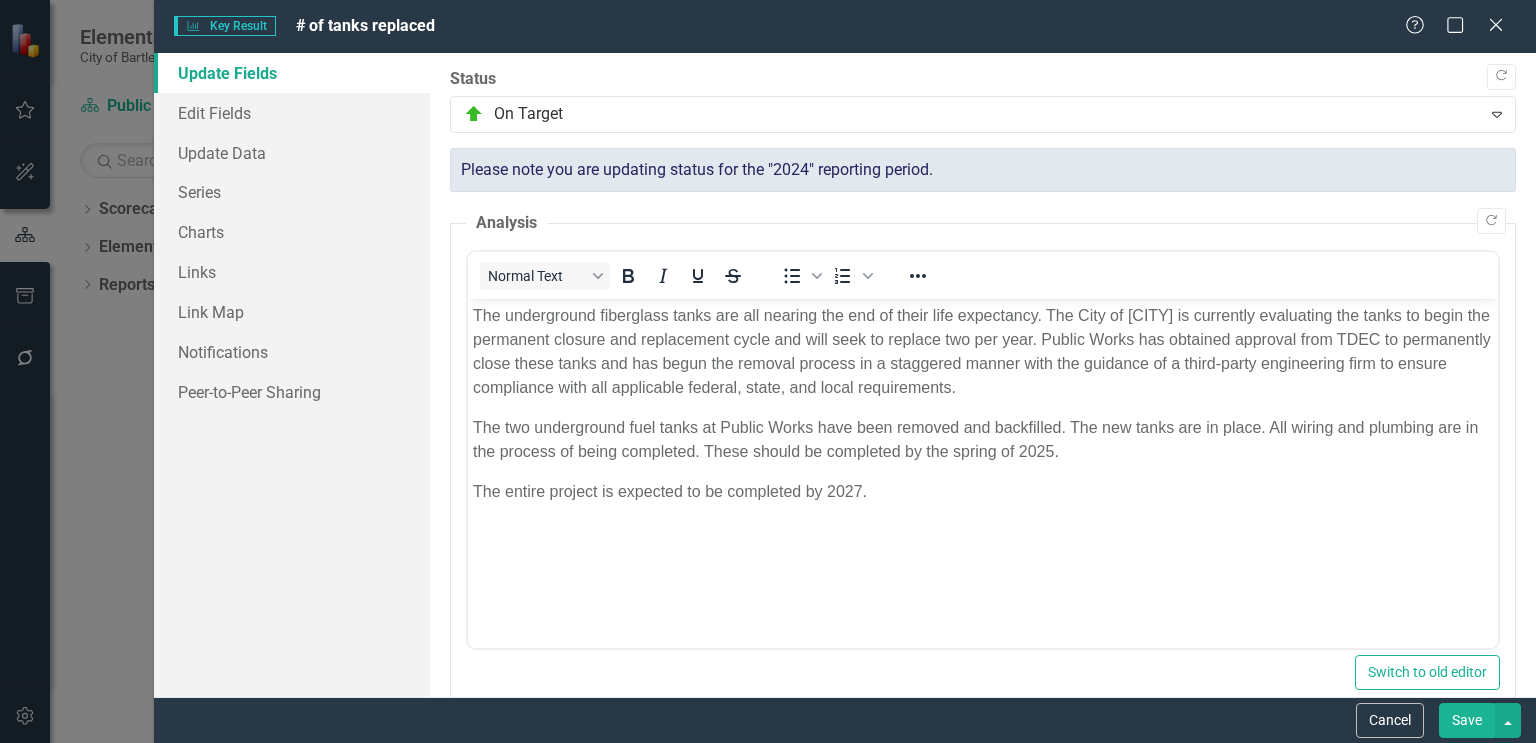 scroll, scrollTop: 0, scrollLeft: 0, axis: both 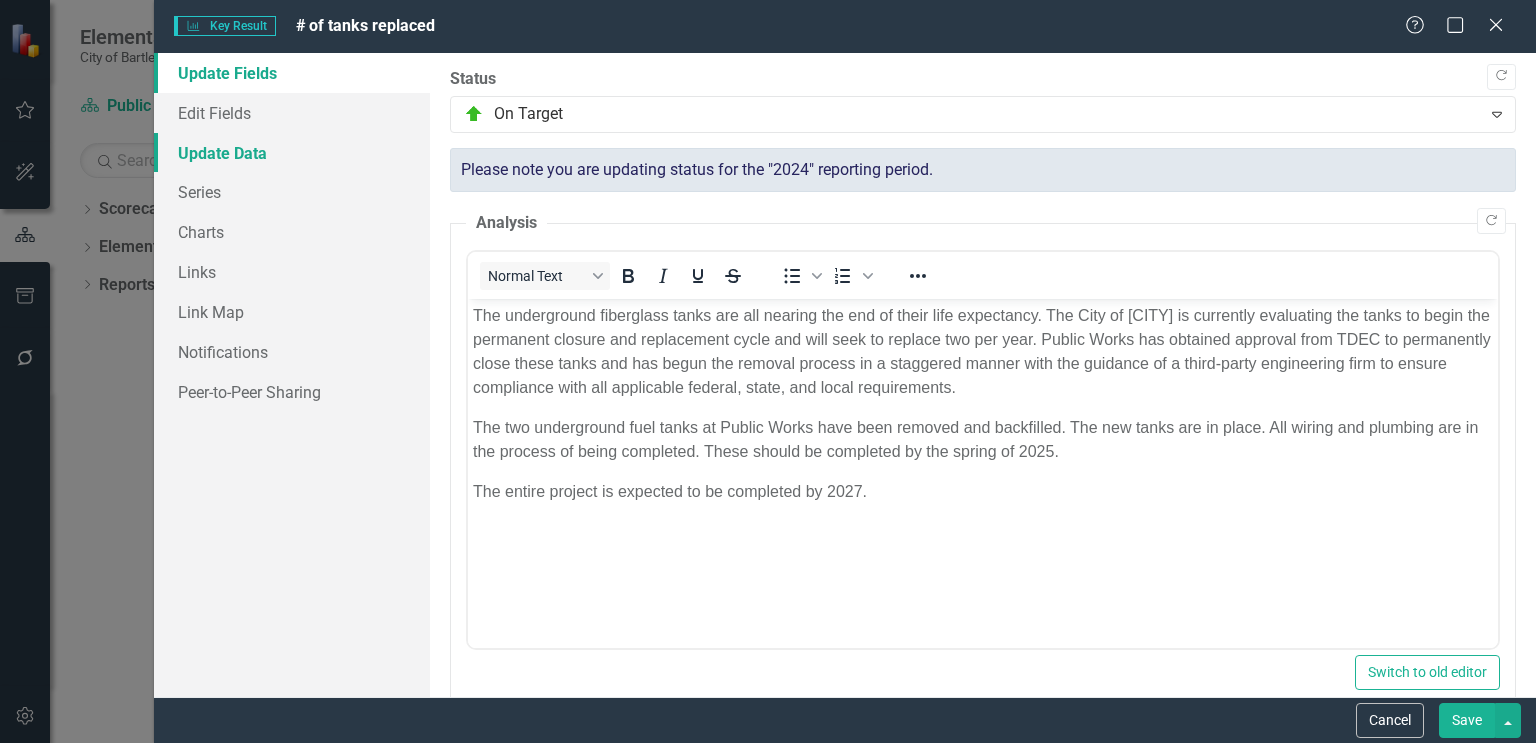 click on "Update  Data" at bounding box center (292, 153) 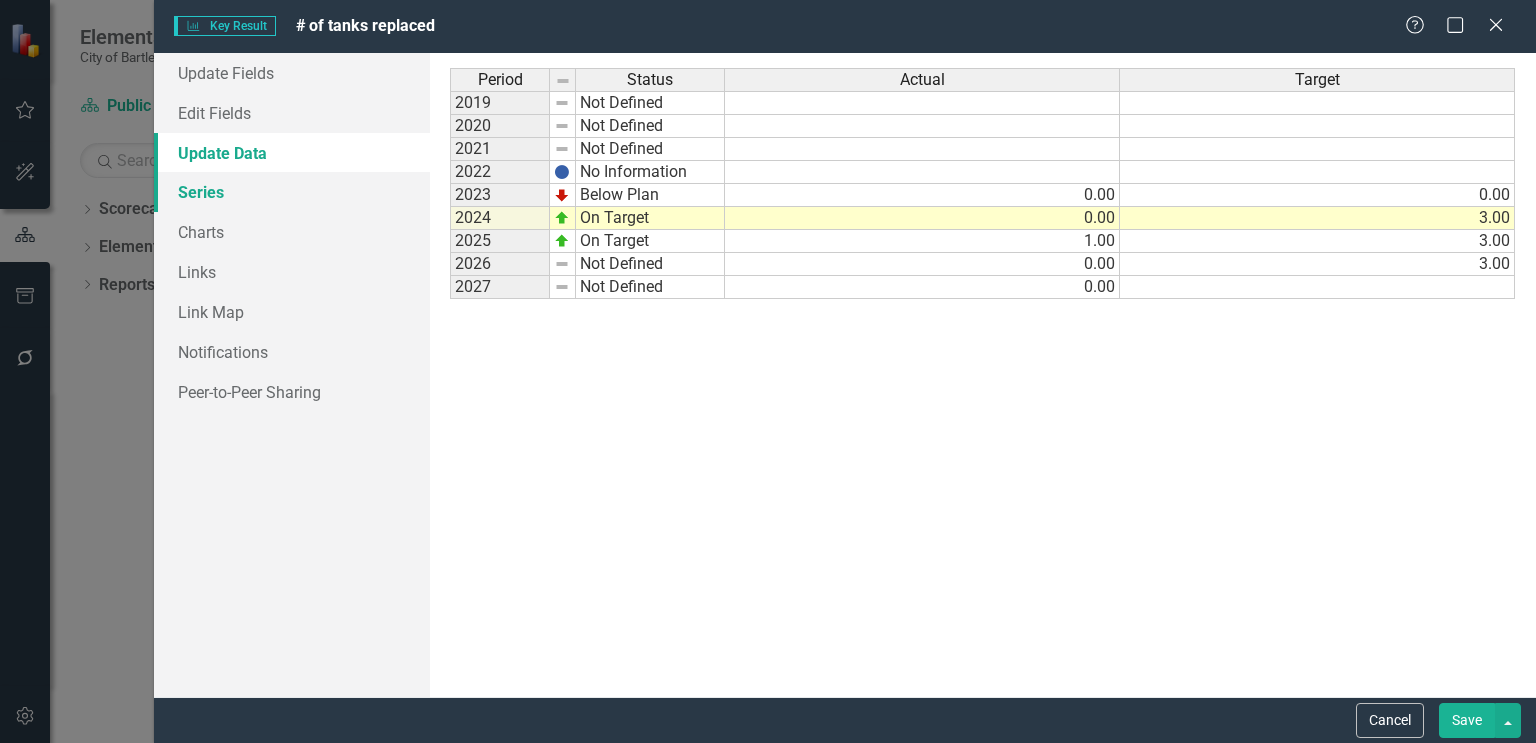 click on "Series" at bounding box center [292, 192] 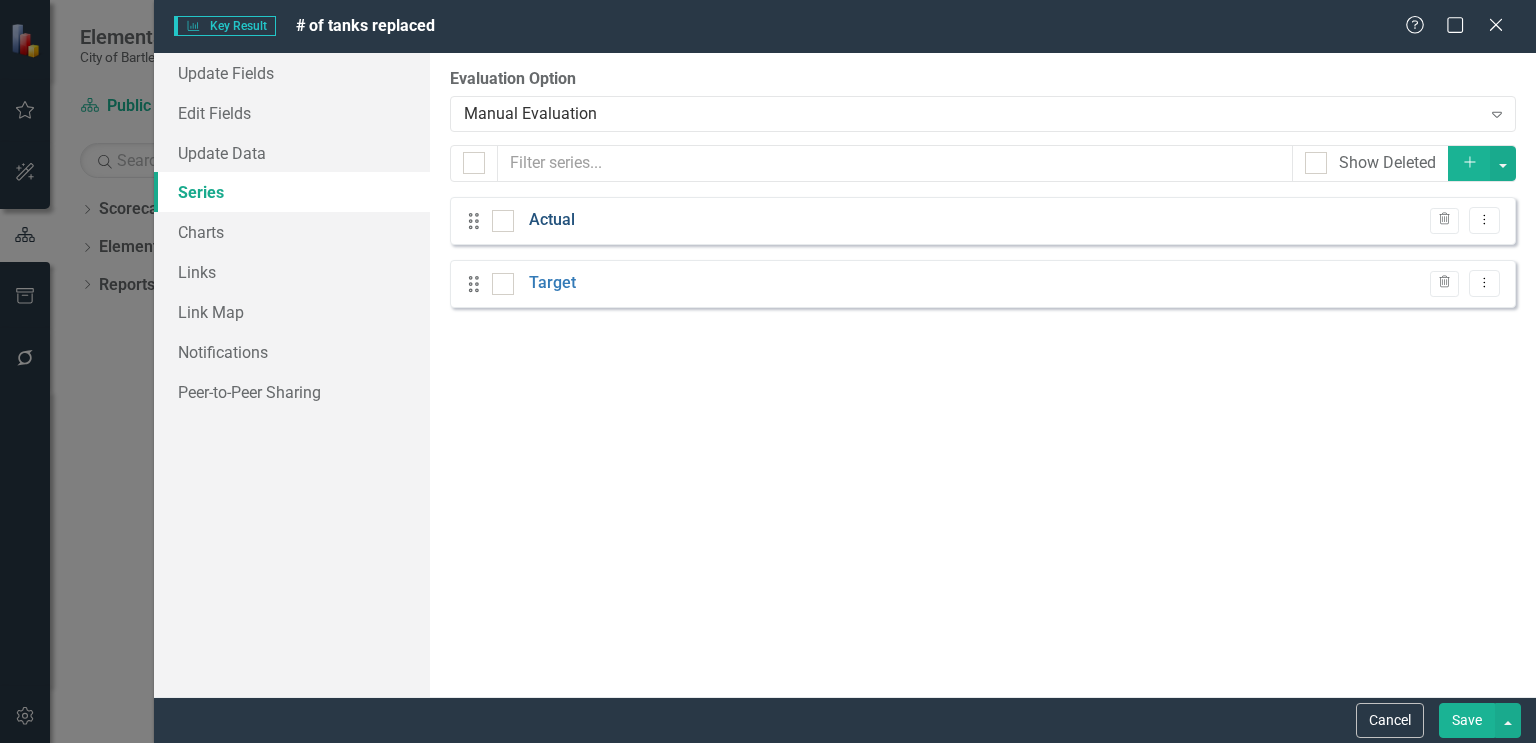 click on "Actual" at bounding box center (552, 220) 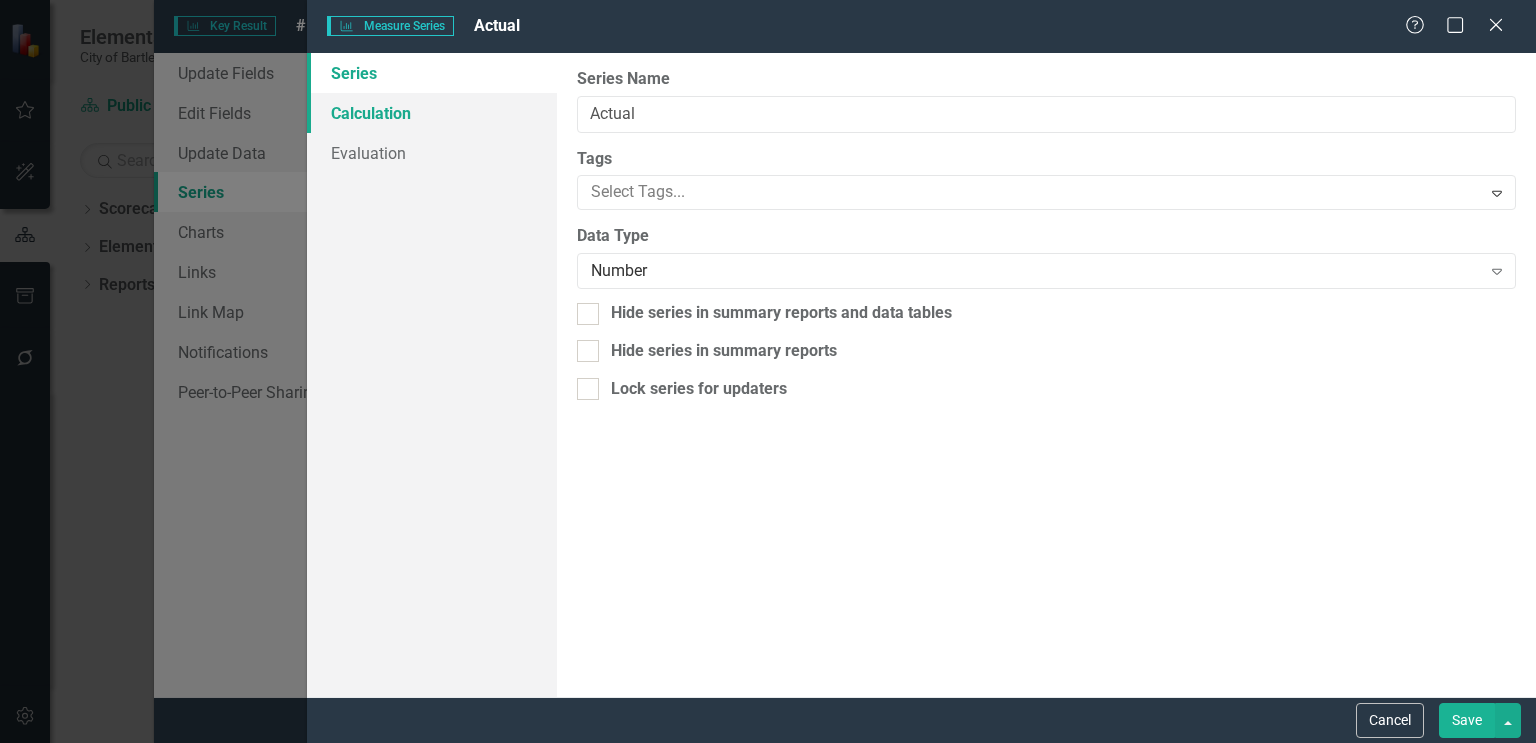 click on "Calculation" at bounding box center [432, 113] 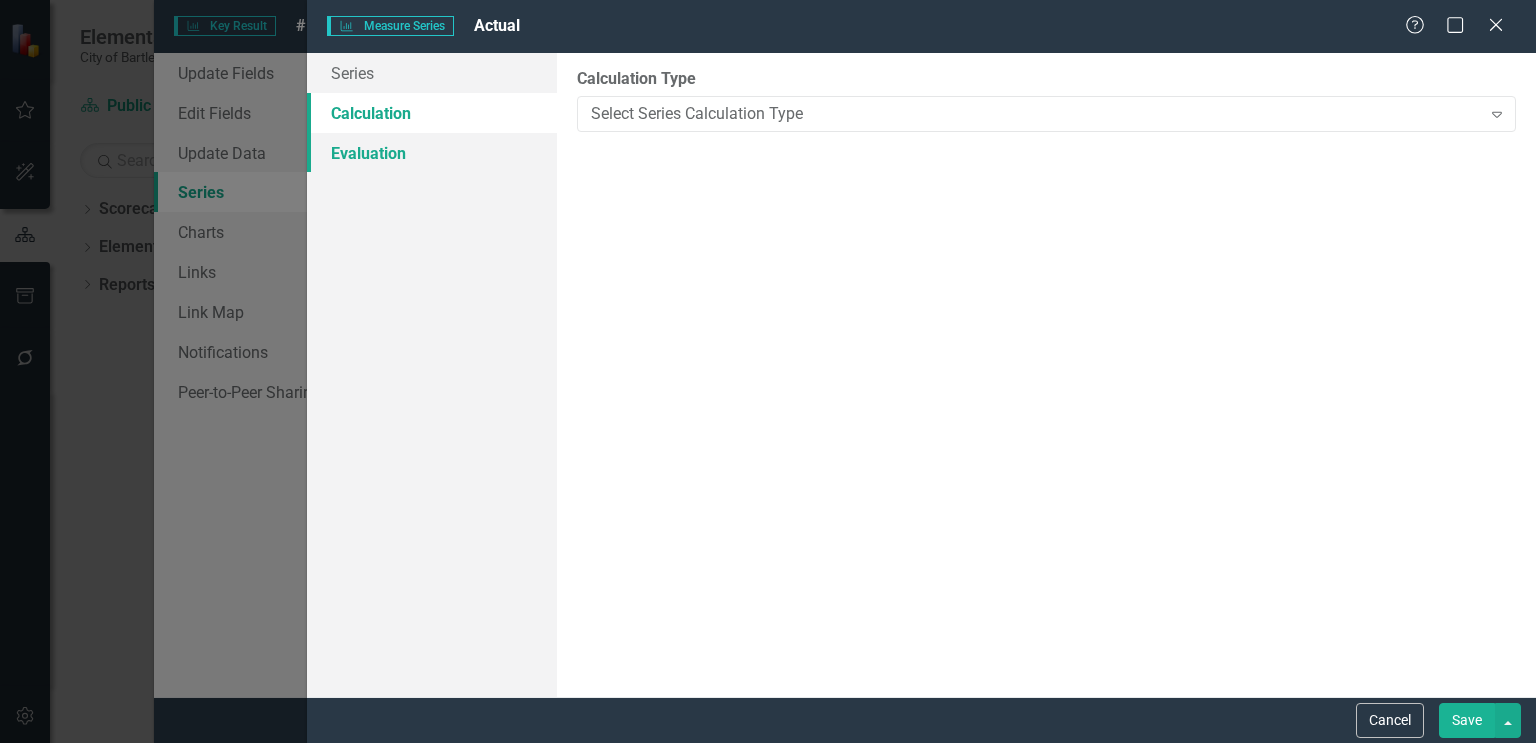 click on "Evaluation" at bounding box center (432, 153) 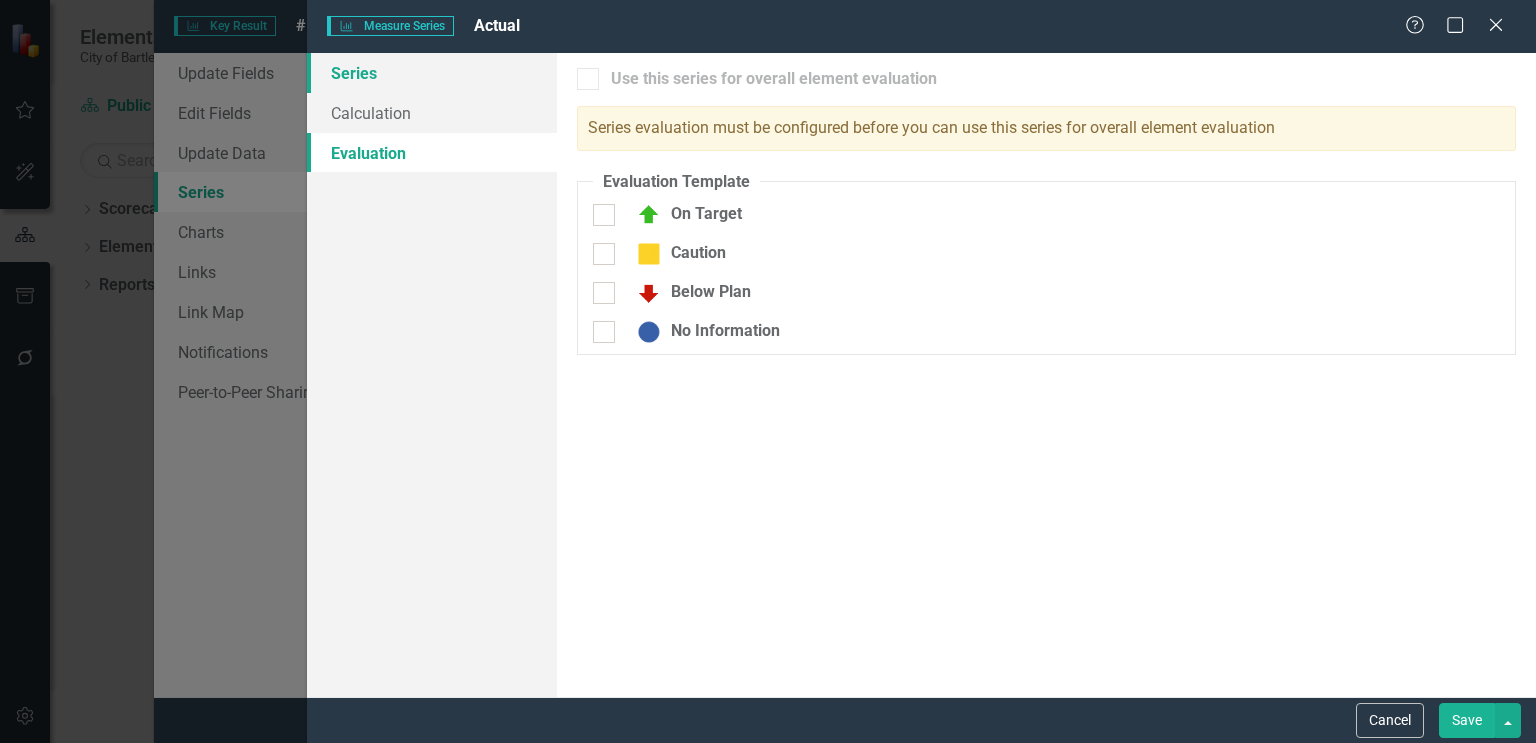 click on "Series" at bounding box center (432, 73) 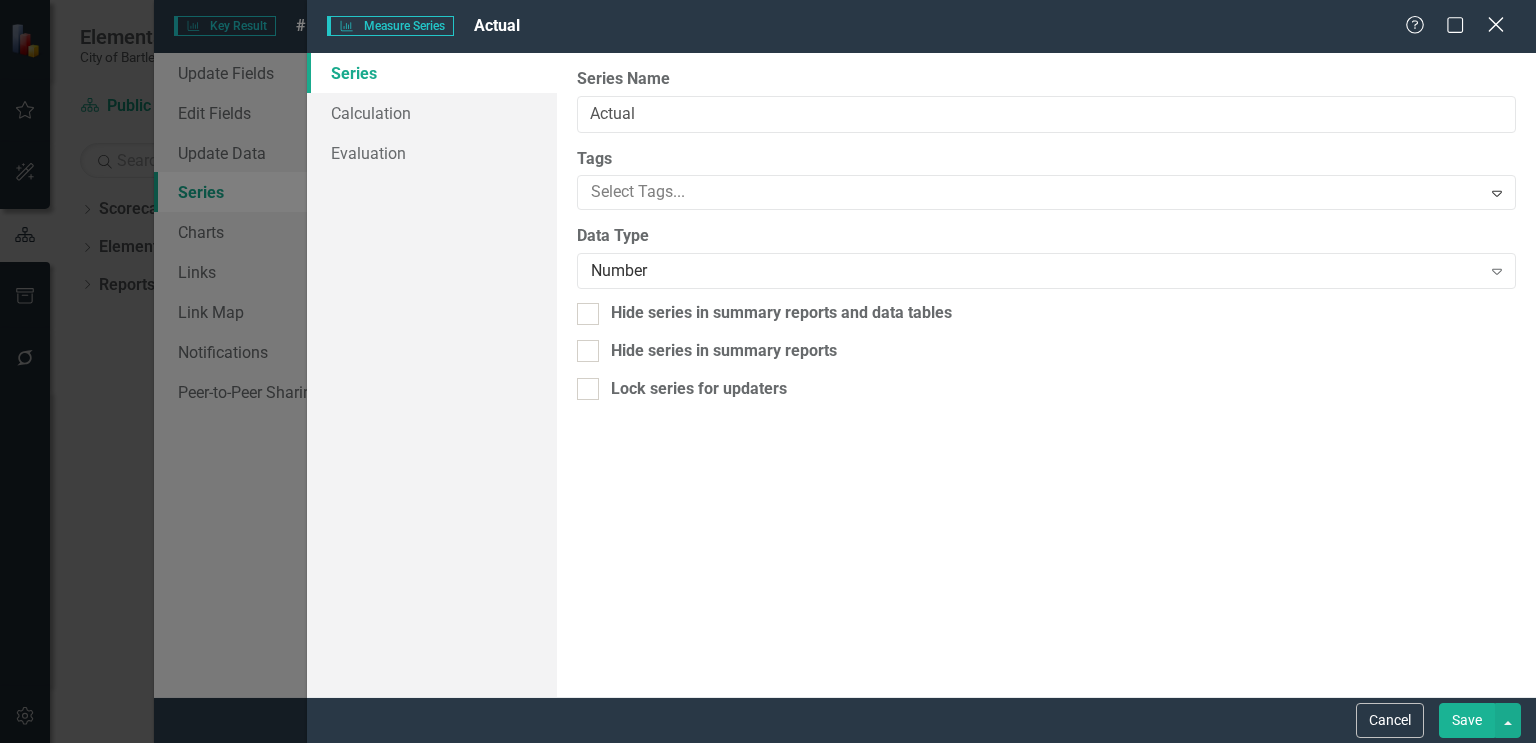 click on "Close" 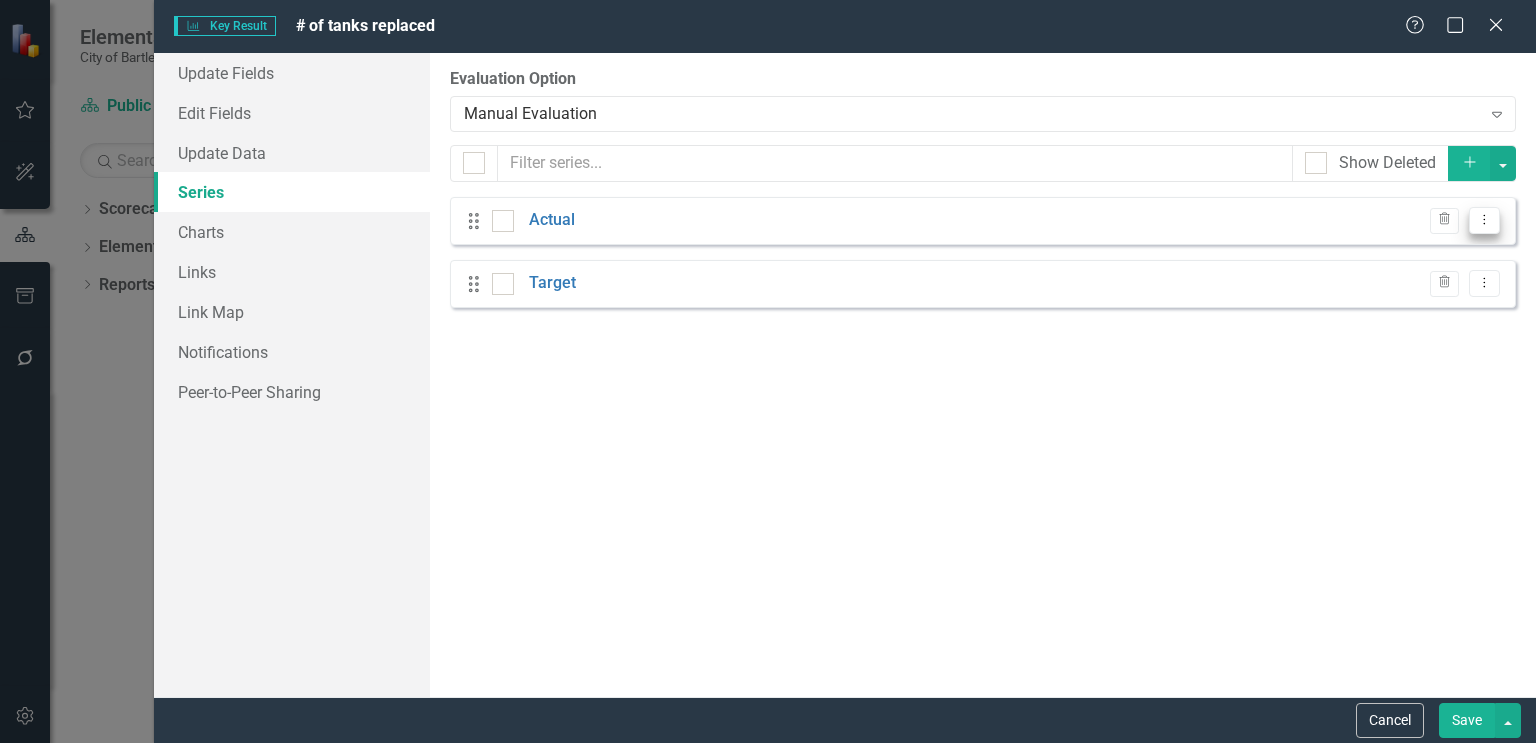 click on "Dropdown Menu" 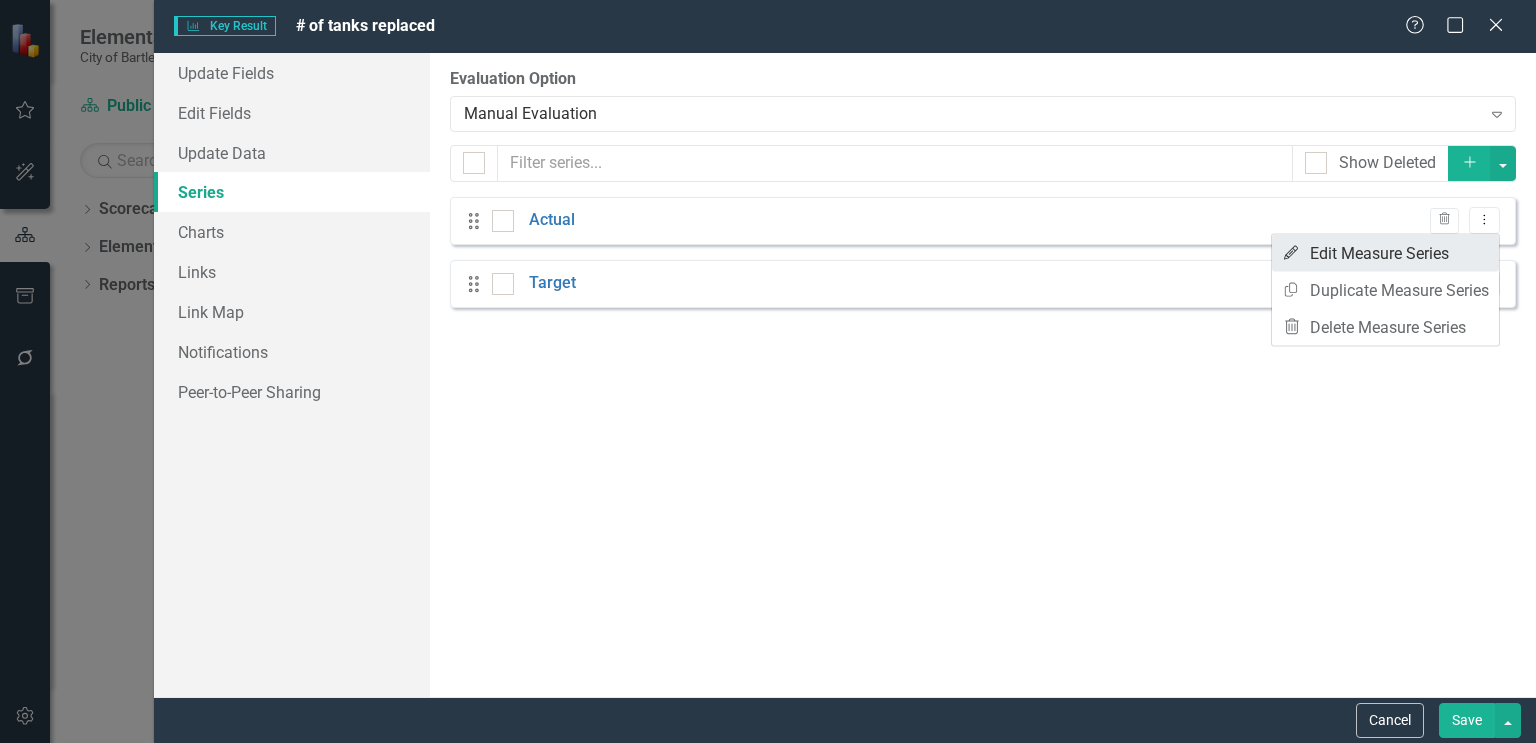 click on "Edit Edit Measure Series" at bounding box center [1385, 253] 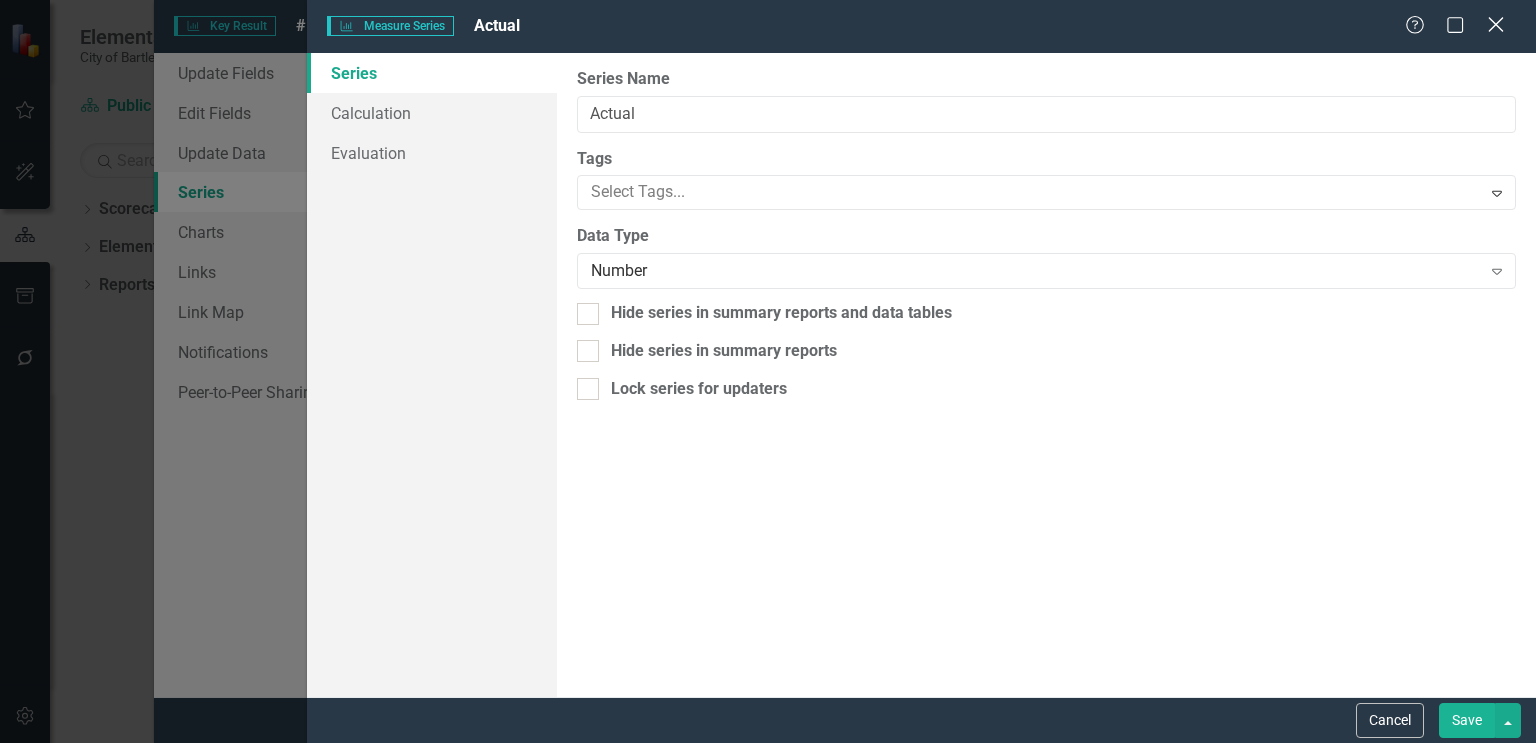 click on "Close" 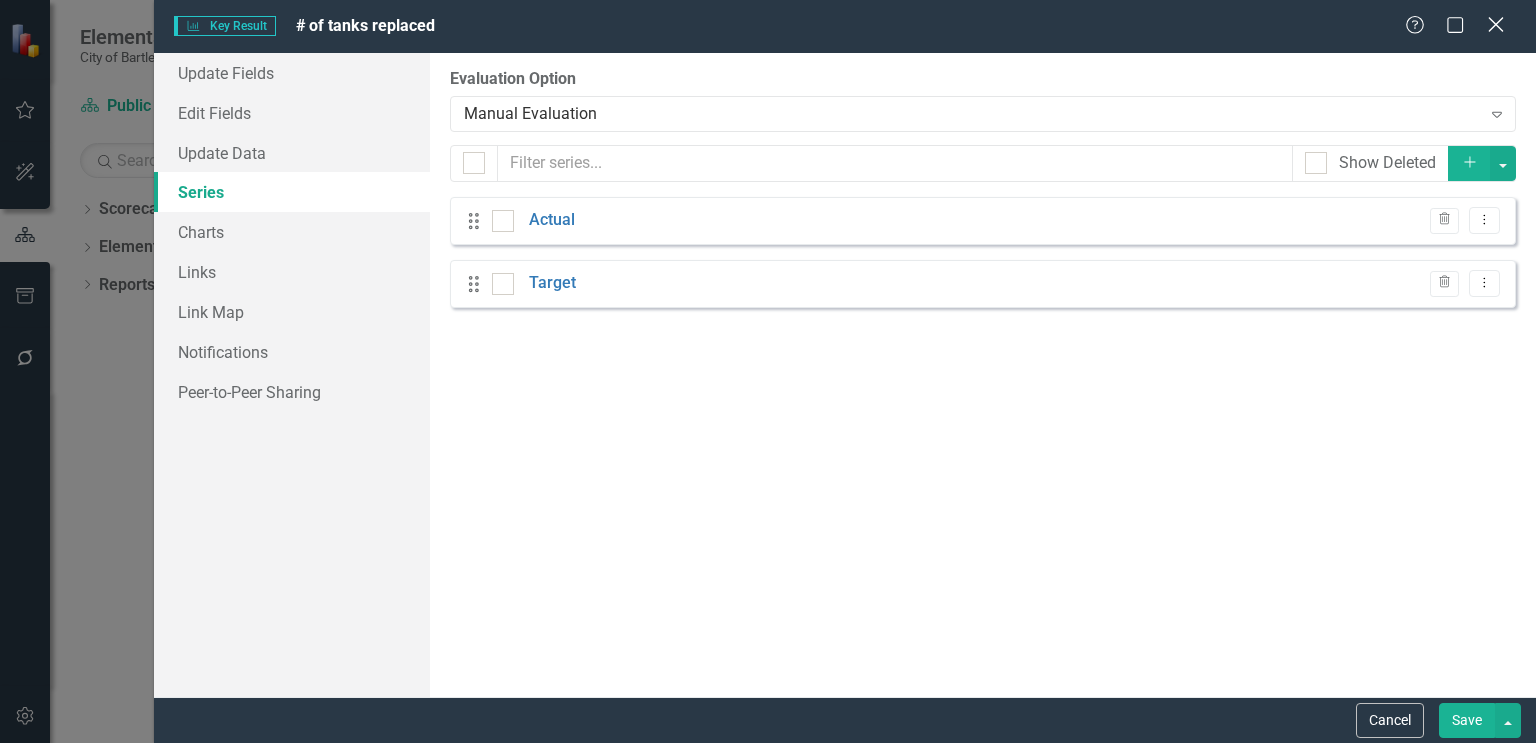 click on "Close" 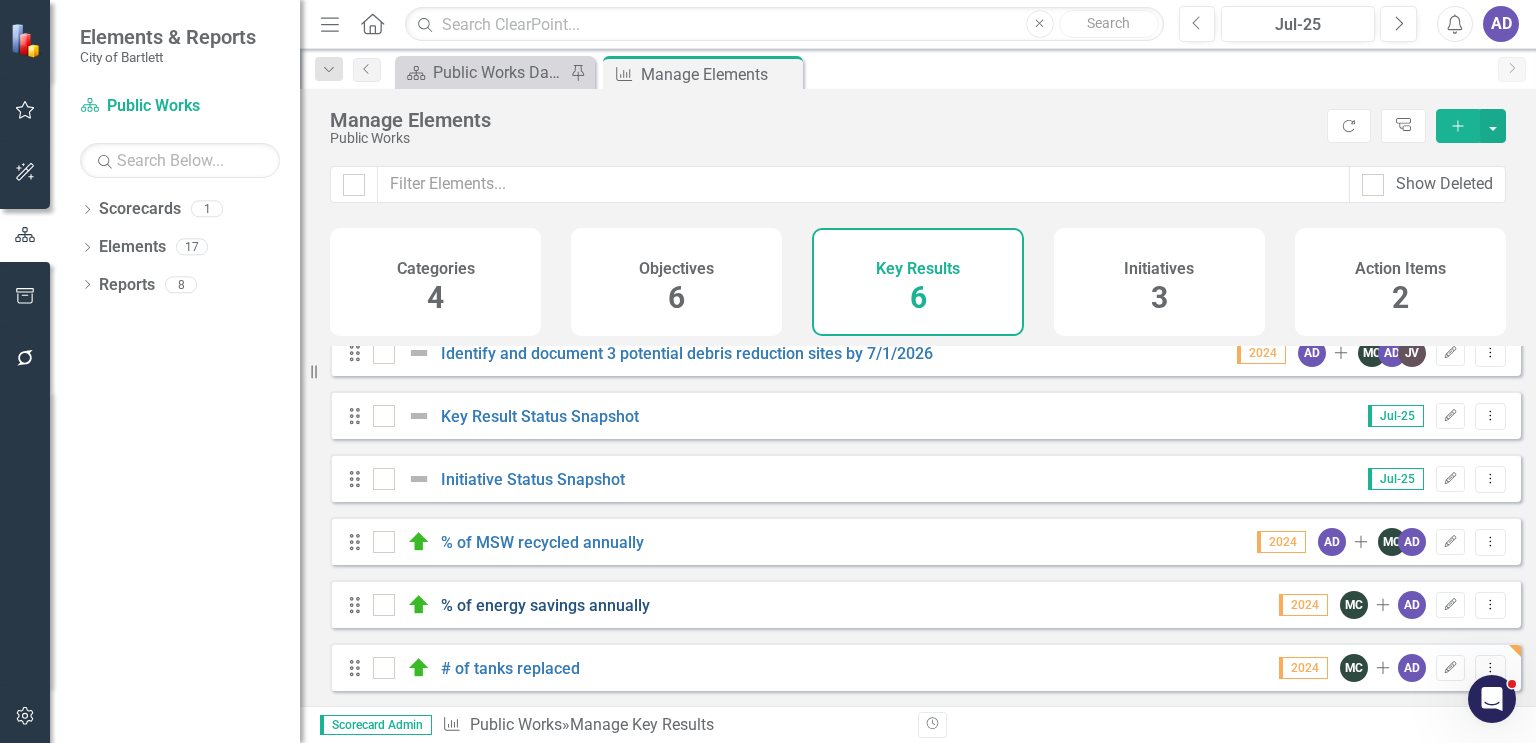 click on "% of energy savings annually" at bounding box center [545, 605] 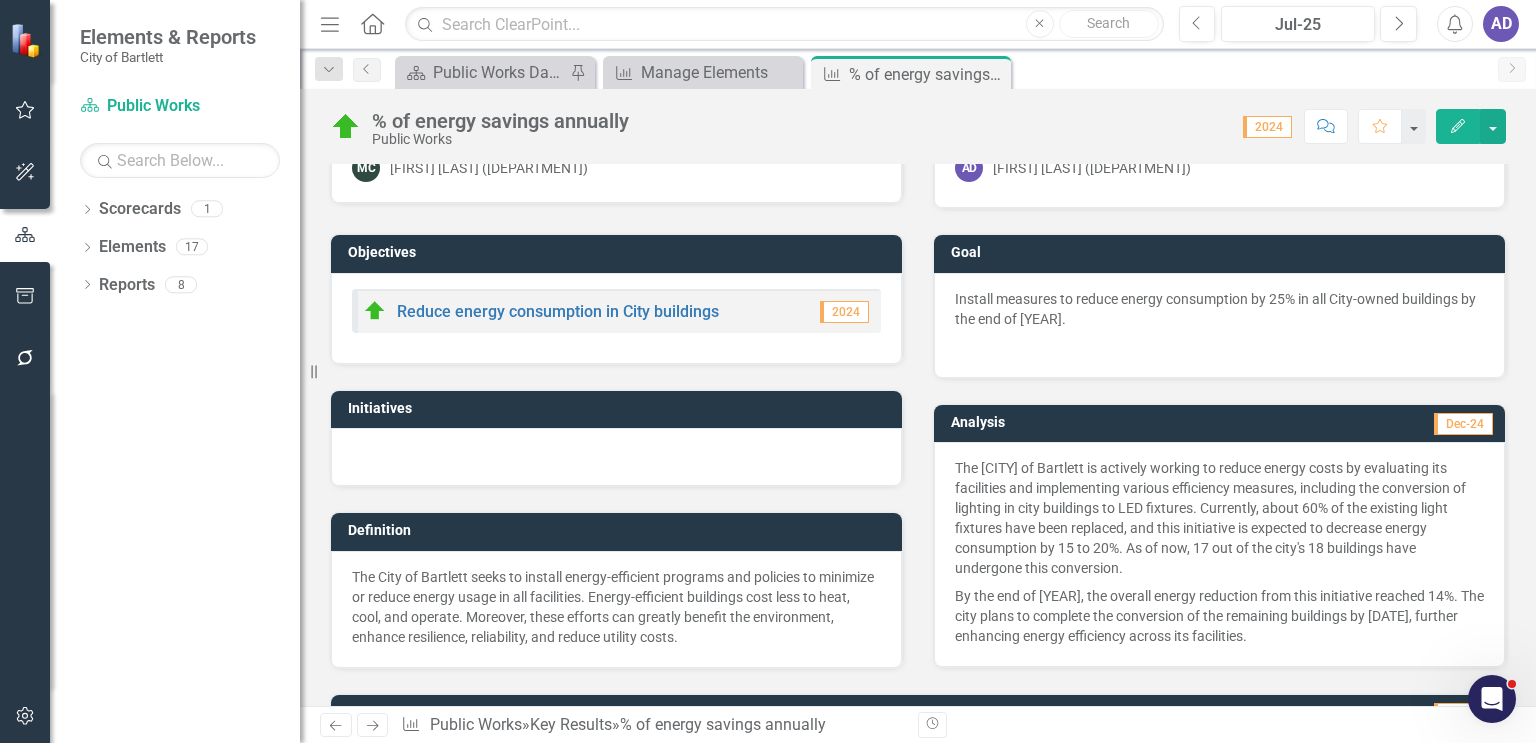 scroll, scrollTop: 100, scrollLeft: 0, axis: vertical 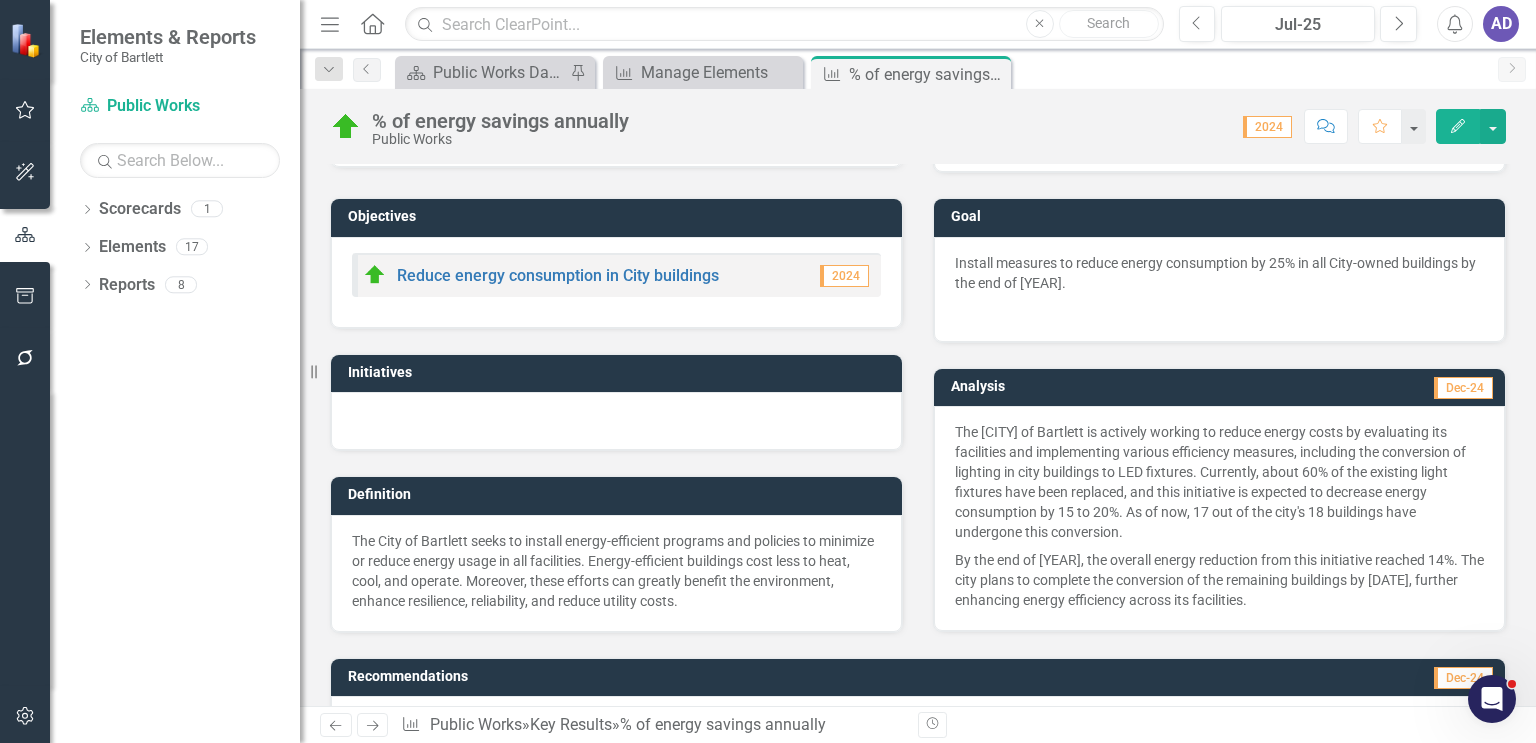 click on "By the end of [YEAR], the overall energy reduction from this initiative reached 14%. The city plans to complete the conversion of the remaining buildings by [DATE], further enhancing energy efficiency across its facilities." at bounding box center [1219, 578] 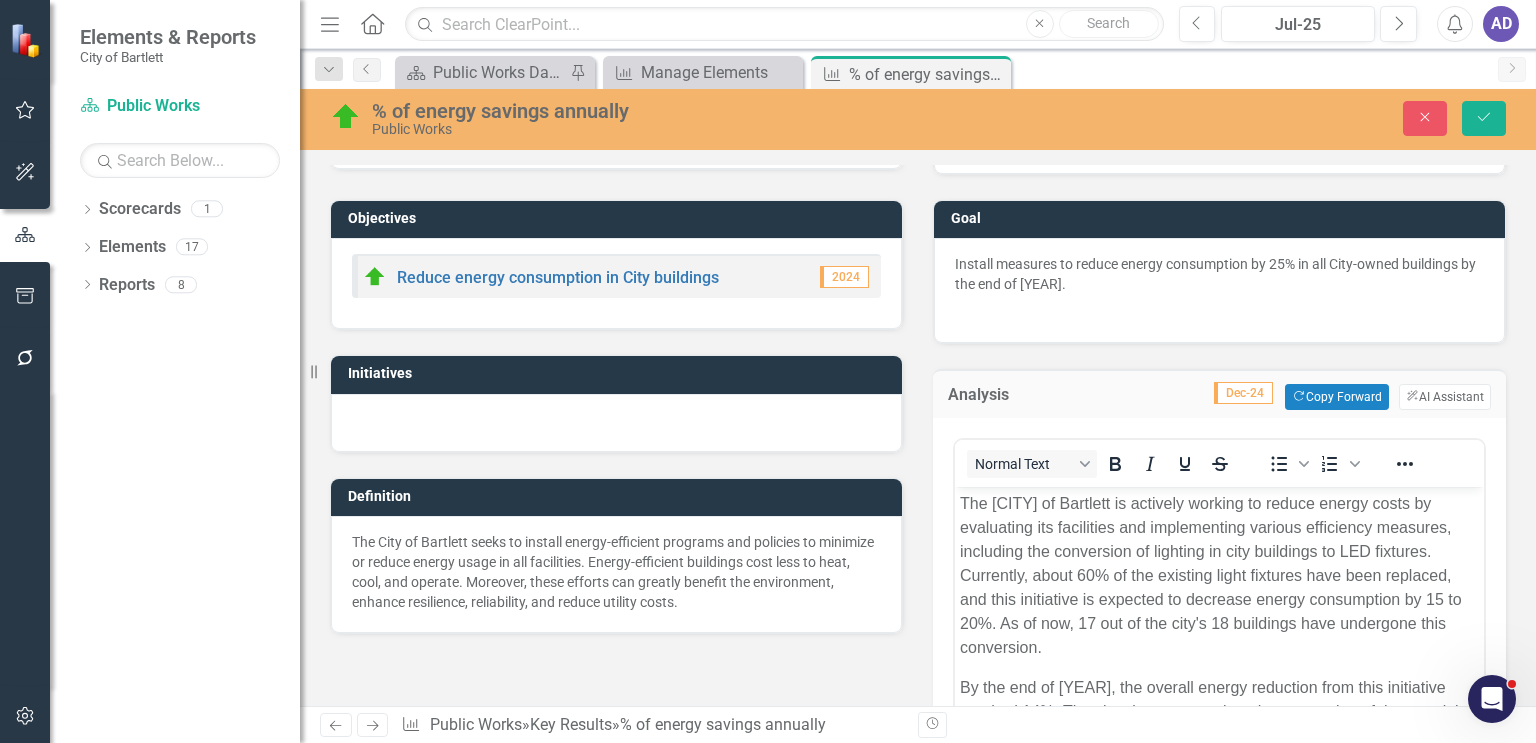 scroll, scrollTop: 0, scrollLeft: 0, axis: both 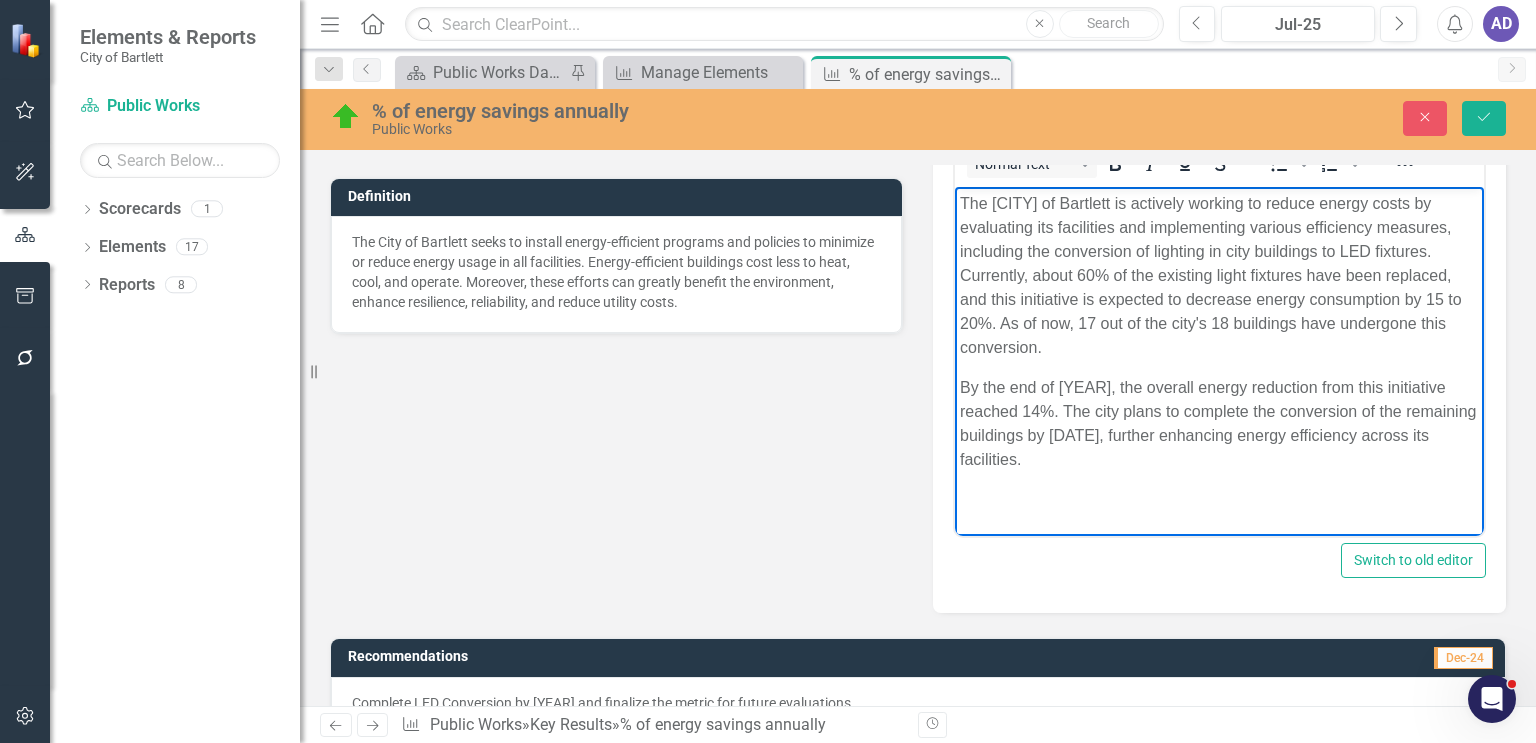 drag, startPoint x: 960, startPoint y: 388, endPoint x: 1172, endPoint y: 461, distance: 224.21642 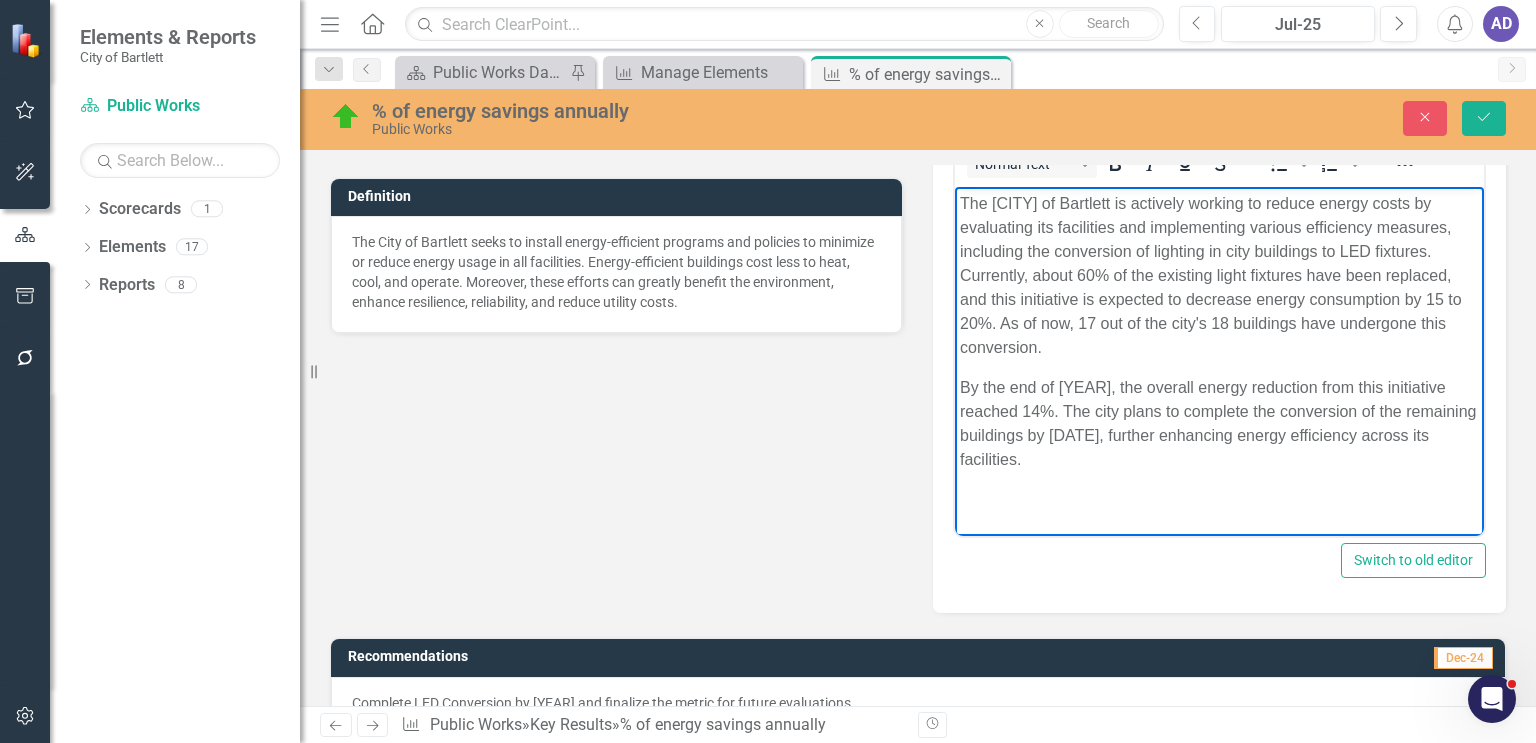 click on "By the end of [YEAR], the overall energy reduction from this initiative reached 14%. The city plans to complete the conversion of the remaining buildings by [DATE], further enhancing energy efficiency across its facilities." at bounding box center [1219, 424] 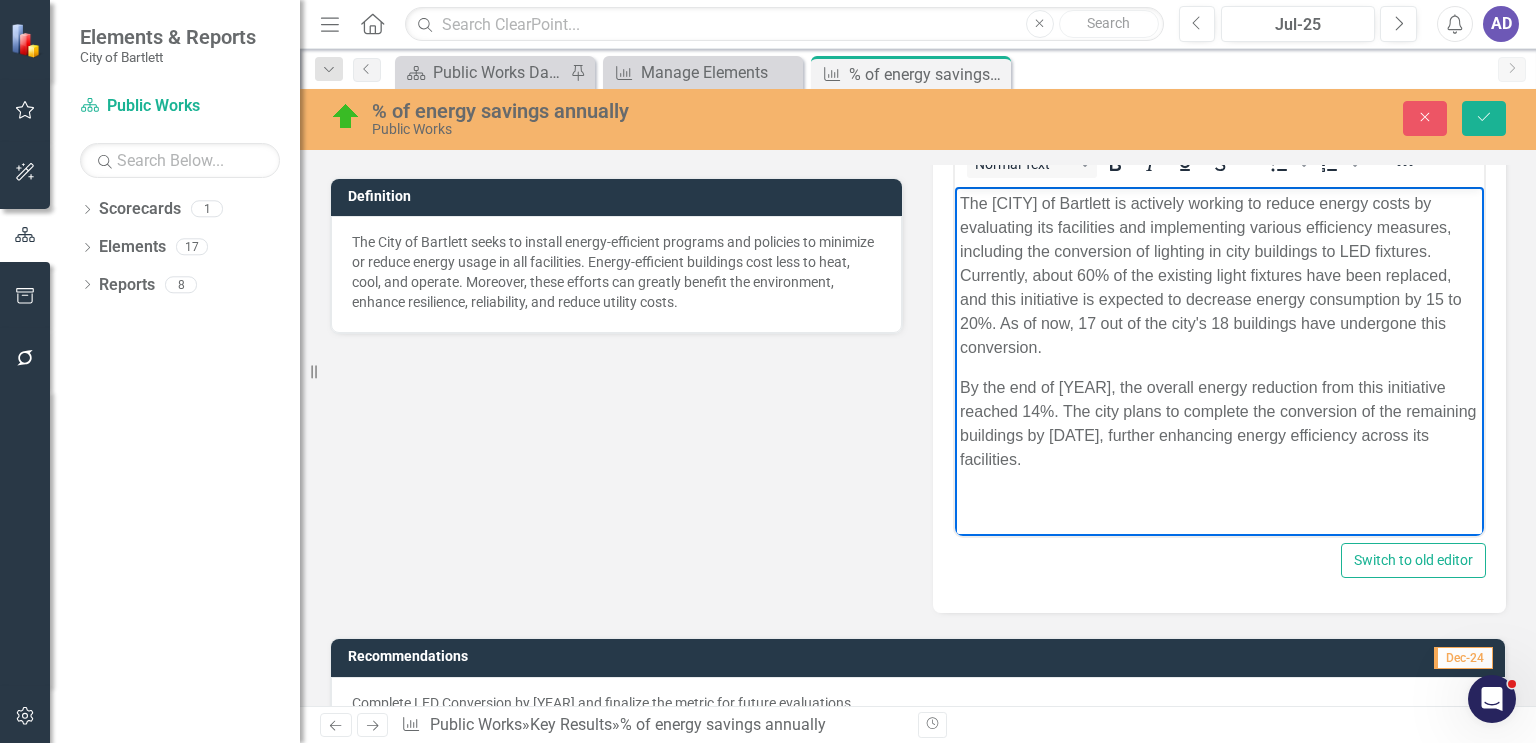 type 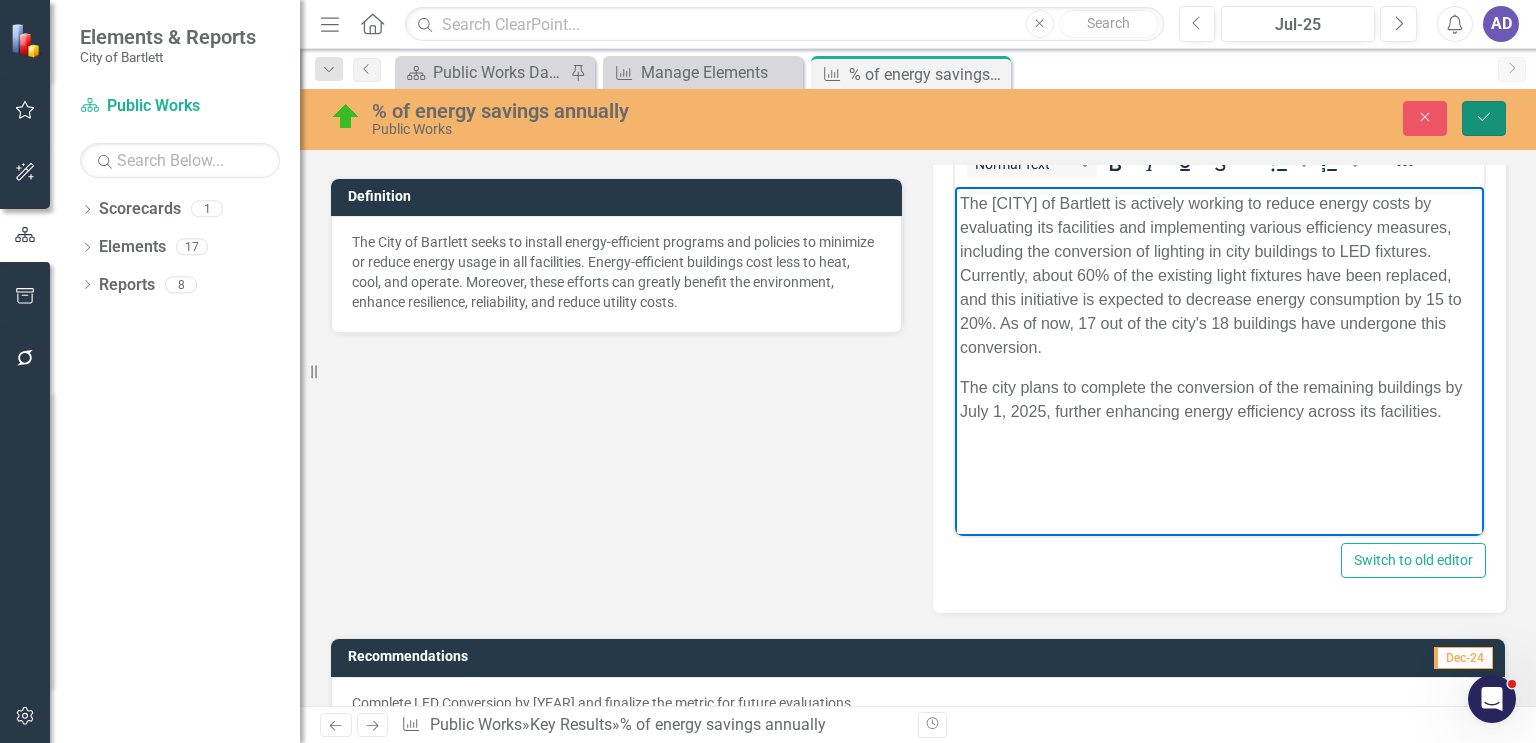 click on "Save" at bounding box center [1484, 118] 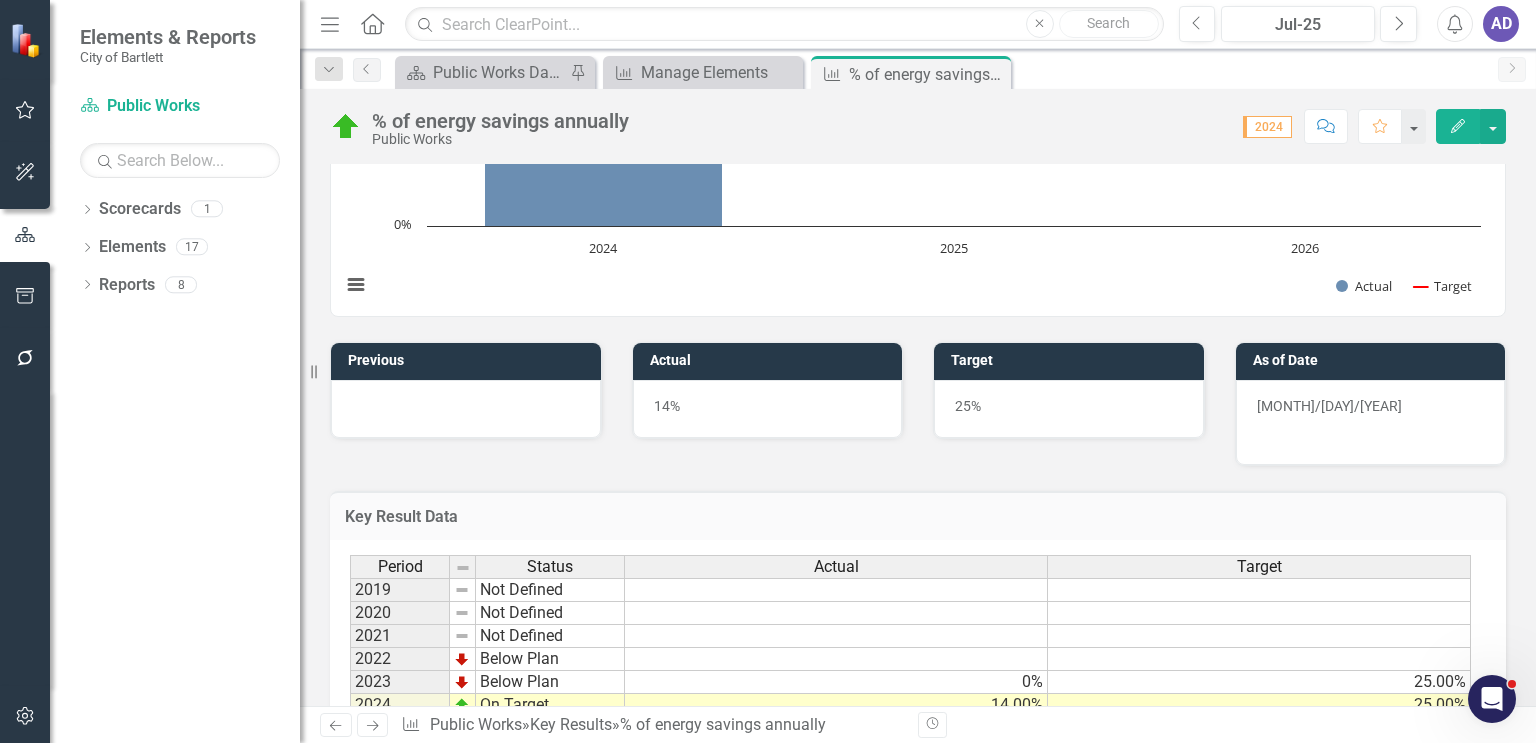 scroll, scrollTop: 1000, scrollLeft: 0, axis: vertical 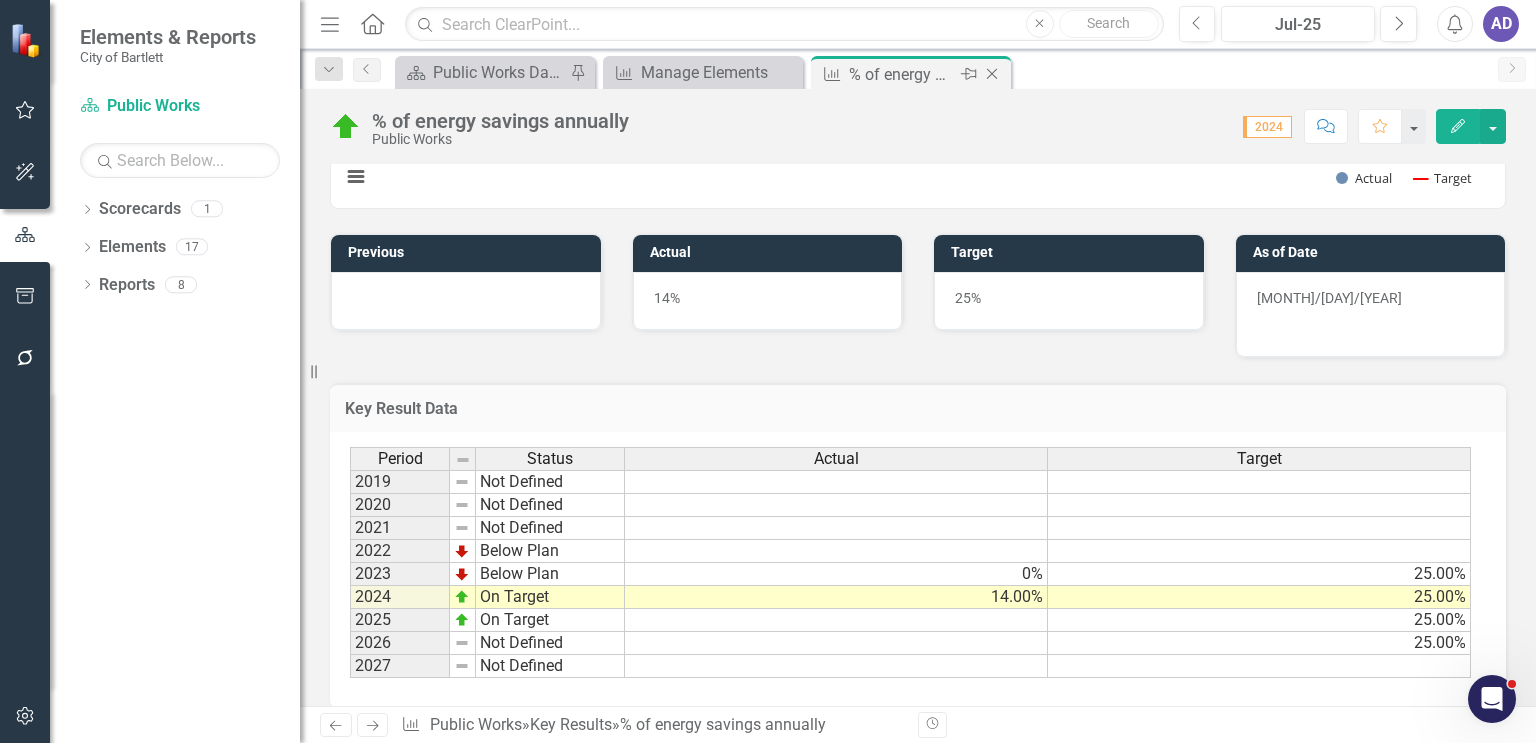 click on "Close" 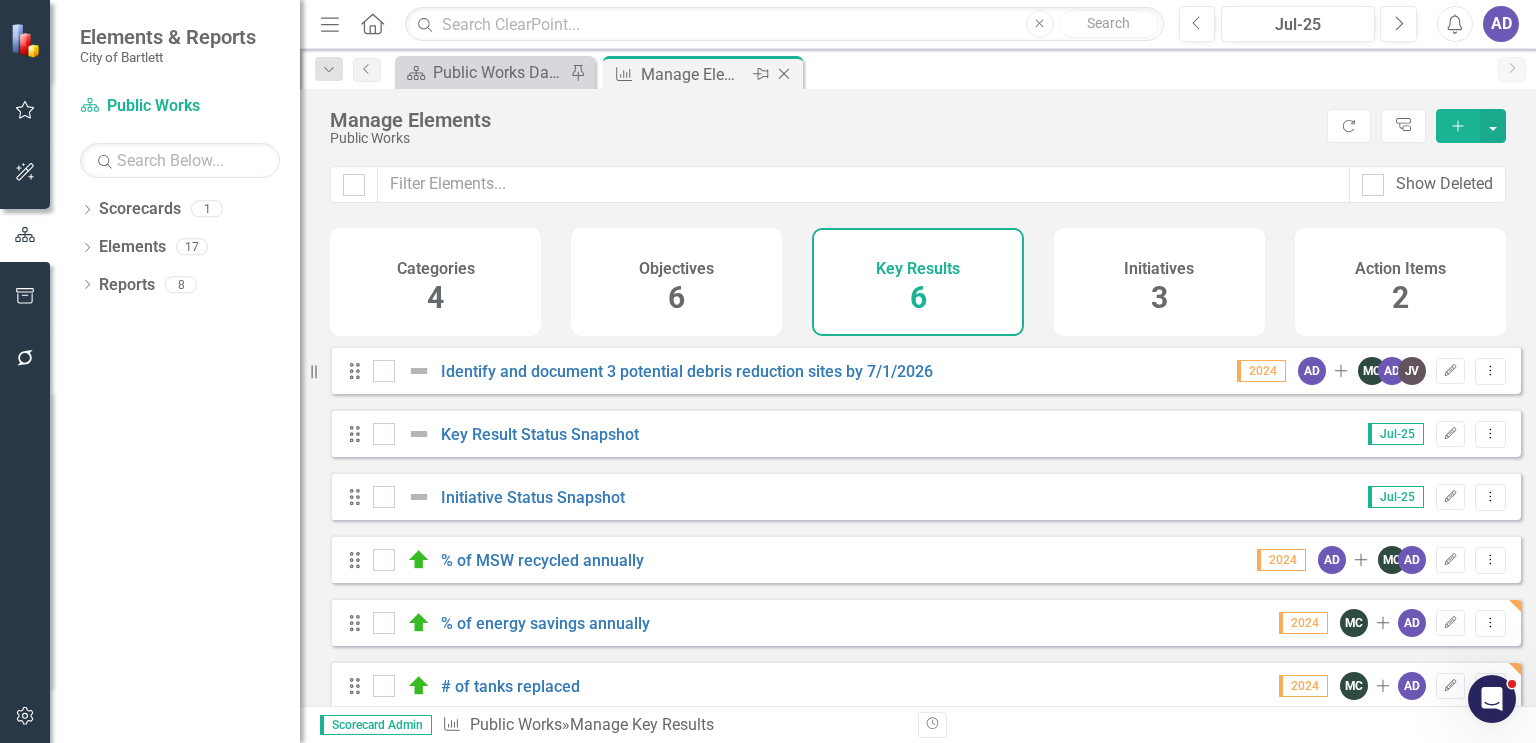 click on "Close" 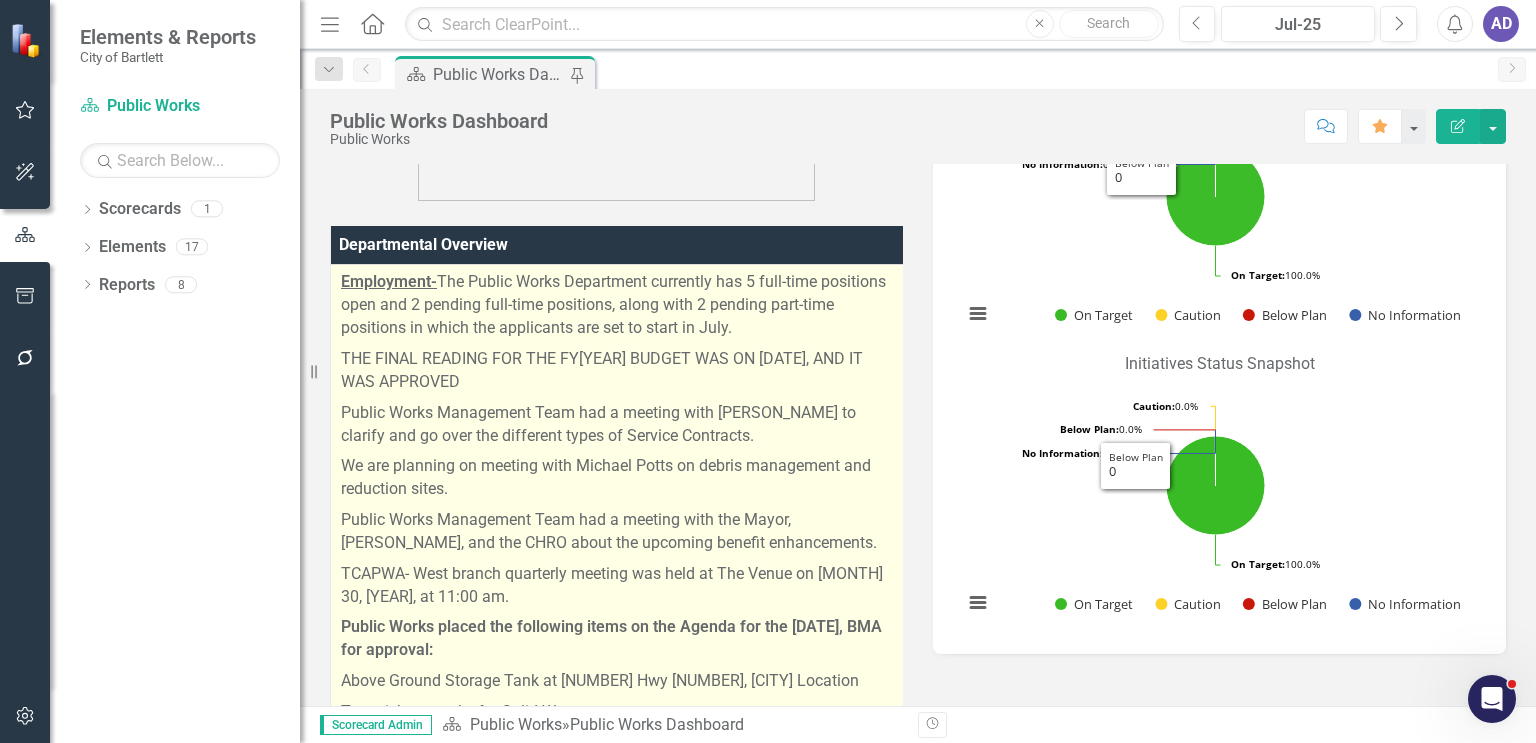 scroll, scrollTop: 500, scrollLeft: 0, axis: vertical 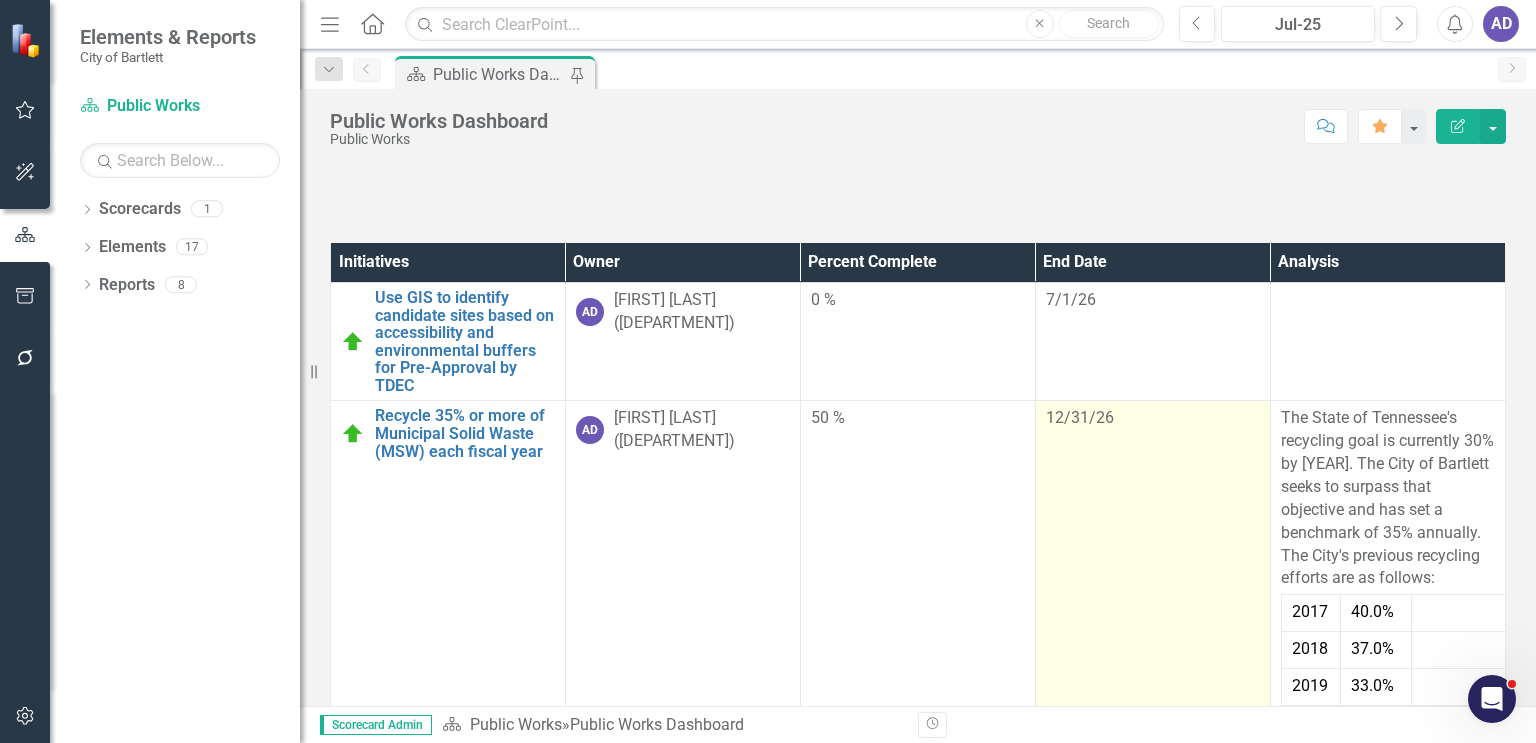 click on "12/31/26" at bounding box center (1152, 691) 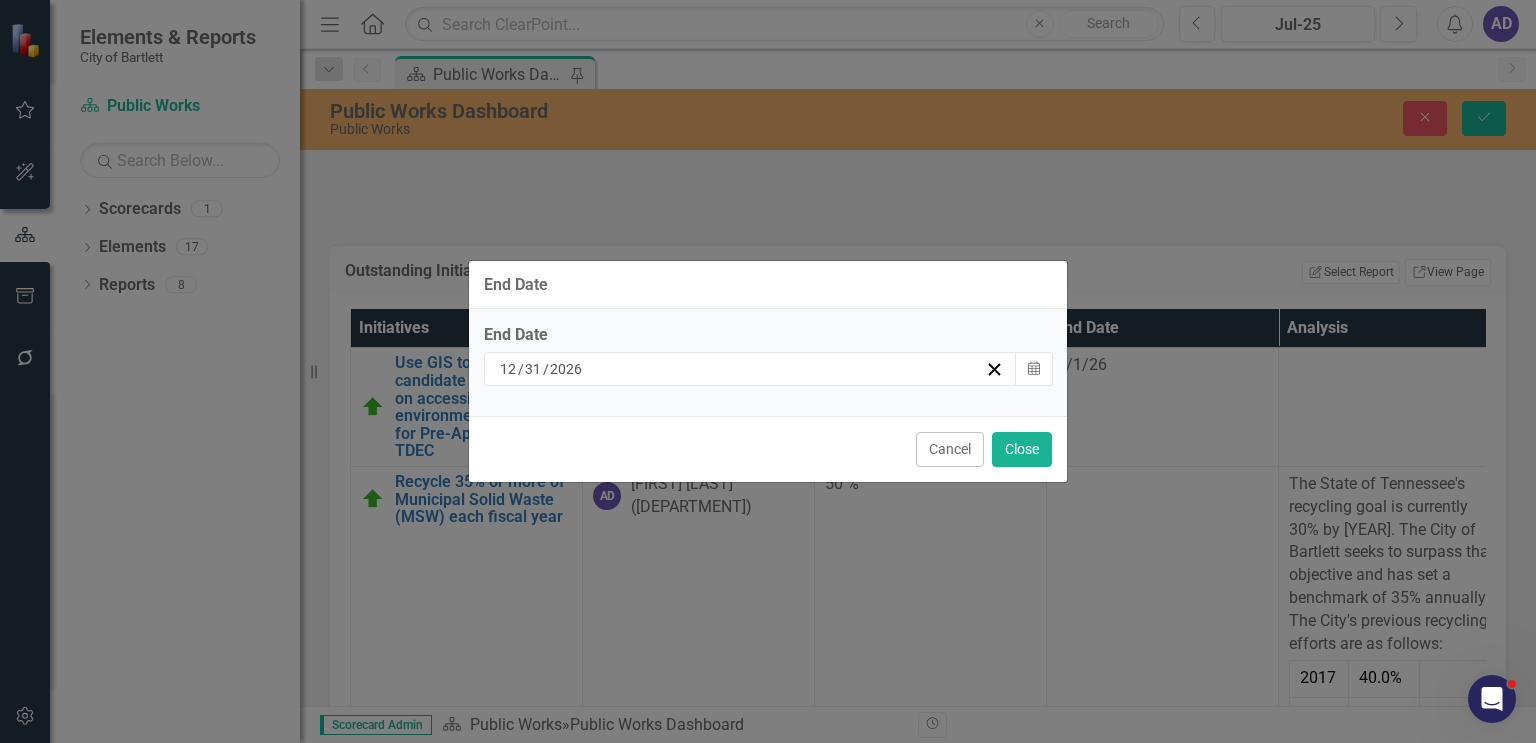 click on "[MONTH] [DAY] / [YEAR]" at bounding box center [741, 369] 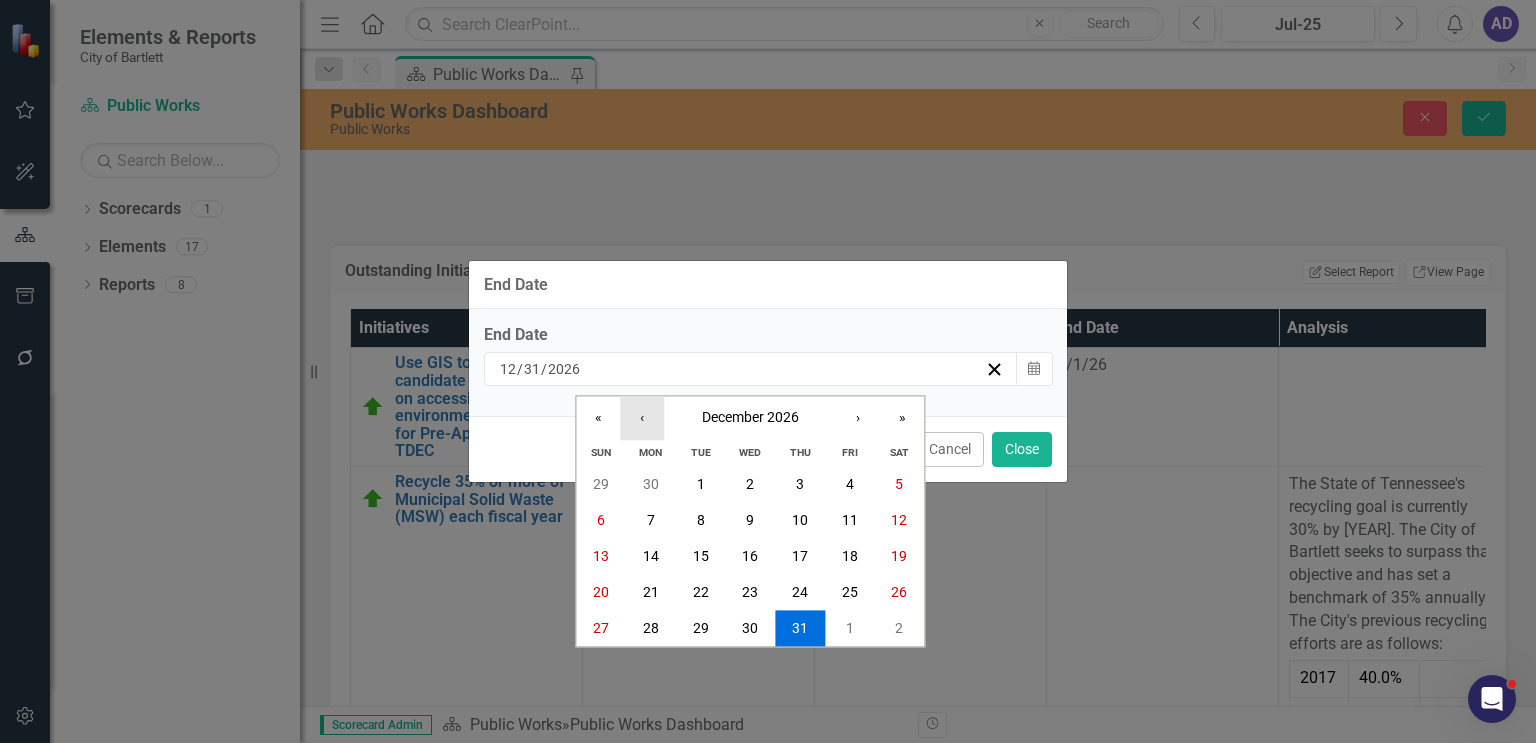 click on "‹" at bounding box center (642, 418) 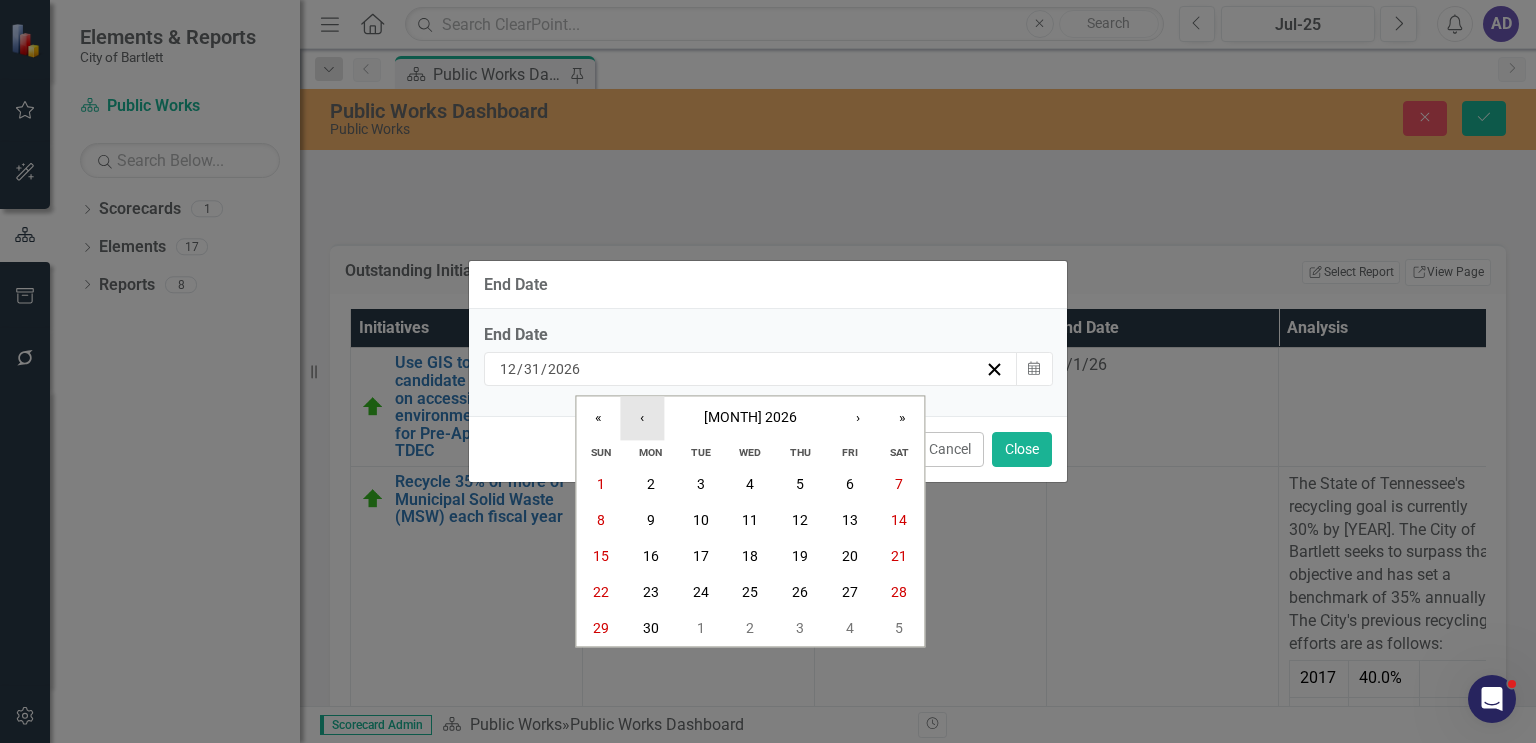click on "‹" at bounding box center (642, 418) 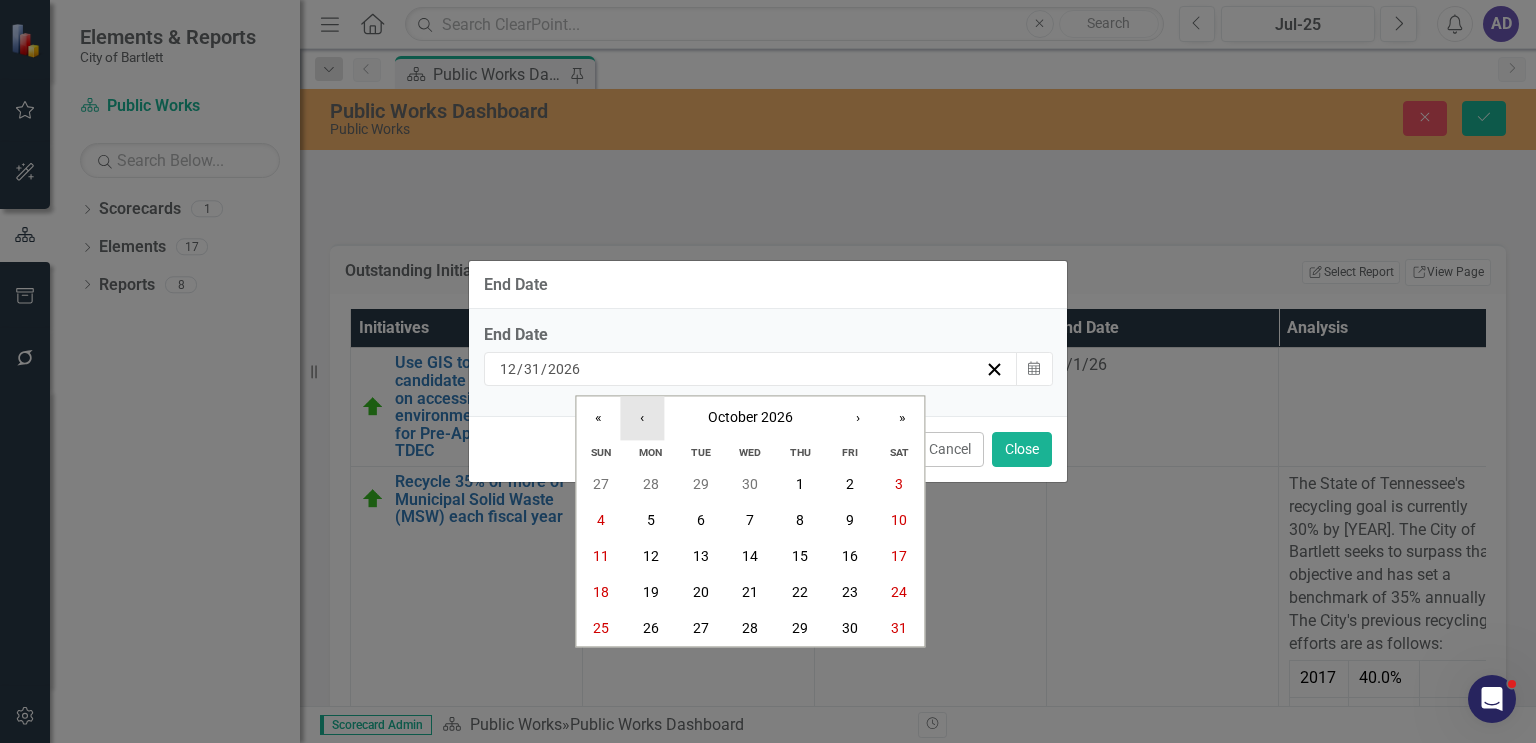 click on "‹" at bounding box center (642, 418) 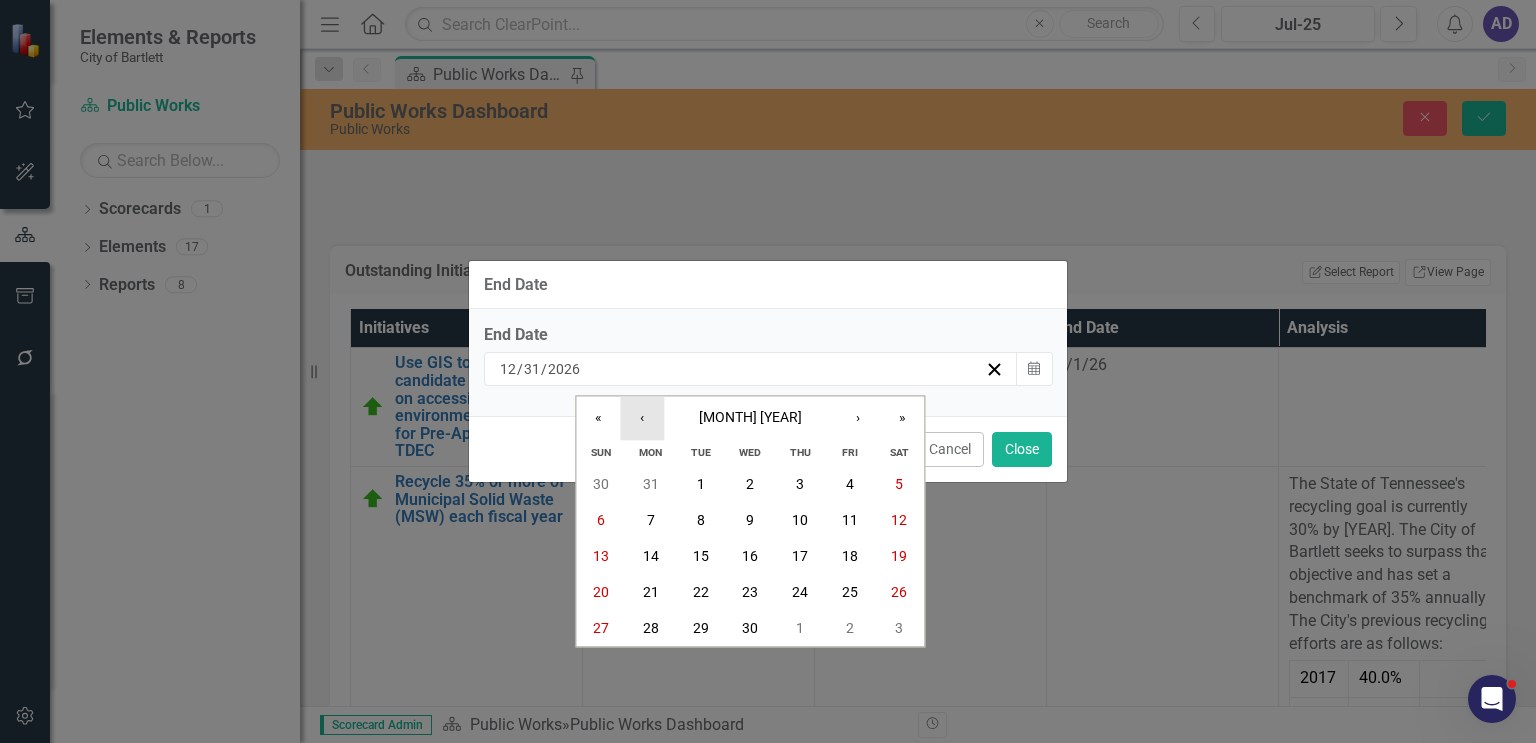 click on "‹" at bounding box center (642, 418) 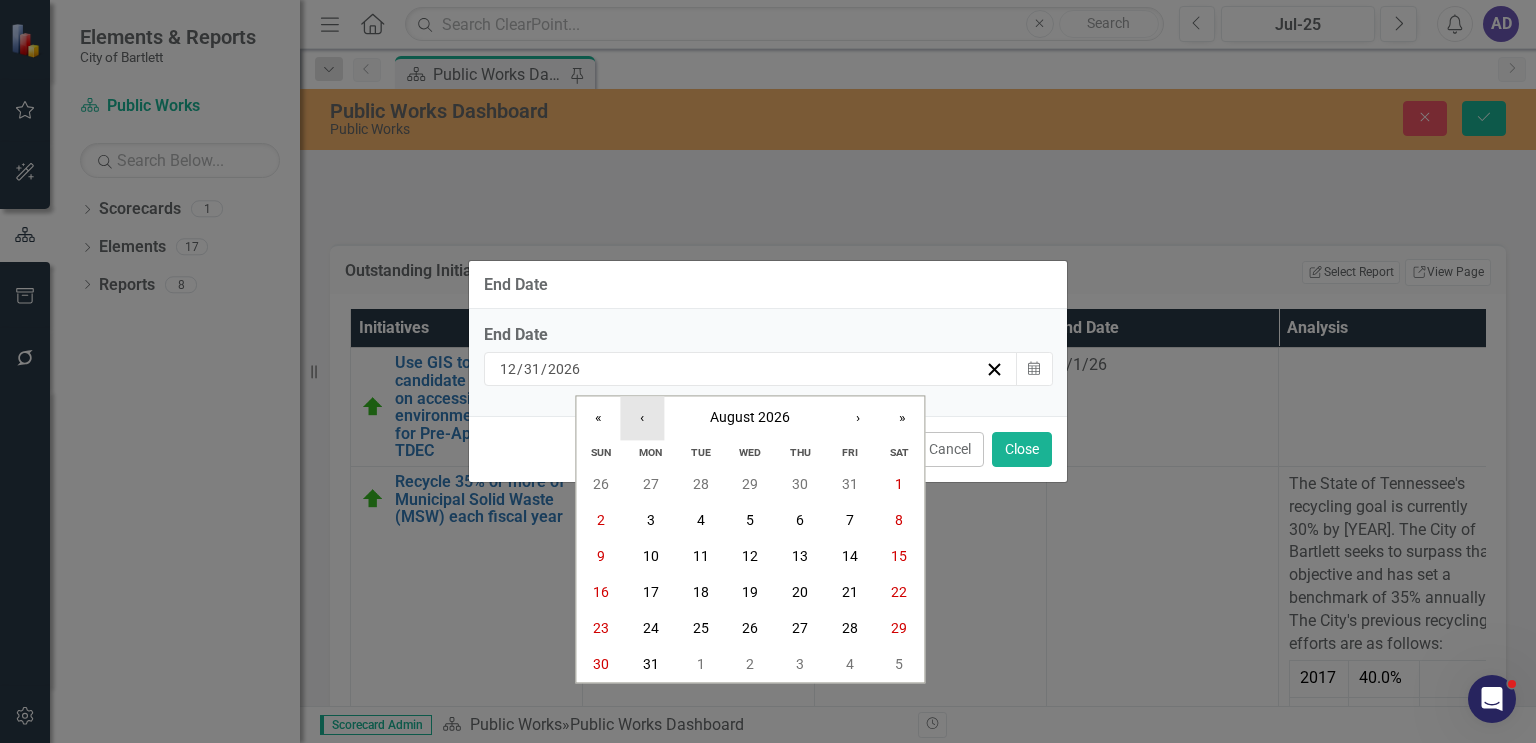 click on "‹" at bounding box center (642, 418) 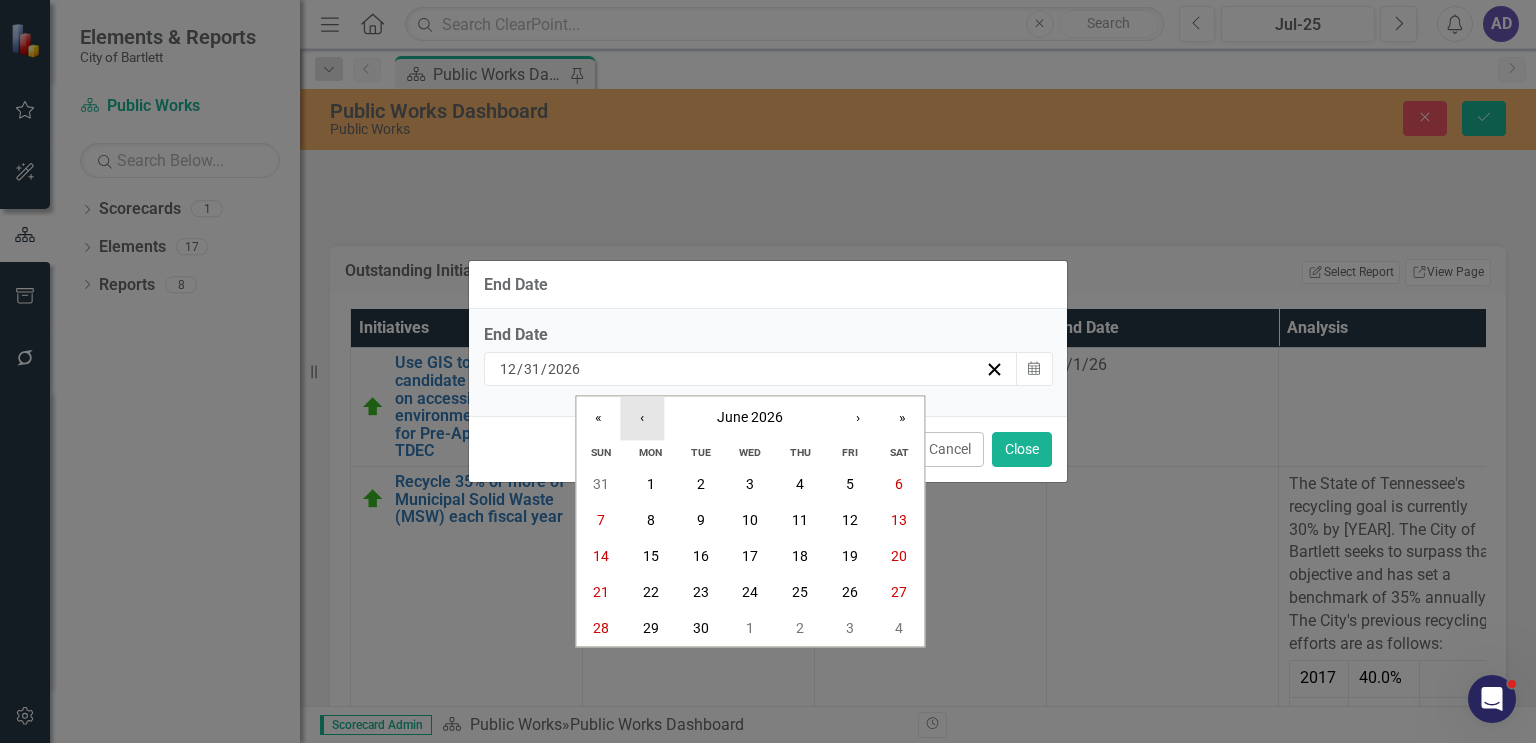 click on "‹" at bounding box center (642, 418) 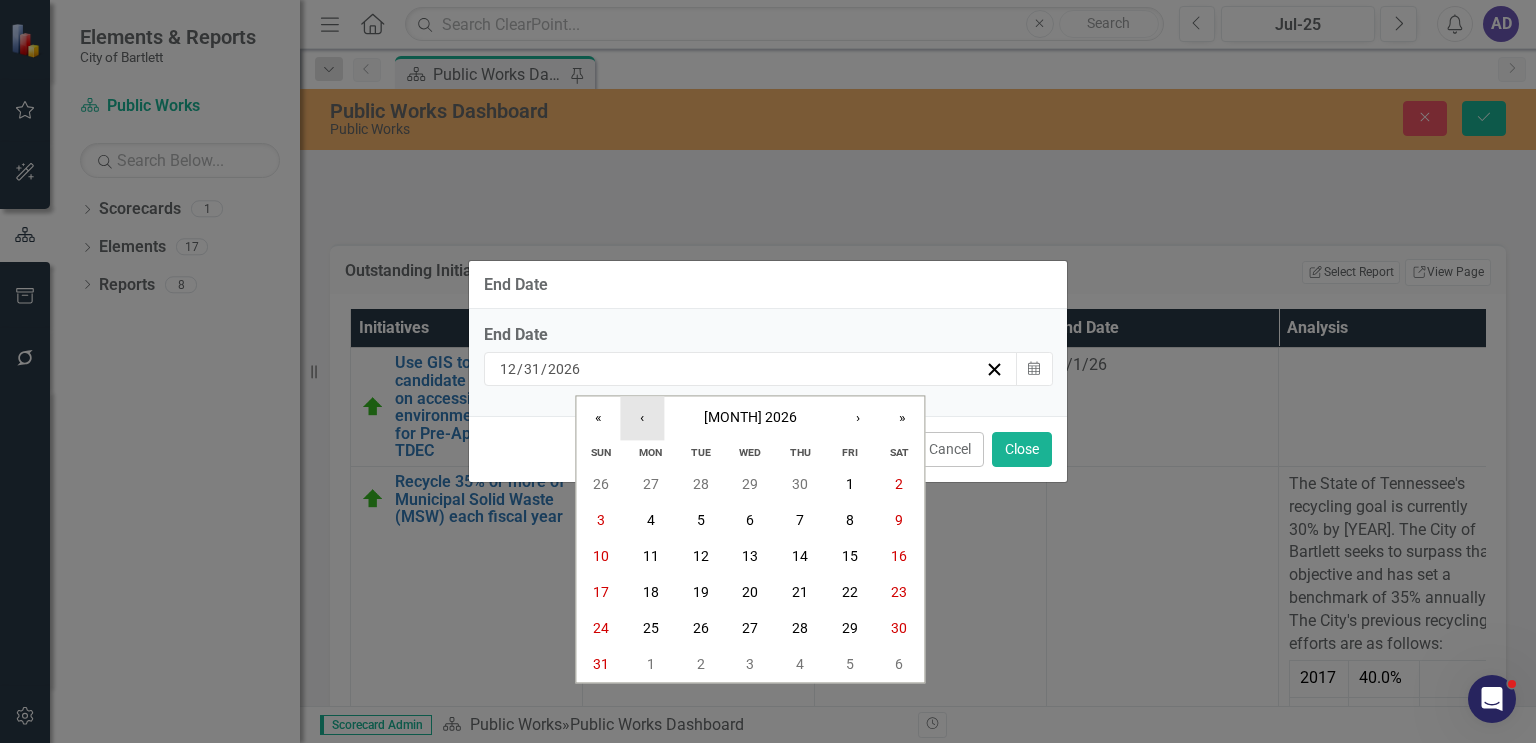 click on "‹" at bounding box center [642, 418] 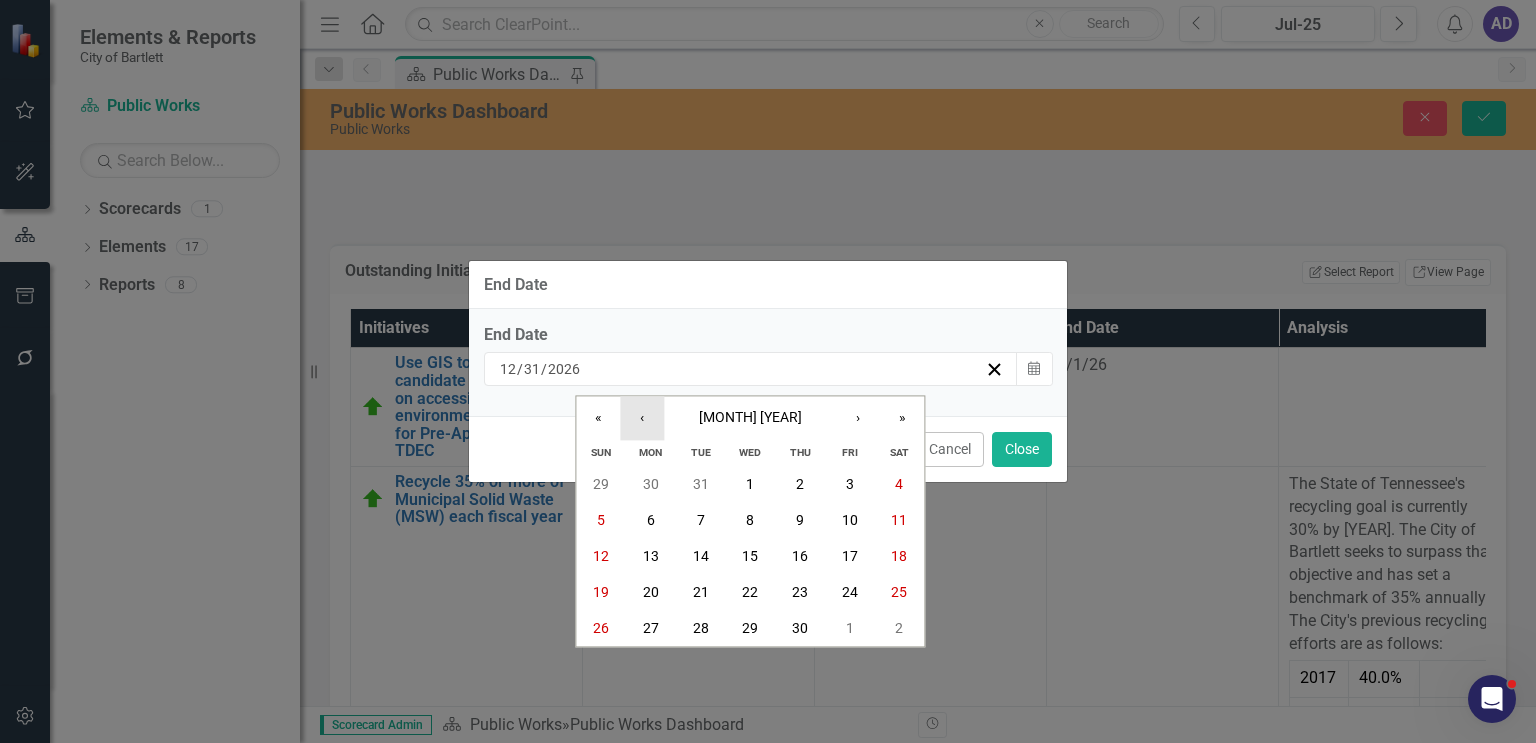 click on "‹" at bounding box center [642, 418] 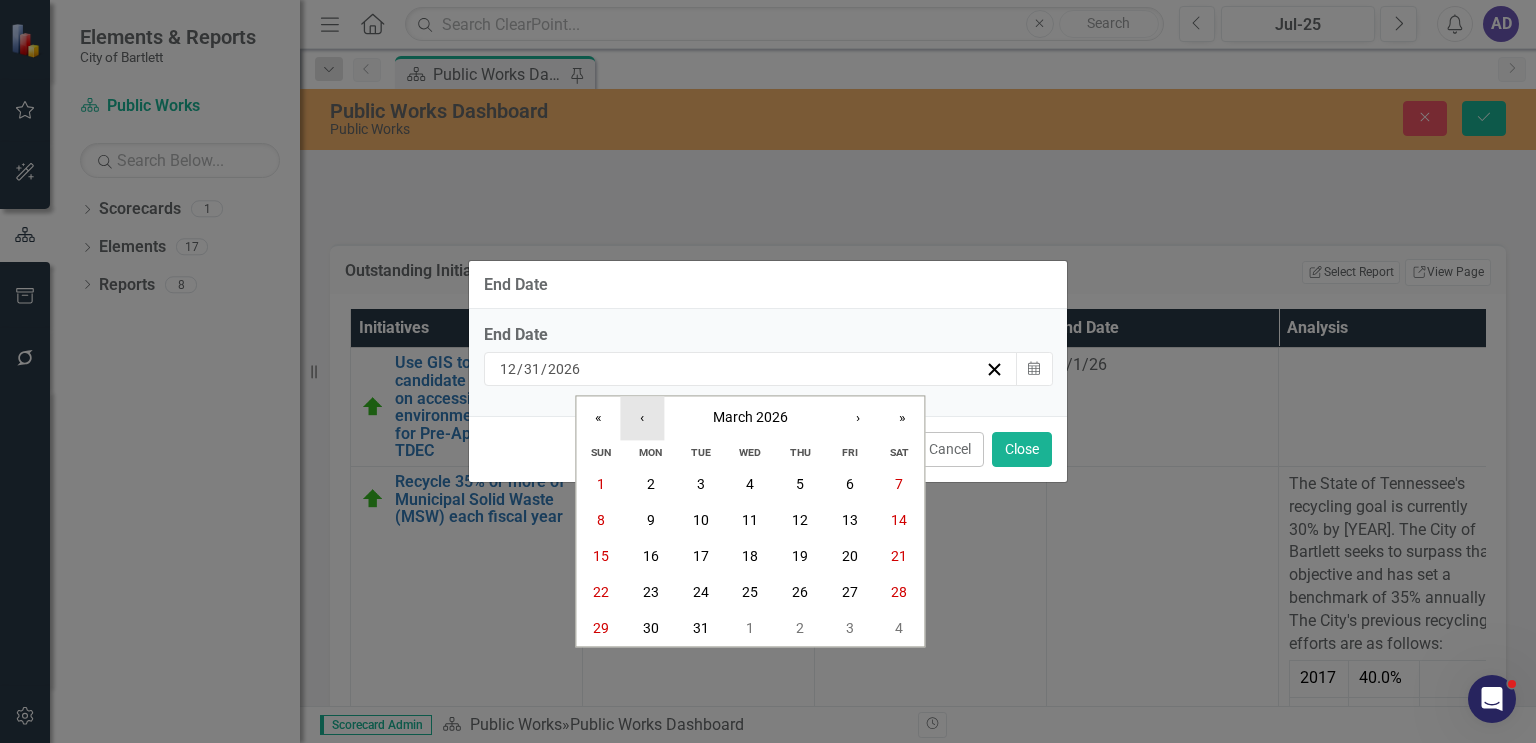 click on "‹" at bounding box center (642, 418) 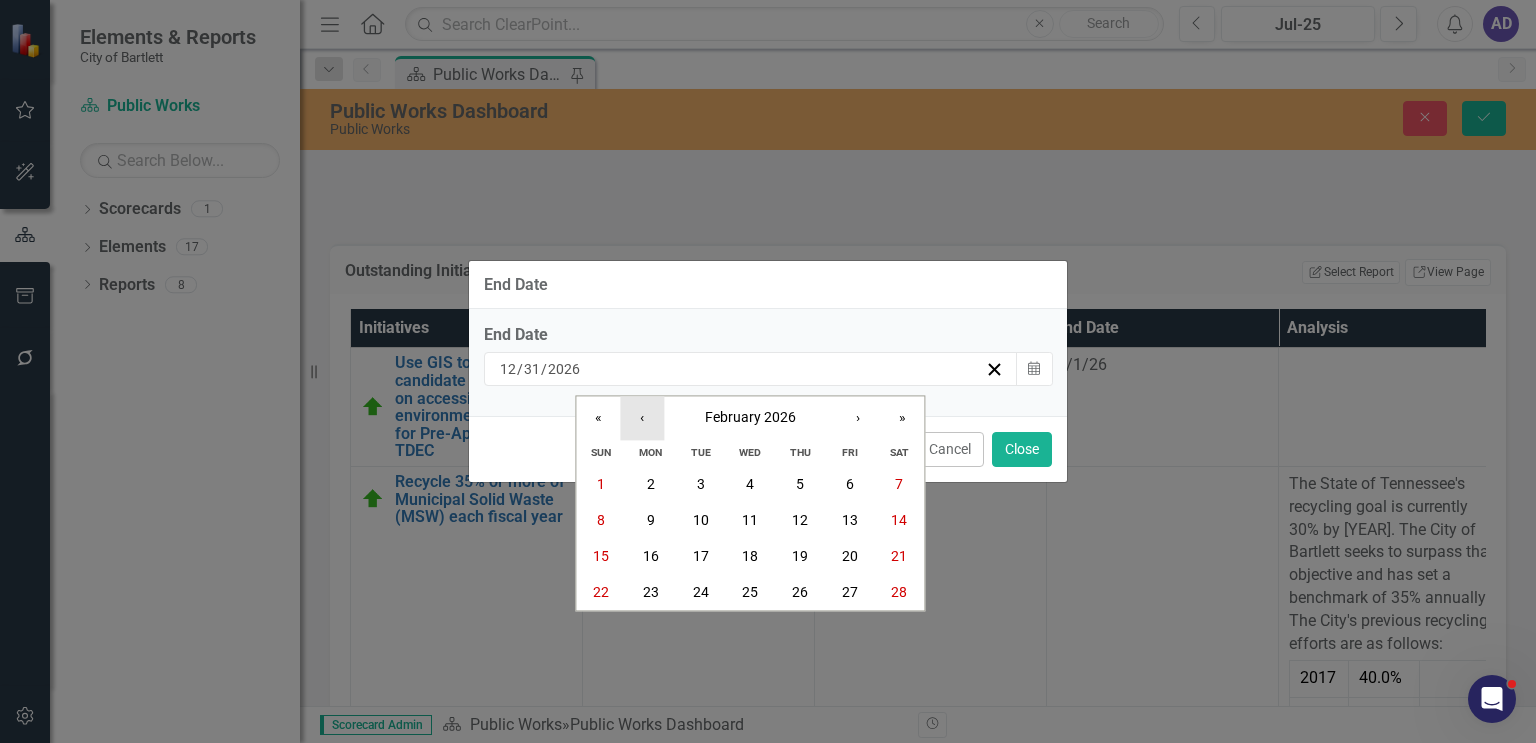 click on "‹" at bounding box center [642, 418] 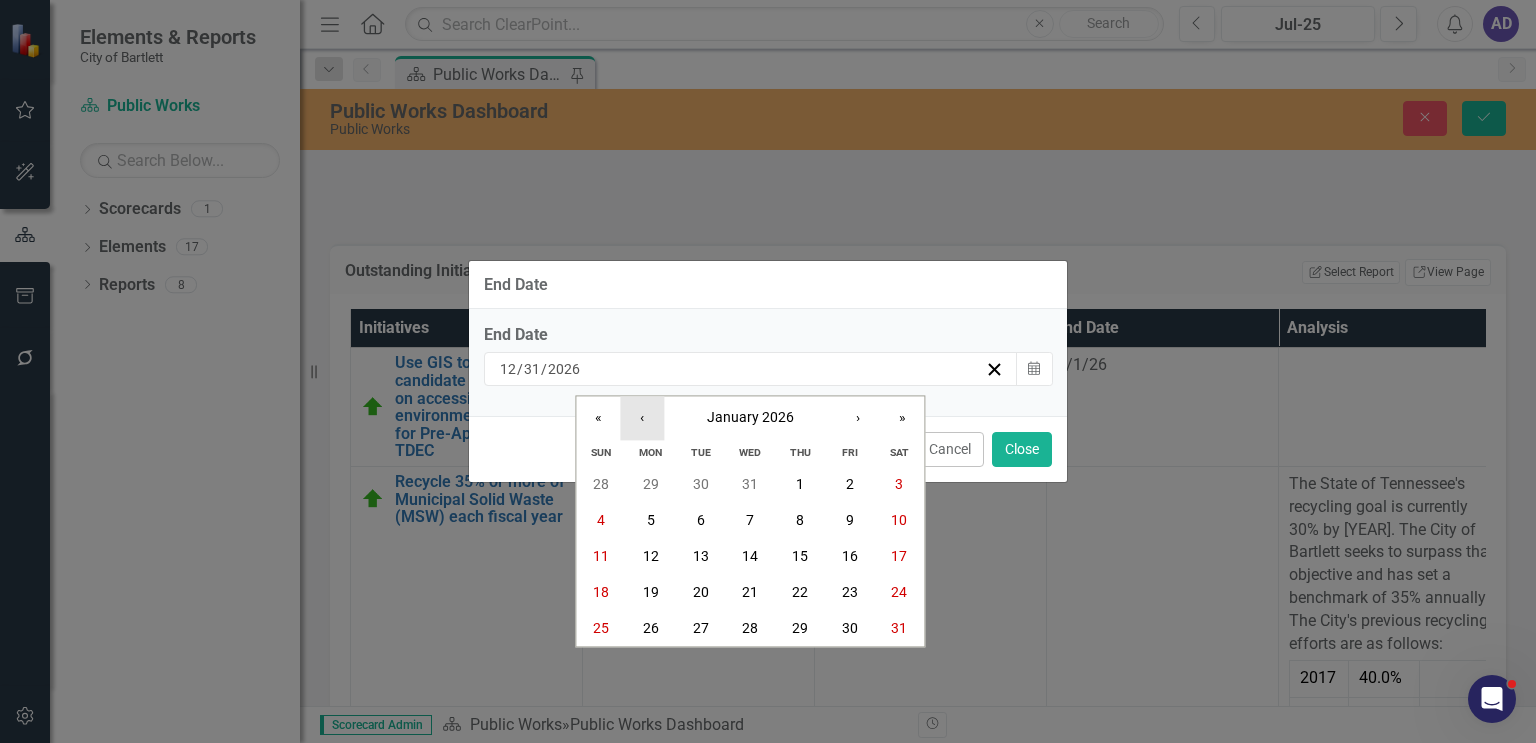 click on "‹" at bounding box center [642, 418] 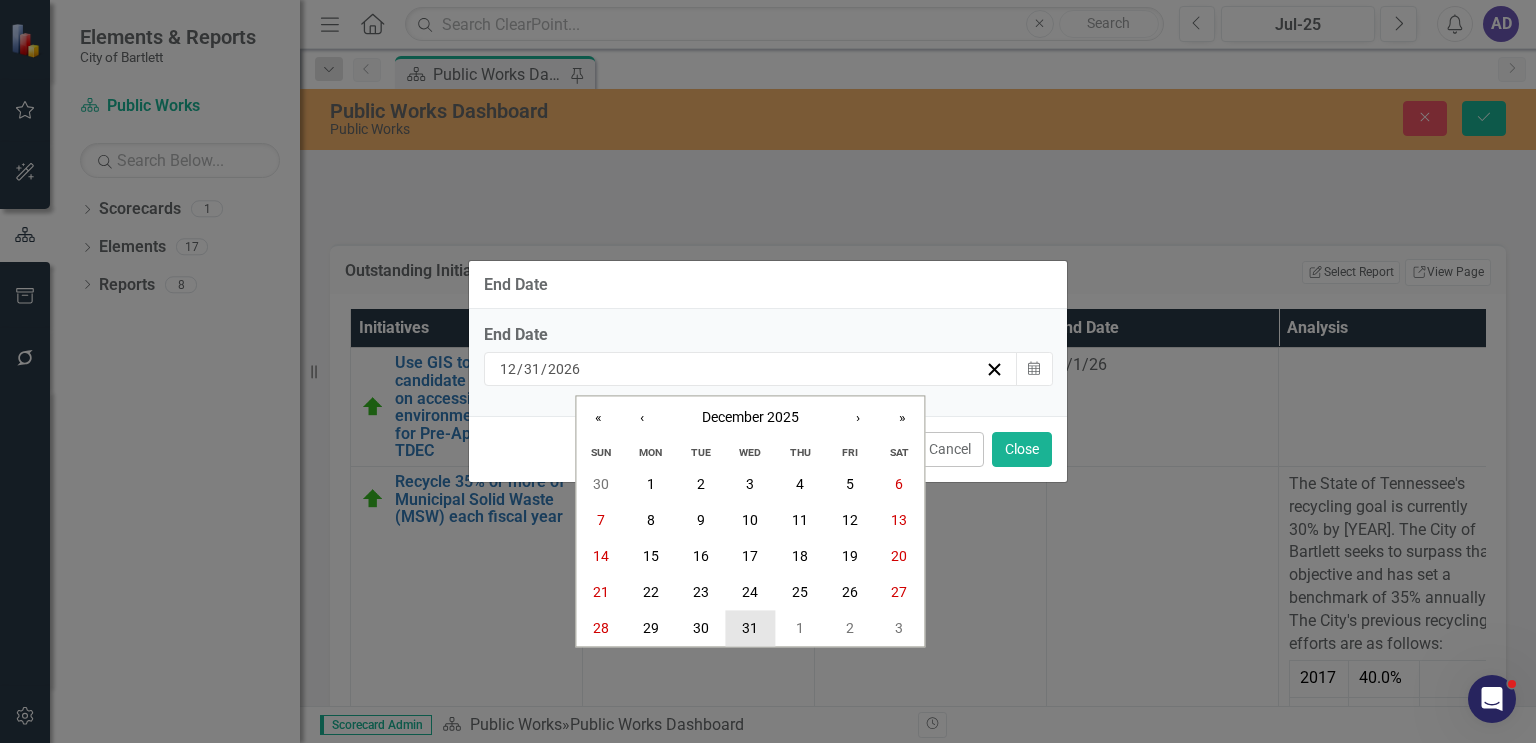 click on "31" at bounding box center (750, 628) 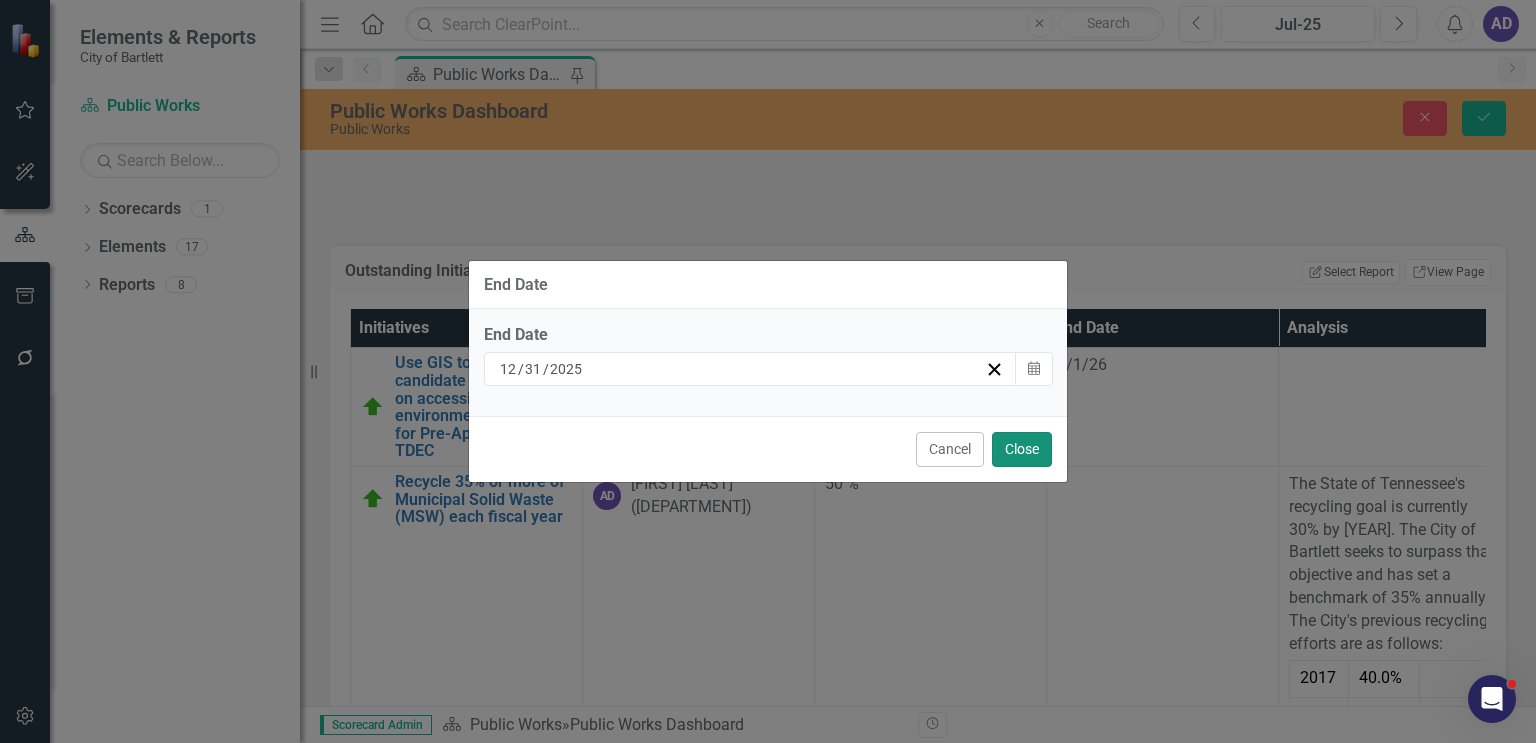 click on "Close" at bounding box center [1022, 449] 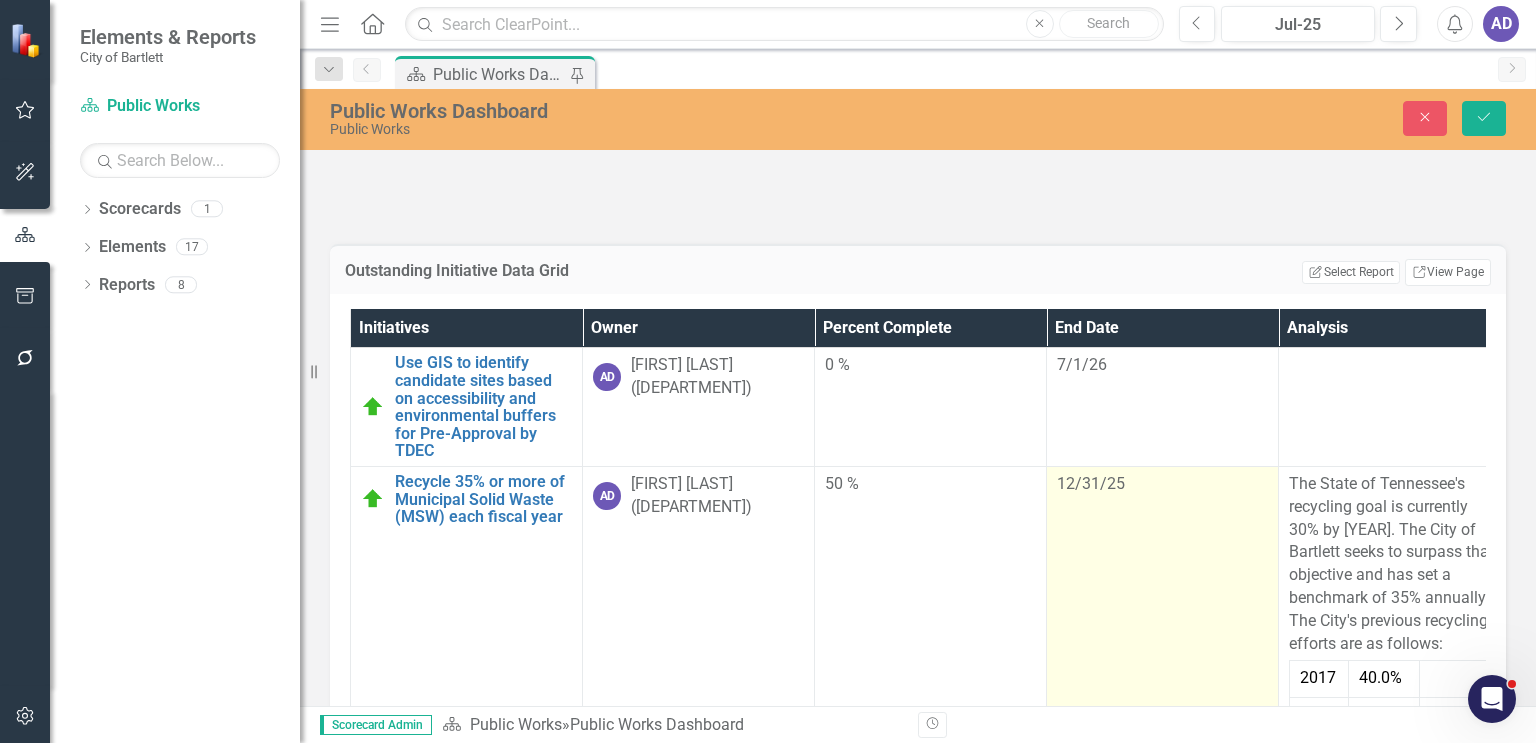scroll, scrollTop: 172, scrollLeft: 0, axis: vertical 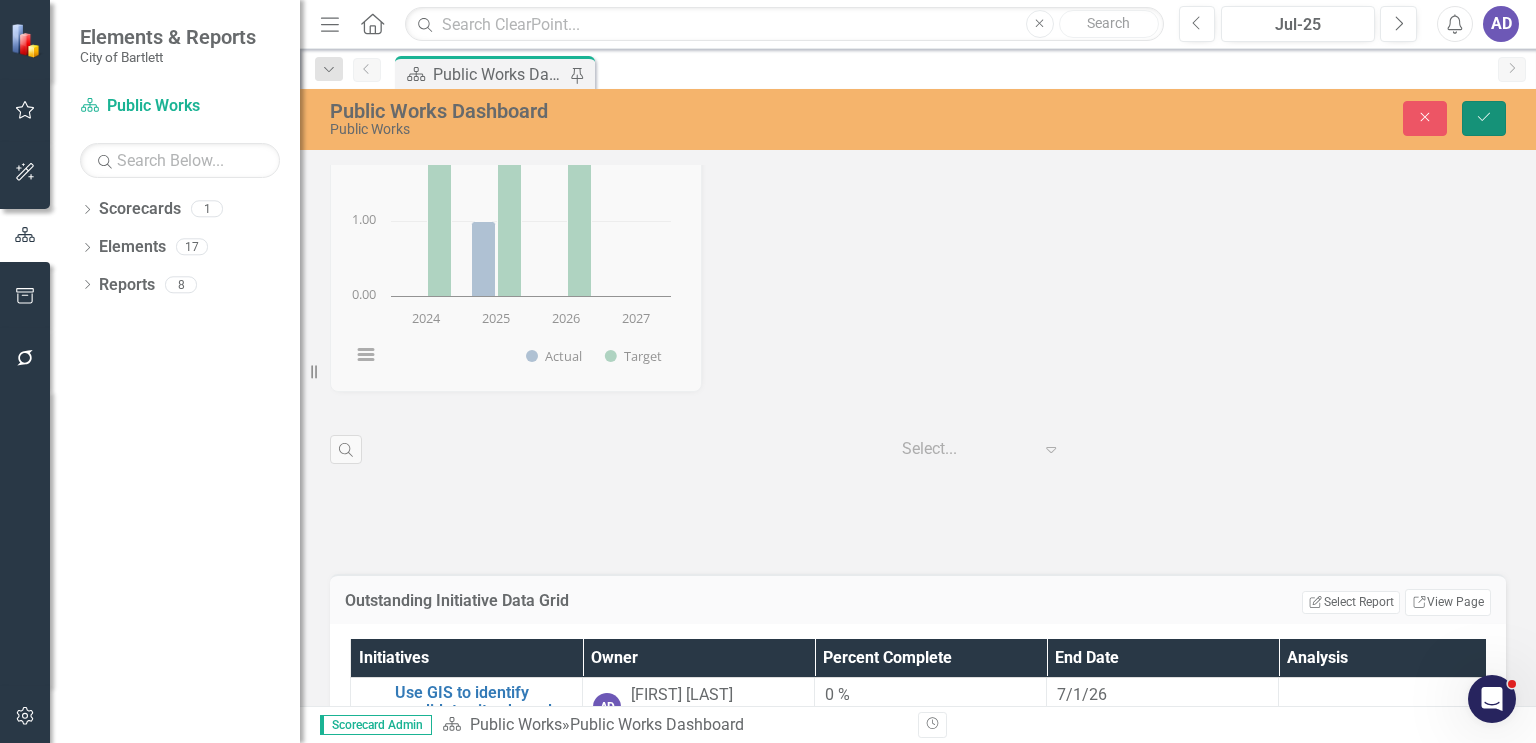 click on "Save" 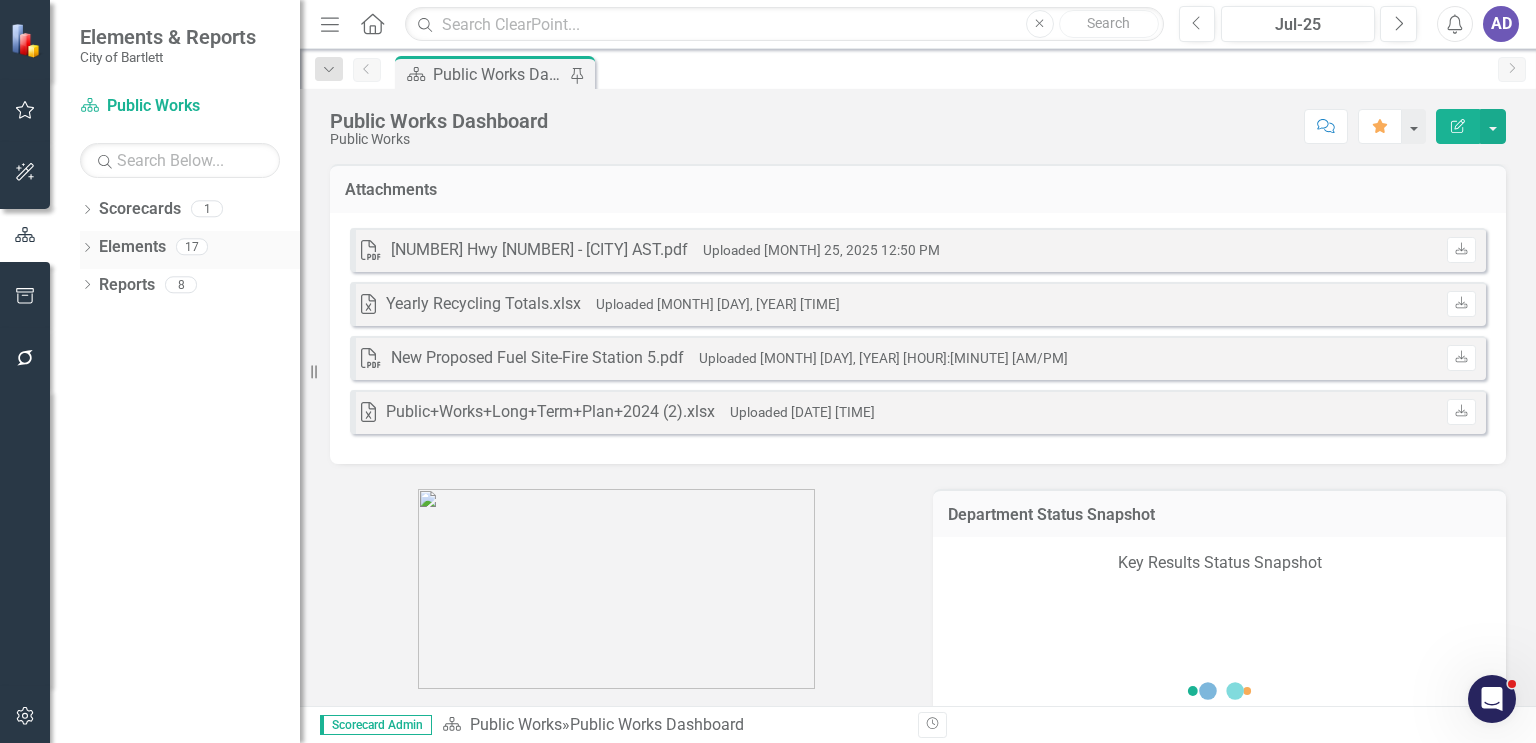 click on "Elements" at bounding box center (132, 247) 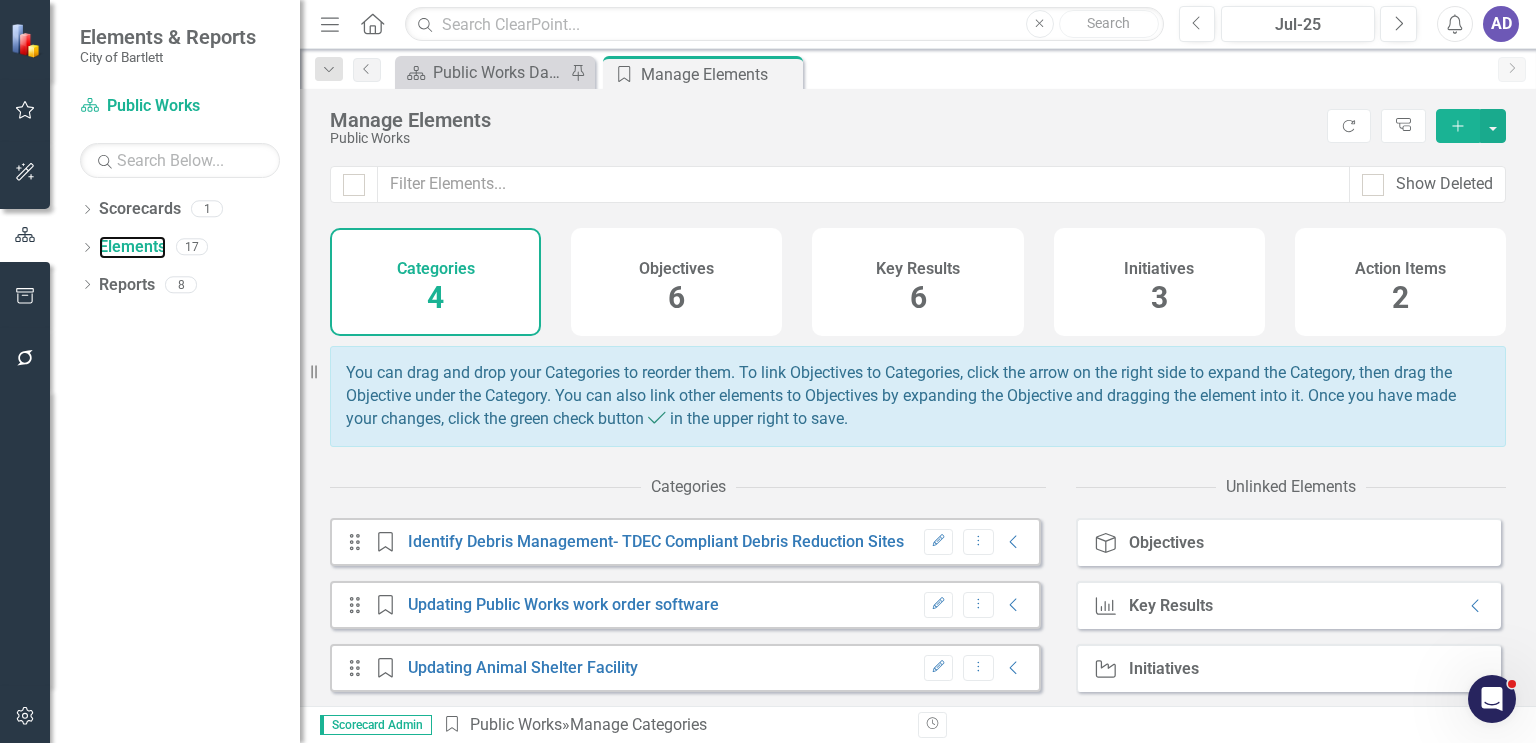 scroll, scrollTop: 76, scrollLeft: 0, axis: vertical 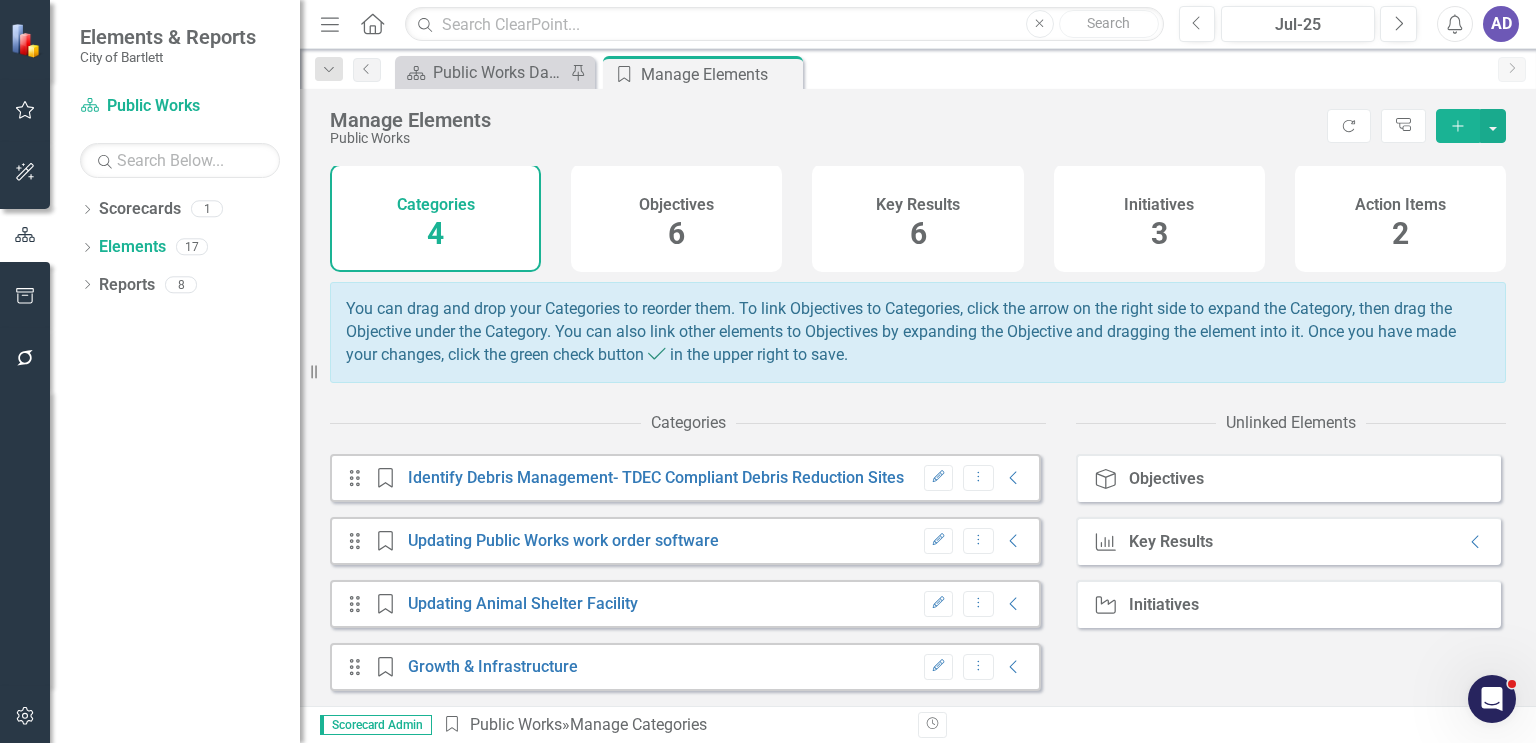click on "Key Results" at bounding box center [918, 205] 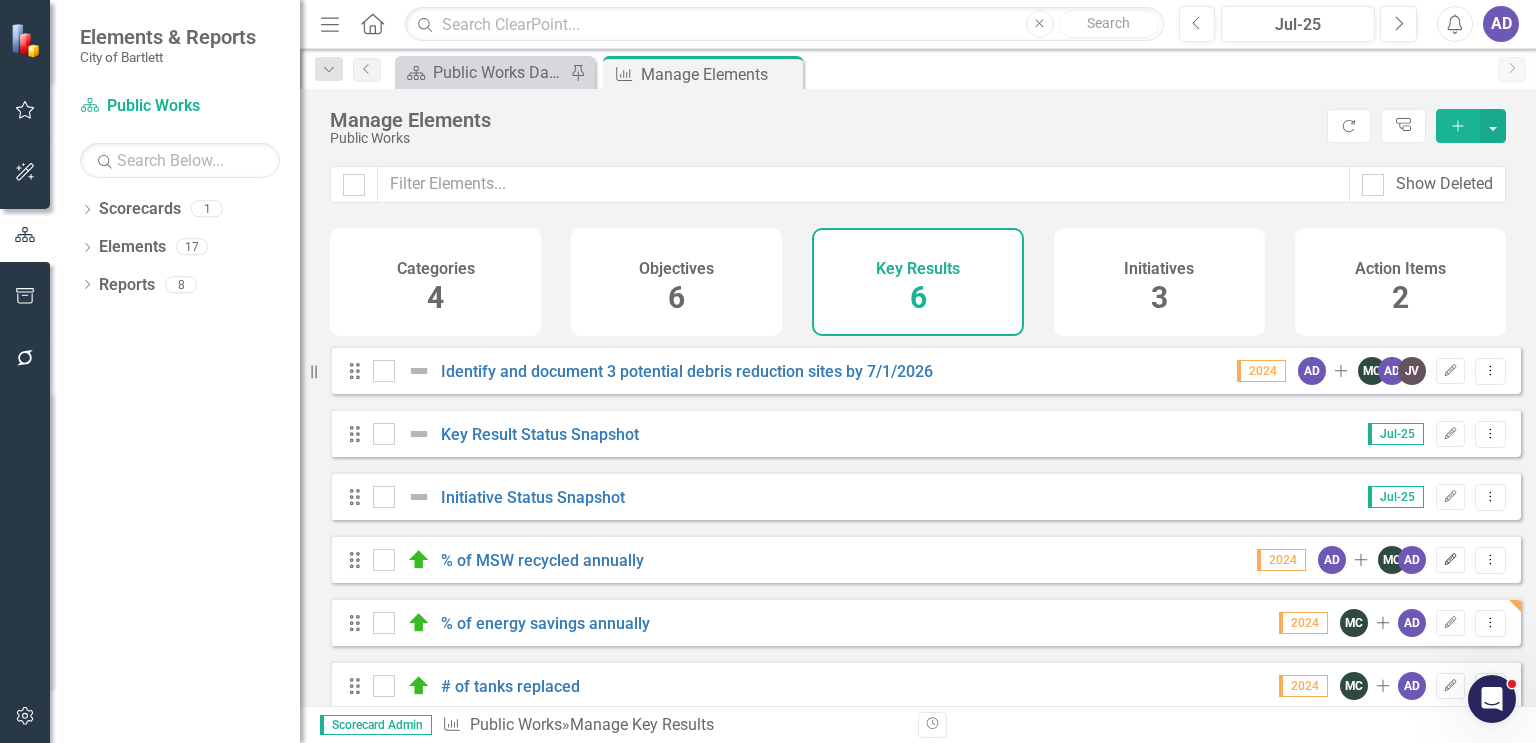 click on "Edit" 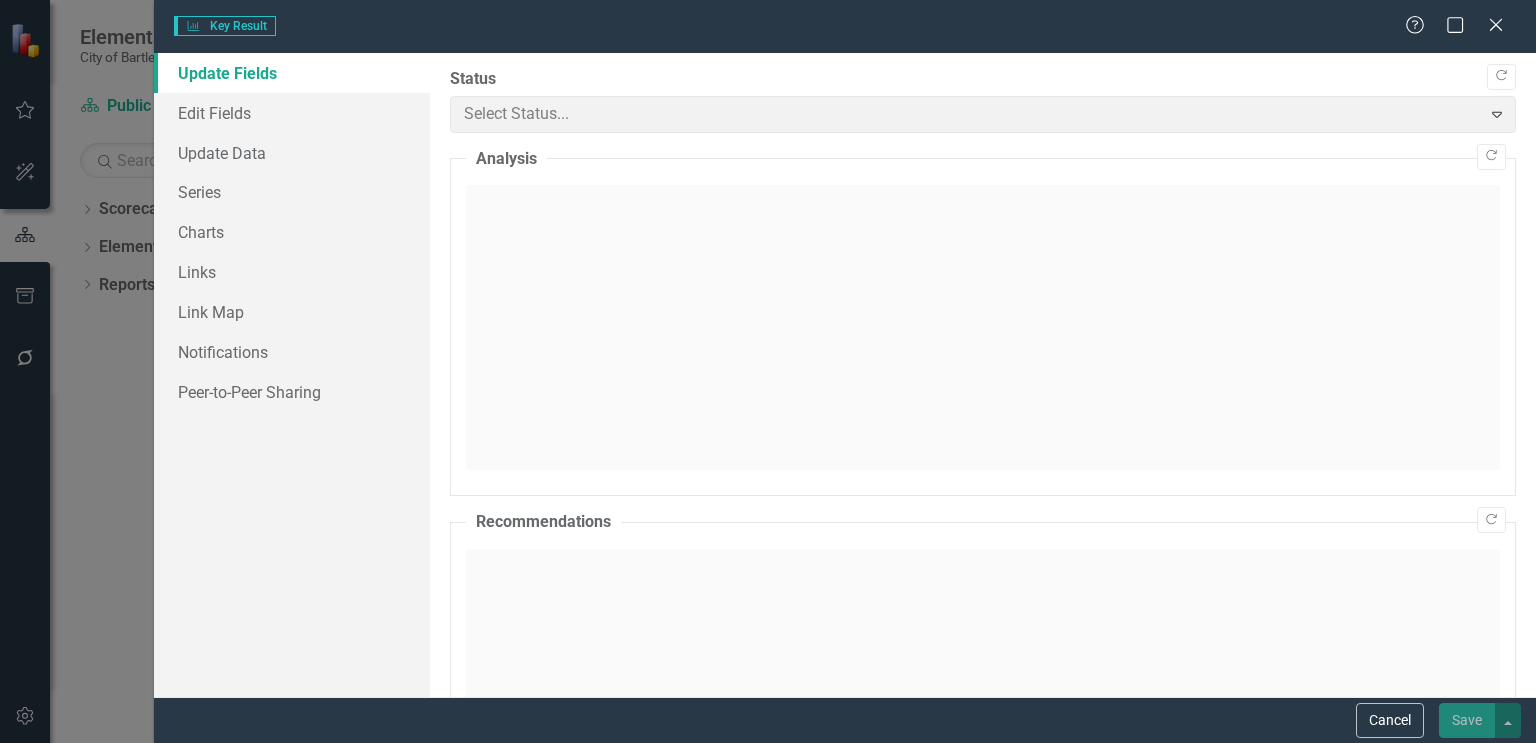 checkbox on "true" 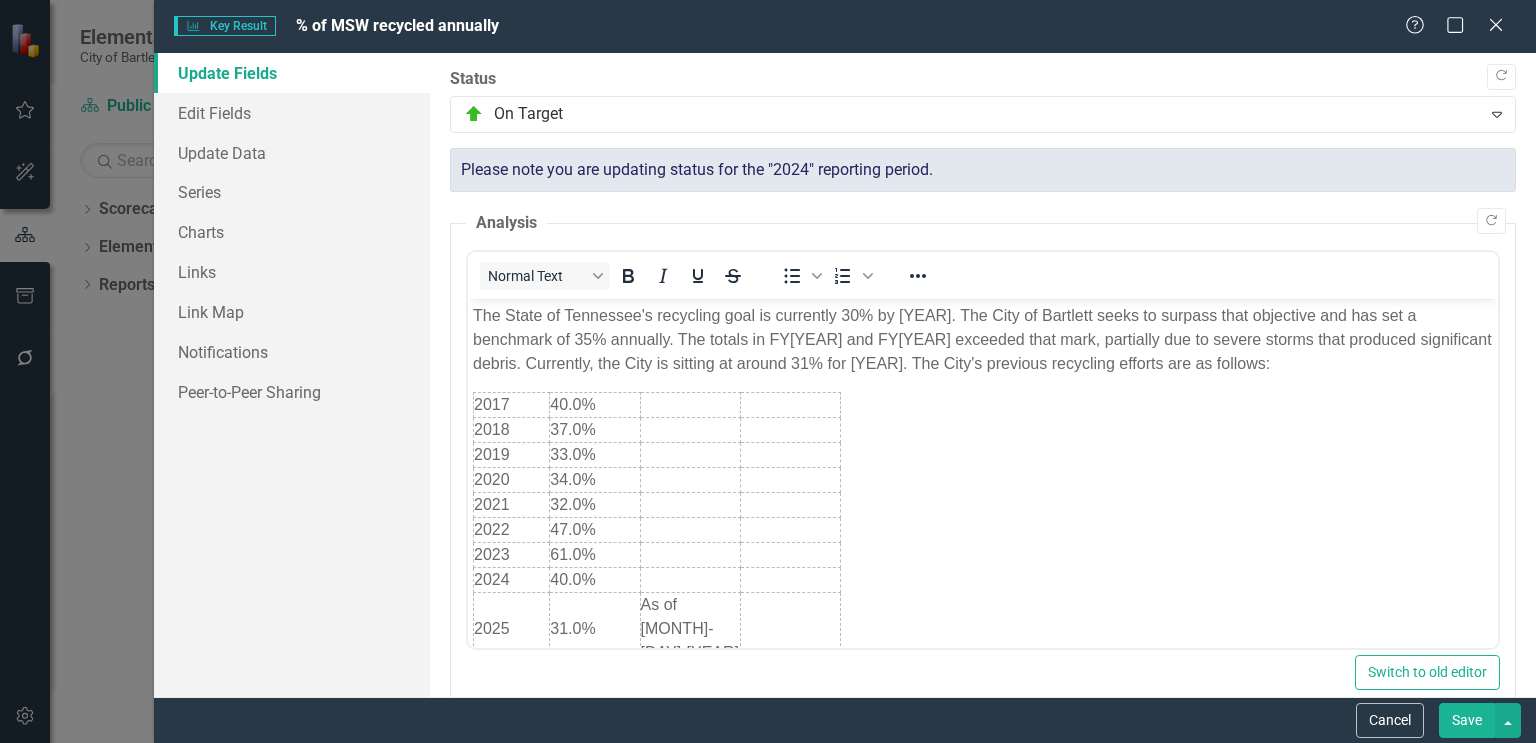 scroll, scrollTop: 0, scrollLeft: 0, axis: both 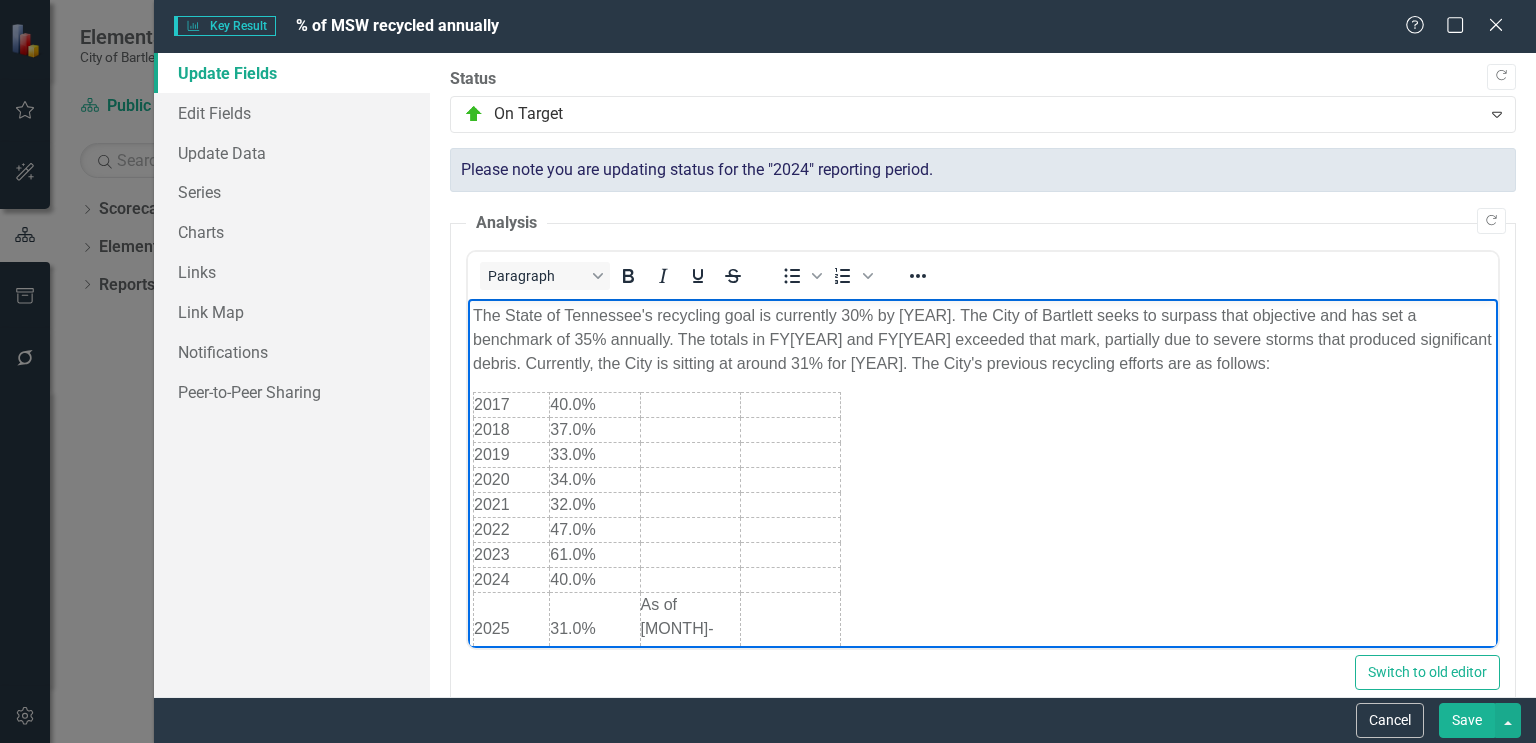 click at bounding box center [690, 530] 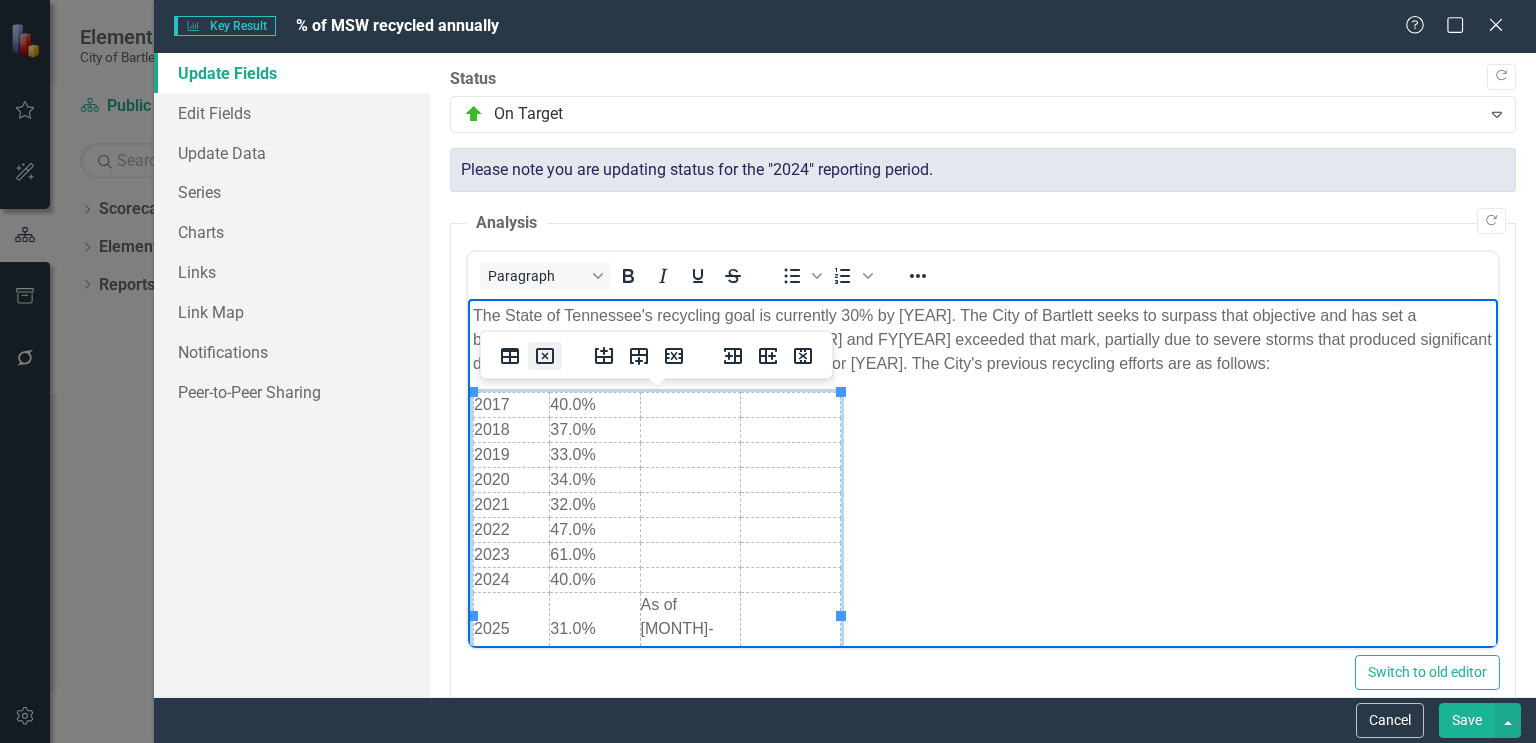 click 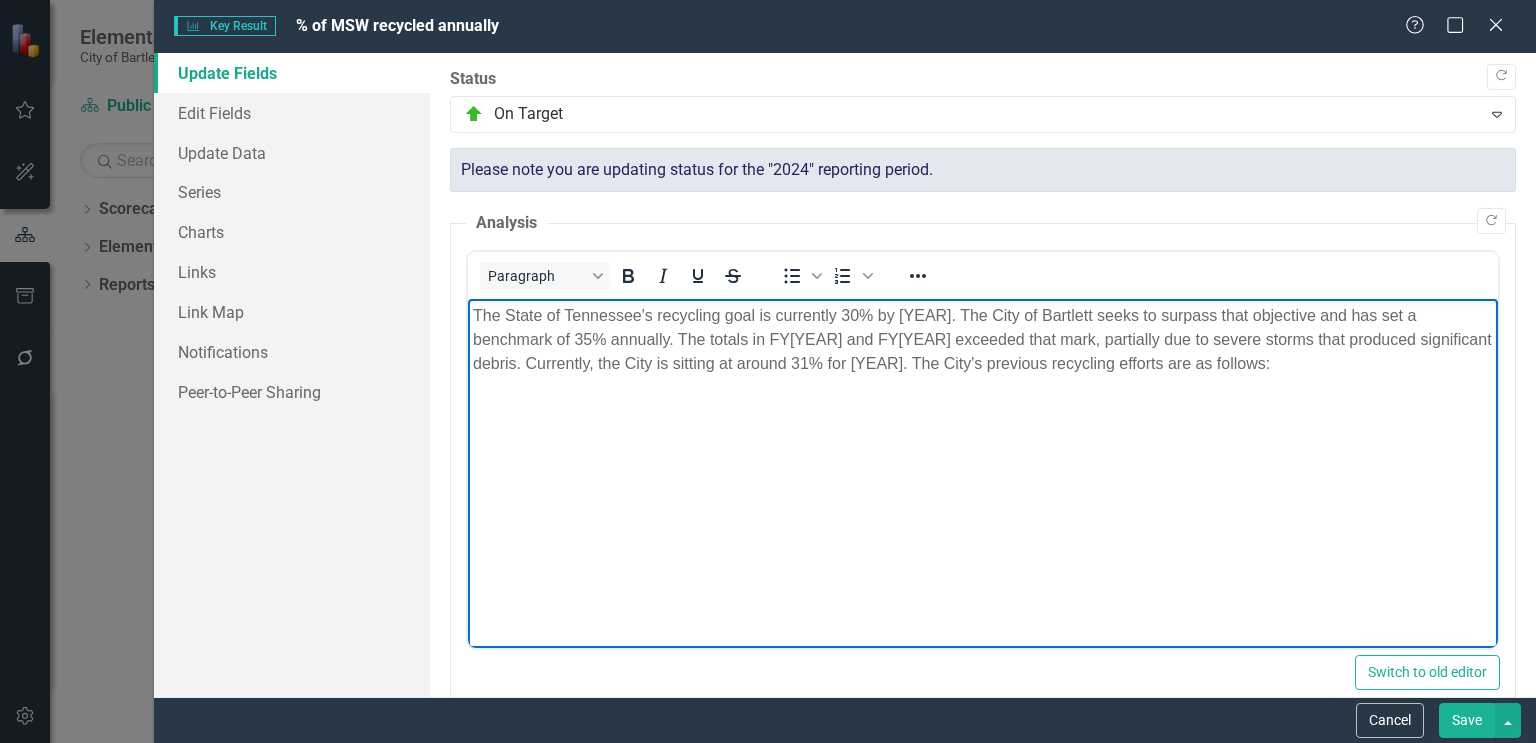 click on "The State of Tennessee's recycling goal is currently 30% by [YEAR]. The City of Bartlett seeks to surpass that objective and has set a benchmark of 35% annually. The totals in FY[YEAR] and FY[YEAR] exceeded that mark, partially due to severe storms that produced significant debris. Currently, the City is sitting at around 31% for [YEAR]. The City's previous recycling efforts are as follows:" at bounding box center (983, 449) 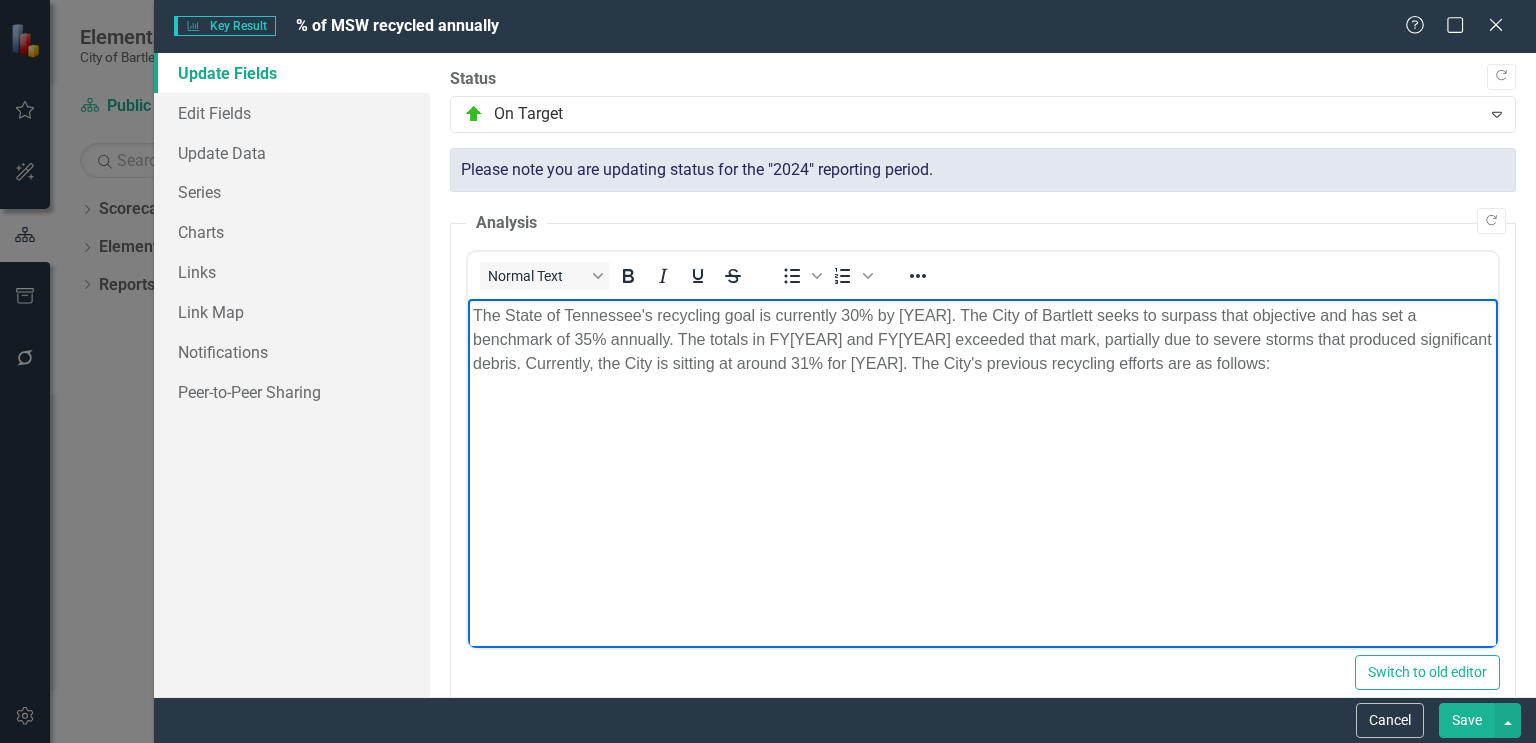 click on "The State of Tennessee's recycling goal is currently 30% by [YEAR]. The City of Bartlett seeks to surpass that objective and has set a benchmark of 35% annually. The totals in FY[YEAR] and FY[YEAR] exceeded that mark, partially due to severe storms that produced significant debris. Currently, the City is sitting at around 31% for [YEAR]. The City's previous recycling efforts are as follows:" at bounding box center [983, 340] 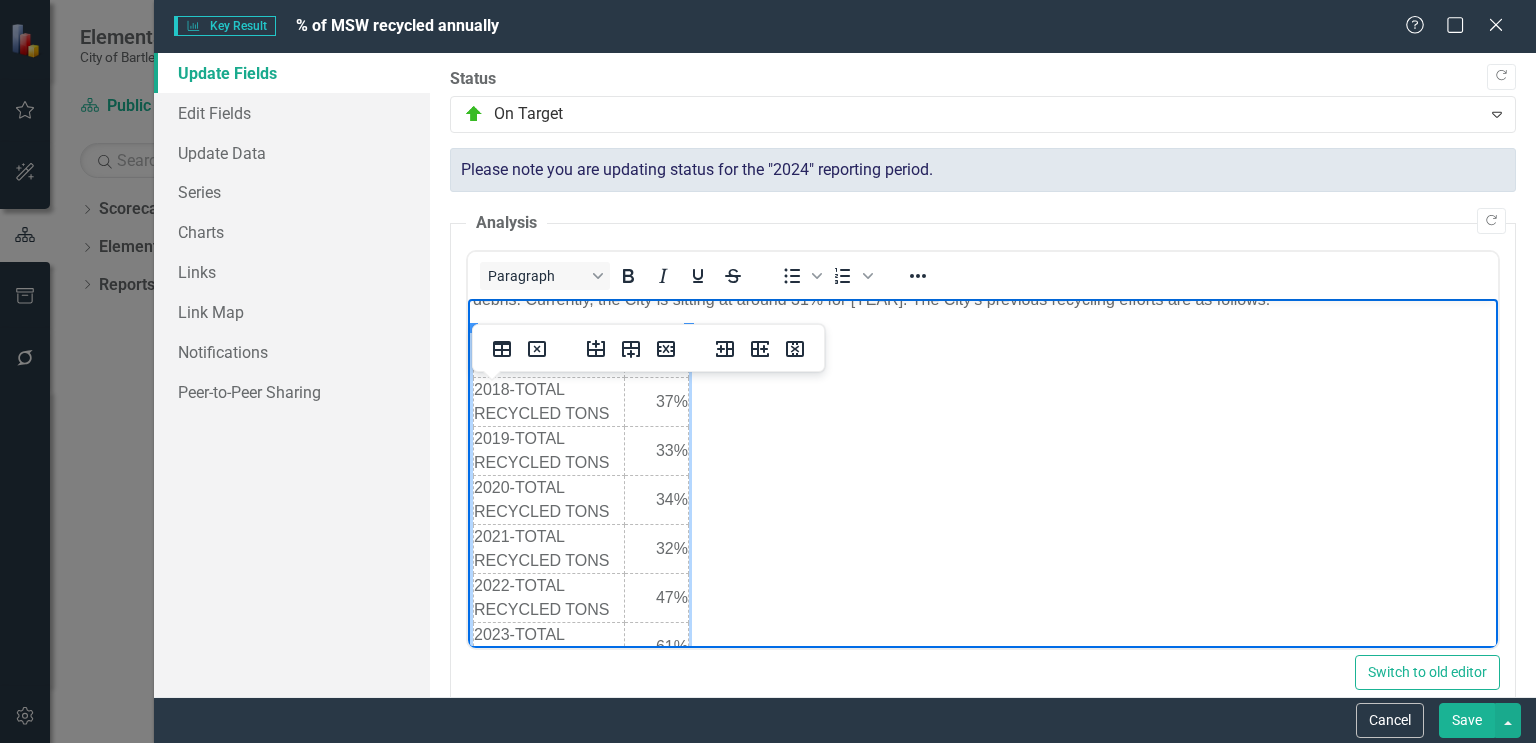 scroll, scrollTop: 0, scrollLeft: 0, axis: both 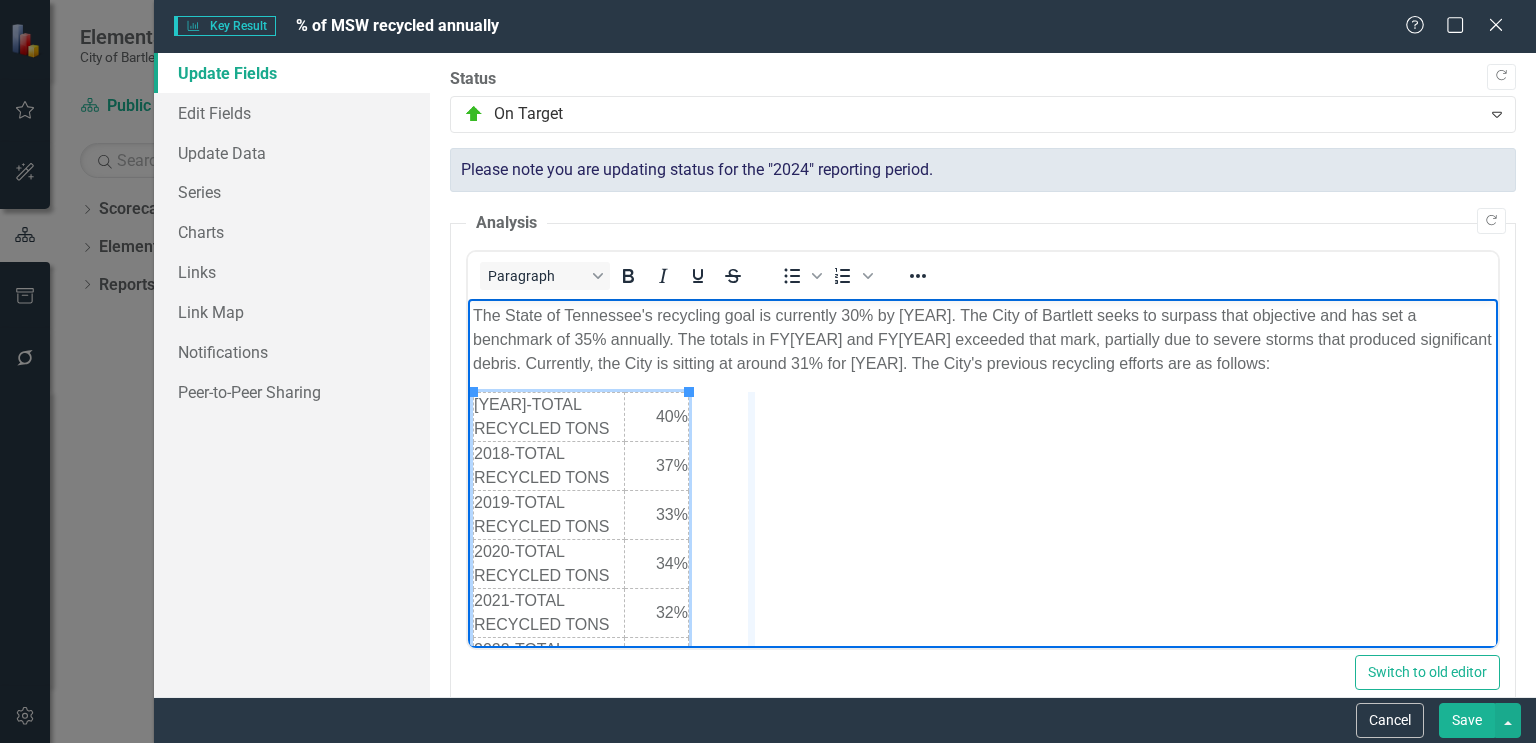 drag, startPoint x: 690, startPoint y: 476, endPoint x: 754, endPoint y: 471, distance: 64.195015 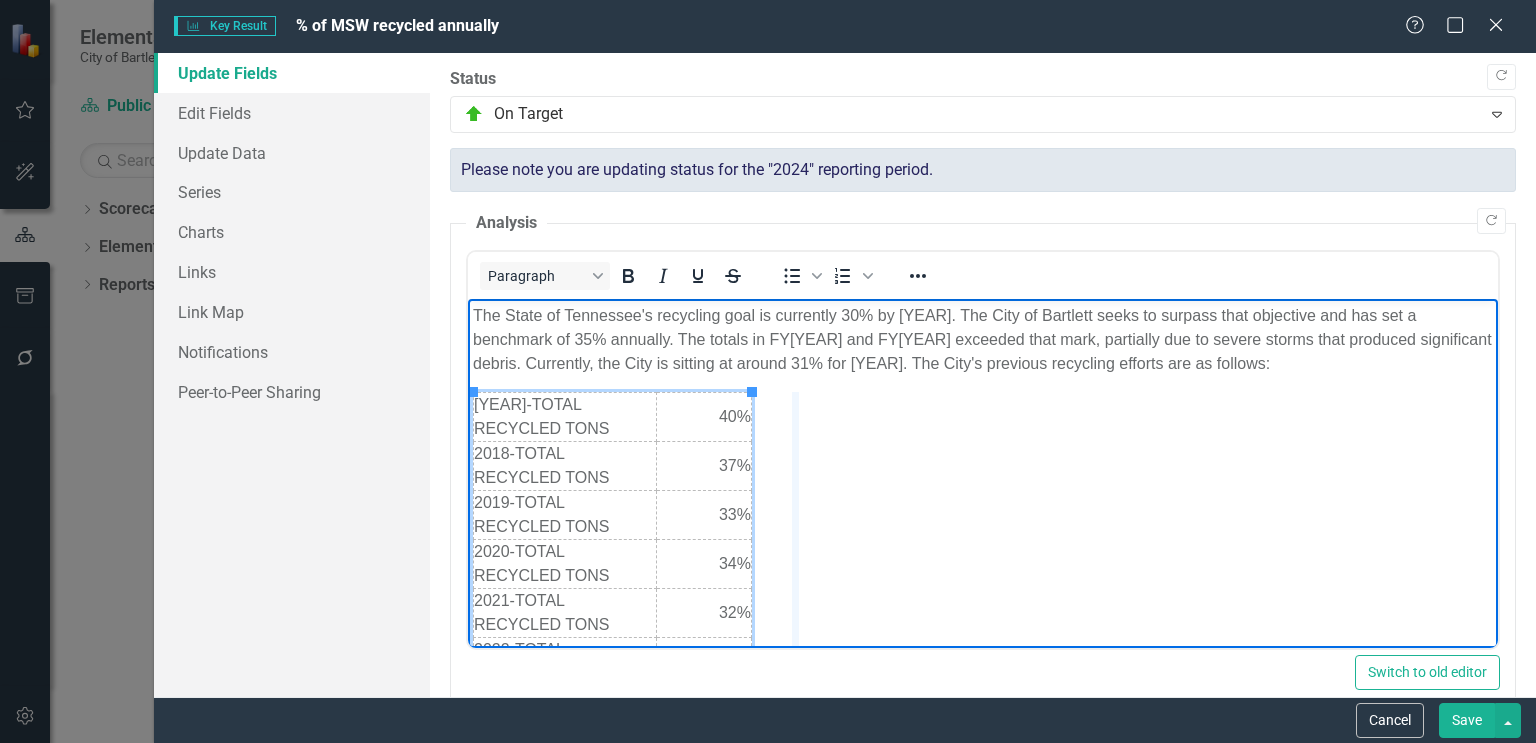 drag, startPoint x: 754, startPoint y: 471, endPoint x: 800, endPoint y: 470, distance: 46.010868 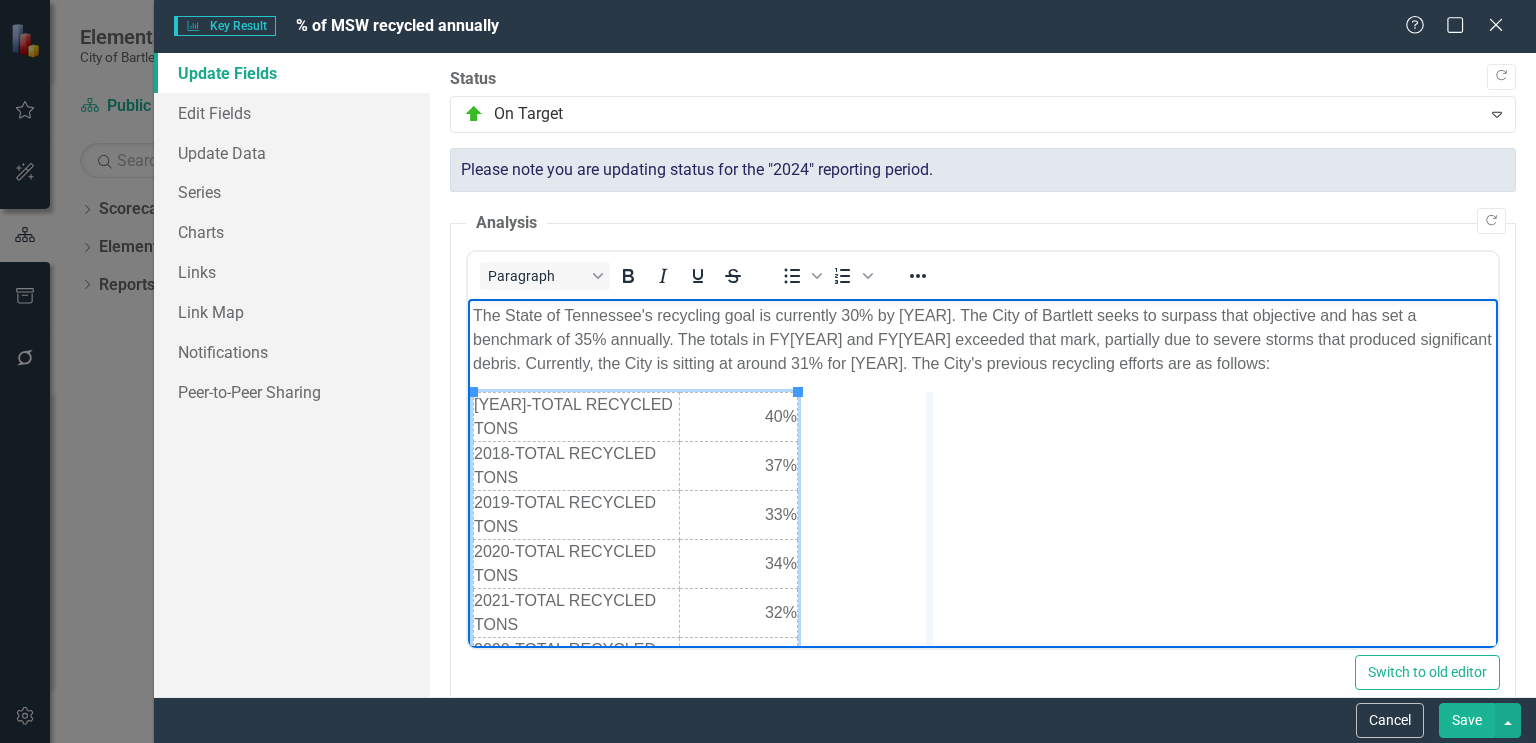 drag, startPoint x: 798, startPoint y: 474, endPoint x: 932, endPoint y: 476, distance: 134.01492 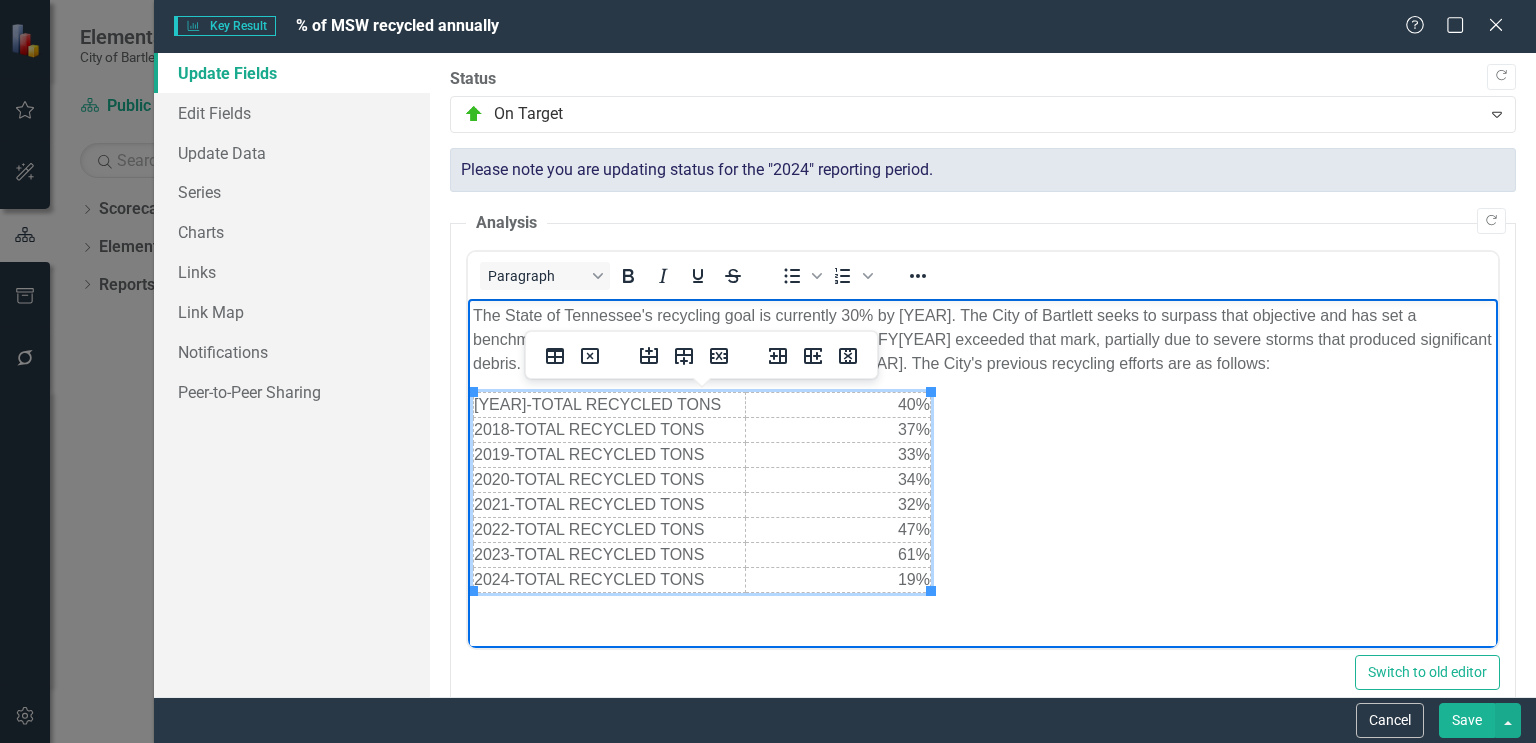 click on "The State of Tennessee's recycling goal is currently 30% by [YEAR]. The City of Bartlett seeks to surpass that objective and has set a benchmark of 35% annually. The totals in FY22 and FY23 exceeded that mark, partially due to severe storms that produced significant debris. Currently, the City is sitting at around 31% for [YEAR]. The City's previous recycling efforts are as follows: 2017-TOTAL RECYCLED TONS 40% 2018-TOTAL RECYCLED TONS 37% 2019-TOTAL RECYCLED TONS 33% 2020-TOTAL RECYCLED TONS 34% 2021-TOTAL RECYCLED TONS 32% 2022-TOTAL RECYCLED TONS 47% 2023-TOTAL RECYCLED TONS 61% 2024-TOTAL RECYCLED TONS 19%" at bounding box center [983, 449] 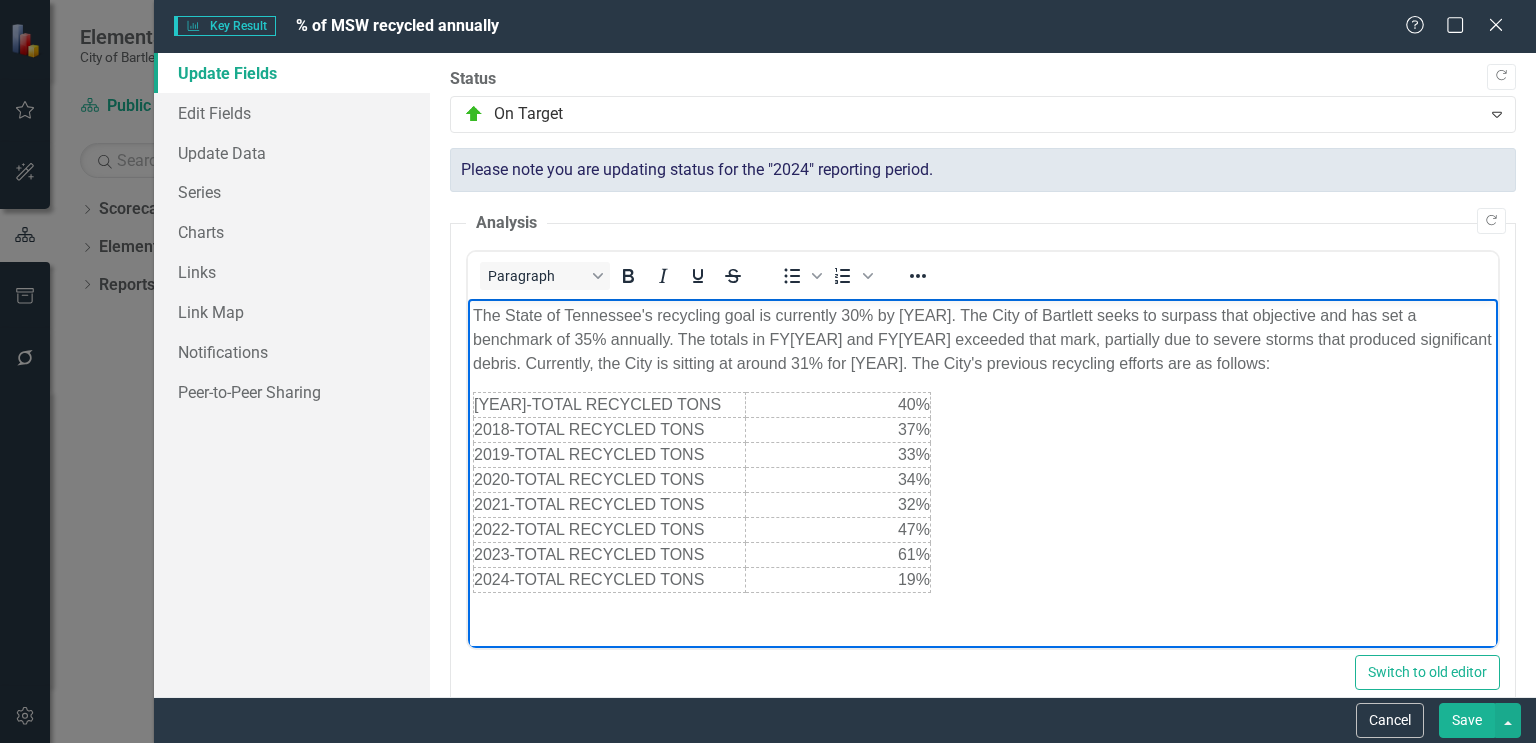 scroll, scrollTop: 500, scrollLeft: 0, axis: vertical 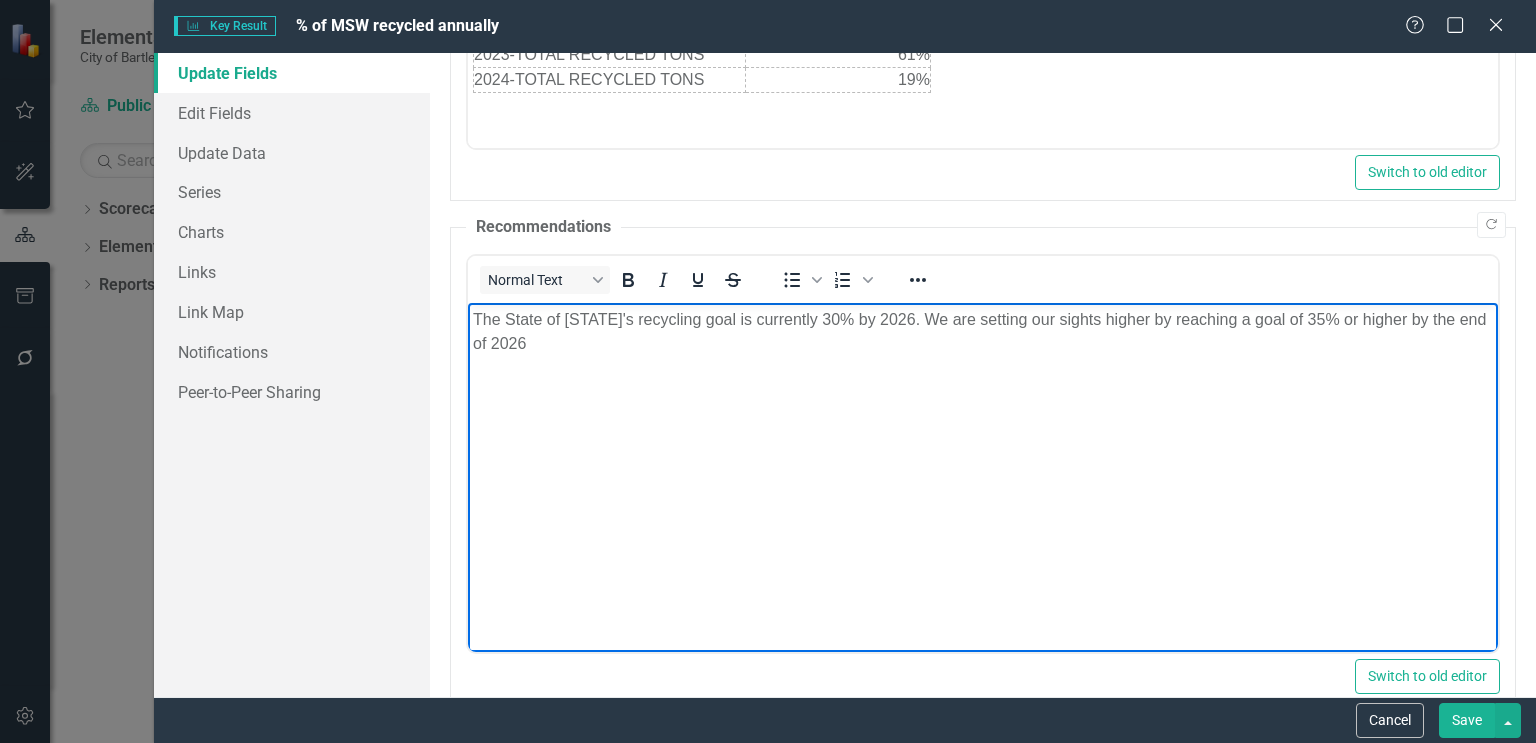 click on "The State of [STATE]'s recycling goal is currently 30% by 2026. We are setting our sights higher by reaching a goal of 35% or higher by the end of 2026" at bounding box center (983, 332) 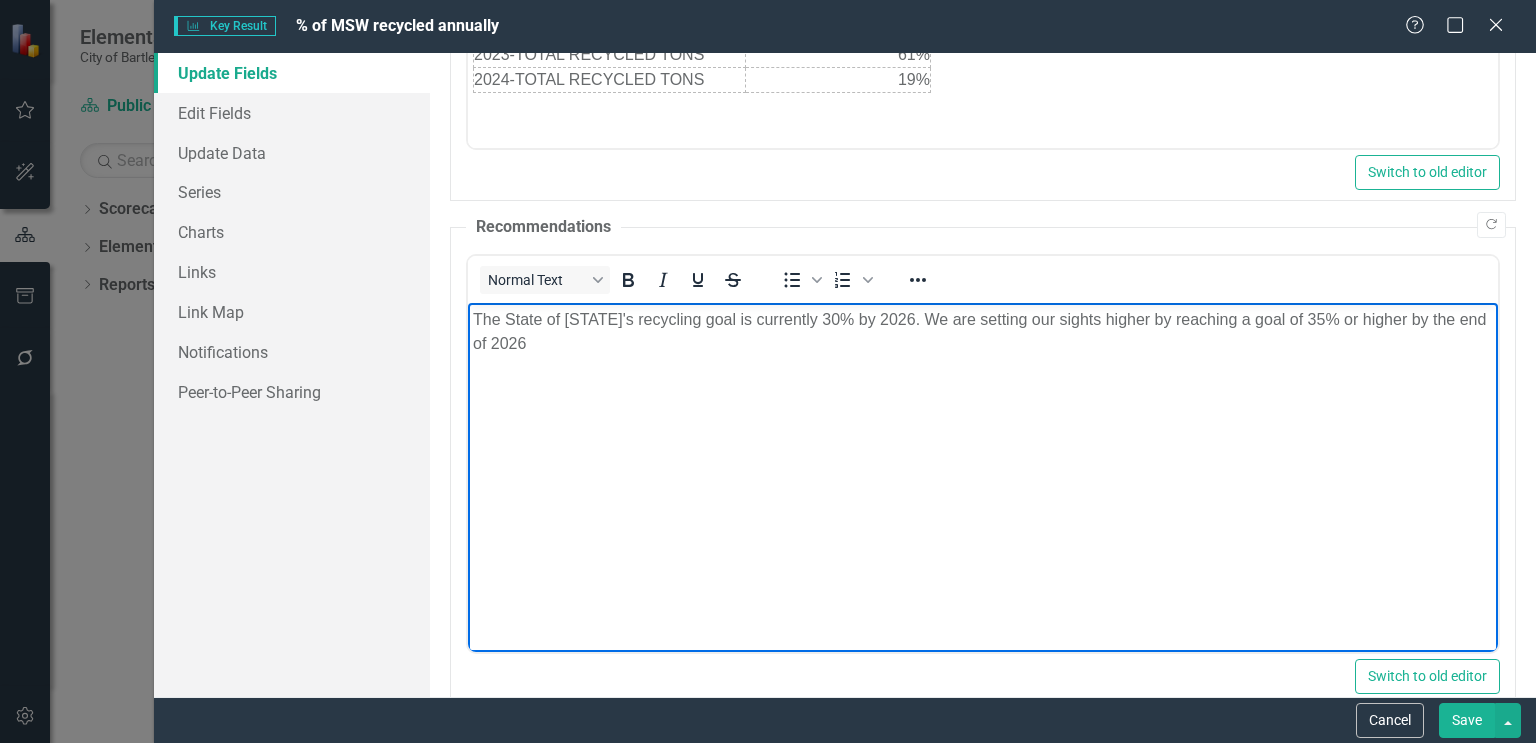 click on "The State of [STATE]'s recycling goal is currently 30% by 2026. We are setting our sights higher by reaching a goal of 35% or higher by the end of 2026" at bounding box center [983, 332] 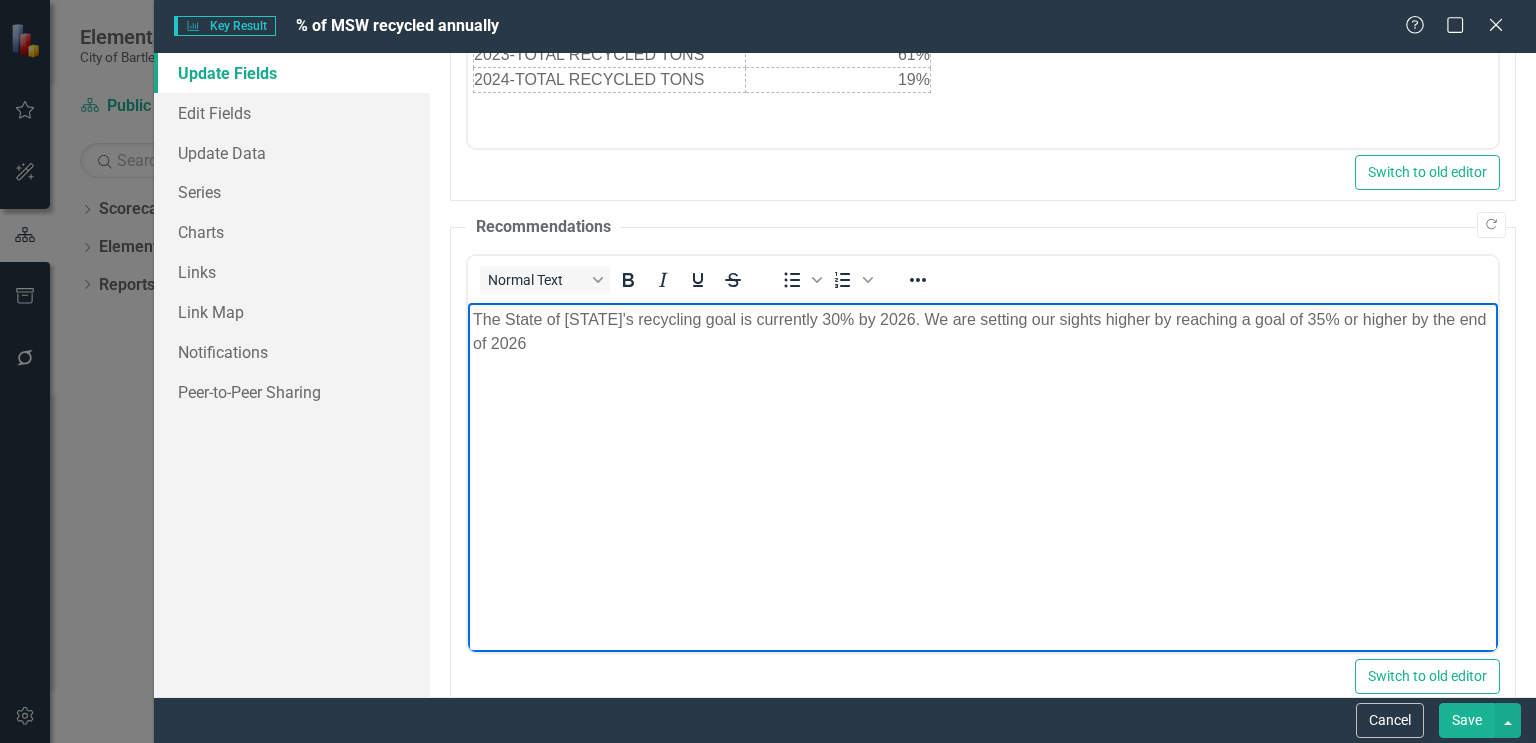 type 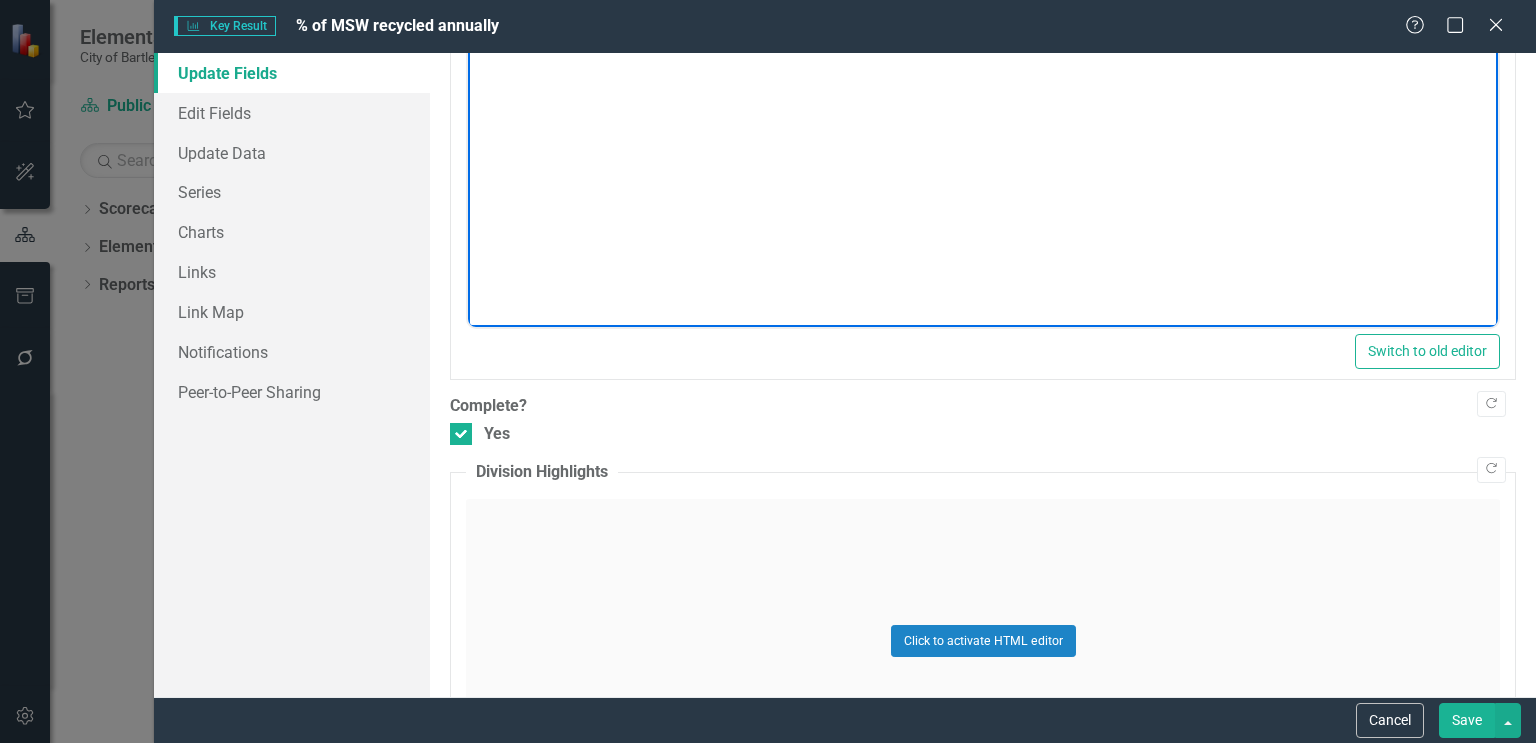 scroll, scrollTop: 900, scrollLeft: 0, axis: vertical 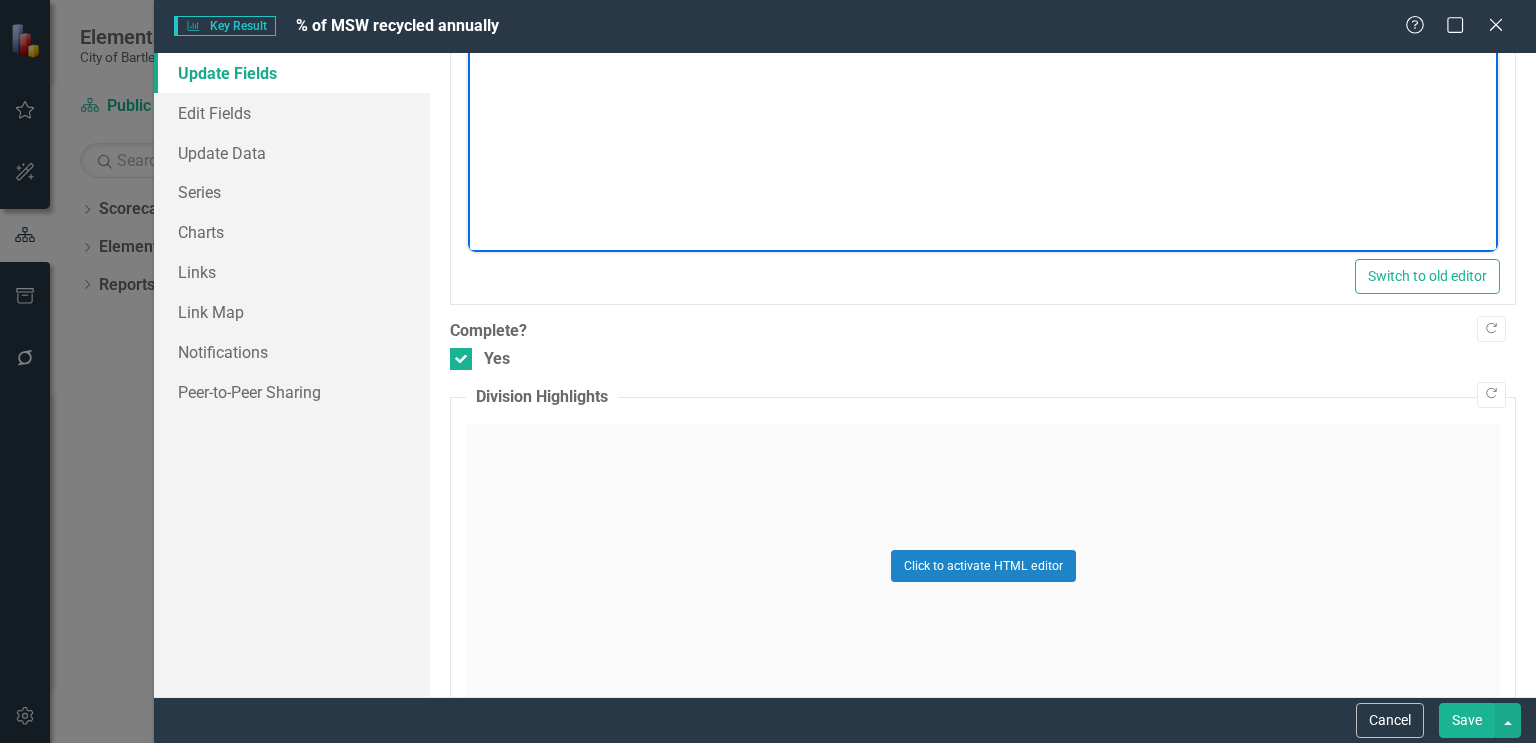click on "Save" at bounding box center (1467, 720) 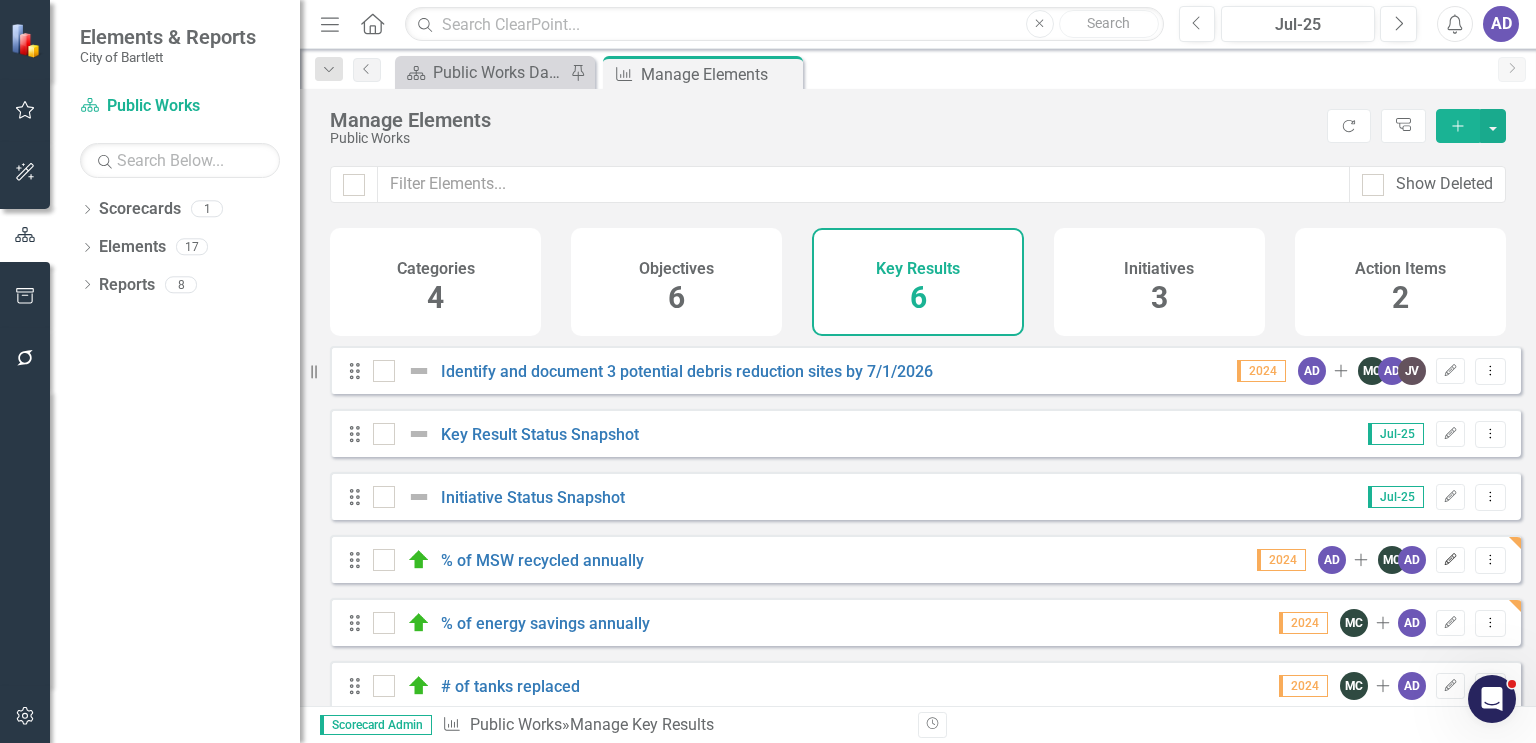 click on "Edit" 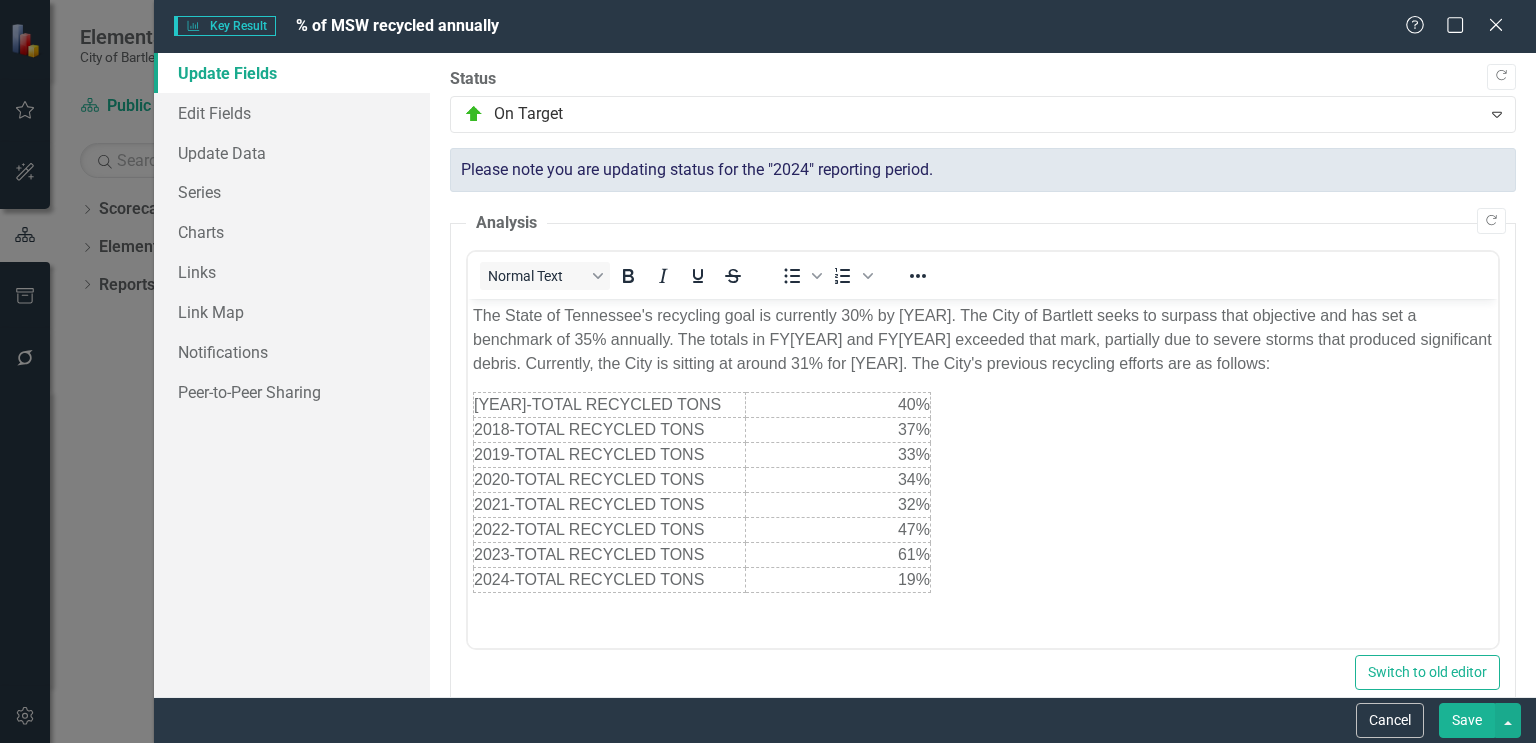 scroll, scrollTop: 0, scrollLeft: 0, axis: both 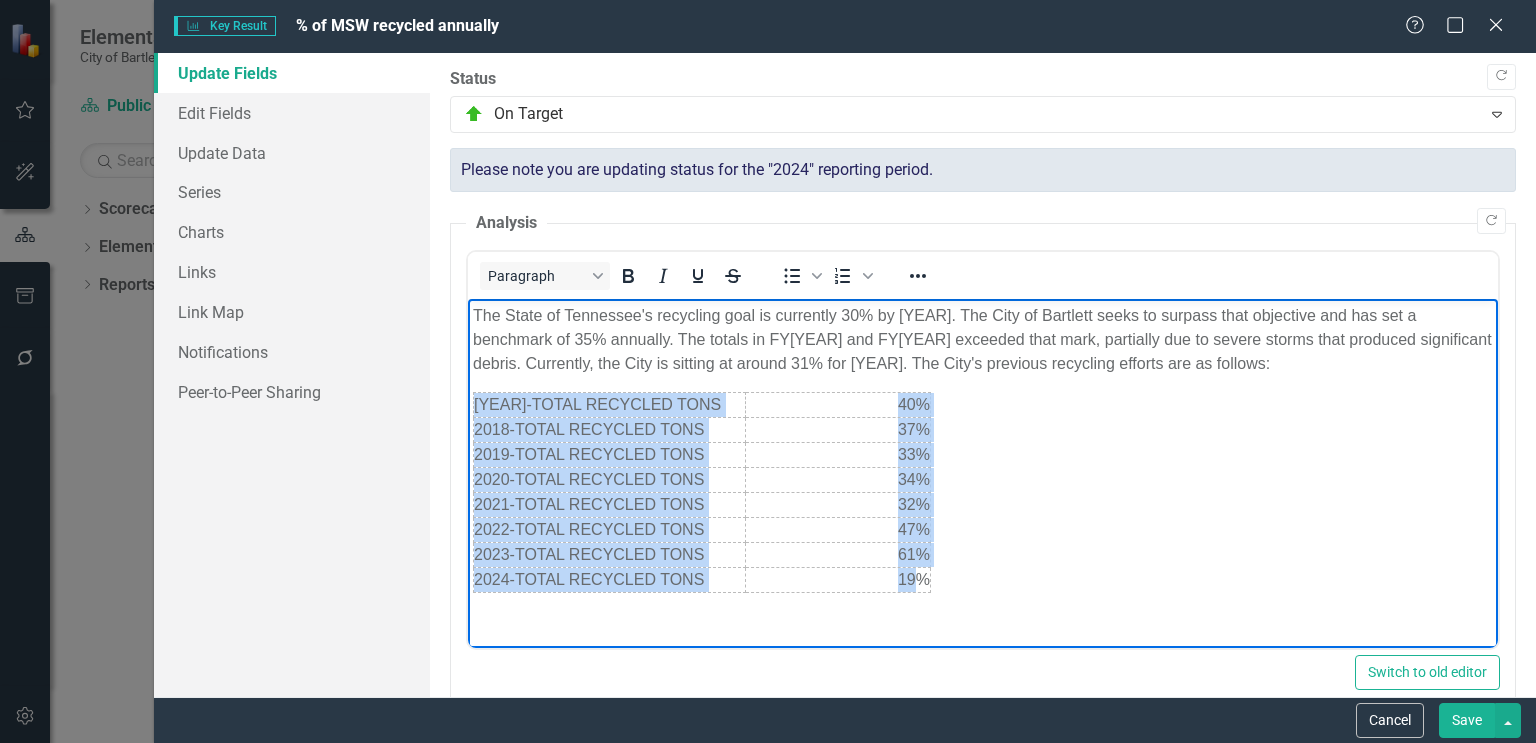 click on "The State of Tennessee's recycling goal is currently 30% by [YEAR]. The City of Bartlett seeks to surpass that objective and has set a benchmark of 35% annually. The totals in FY22 and FY23 exceeded that mark, partially due to severe storms that produced significant debris. Currently, the City is sitting at around 31% for [YEAR]. The City's previous recycling efforts are as follows: 2017-TOTAL RECYCLED TONS 40% 2018-TOTAL RECYCLED TONS 37% 2019-TOTAL RECYCLED TONS 33% 2020-TOTAL RECYCLED TONS 34% 2021-TOTAL RECYCLED TONS 32% 2022-TOTAL RECYCLED TONS 47% 2023-TOTAL RECYCLED TONS 61% 2024-TOTAL RECYCLED TONS 19%" at bounding box center [983, 449] 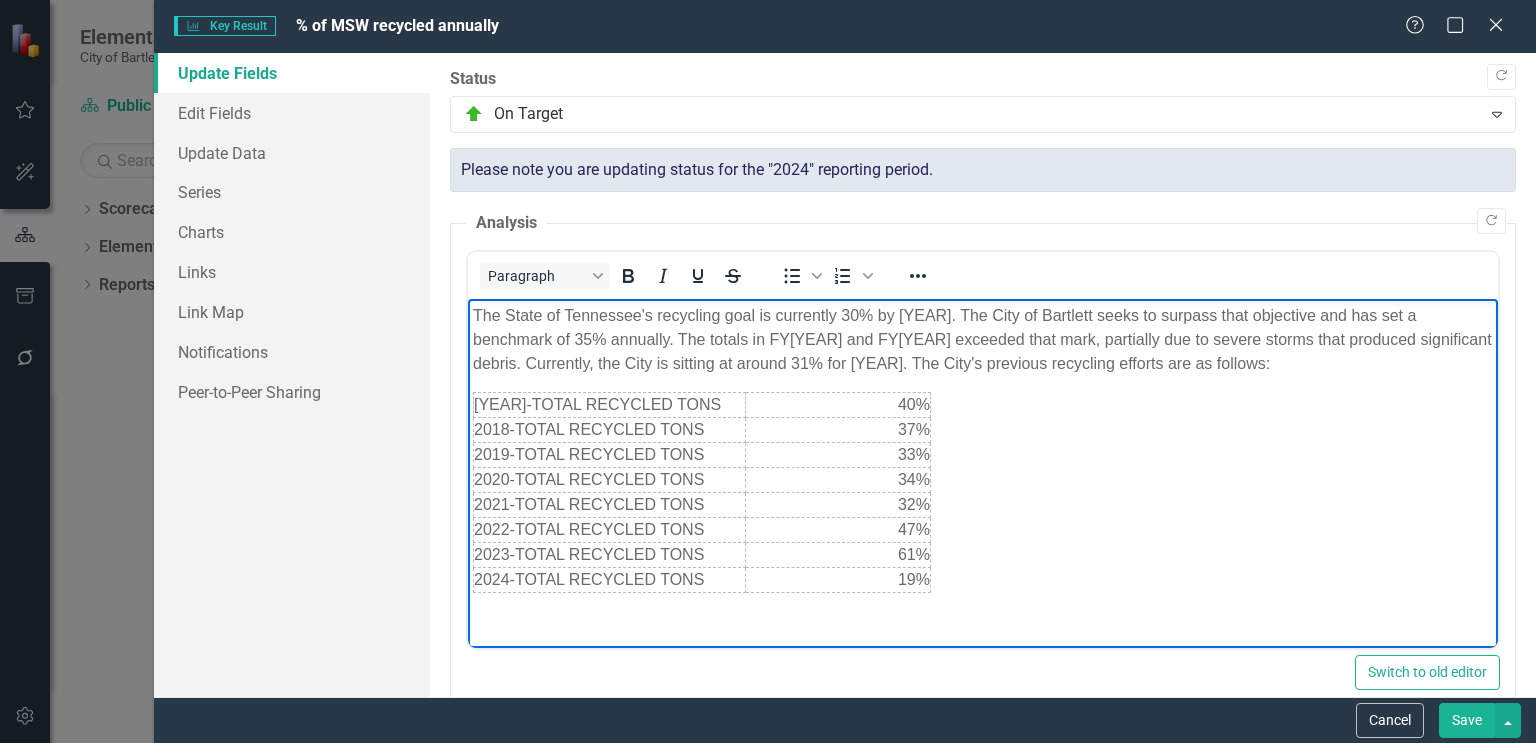 click on "The State of Tennessee's recycling goal is currently 30% by [YEAR]. The City of Bartlett seeks to surpass that objective and has set a benchmark of 35% annually. The totals in FY22 and FY23 exceeded that mark, partially due to severe storms that produced significant debris. Currently, the City is sitting at around 31% for [YEAR]. The City's previous recycling efforts are as follows: 2017-TOTAL RECYCLED TONS 40% 2018-TOTAL RECYCLED TONS 37% 2019-TOTAL RECYCLED TONS 33% 2020-TOTAL RECYCLED TONS 34% 2021-TOTAL RECYCLED TONS 32% 2022-TOTAL RECYCLED TONS 47% 2023-TOTAL RECYCLED TONS 61% 2024-TOTAL RECYCLED TONS 19%" at bounding box center [983, 449] 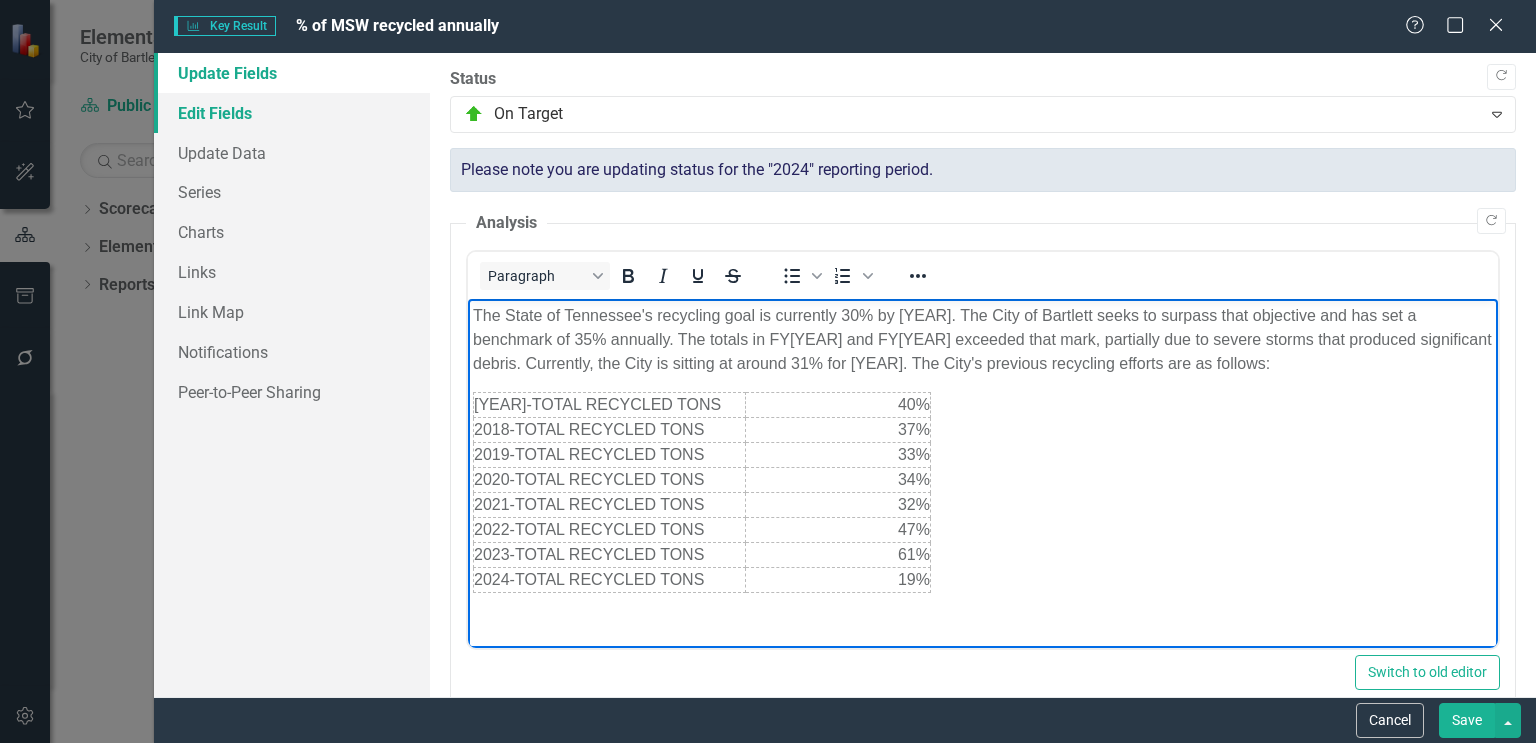 click on "Edit Fields" at bounding box center [292, 113] 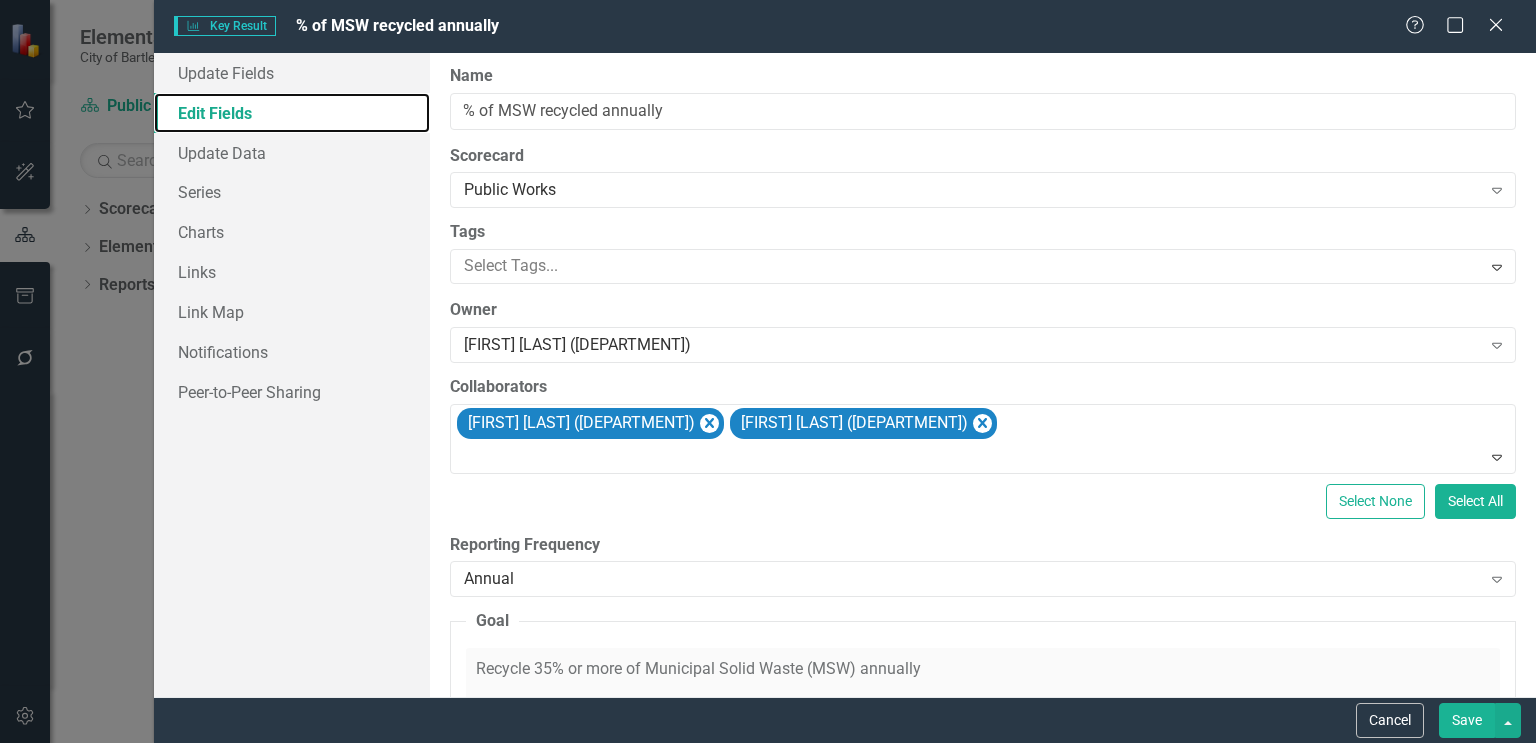 scroll, scrollTop: 0, scrollLeft: 0, axis: both 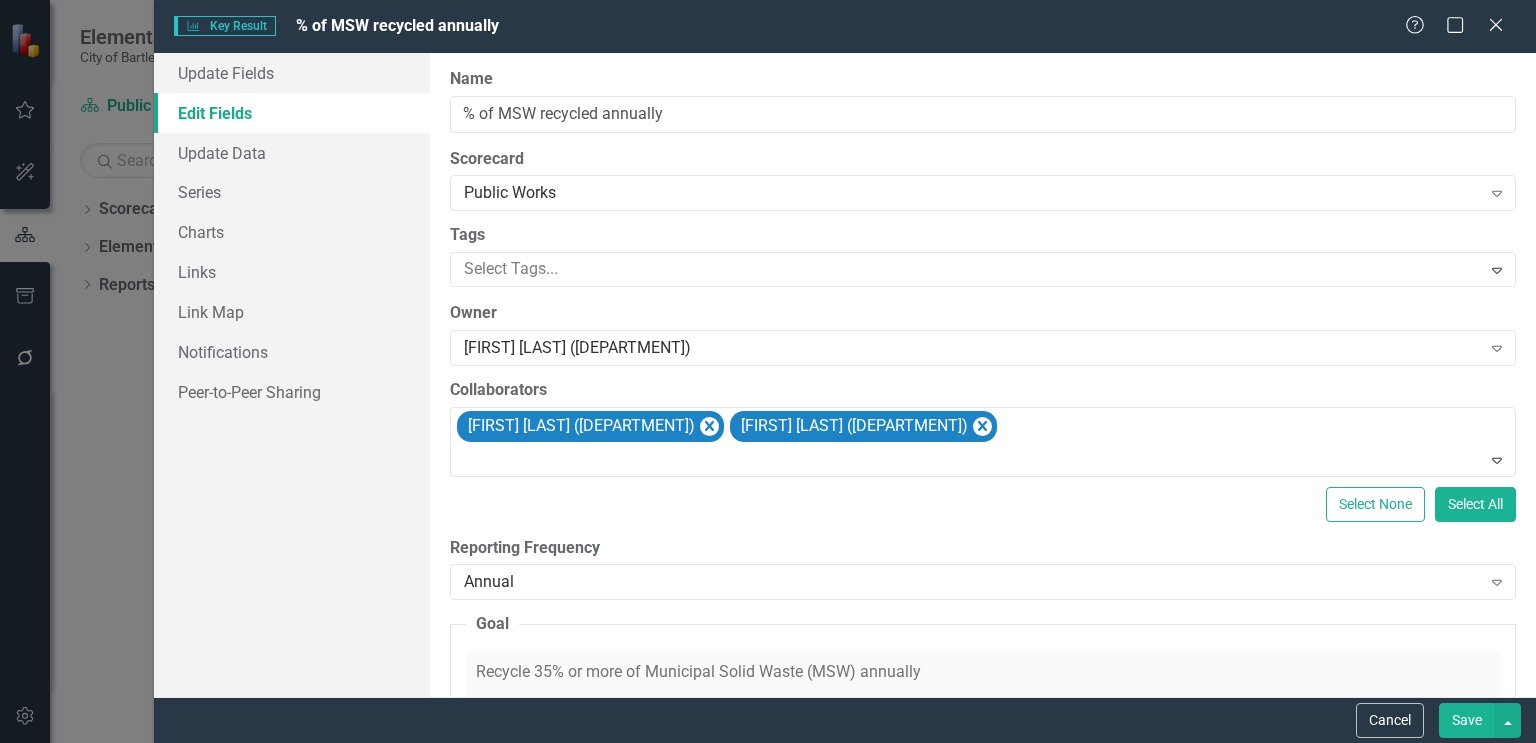 click on "Save" at bounding box center [1467, 720] 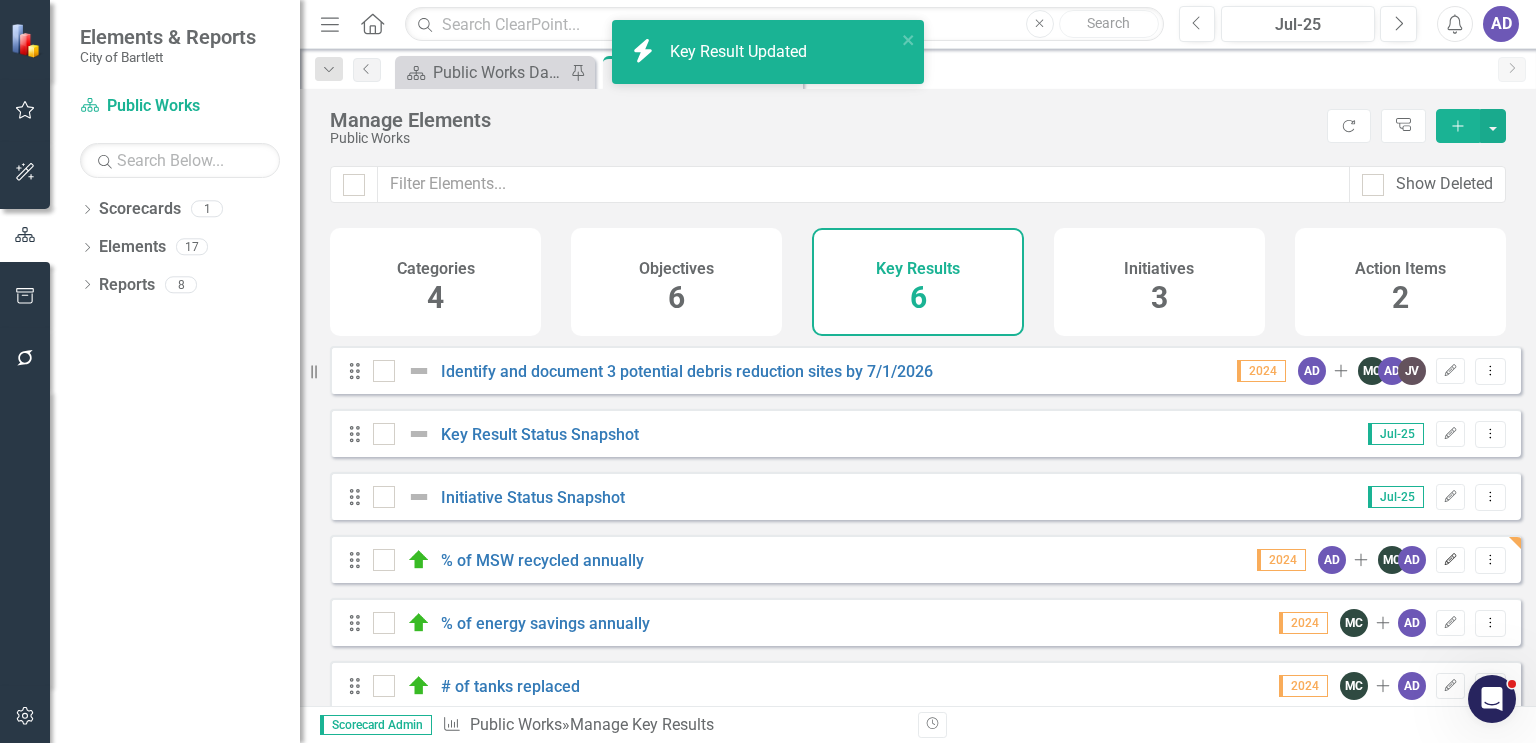 click on "Edit" 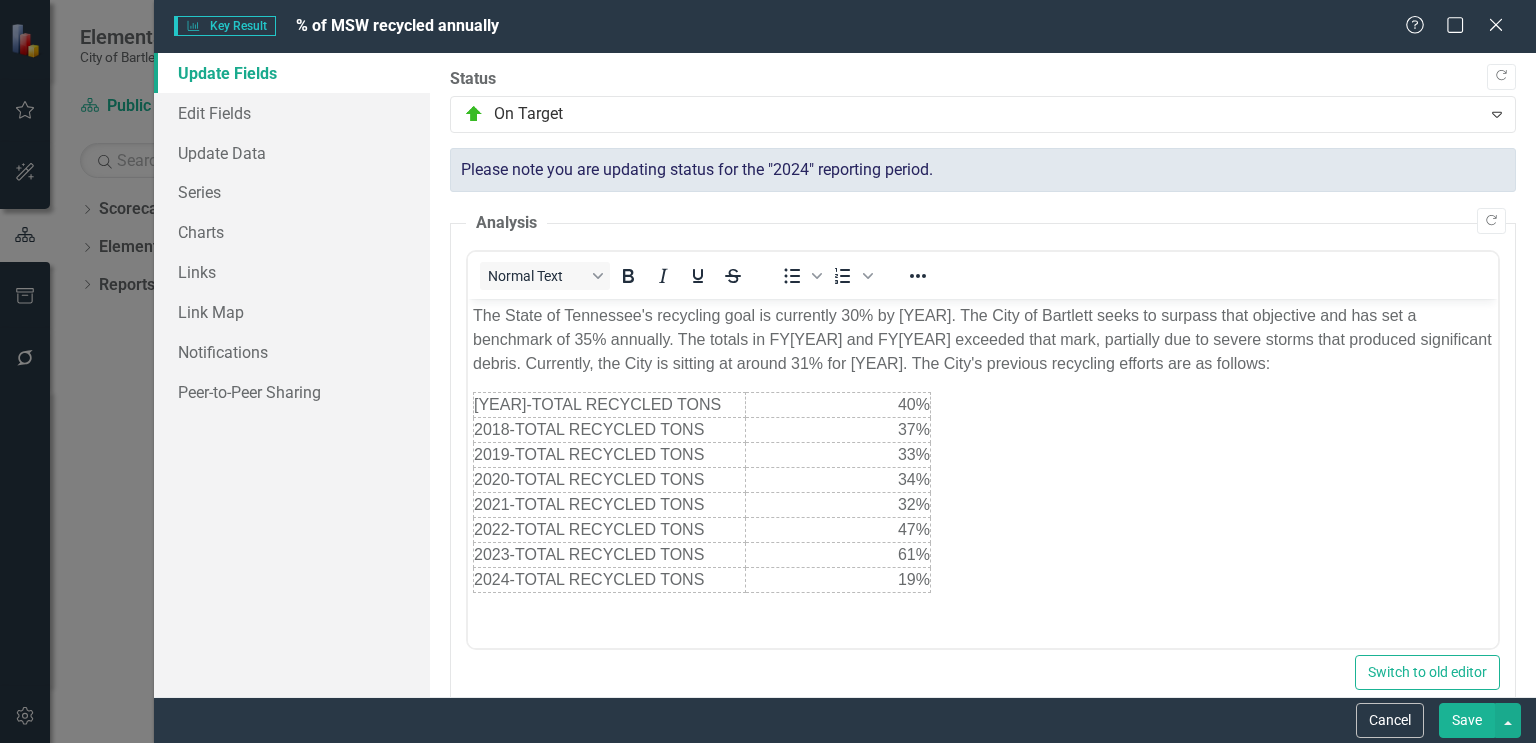scroll, scrollTop: 0, scrollLeft: 0, axis: both 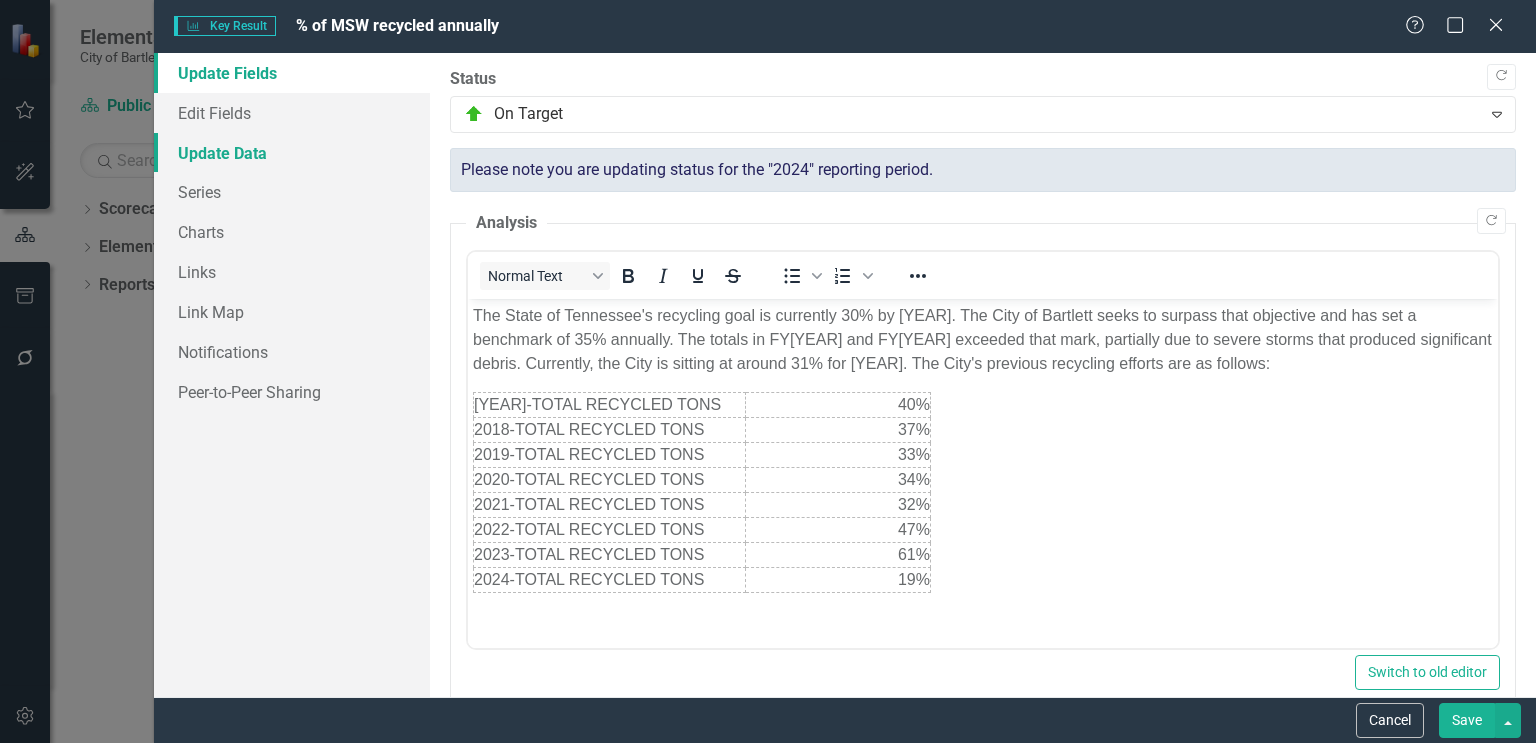click on "Update  Data" at bounding box center (292, 153) 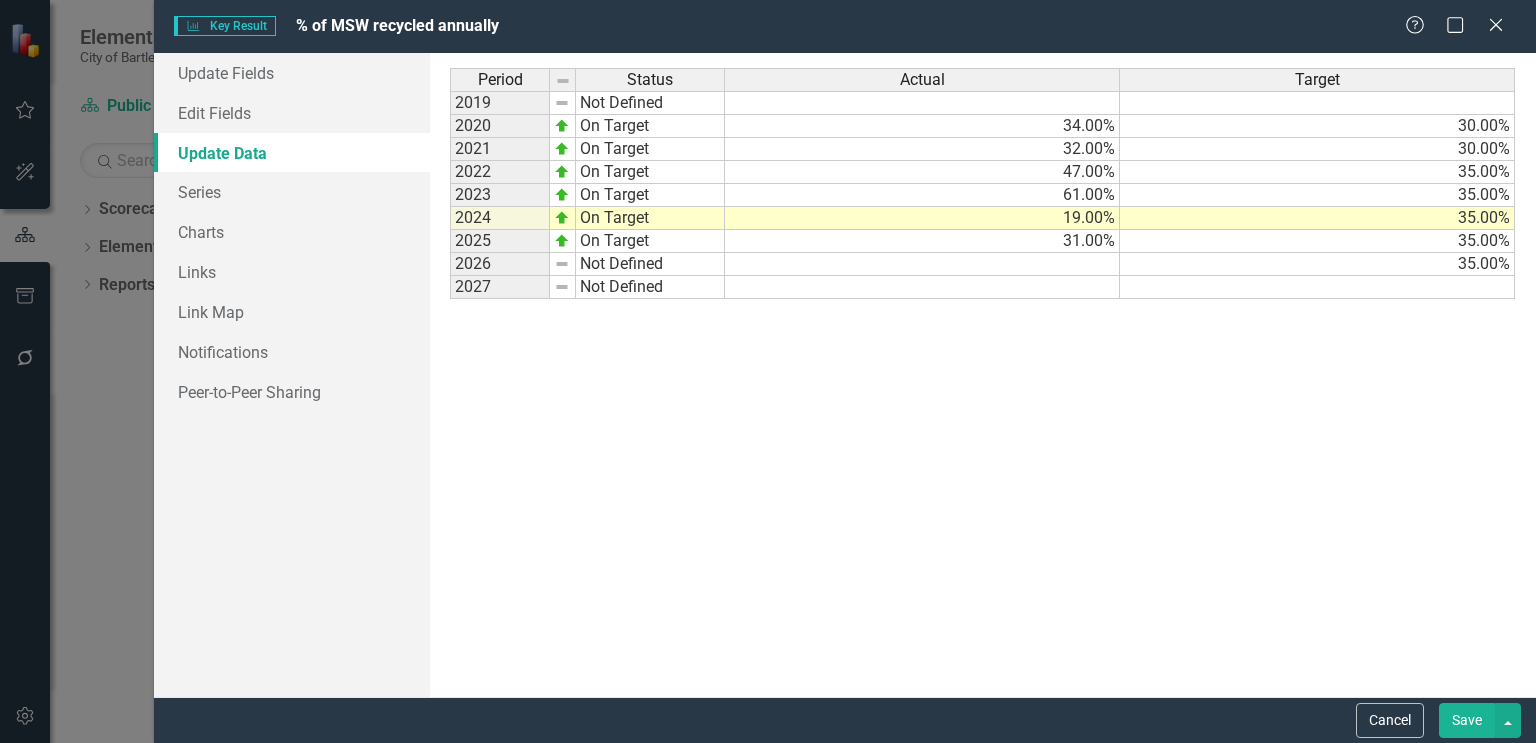 click on "Save" at bounding box center [1467, 720] 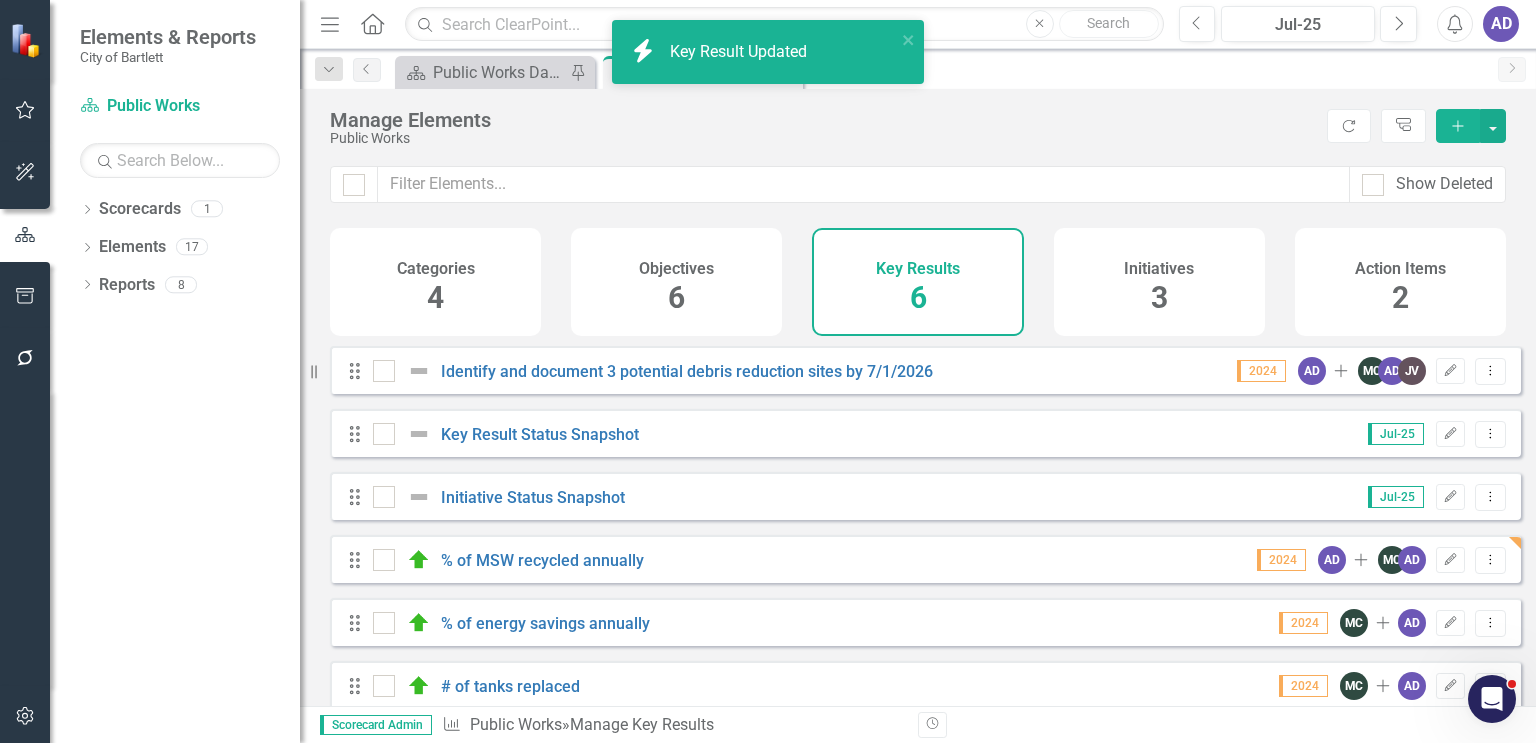 click on "Initiatives" at bounding box center (1159, 269) 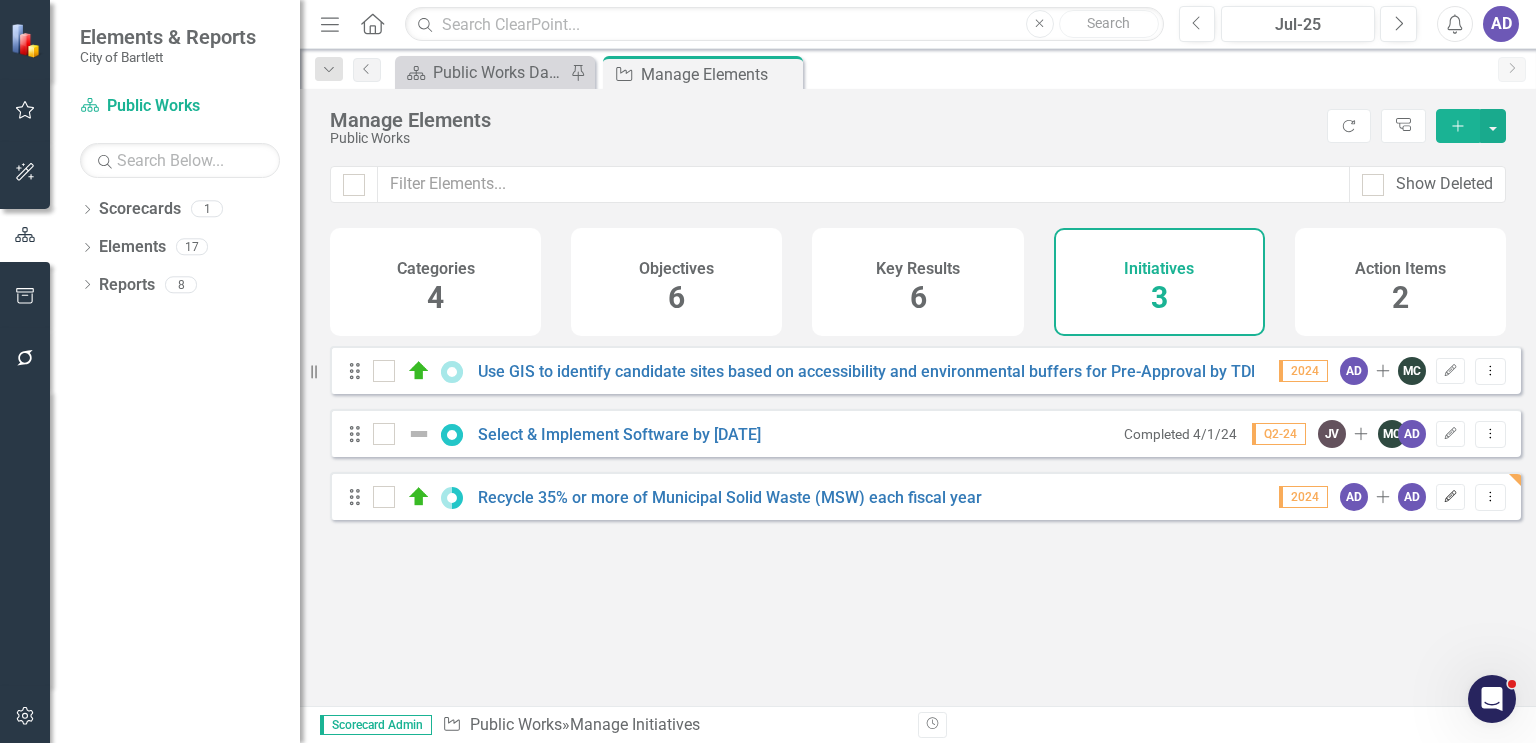 click on "Edit" 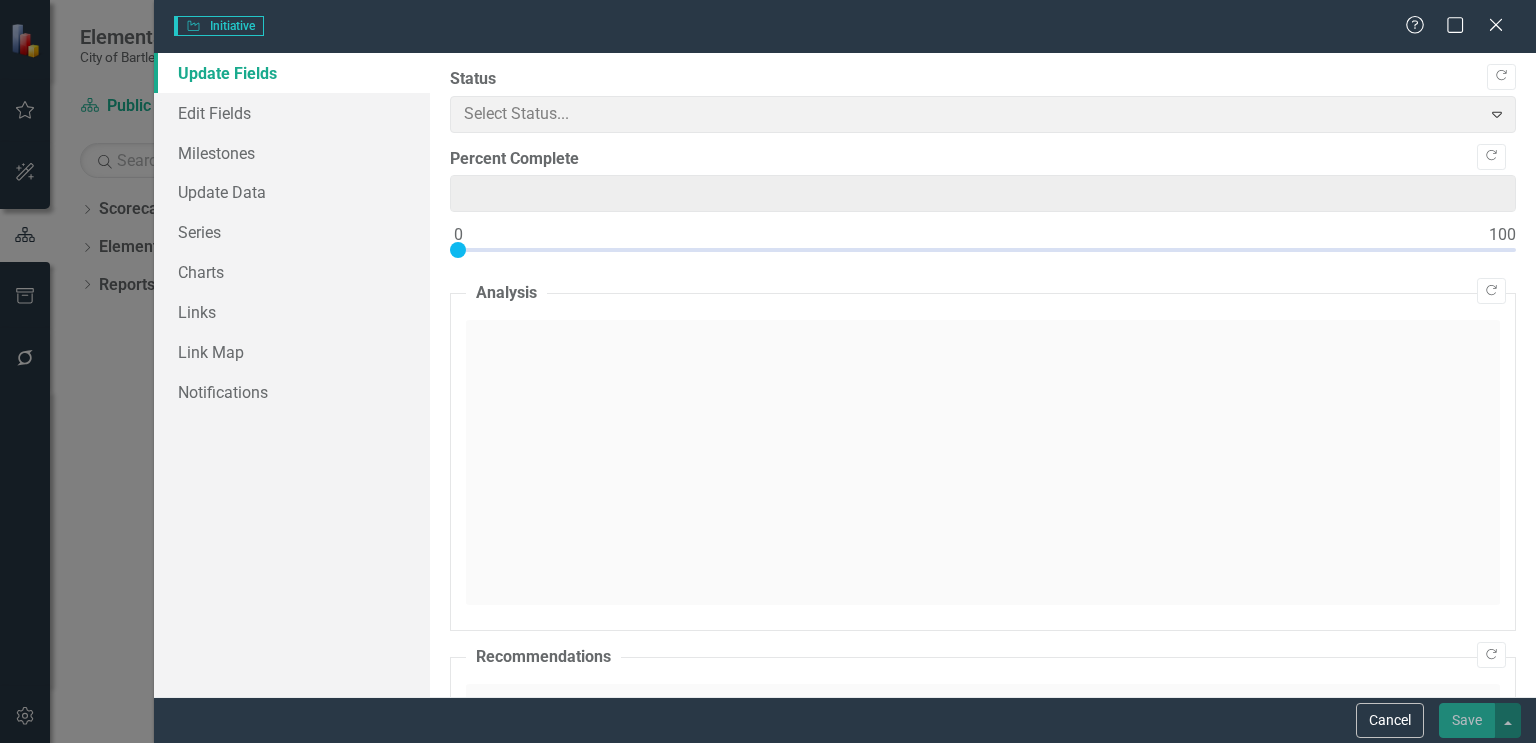 type on "50" 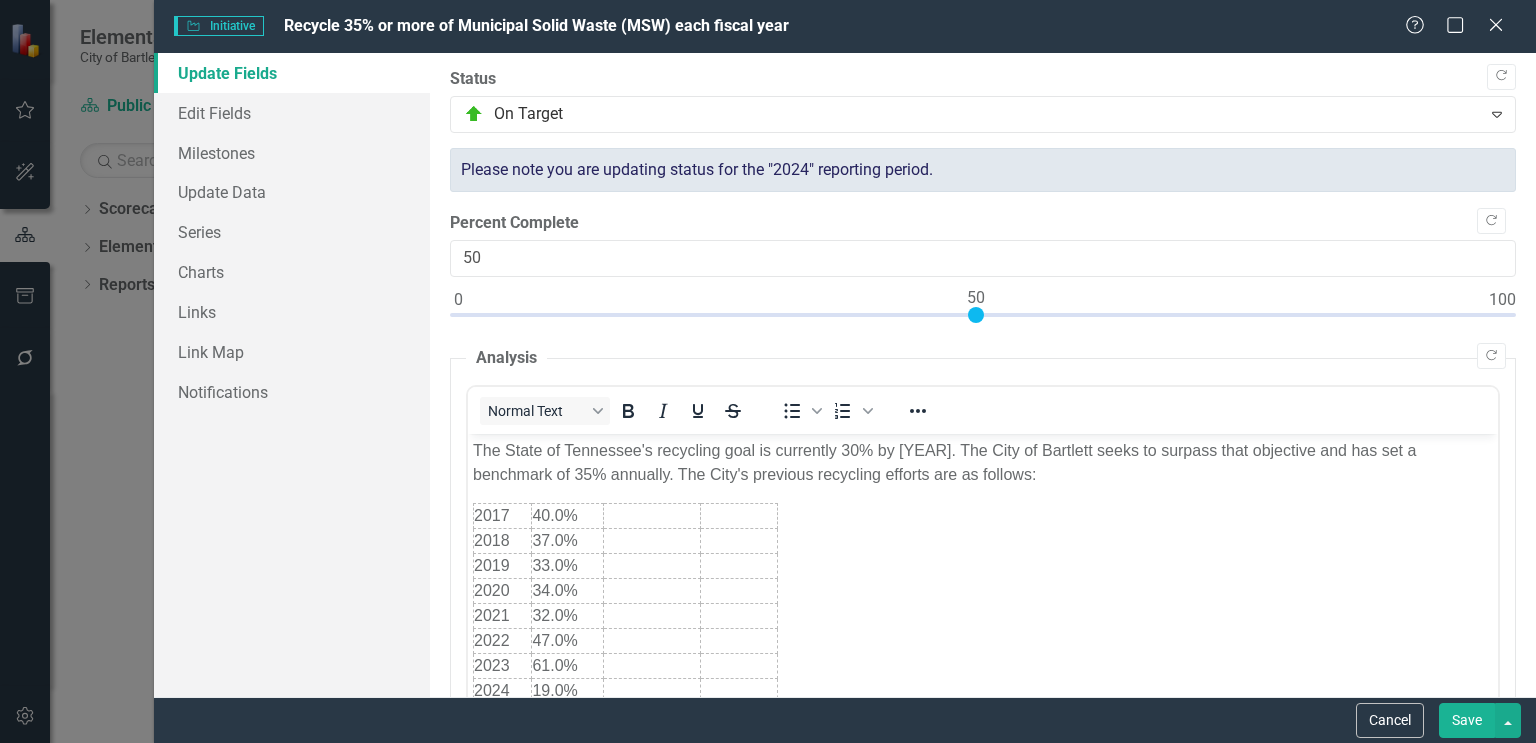 scroll, scrollTop: 0, scrollLeft: 0, axis: both 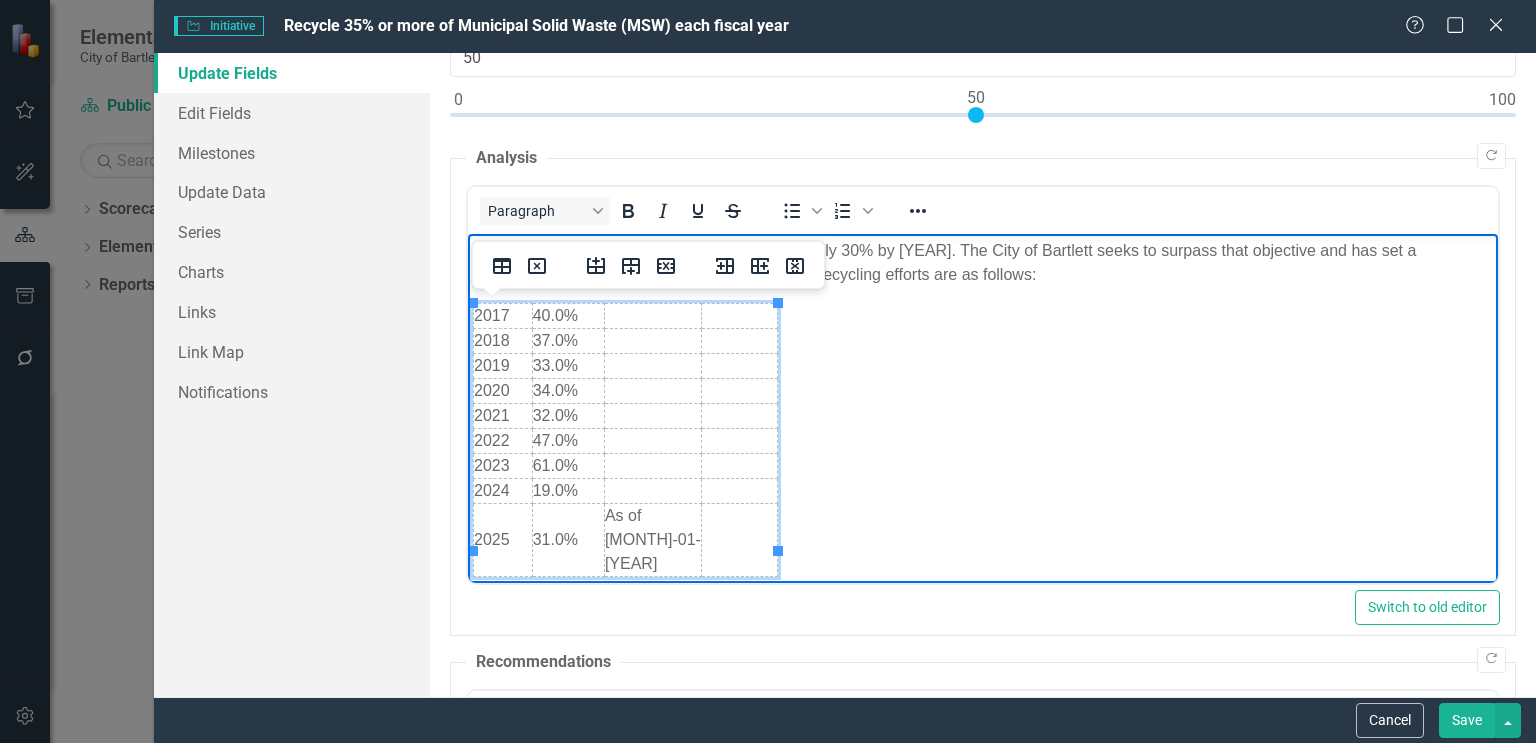 click at bounding box center [652, 440] 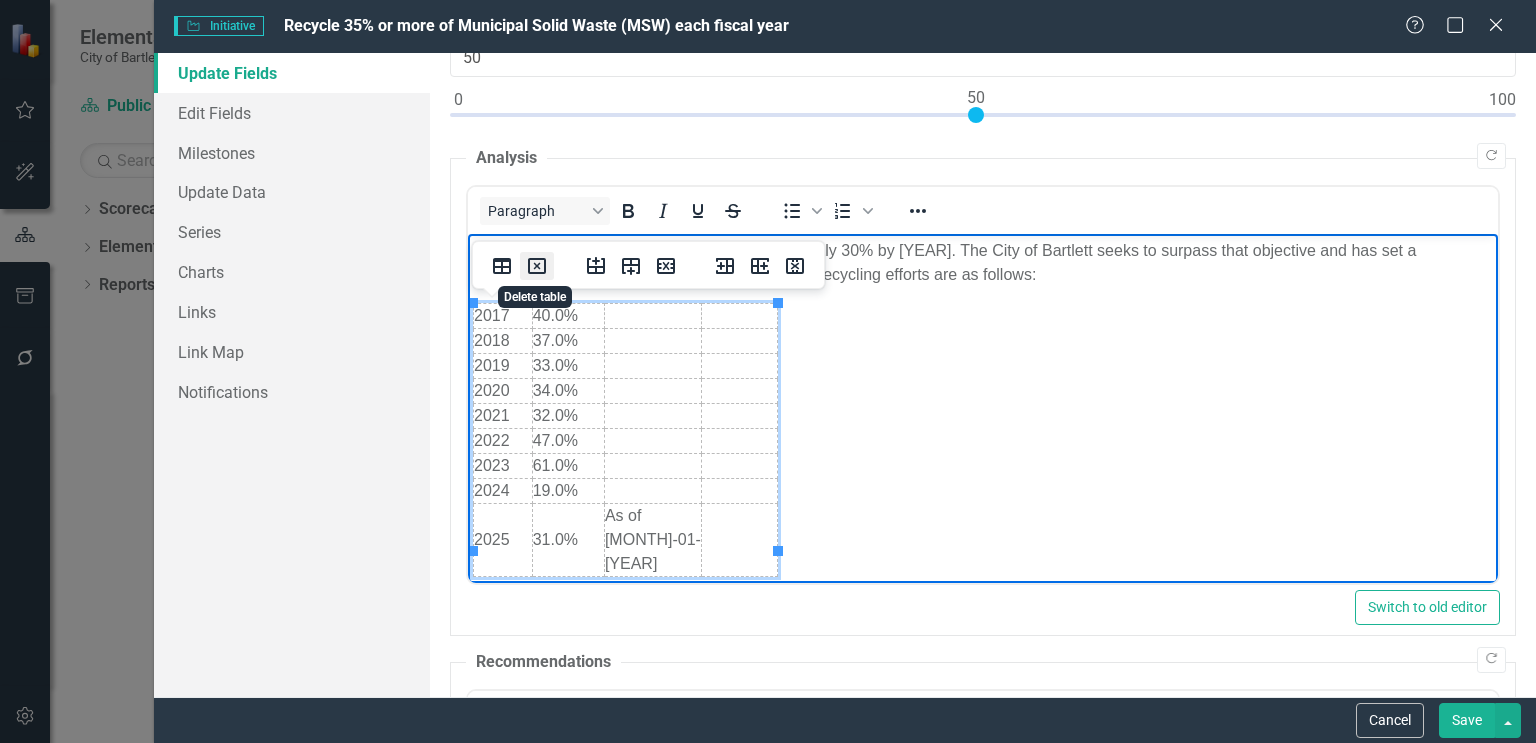 click 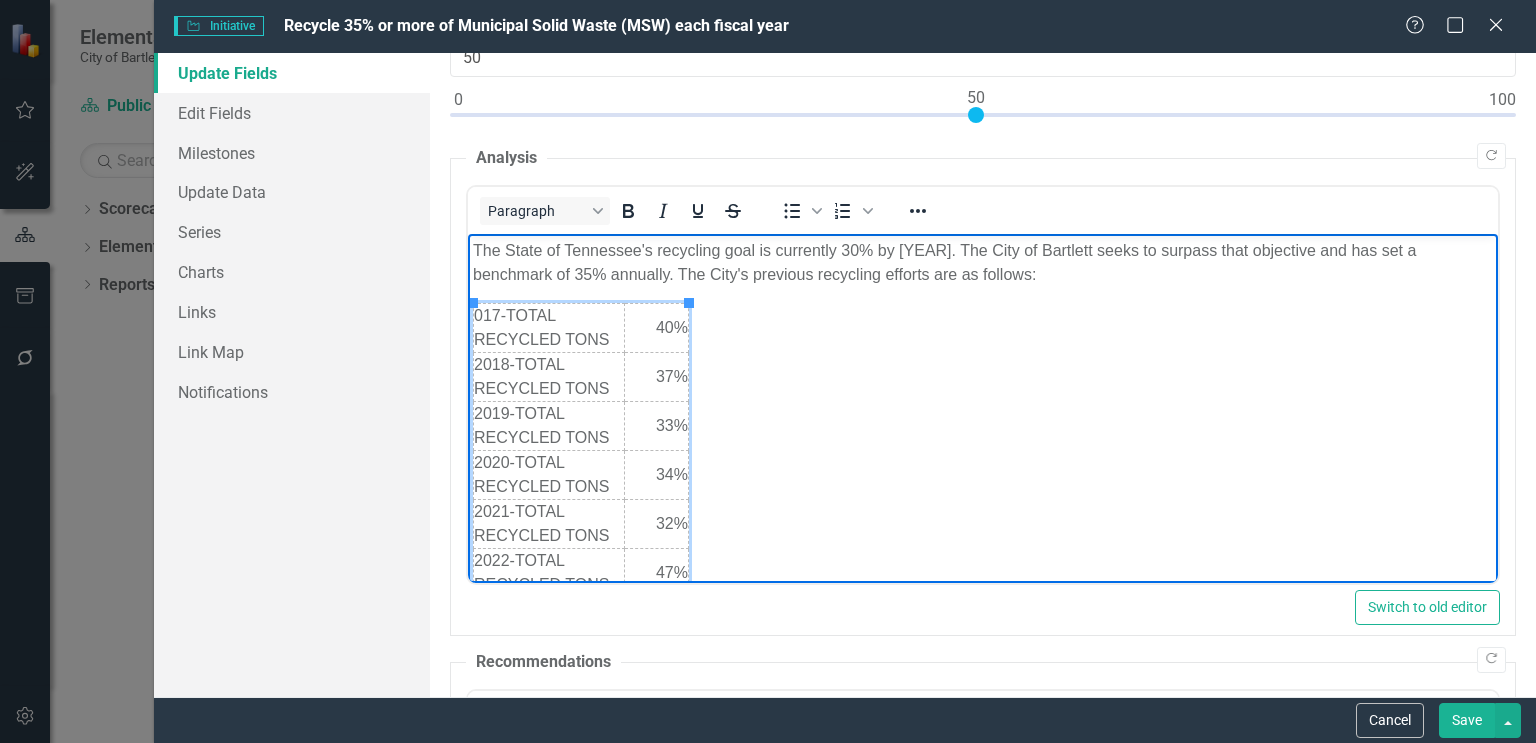 scroll, scrollTop: 88, scrollLeft: 0, axis: vertical 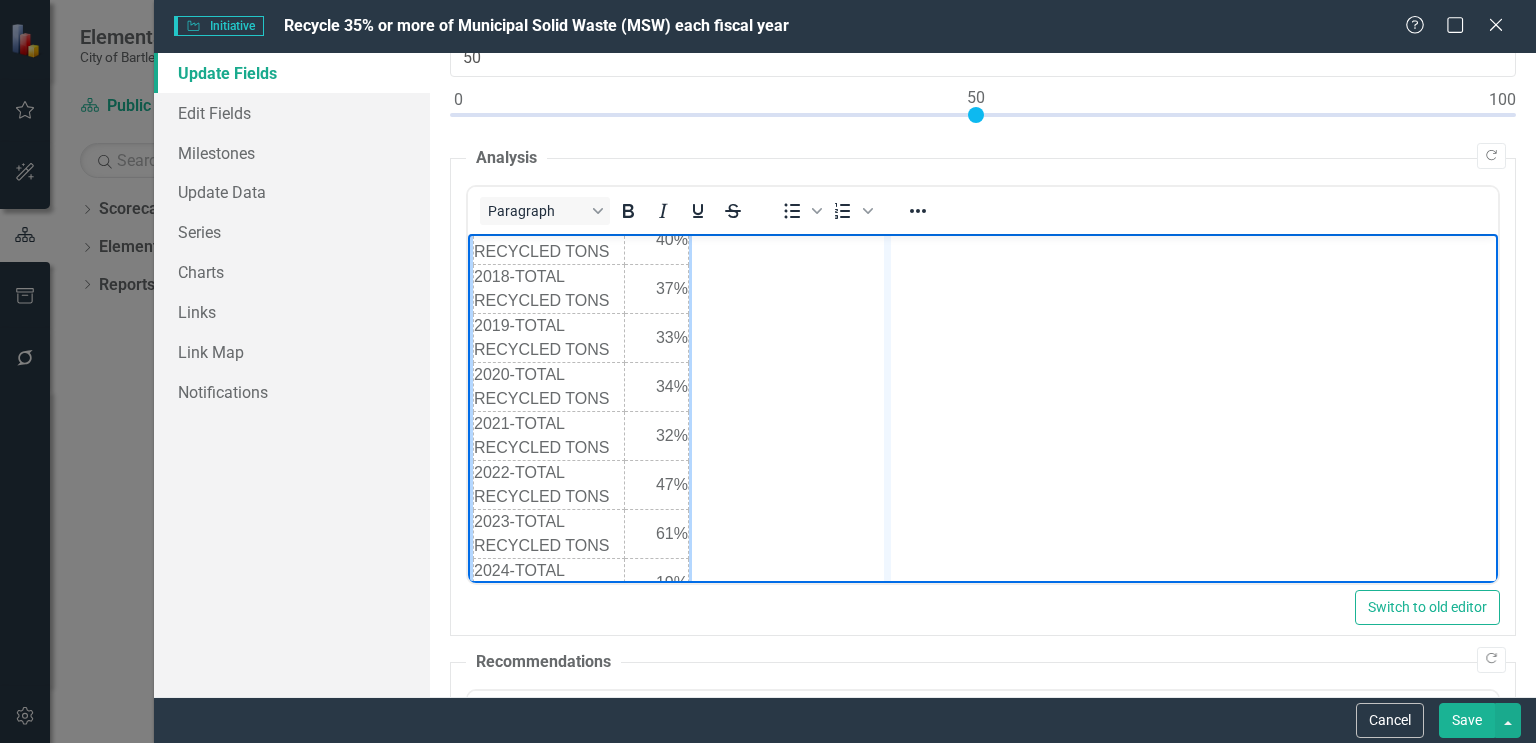 drag, startPoint x: 687, startPoint y: 406, endPoint x: 890, endPoint y: 405, distance: 203.00246 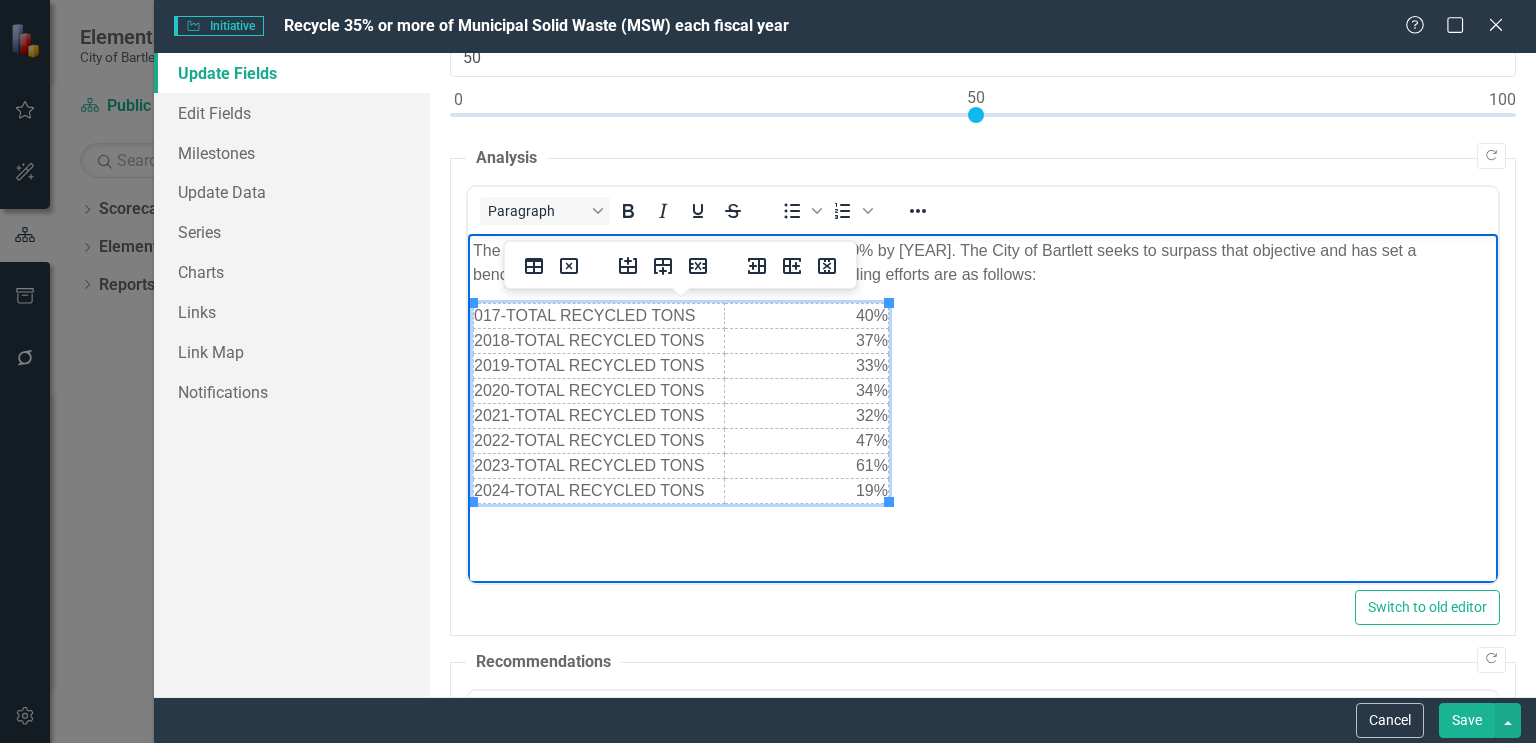 scroll, scrollTop: 0, scrollLeft: 0, axis: both 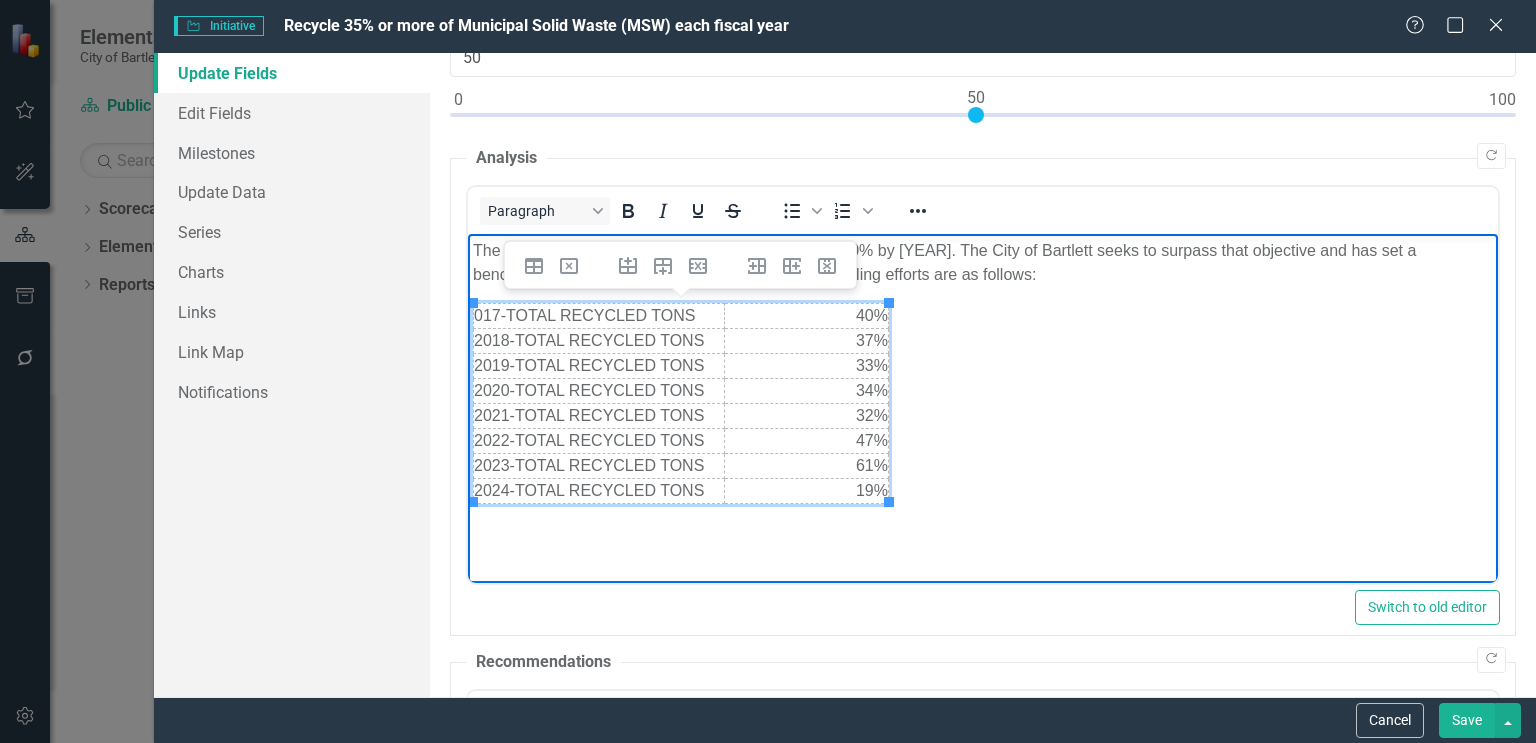 click on "The State of Tennessee's recycling goal is currently 30% by [YEAR]. The City of Bartlett seeks to surpass that objective and has set a benchmark of 35% annually. The City's previous recycling efforts are as follows: 017-TOTAL RECYCLED TONS 40% 2018-TOTAL RECYCLED TONS 37% 2019-TOTAL RECYCLED TONS 33% 2020-TOTAL RECYCLED TONS 34% 2021-TOTAL RECYCLED TONS 32% 2022-TOTAL RECYCLED TONS 47% 2023-TOTAL RECYCLED TONS 61% 2024-TOTAL RECYCLED TONS 19%" at bounding box center [983, 383] 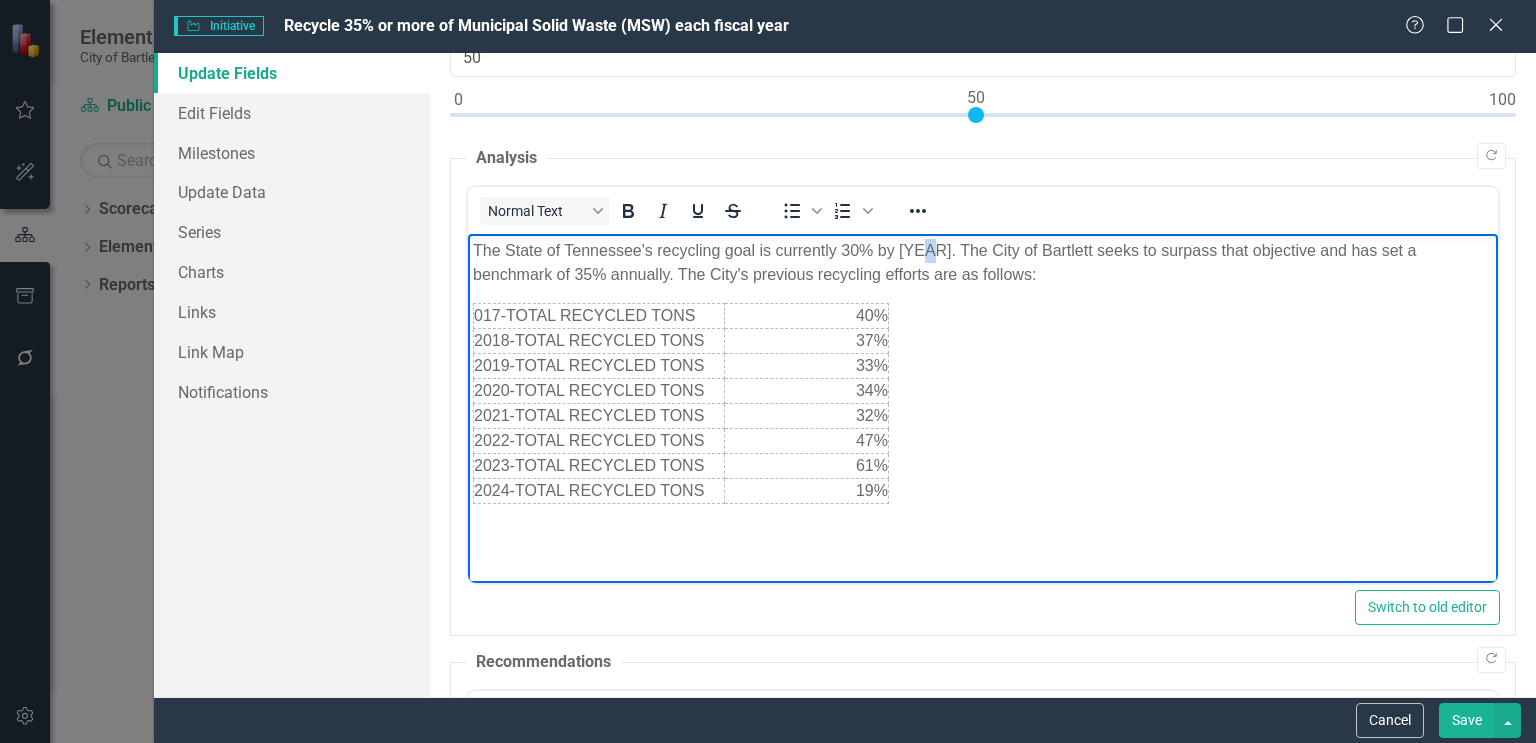 click on "The State of Tennessee's recycling goal is currently 30% by [YEAR]. The City of Bartlett seeks to surpass that objective and has set a benchmark of 35% annually. The City's previous recycling efforts are as follows:" at bounding box center (983, 262) 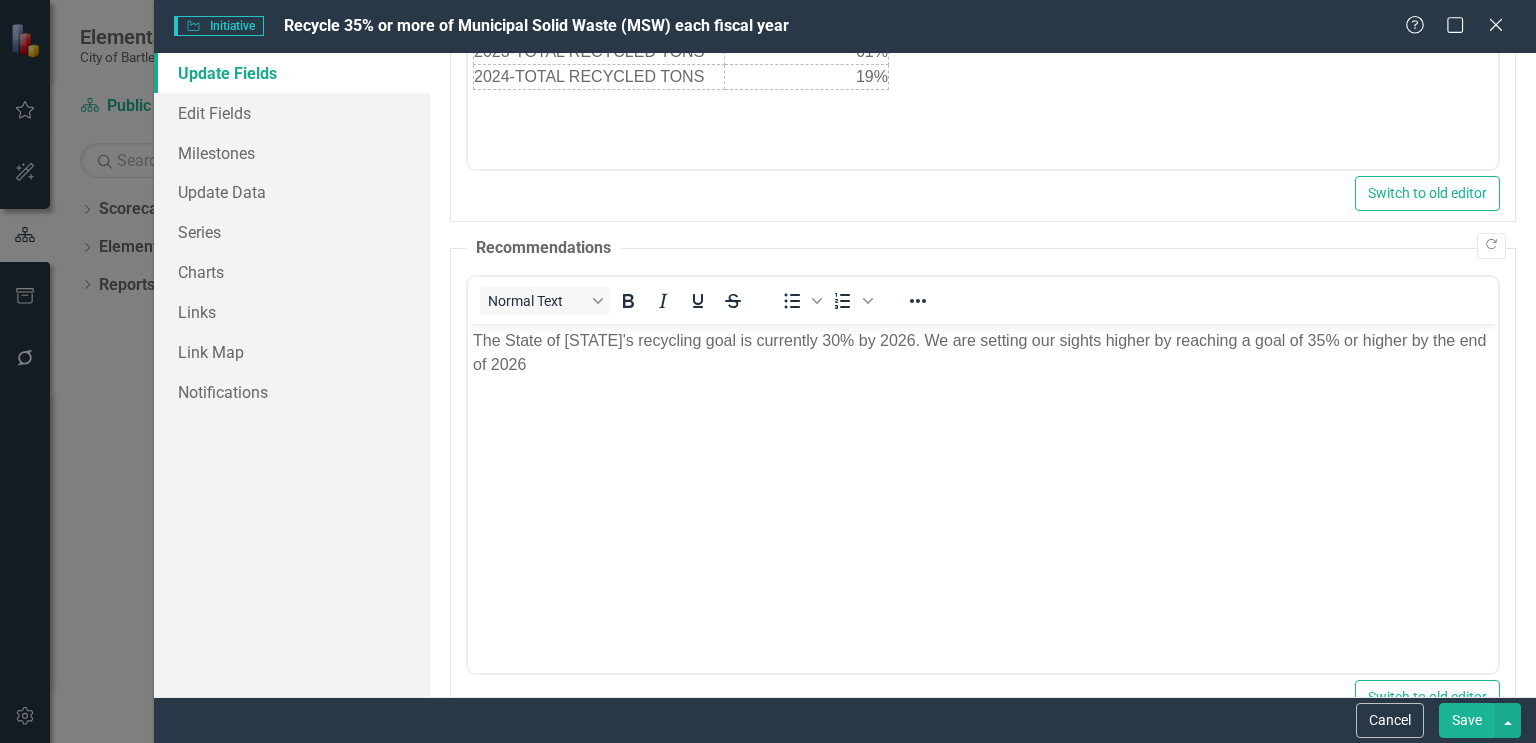 drag, startPoint x: 1528, startPoint y: 427, endPoint x: 847, endPoint y: 169, distance: 728.2342 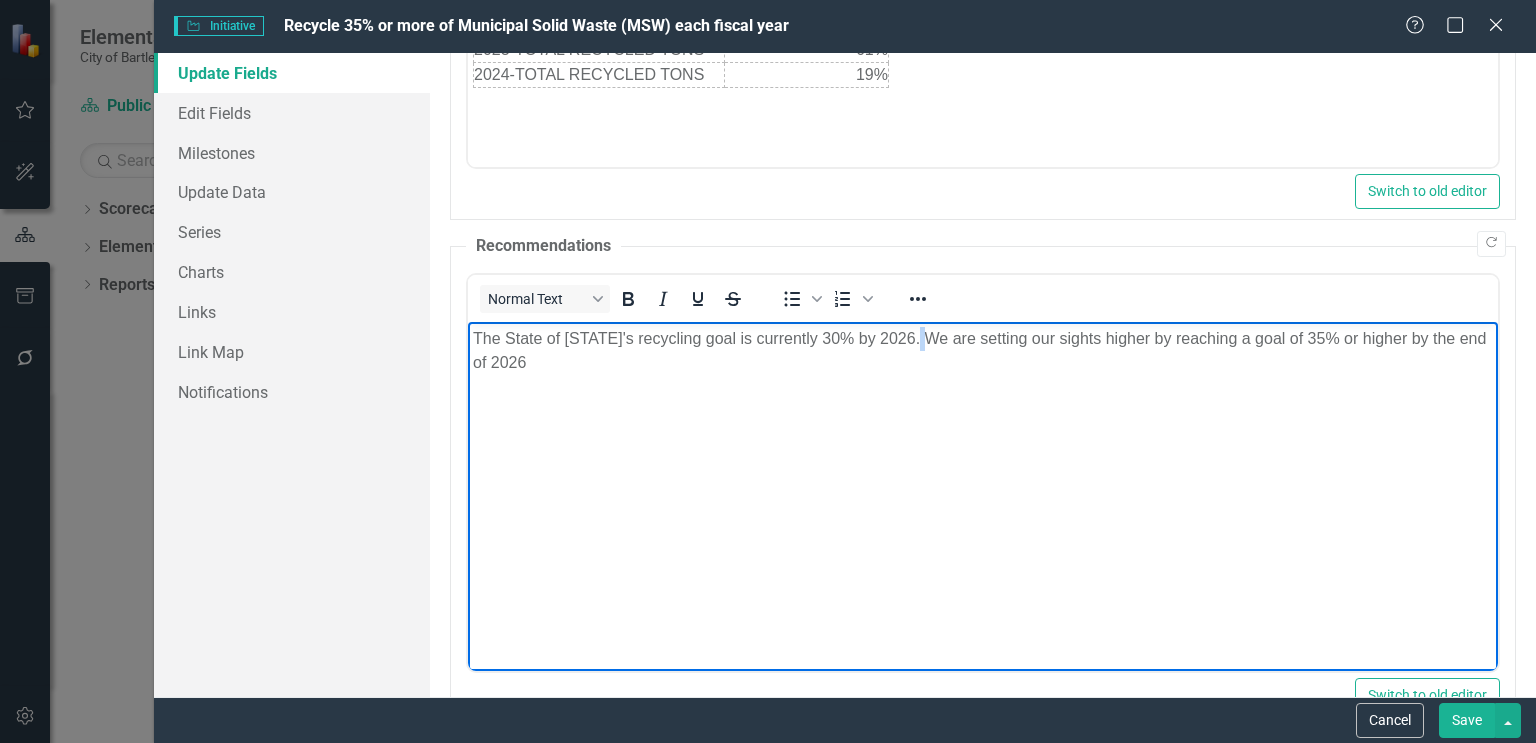 click on "The State of [STATE]'s recycling goal is currently 30% by 2026. We are setting our sights higher by reaching a goal of 35% or higher by the end of 2026" at bounding box center (983, 350) 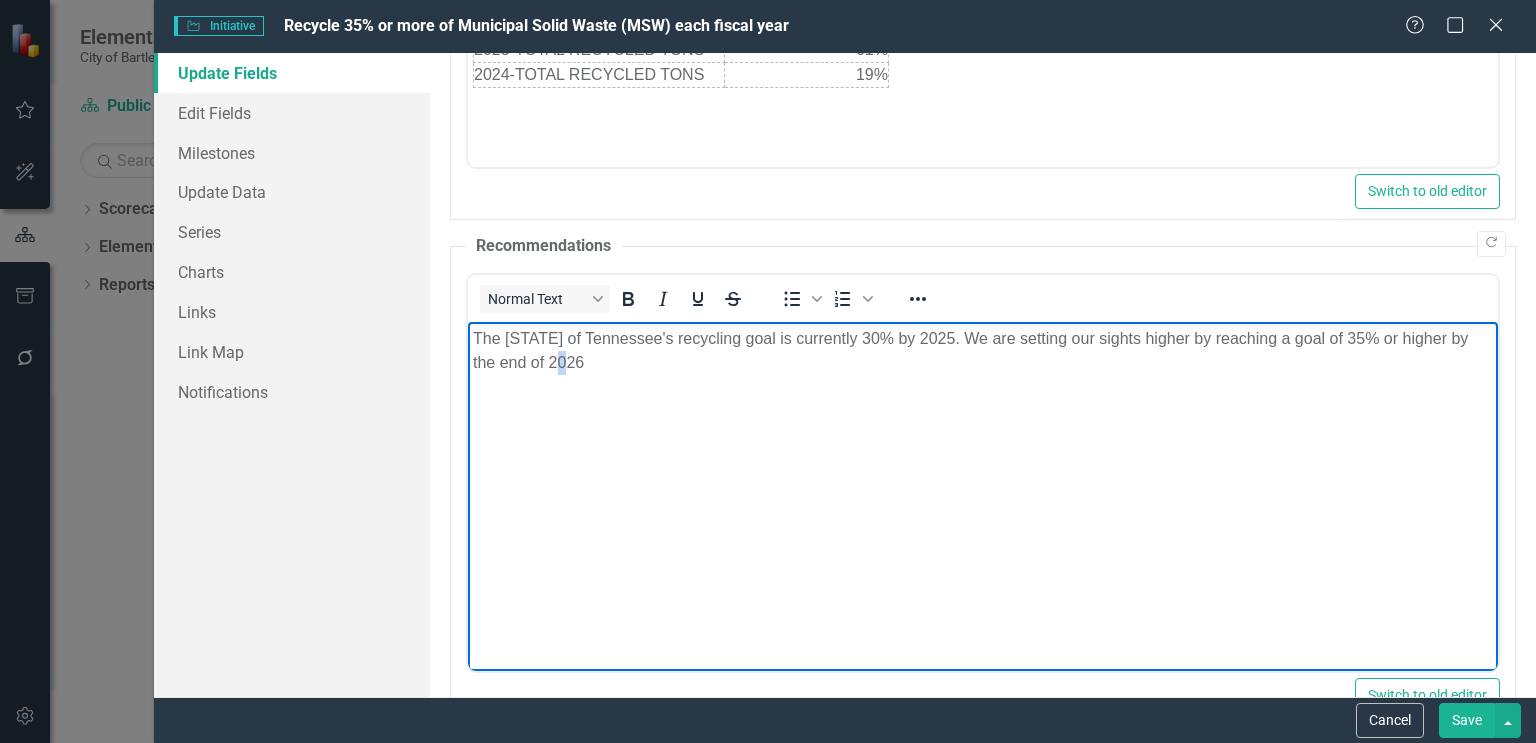 drag, startPoint x: 547, startPoint y: 360, endPoint x: 558, endPoint y: 355, distance: 12.083046 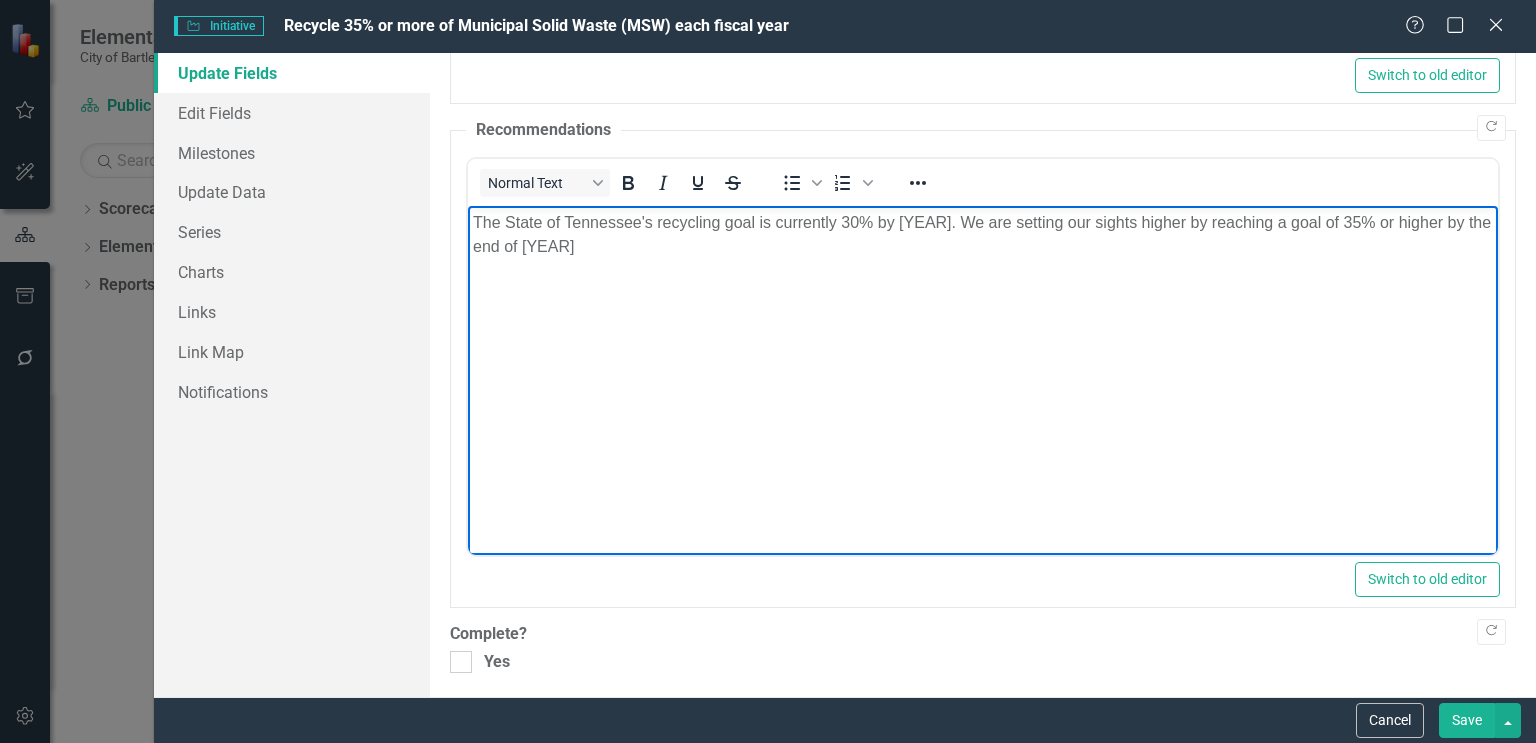 scroll, scrollTop: 735, scrollLeft: 0, axis: vertical 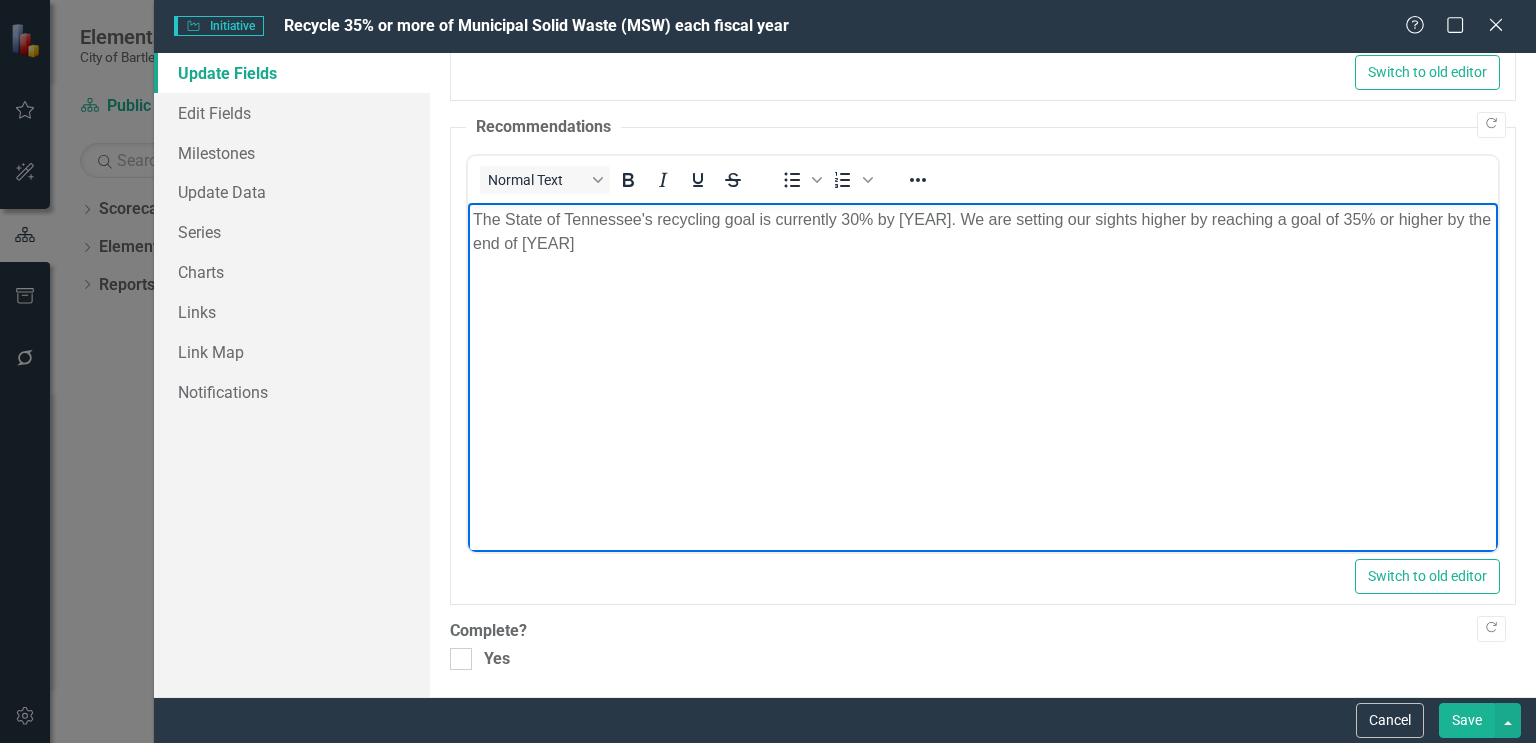 click on "Save" at bounding box center [1467, 720] 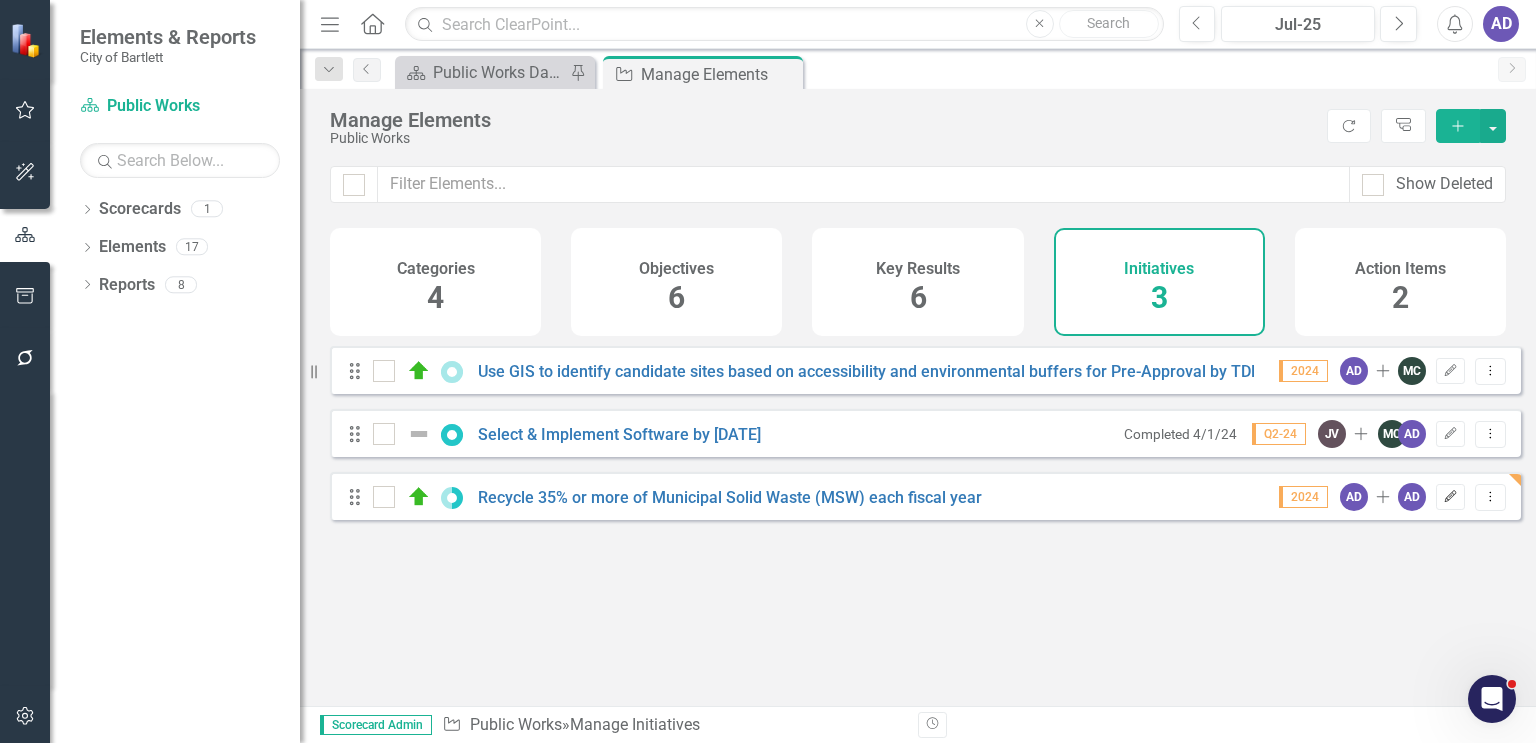 click on "Edit" at bounding box center (1450, 497) 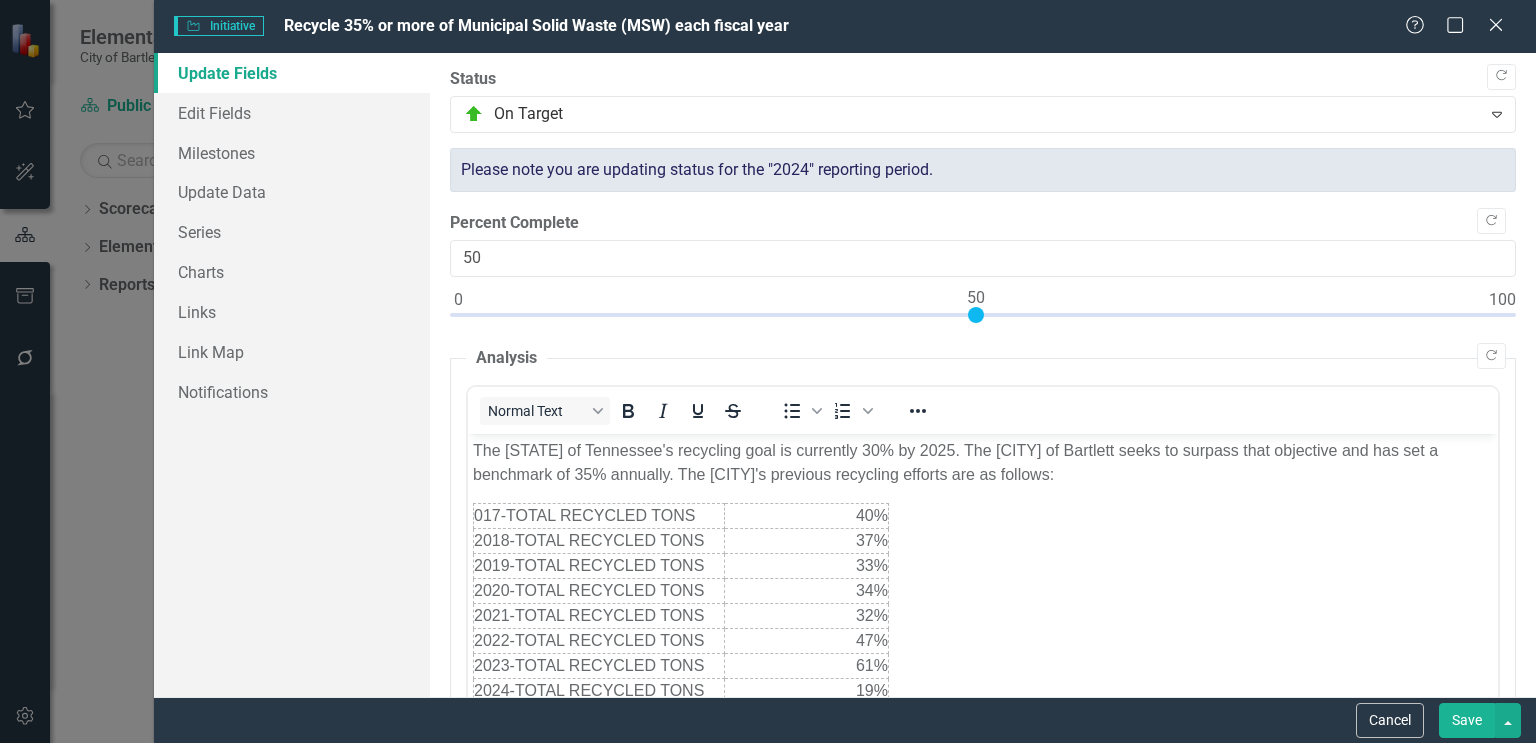 scroll, scrollTop: 0, scrollLeft: 0, axis: both 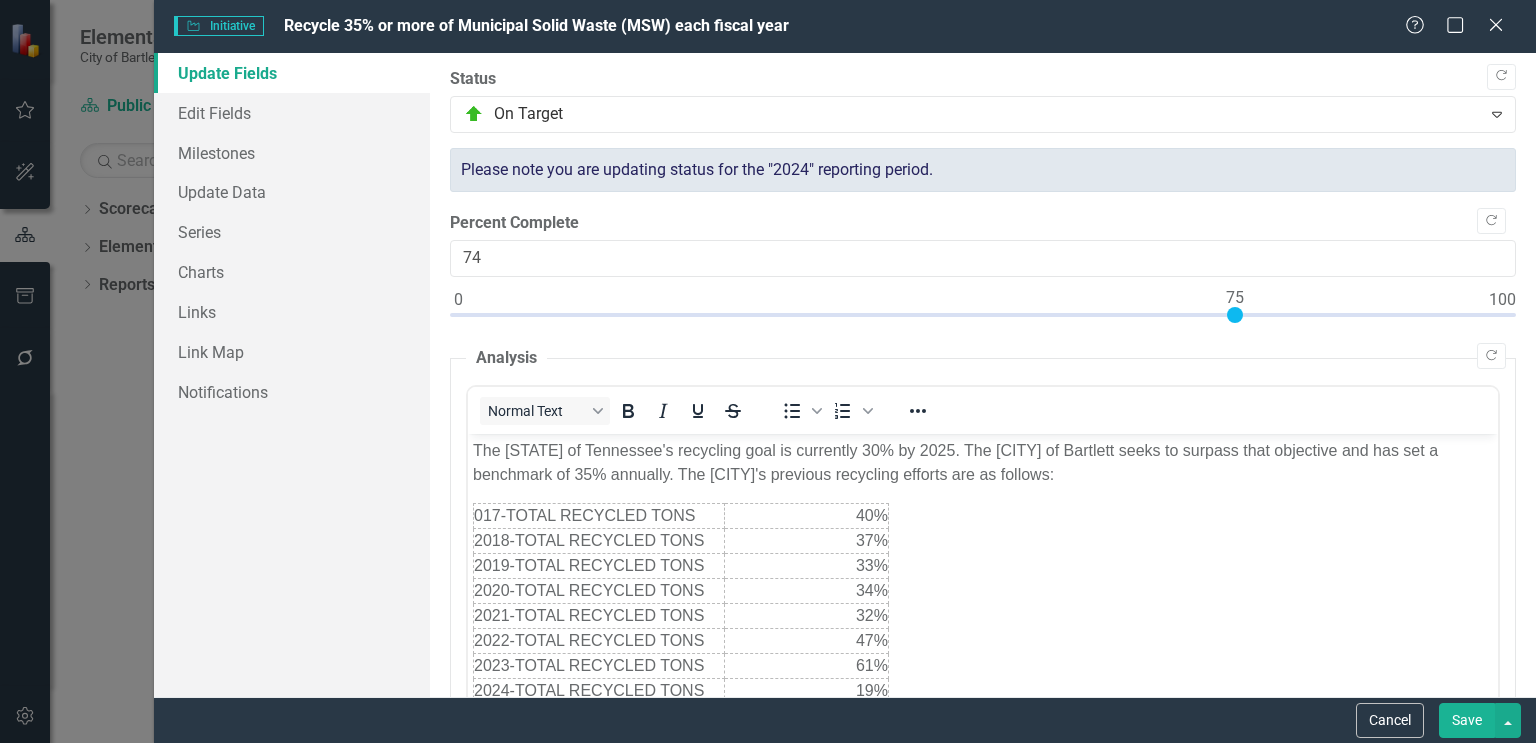 type on "75" 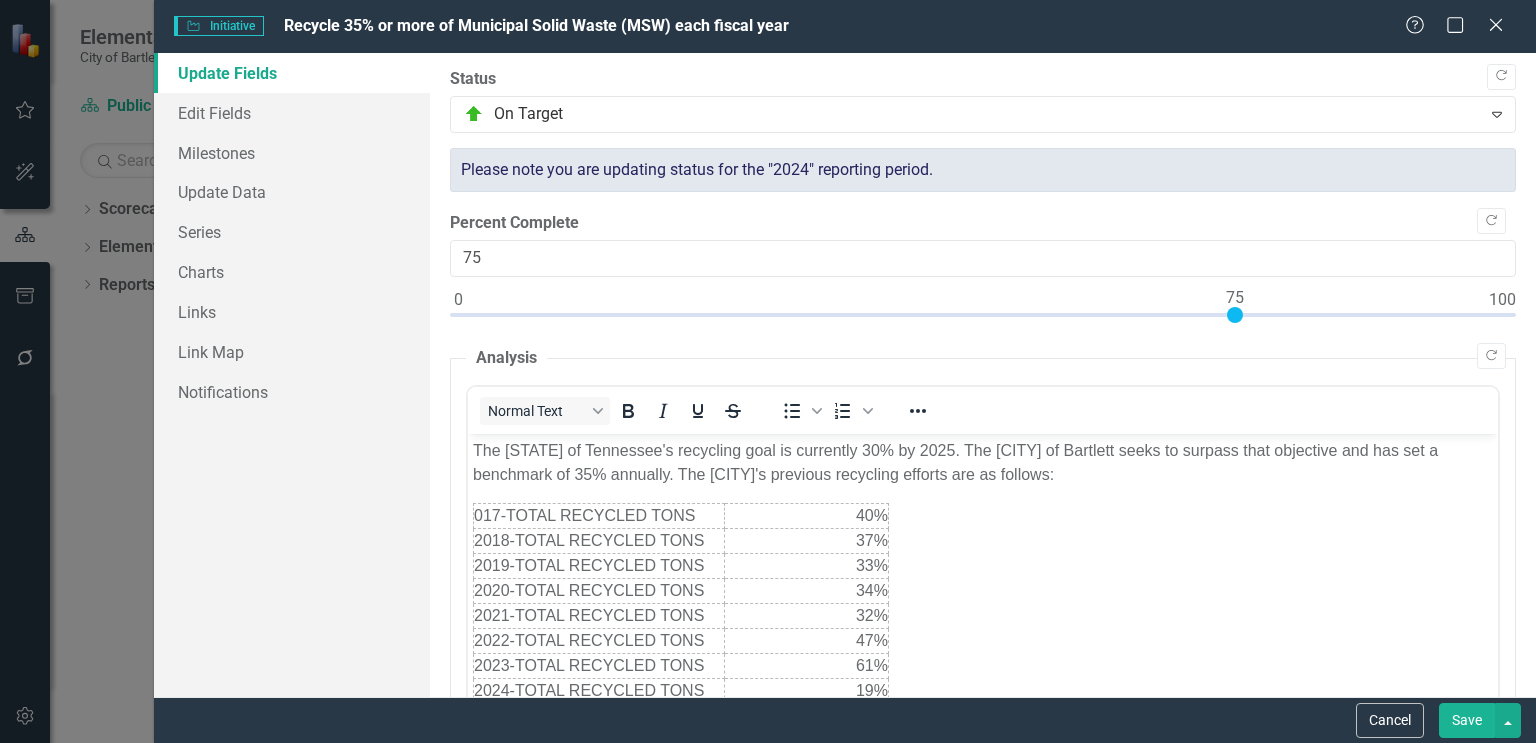 drag, startPoint x: 982, startPoint y: 316, endPoint x: 1236, endPoint y: 323, distance: 254.09644 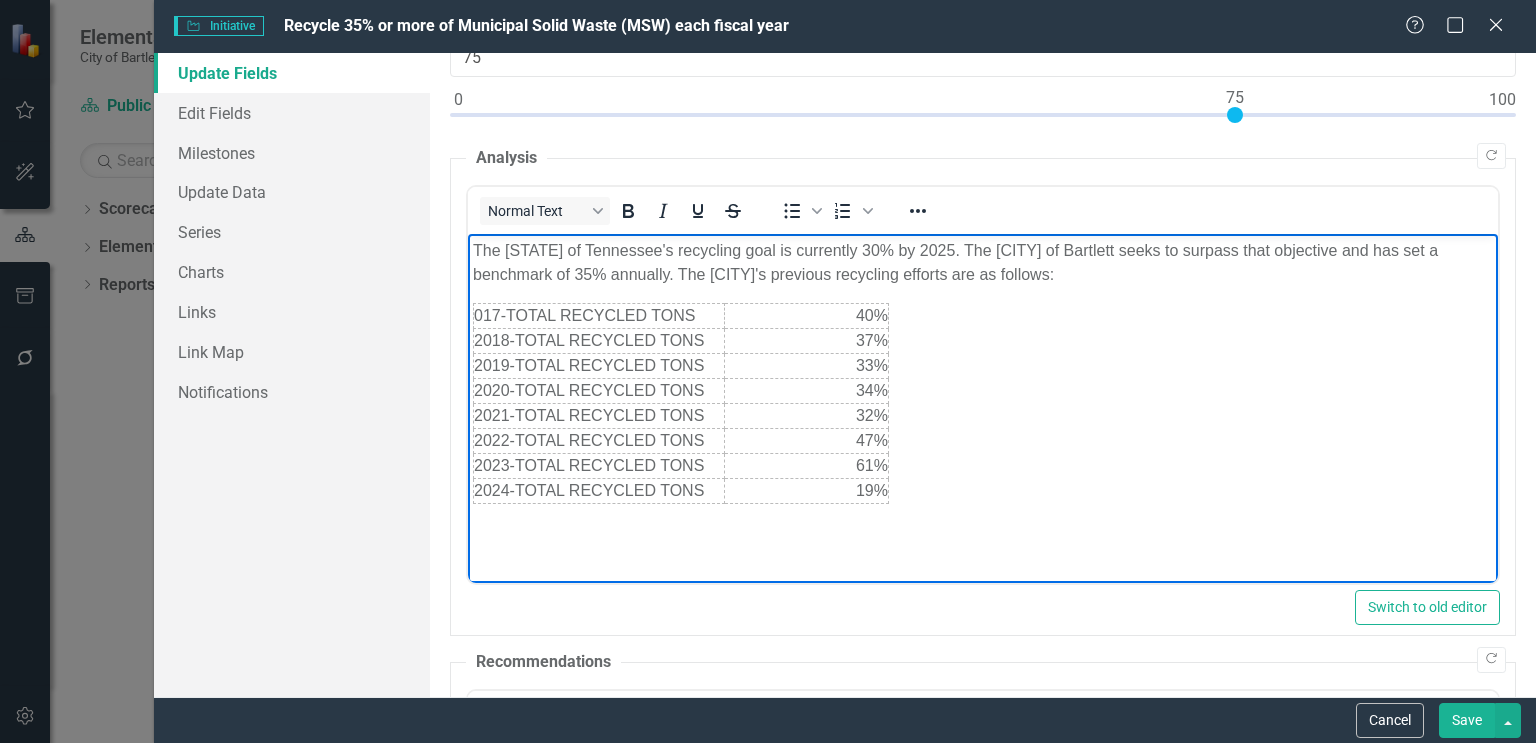 click on "The [STATE] of Tennessee's recycling goal is currently 30% by 2025. The [CITY] of Bartlett seeks to surpass that objective and has set a benchmark of 35% annually. The [CITY]'s previous recycling efforts are as follows:" at bounding box center [983, 262] 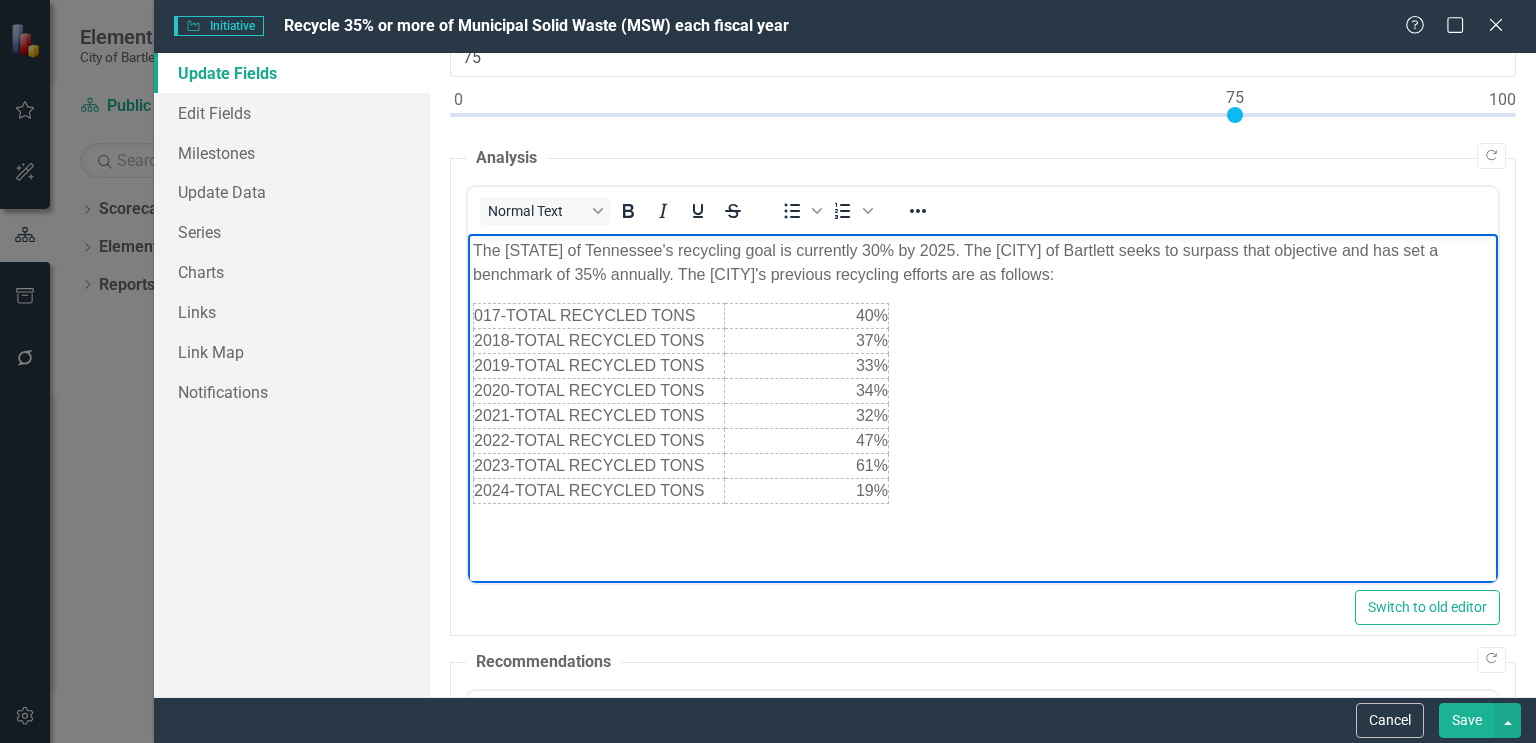click on "The State of [STATE]'s recycling goal is currently 30% by 2025. The City of [CITY] seeks to surpass that objective and has set a benchmark of 35% annually. The City's previous recycling efforts are as follows: 017-TOTAL RECYCLED TONS 40% 2018-TOTAL RECYCLED TONS 37% 2019-TOTAL RECYCLED TONS 33% 2020-TOTAL RECYCLED TONS 34% 2021-TOTAL RECYCLED TONS 32% 2022-TOTAL RECYCLED TONS 47% 2023-TOTAL RECYCLED TONS 61% 2024-TOTAL RECYCLED TONS 19%" at bounding box center [983, 383] 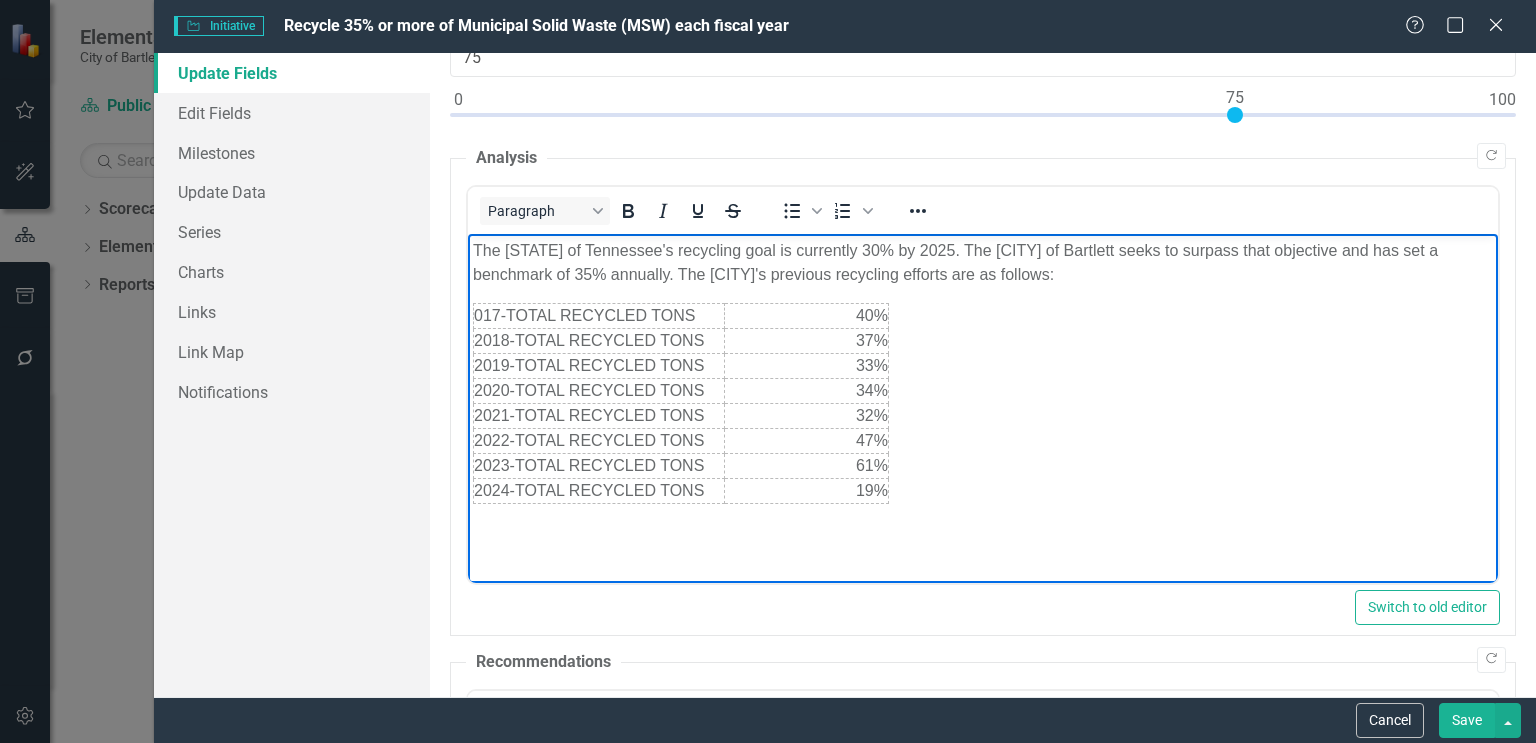 click on "The State of [STATE]'s recycling goal is currently 30% by 2025. The City of [CITY] seeks to surpass that objective and has set a benchmark of 35% annually. The City's previous recycling efforts are as follows: 017-TOTAL RECYCLED TONS 40% 2018-TOTAL RECYCLED TONS 37% 2019-TOTAL RECYCLED TONS 33% 2020-TOTAL RECYCLED TONS 34% 2021-TOTAL RECYCLED TONS 32% 2022-TOTAL RECYCLED TONS 47% 2023-TOTAL RECYCLED TONS 61% 2024-TOTAL RECYCLED TONS 19%" at bounding box center [983, 383] 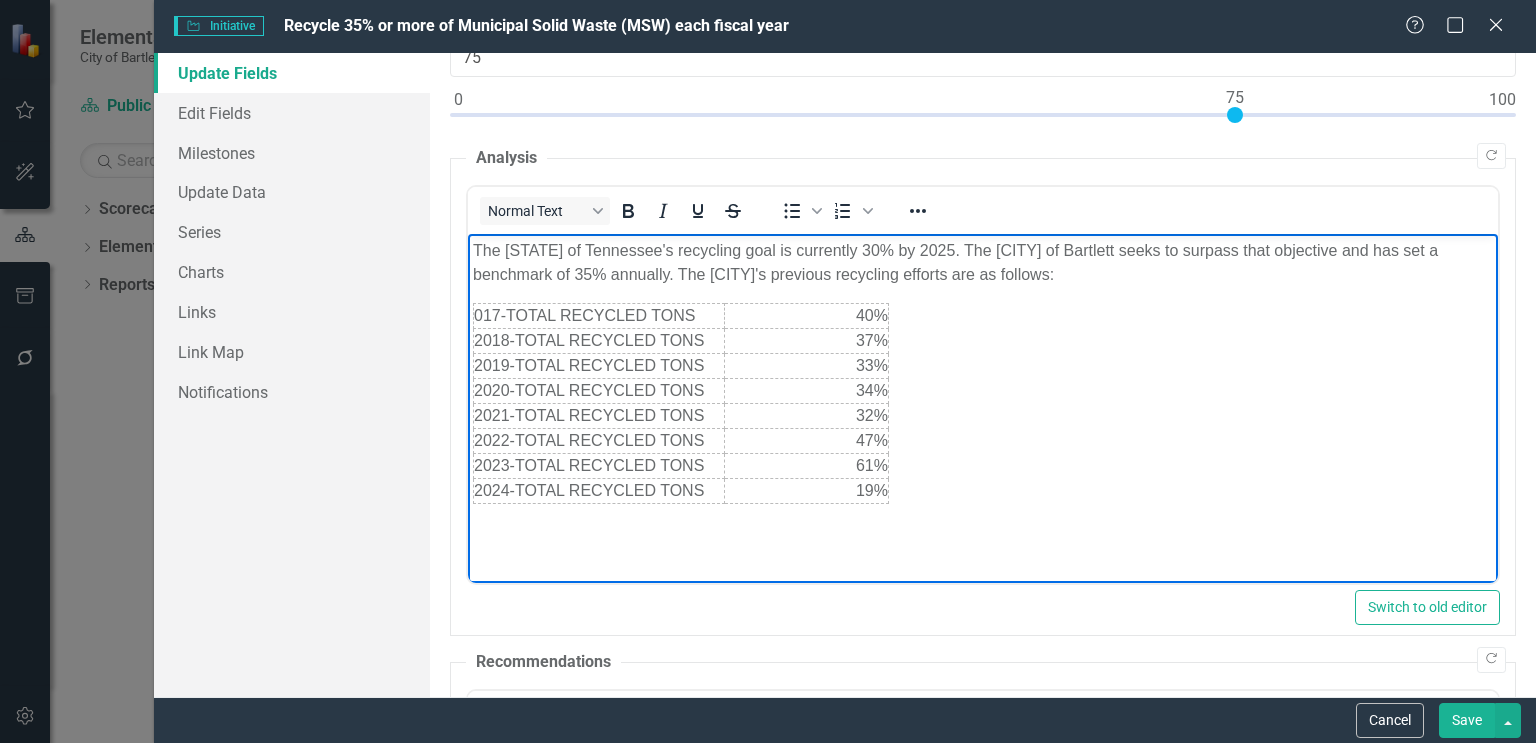 type 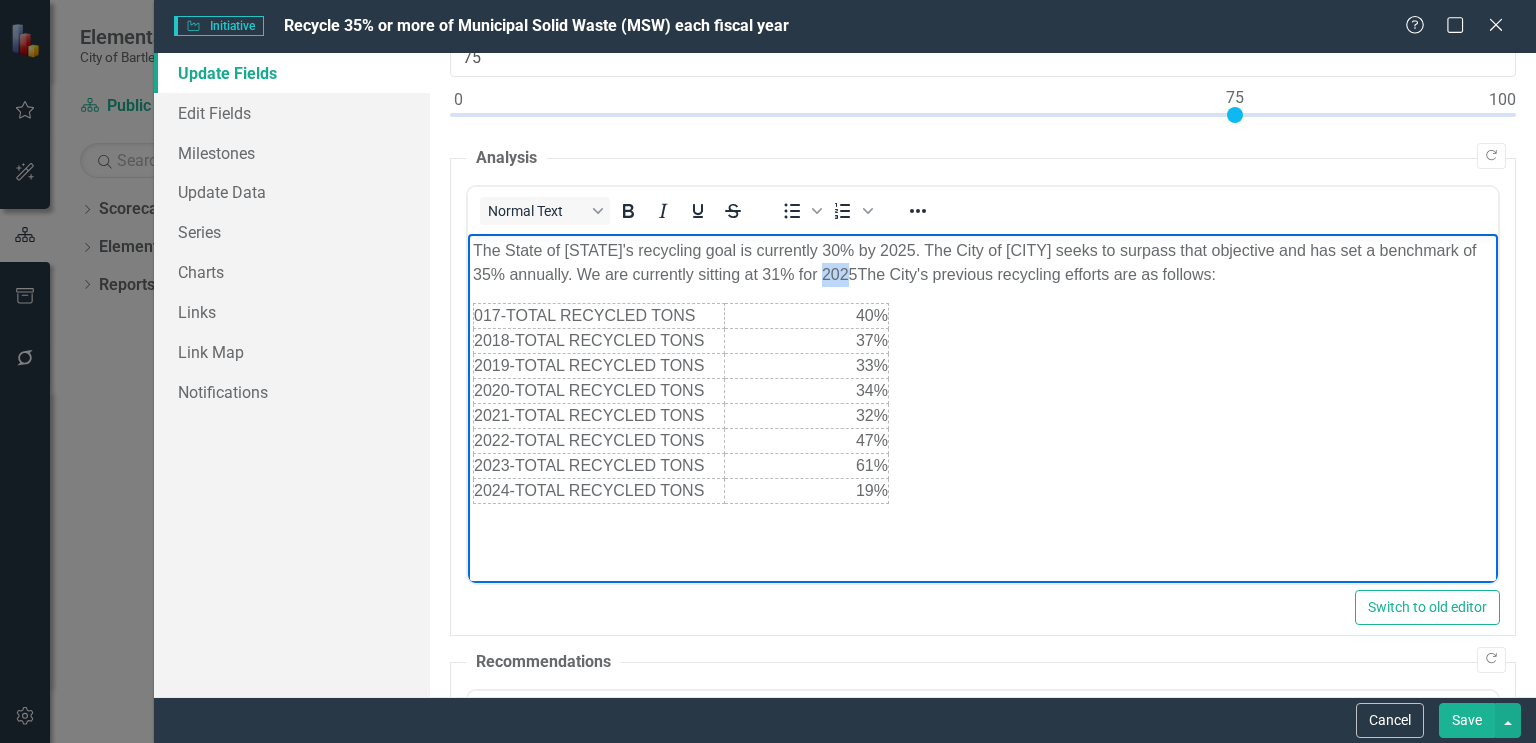 drag, startPoint x: 898, startPoint y: 273, endPoint x: 938, endPoint y: 274, distance: 40.012497 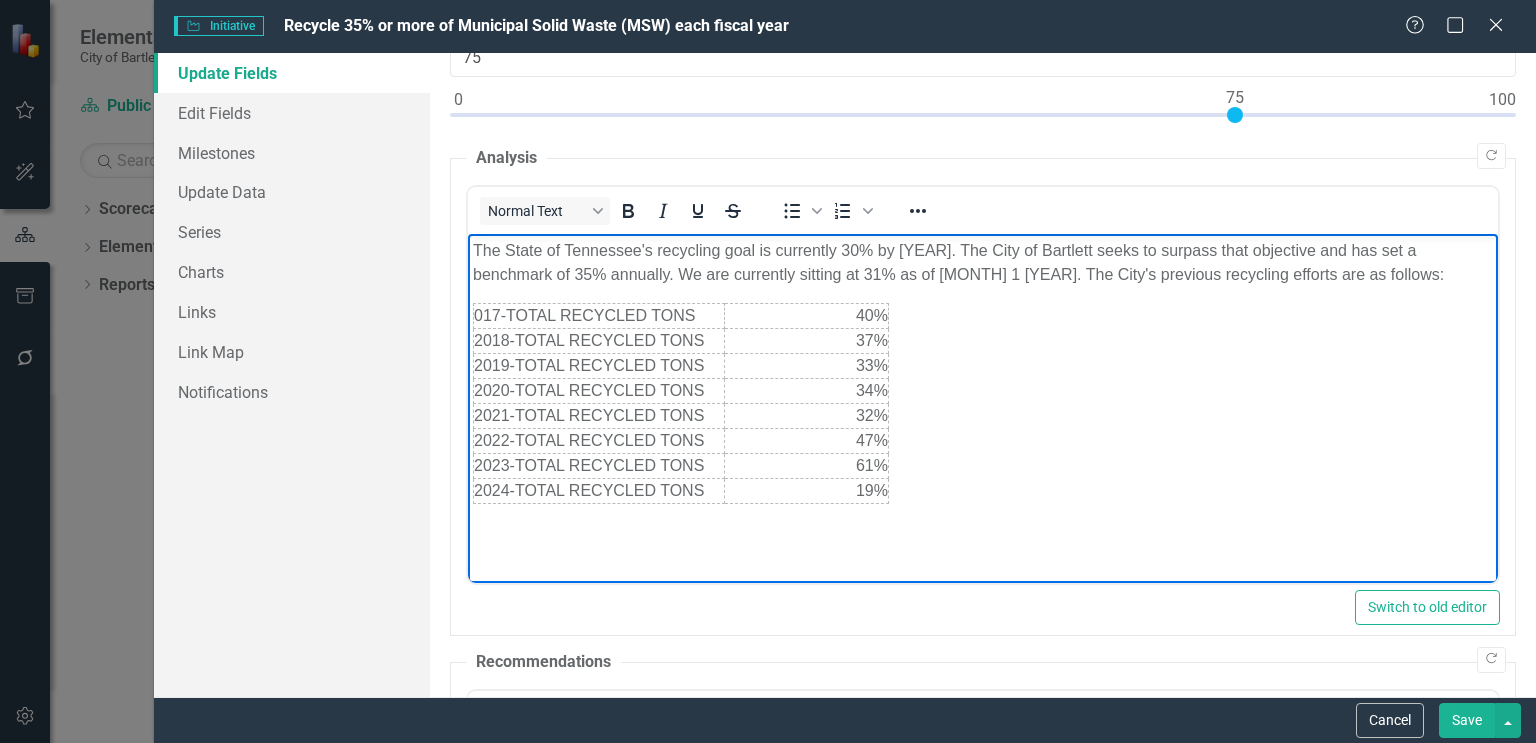 click on "The State of Tennessee's recycling goal is currently 30% by [YEAR]. The City of Bartlett seeks to surpass that objective and has set a benchmark of 35% annually. We are currently sitting at 31% as of [DATE] The City's previous recycling efforts are as follows: 017-TOTAL RECYCLED TONS 40% 2018-TOTAL RECYCLED TONS 37% 2019-TOTAL RECYCLED TONS 33% 2020-TOTAL RECYCLED TONS 34% 2021-TOTAL RECYCLED TONS 32% 2022-TOTAL RECYCLED TONS 47% 2023-TOTAL RECYCLED TONS 61% 2024-TOTAL RECYCLED TONS 19%" at bounding box center [983, 383] 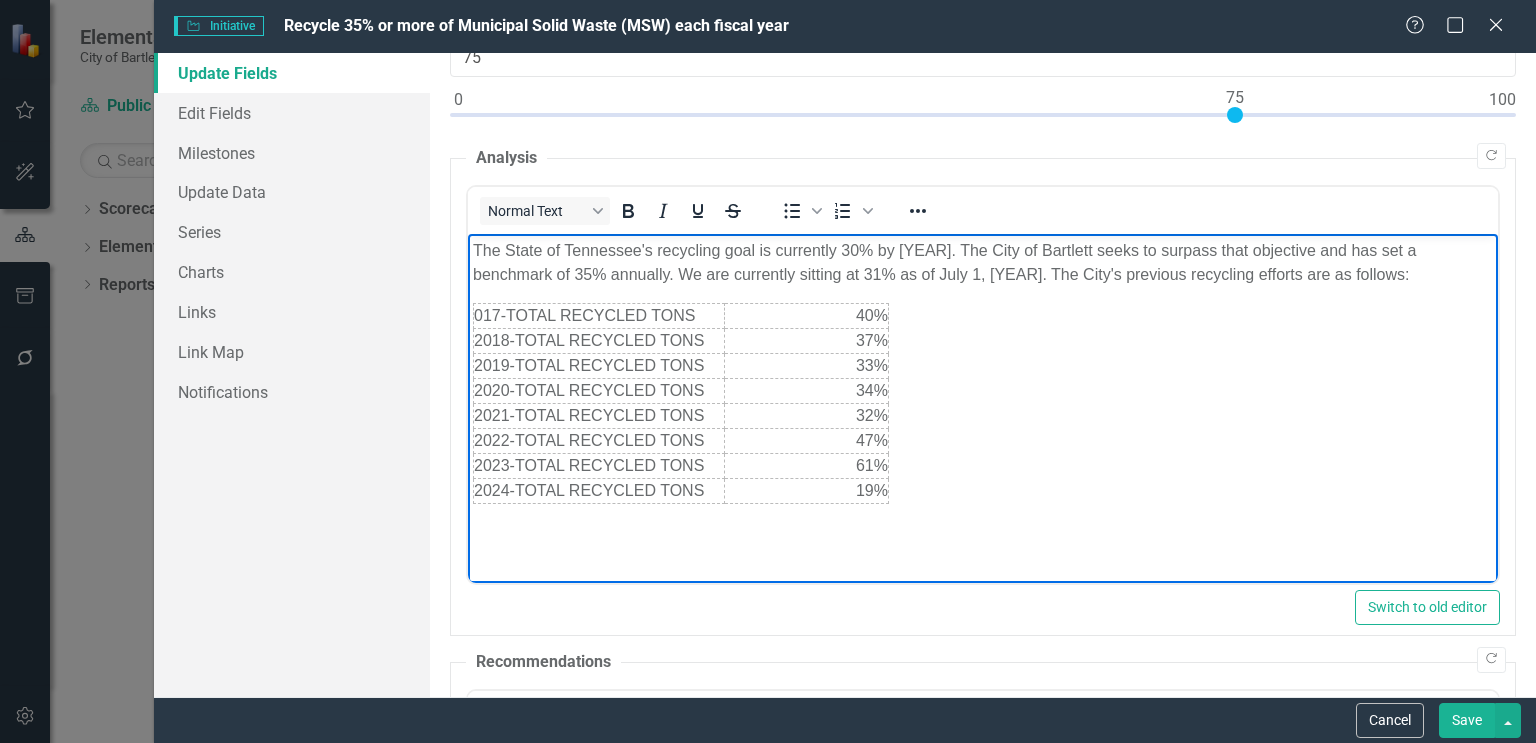 click on "The State of Tennessee's recycling goal is currently 30% by [YEAR]. The City of Bartlett seeks to surpass that objective and has set a benchmark of 35% annually. We are currently sitting at 31% as of July 1, [YEAR]. The City's previous recycling efforts are as follows:" at bounding box center (983, 262) 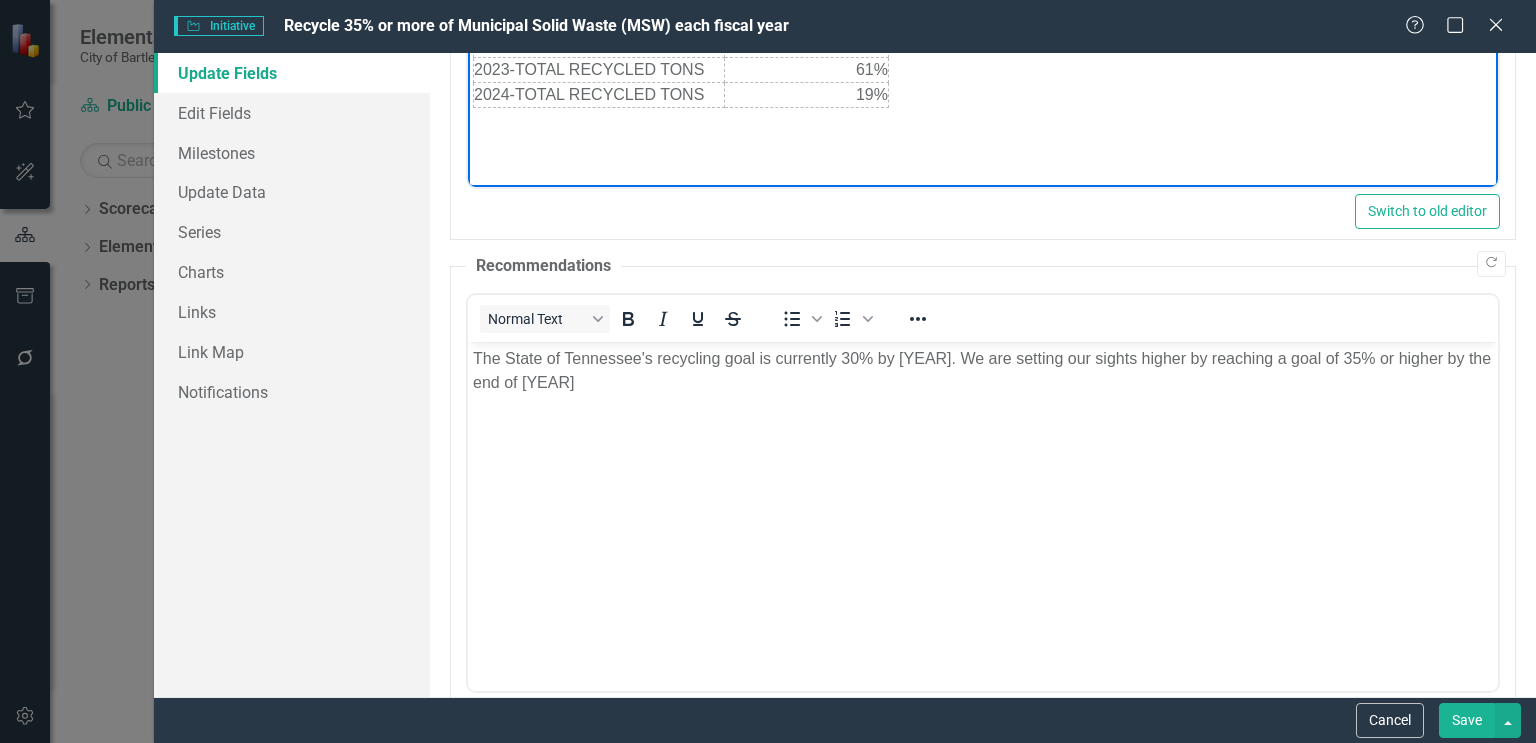 scroll, scrollTop: 735, scrollLeft: 0, axis: vertical 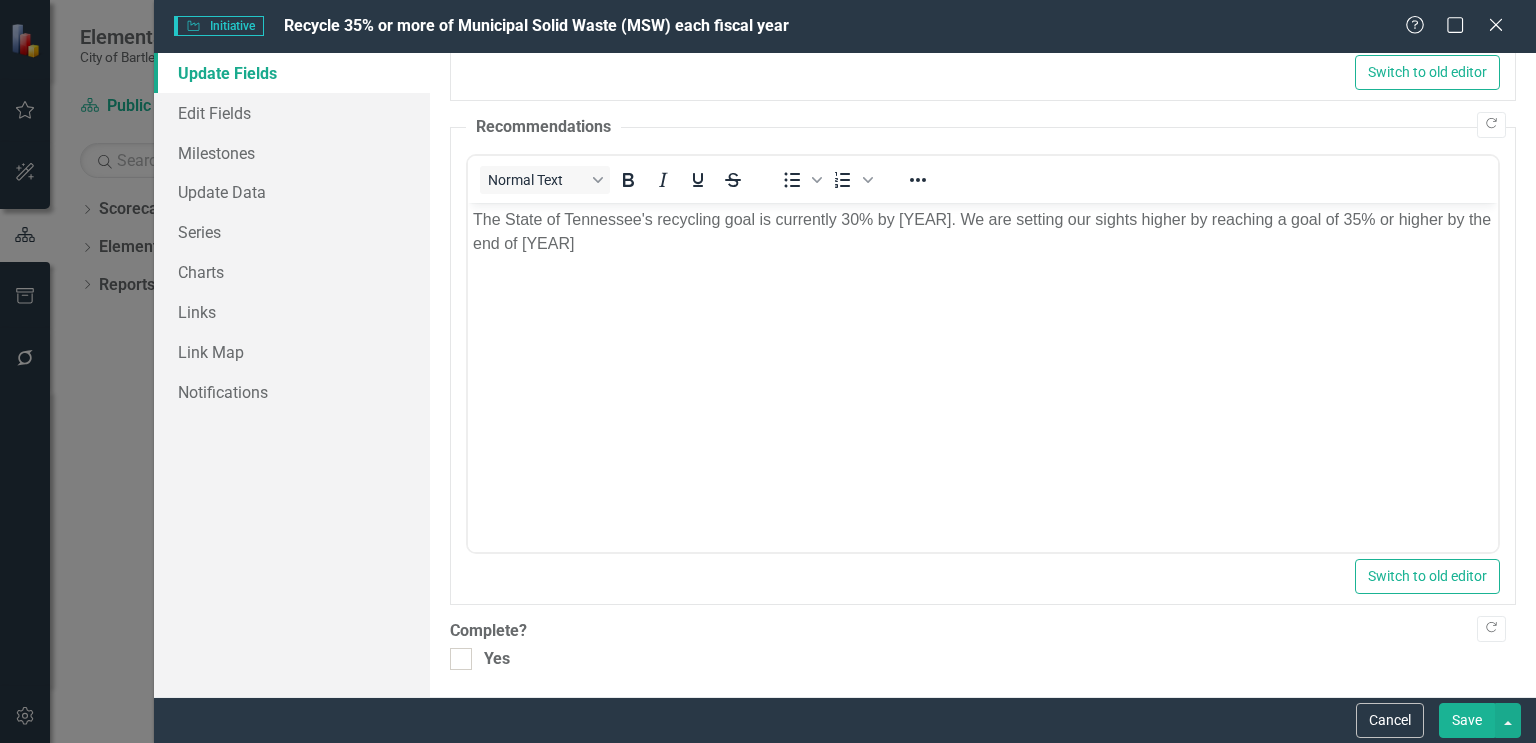 click on "Save" at bounding box center (1467, 720) 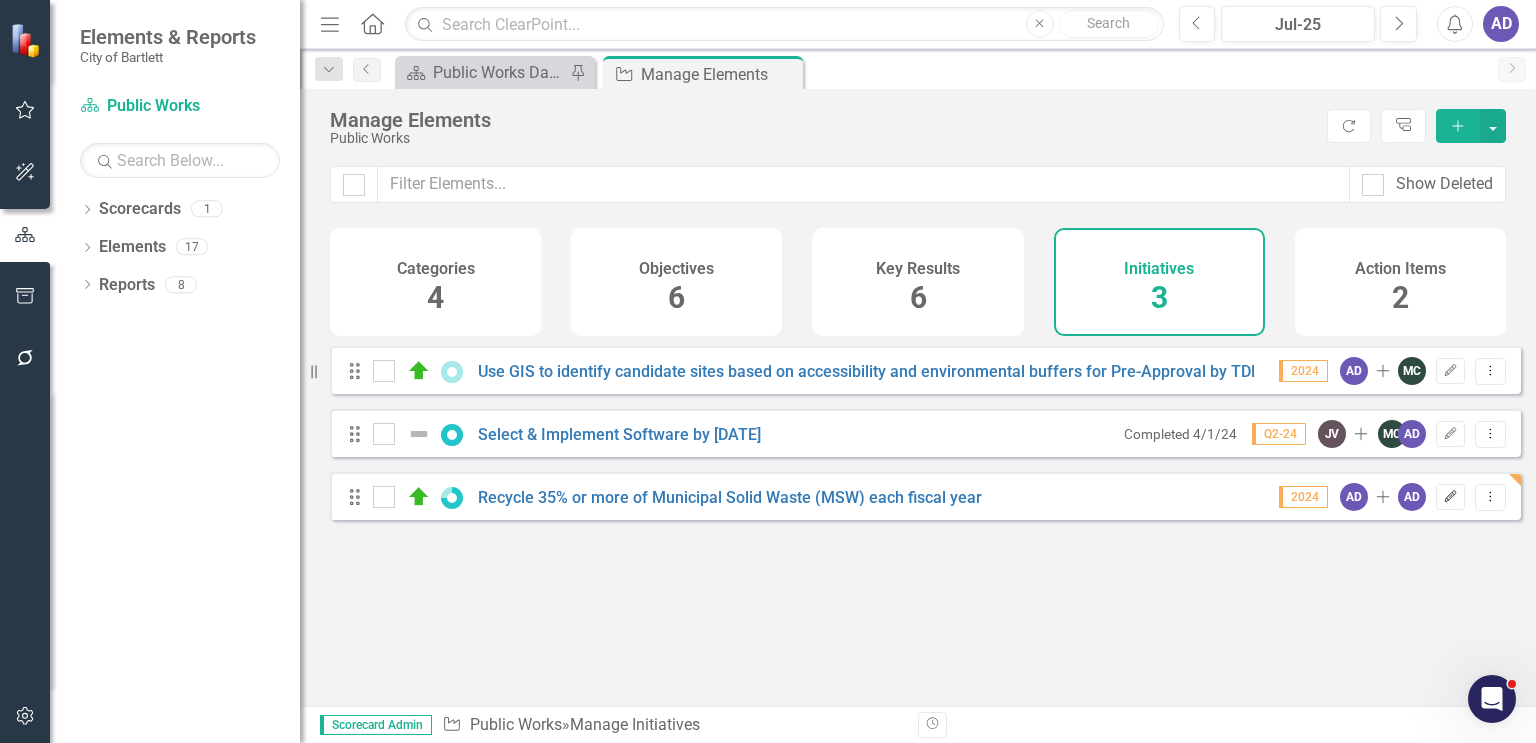click on "Edit" 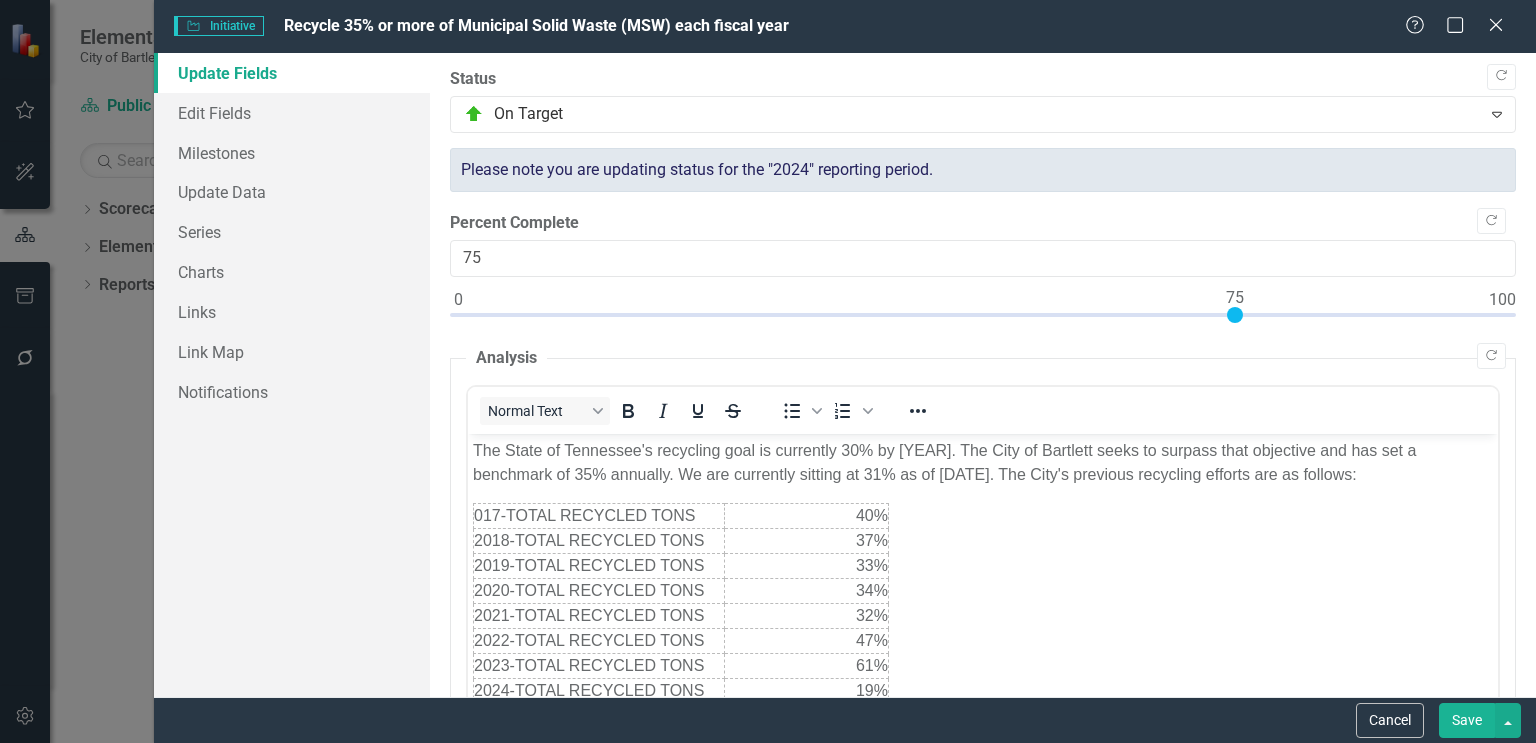 scroll, scrollTop: 0, scrollLeft: 0, axis: both 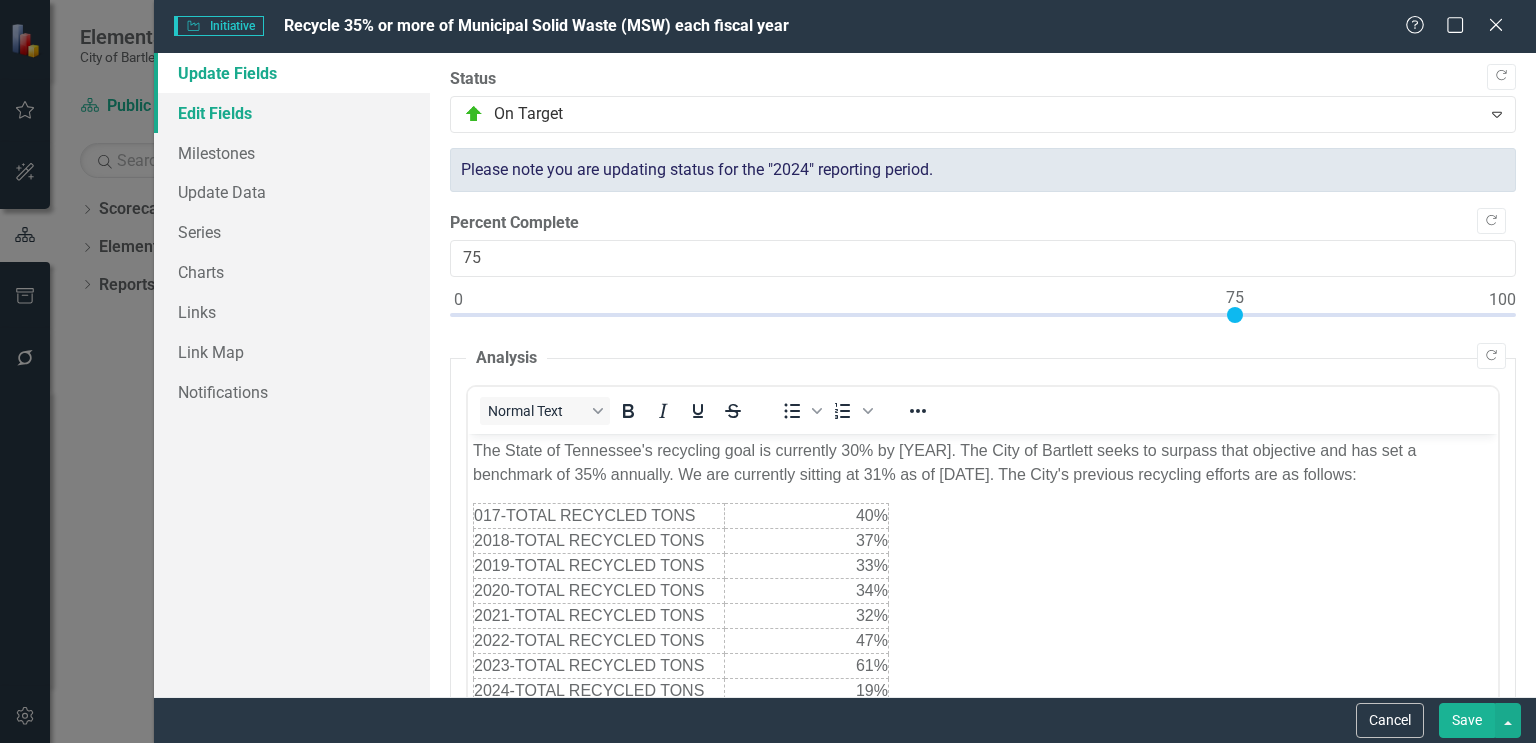 click on "Edit Fields" at bounding box center [292, 113] 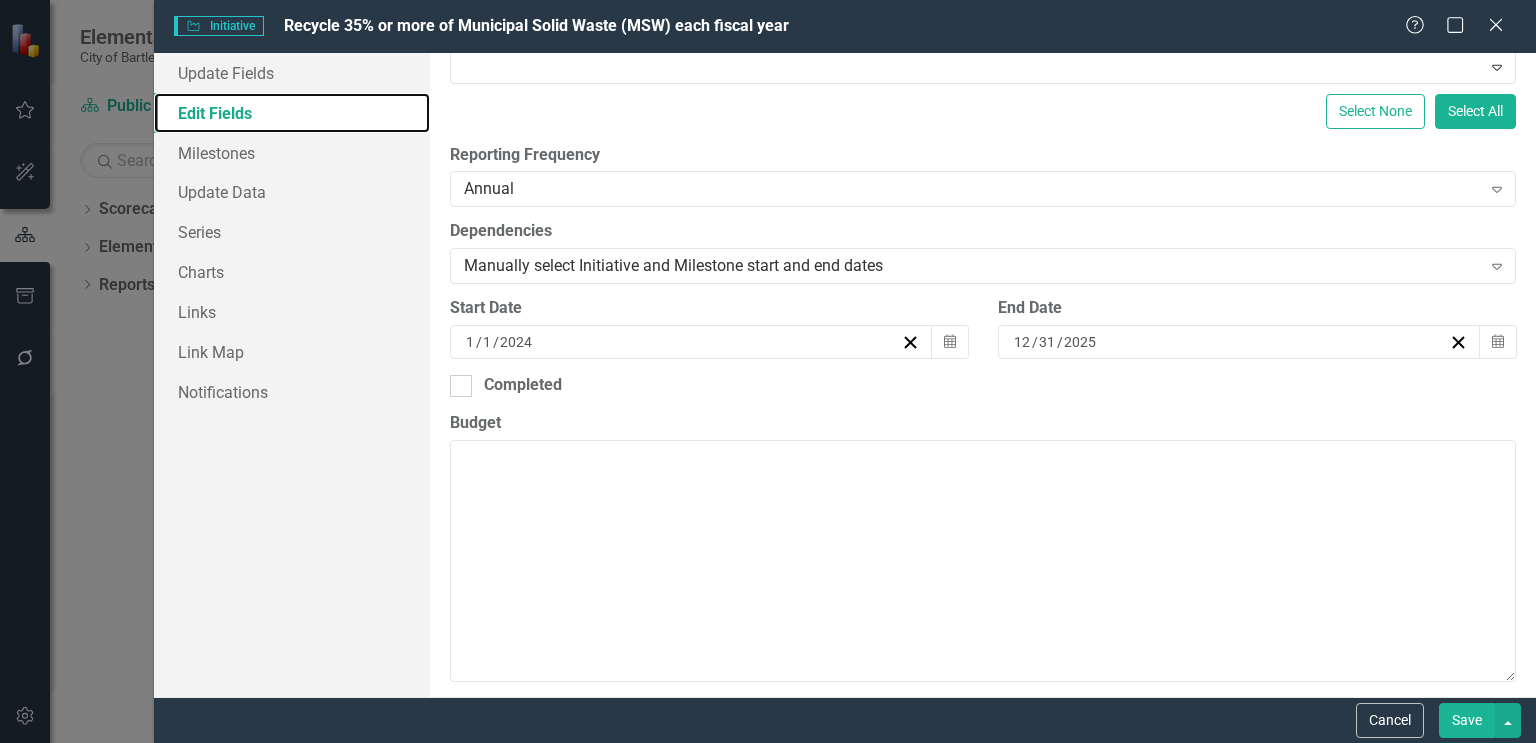 scroll, scrollTop: 500, scrollLeft: 0, axis: vertical 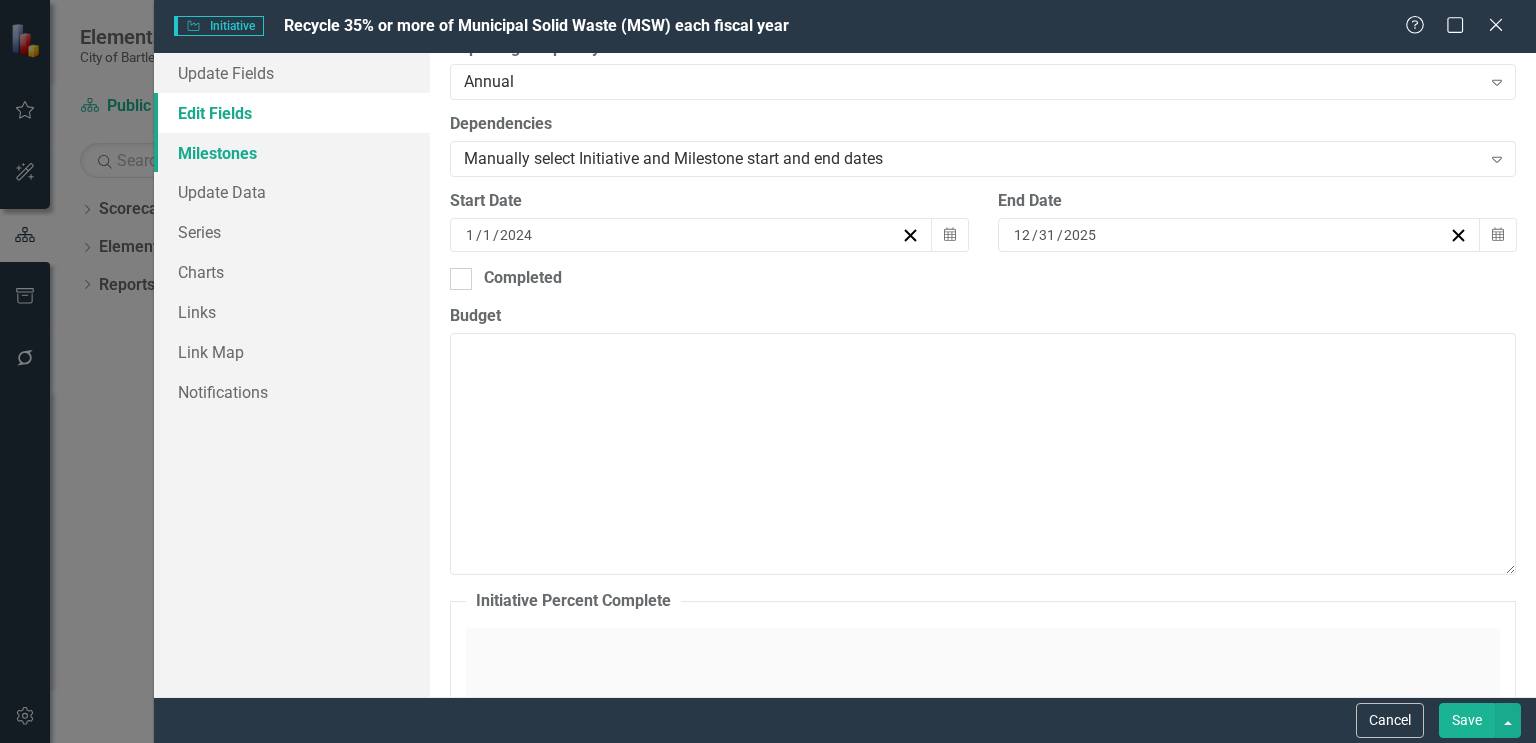click on "Milestones" at bounding box center [292, 153] 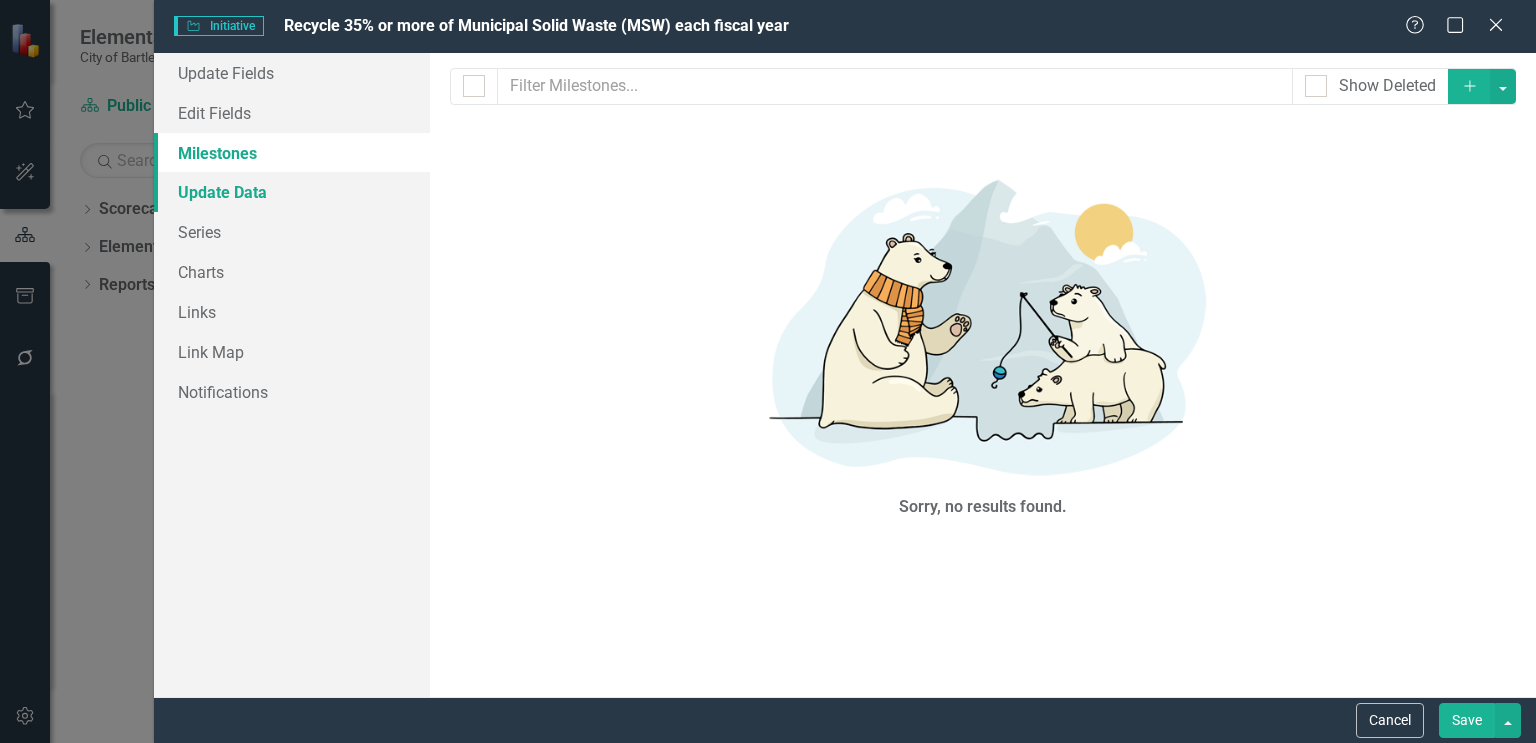 click on "Update  Data" at bounding box center [292, 192] 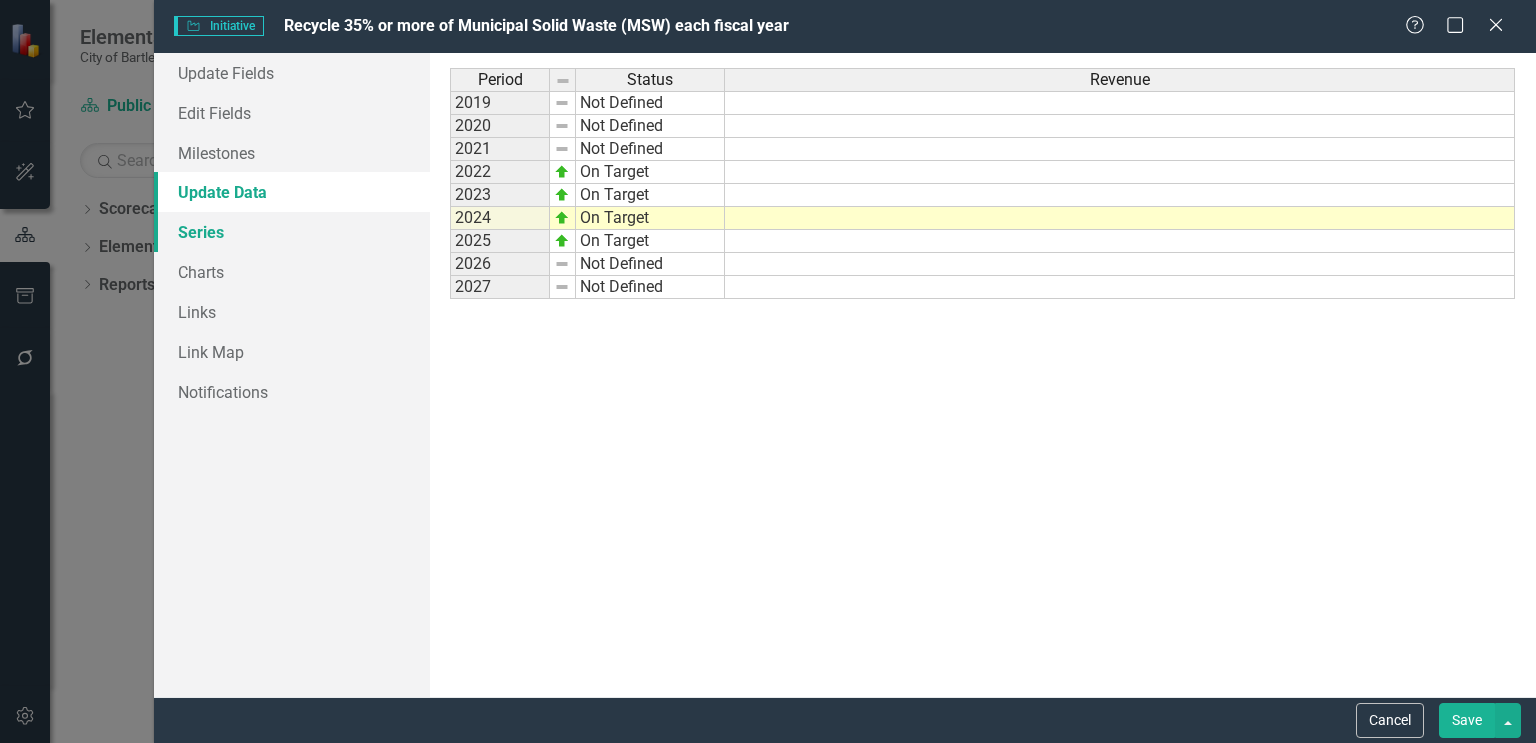 click on "Series" at bounding box center (292, 232) 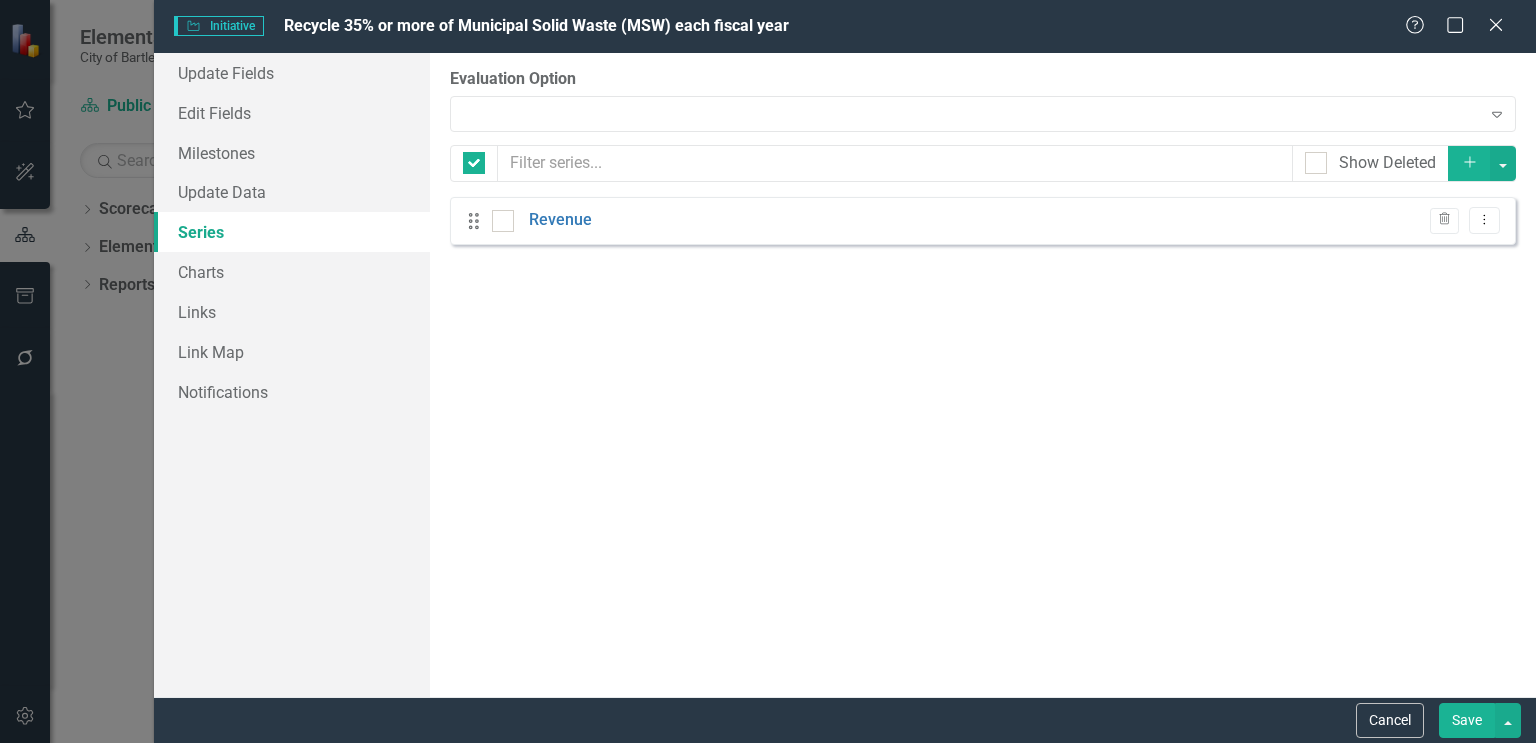 checkbox on "false" 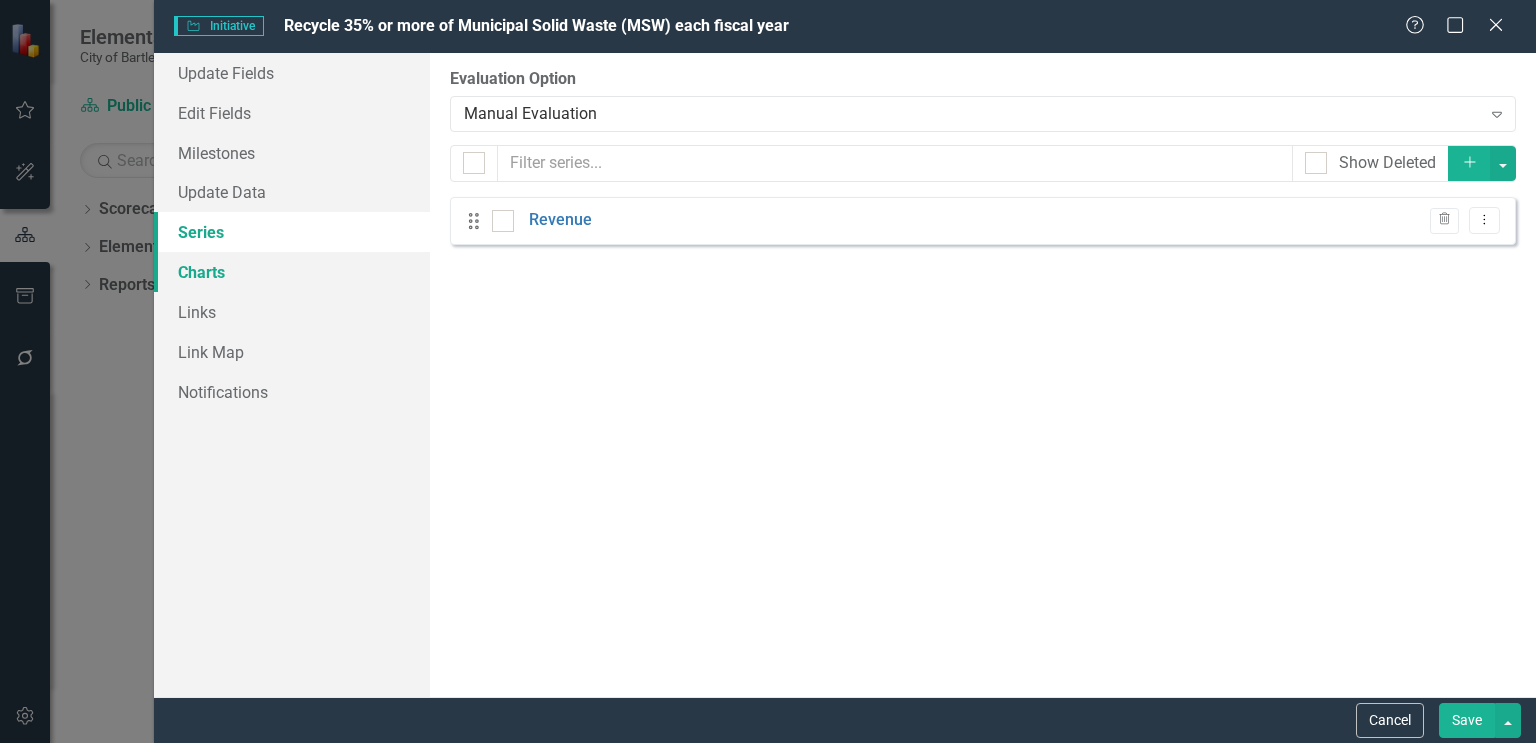 click on "Charts" at bounding box center [292, 272] 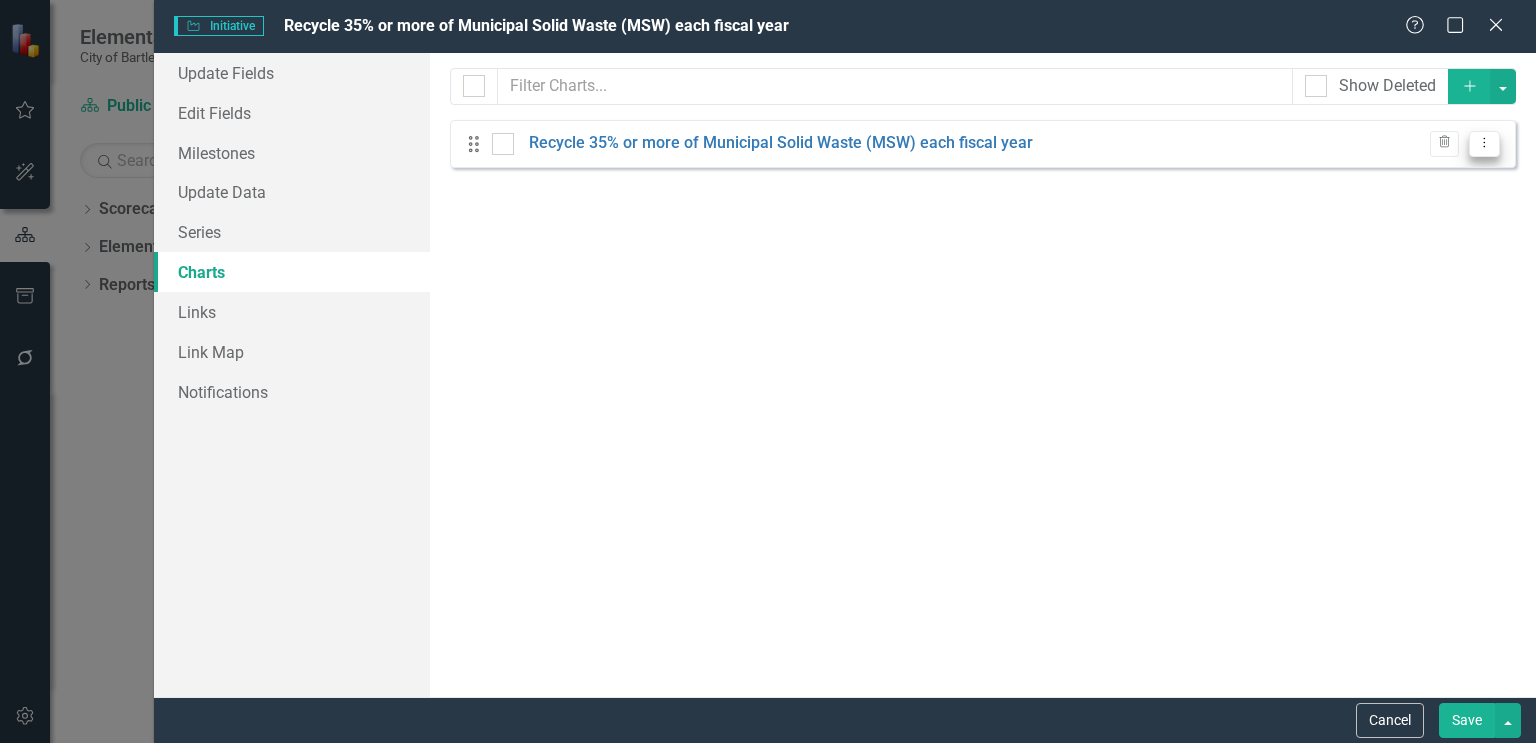 click on "Dropdown Menu" 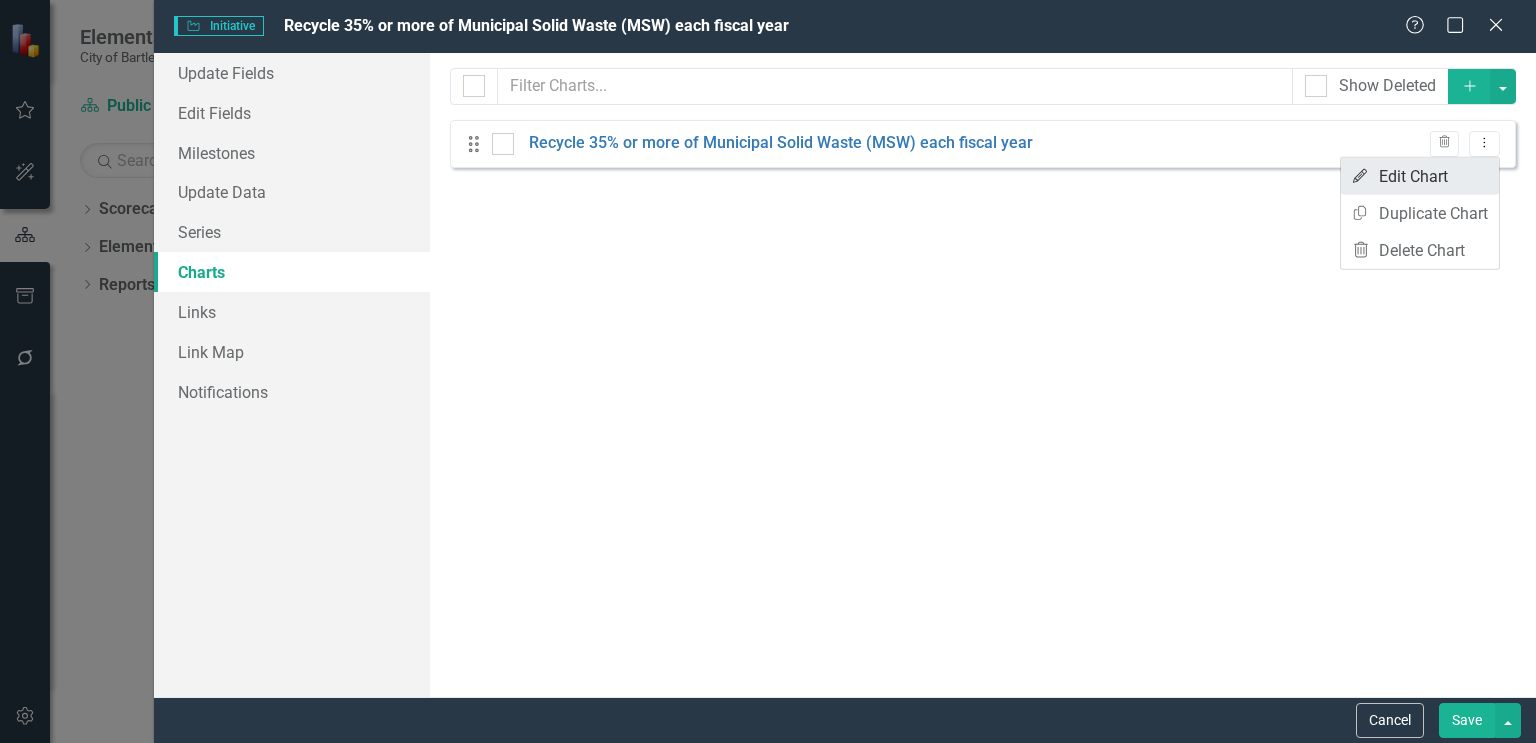 click on "Edit Edit Chart" at bounding box center (1420, 176) 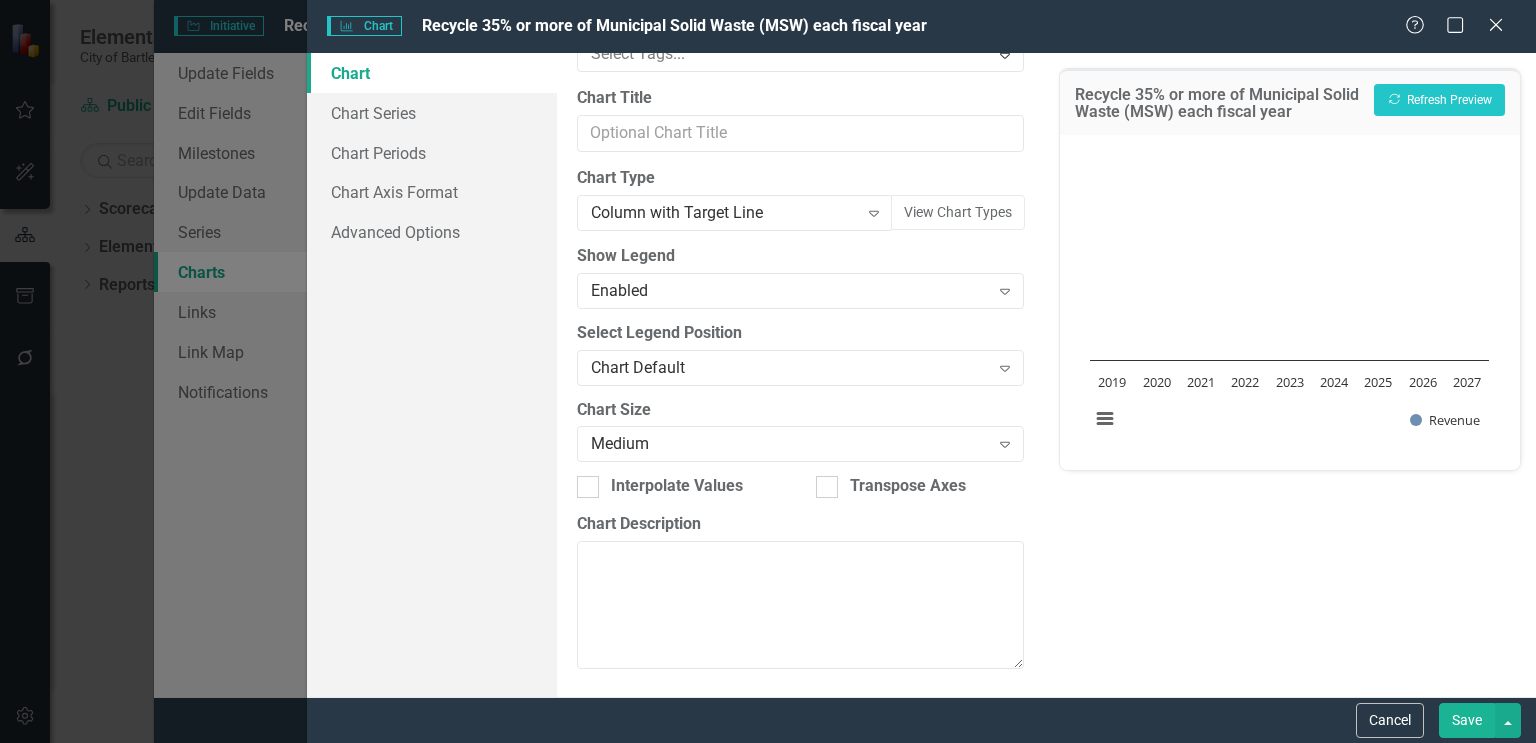 scroll, scrollTop: 0, scrollLeft: 0, axis: both 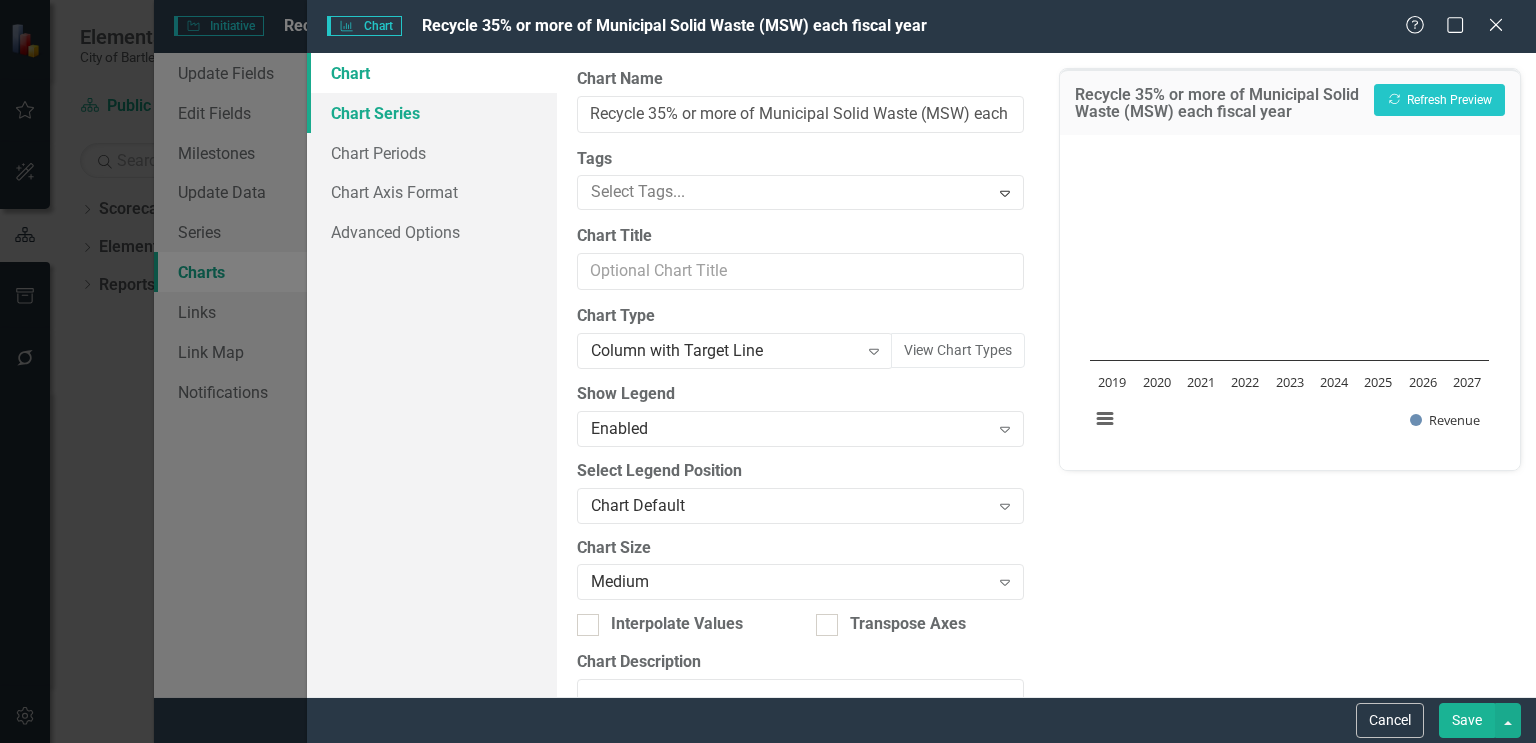 click on "Chart Series" at bounding box center [432, 113] 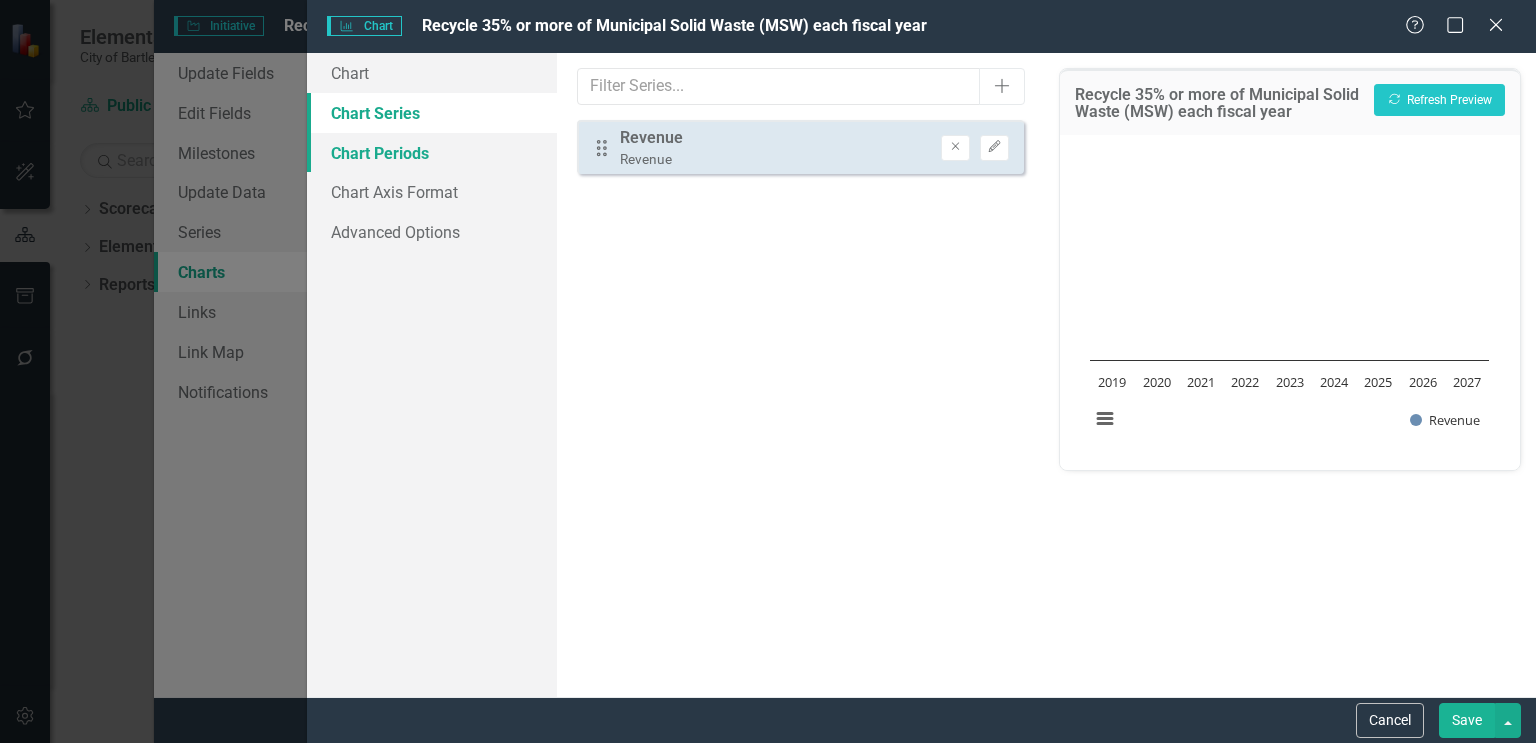 click on "Chart Periods" at bounding box center [432, 153] 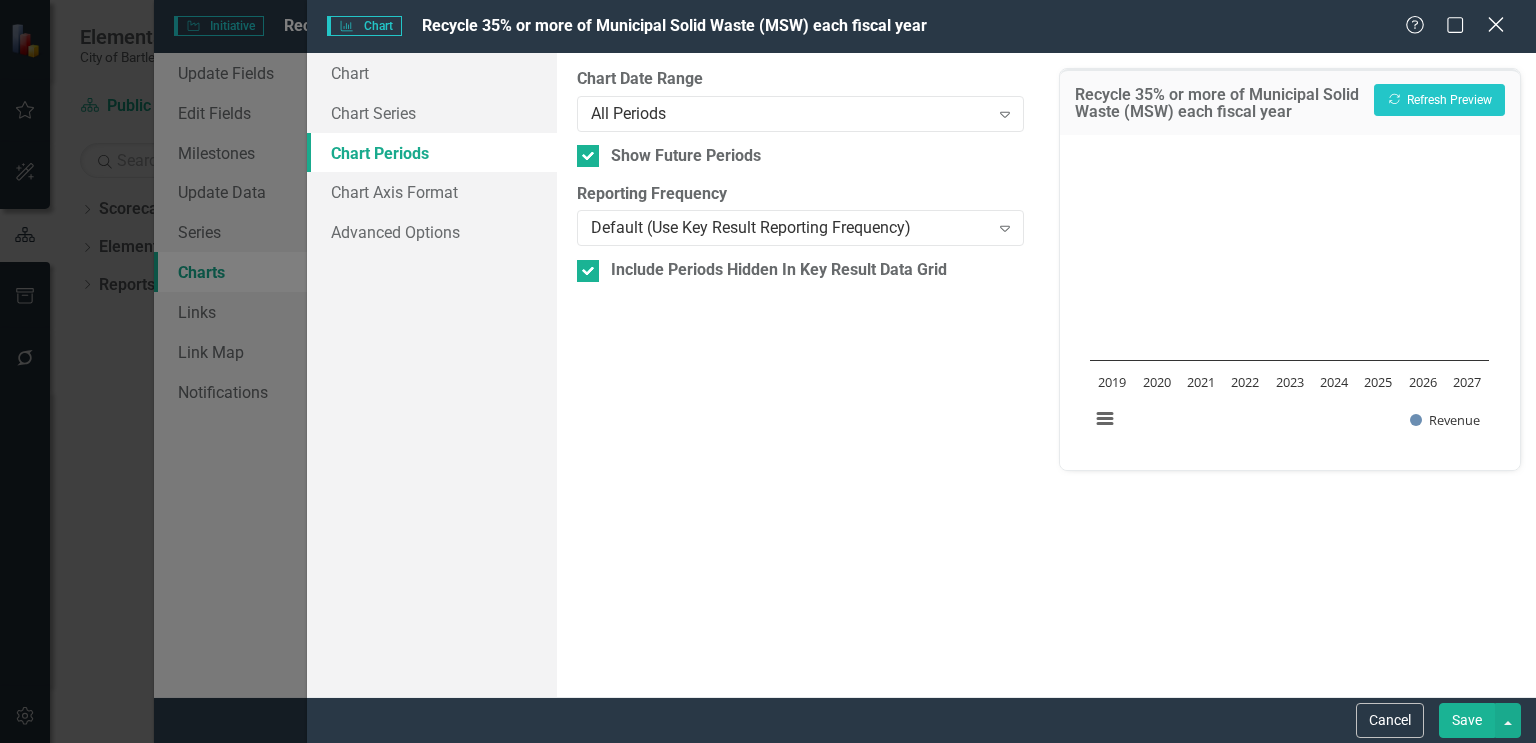 click 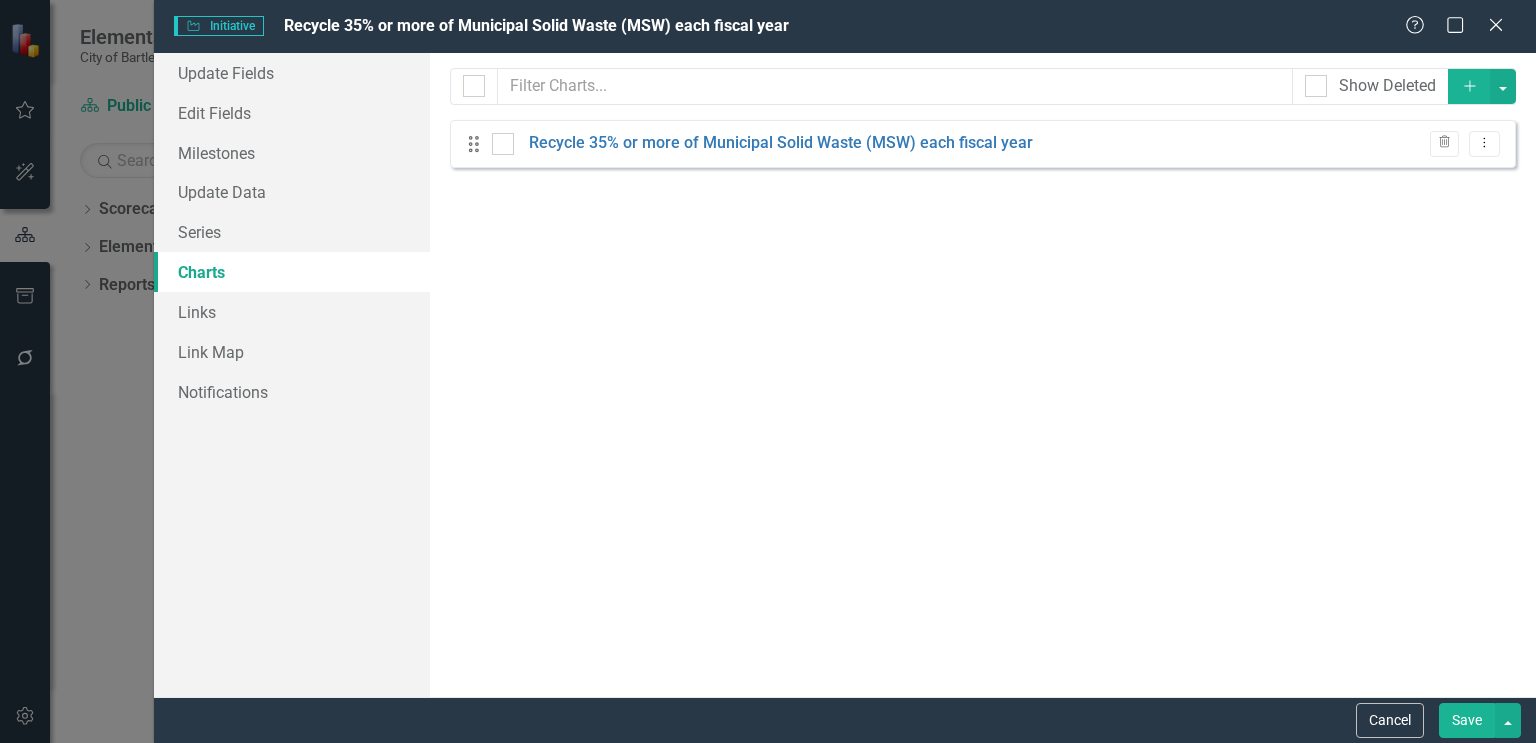 click on "Save" at bounding box center [1467, 720] 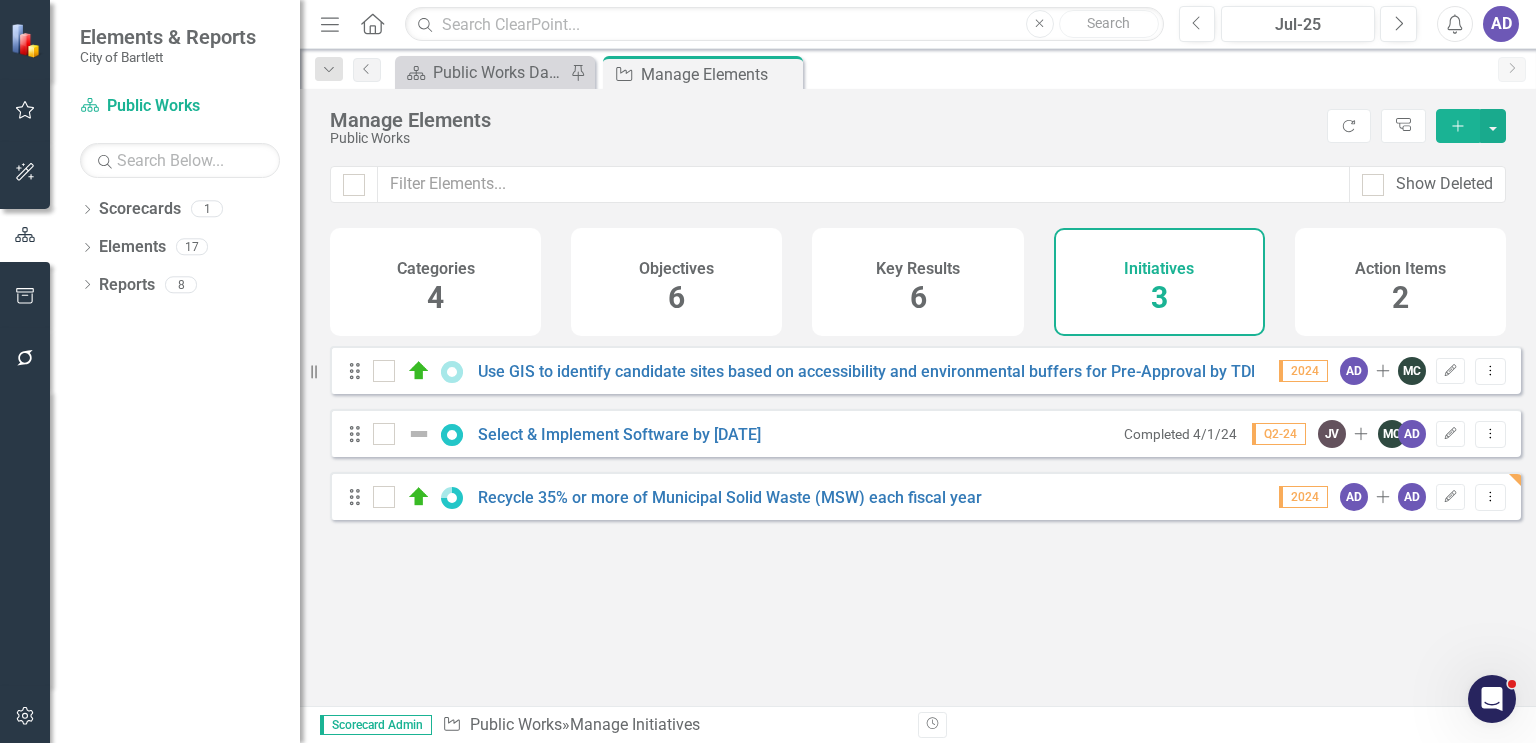 click on "Key Results" at bounding box center [918, 269] 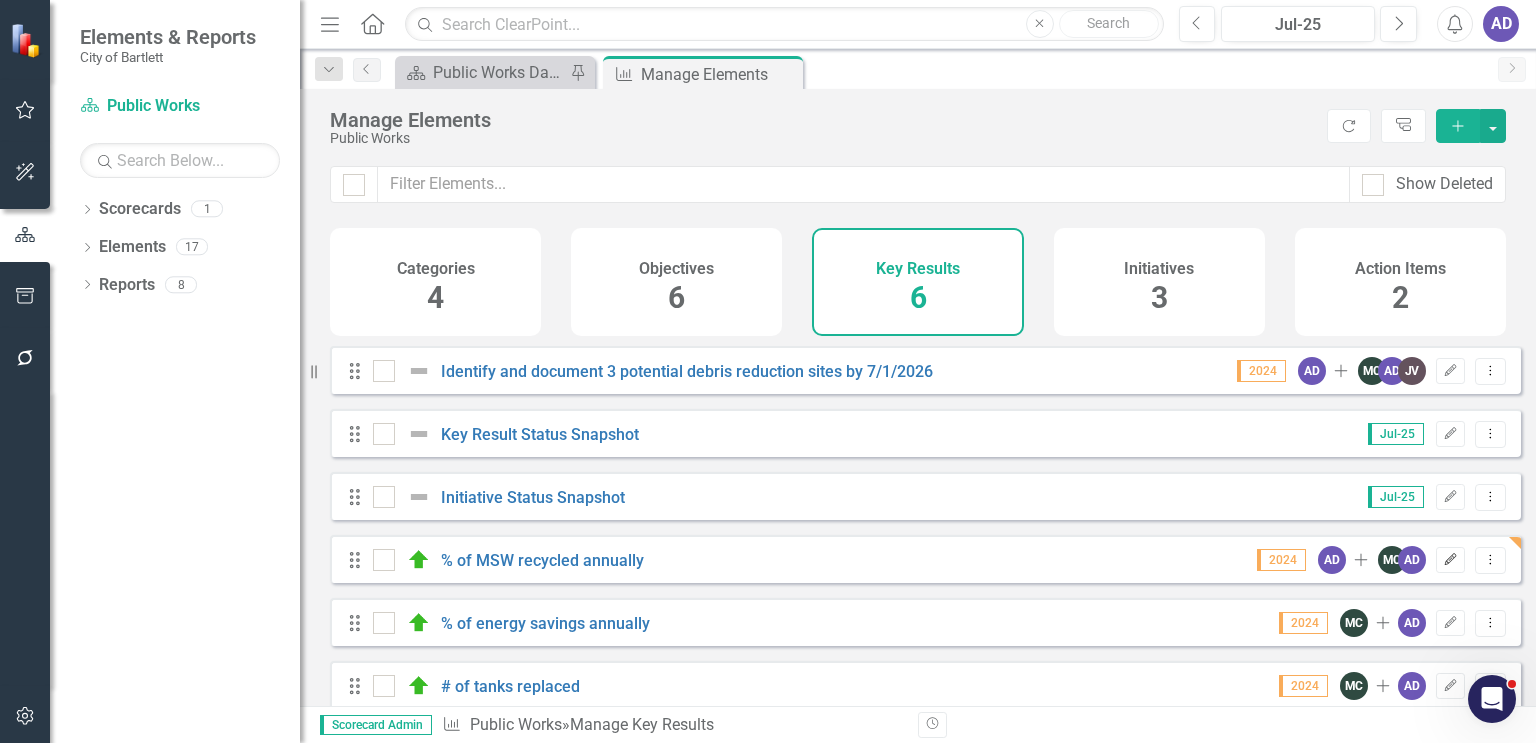 click 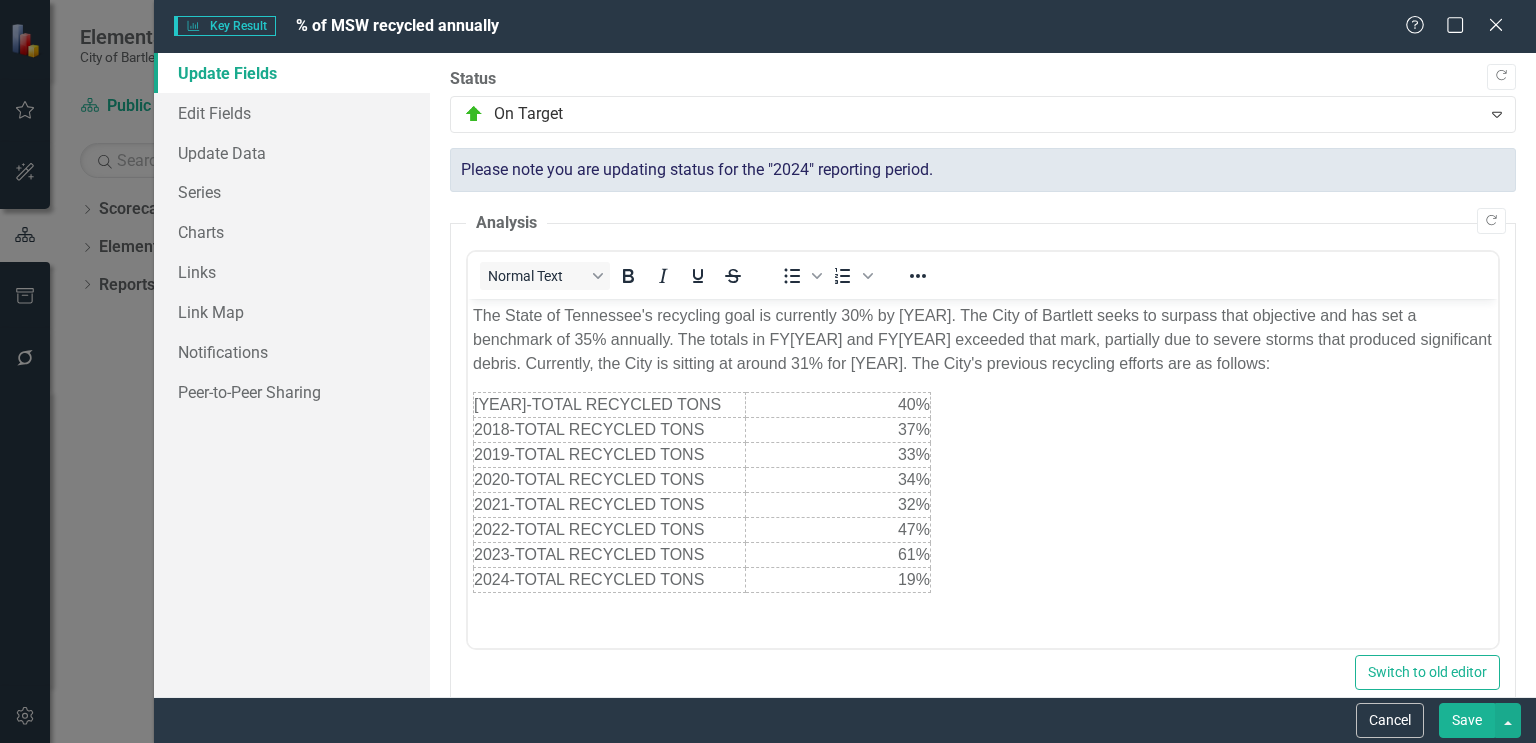 scroll, scrollTop: 0, scrollLeft: 0, axis: both 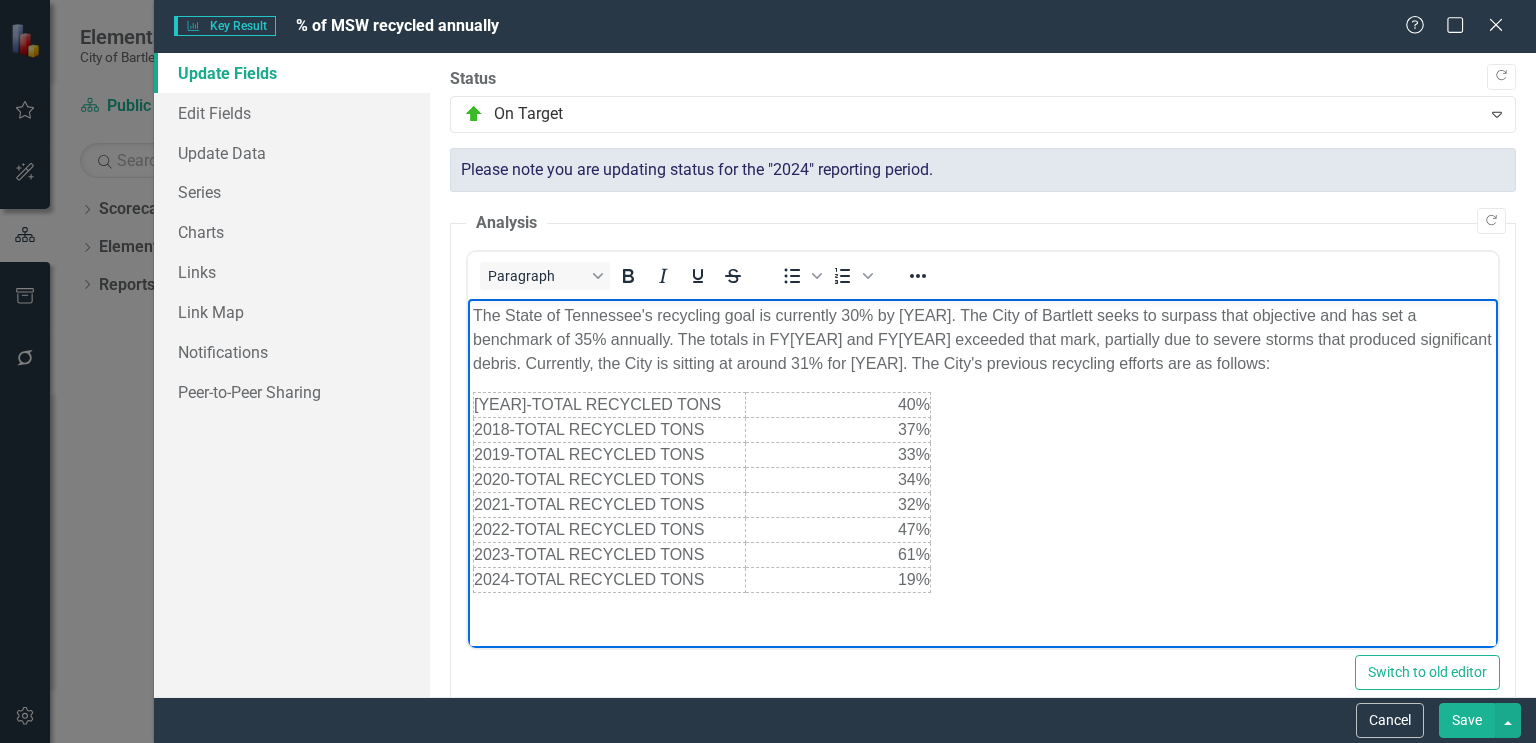 click on "The State of Tennessee's recycling goal is currently 30% by [YEAR]. The City of Bartlett seeks to surpass that objective and has set a benchmark of 35% annually. The totals in FY22 and FY23 exceeded that mark, partially due to severe storms that produced significant debris. Currently, the City is sitting at around 31% for [YEAR]. The City's previous recycling efforts are as follows: 2017-TOTAL RECYCLED TONS 40% 2018-TOTAL RECYCLED TONS 37% 2019-TOTAL RECYCLED TONS 33% 2020-TOTAL RECYCLED TONS 34% 2021-TOTAL RECYCLED TONS 32% 2022-TOTAL RECYCLED TONS 47% 2023-TOTAL RECYCLED TONS 61% 2024-TOTAL RECYCLED TONS 19%" at bounding box center [983, 449] 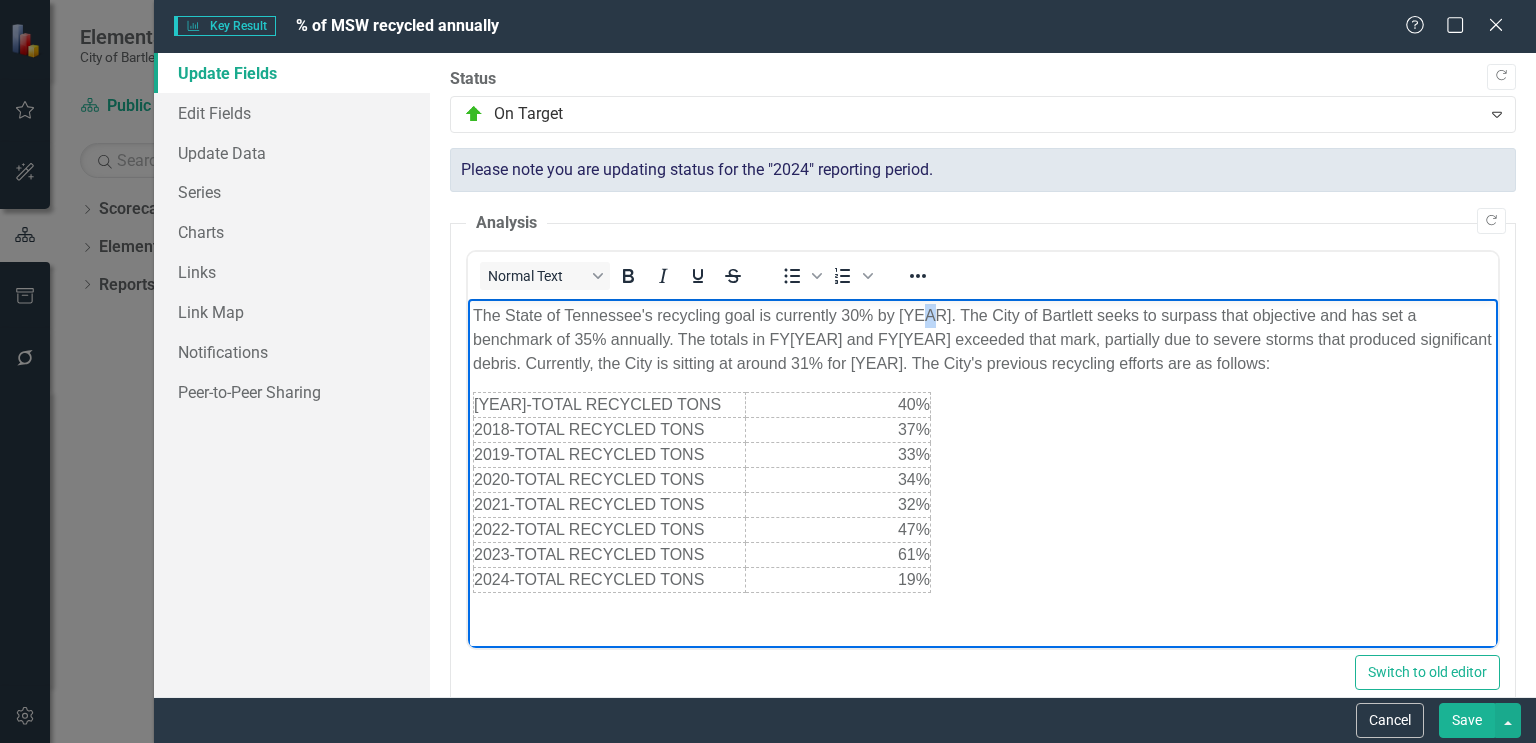 click on "The State of Tennessee's recycling goal is currently 30% by [YEAR]. The City of Bartlett seeks to surpass that objective and has set a benchmark of 35% annually. The totals in FY[YEAR] and FY[YEAR] exceeded that mark, partially due to severe storms that produced significant debris. Currently, the City is sitting at around 31% for [YEAR]. The City's previous recycling efforts are as follows:" at bounding box center [983, 340] 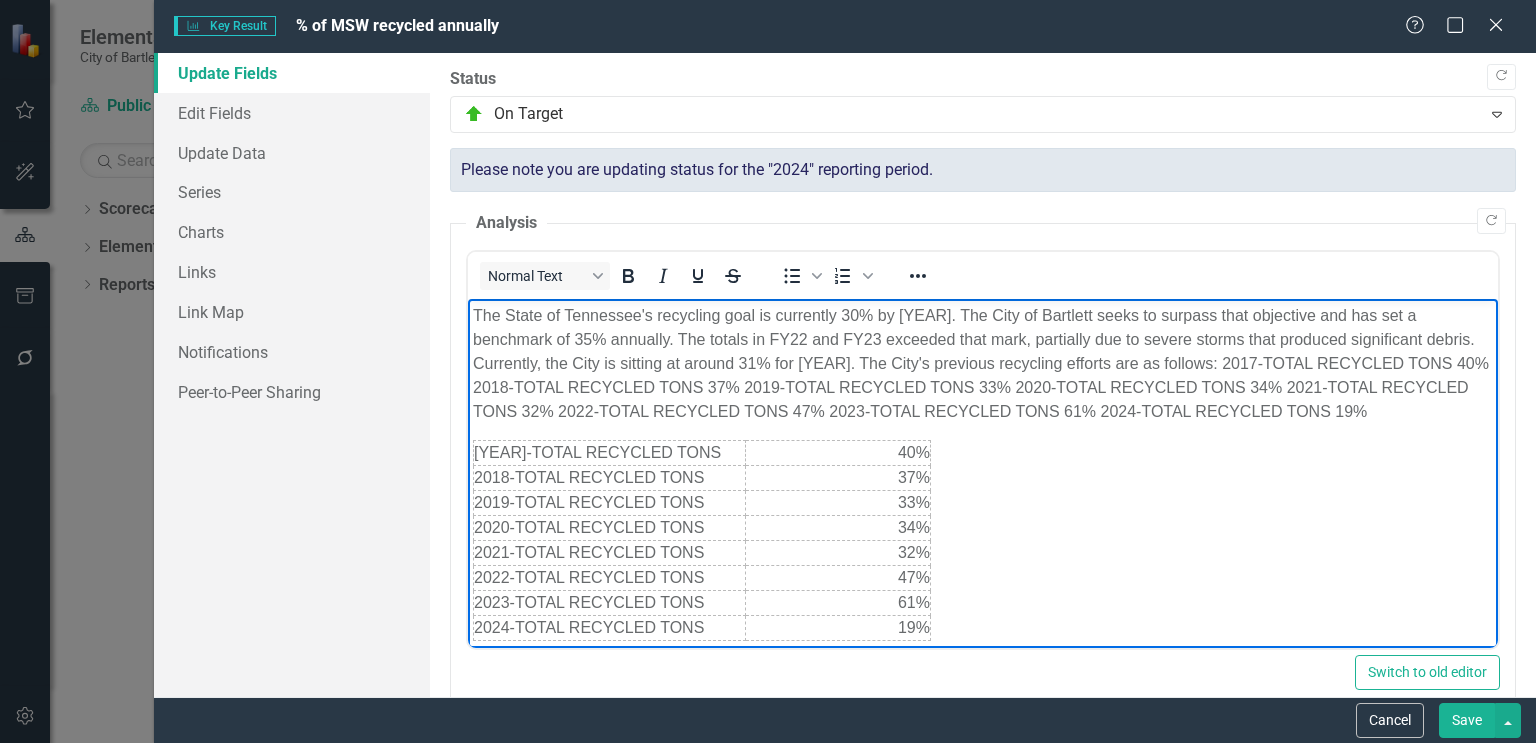 click on "The State of Tennessee's recycling goal is currently 30% by [YEAR]. The City of Bartlett seeks to surpass that objective and has set a benchmark of 35% annually. The totals in FY22 and FY23 exceeded that mark, partially due to severe storms that produced significant debris. Currently, the City is sitting at around 31% for [YEAR]. The City's previous recycling efforts are as follows: 2017-TOTAL RECYCLED TONS 40% 2018-TOTAL RECYCLED TONS 37% 2019-TOTAL RECYCLED TONS 33% 2020-TOTAL RECYCLED TONS 34% 2021-TOTAL RECYCLED TONS 32% 2022-TOTAL RECYCLED TONS 47% 2023-TOTAL RECYCLED TONS 61% 2024-TOTAL RECYCLED TONS 19%" at bounding box center (983, 364) 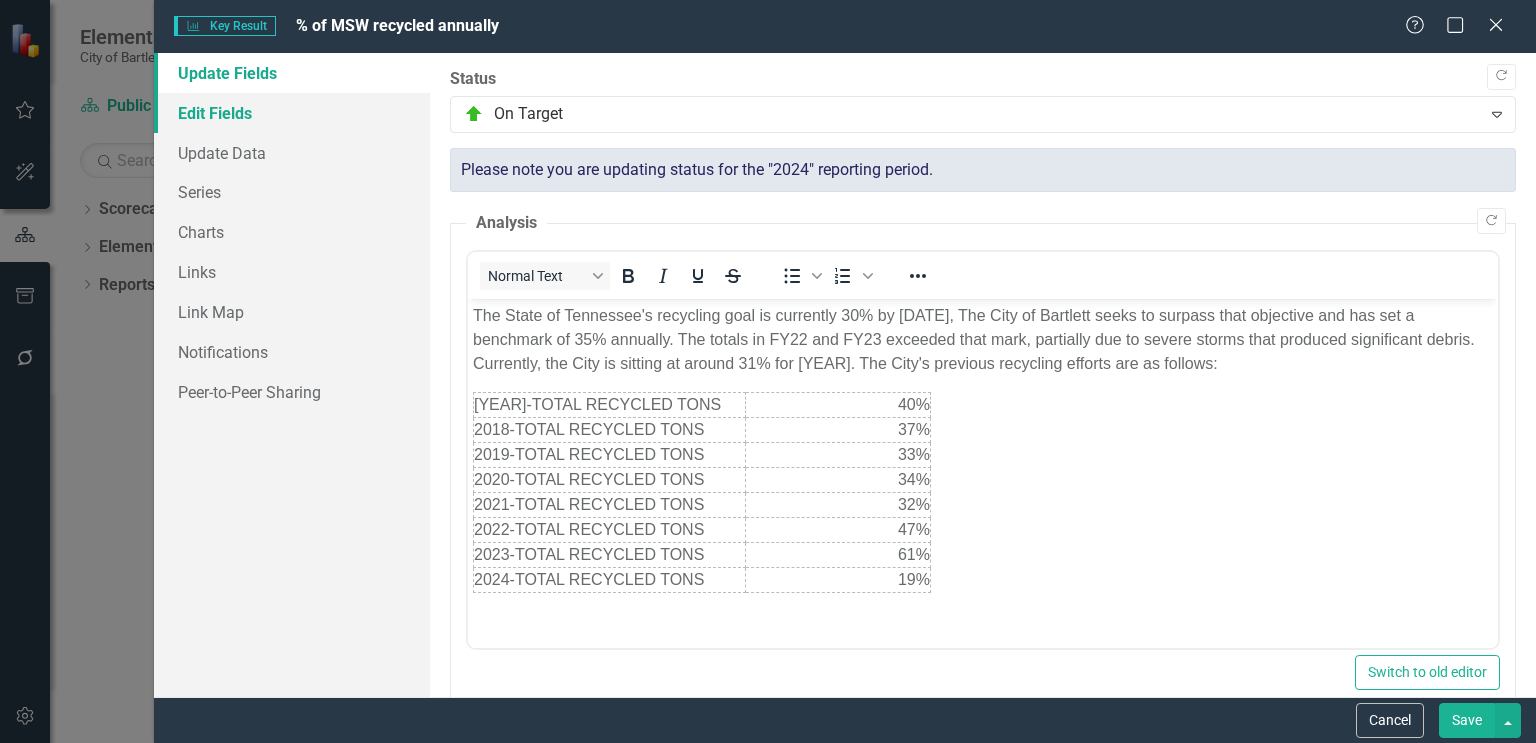 click on "Edit Fields" at bounding box center (292, 113) 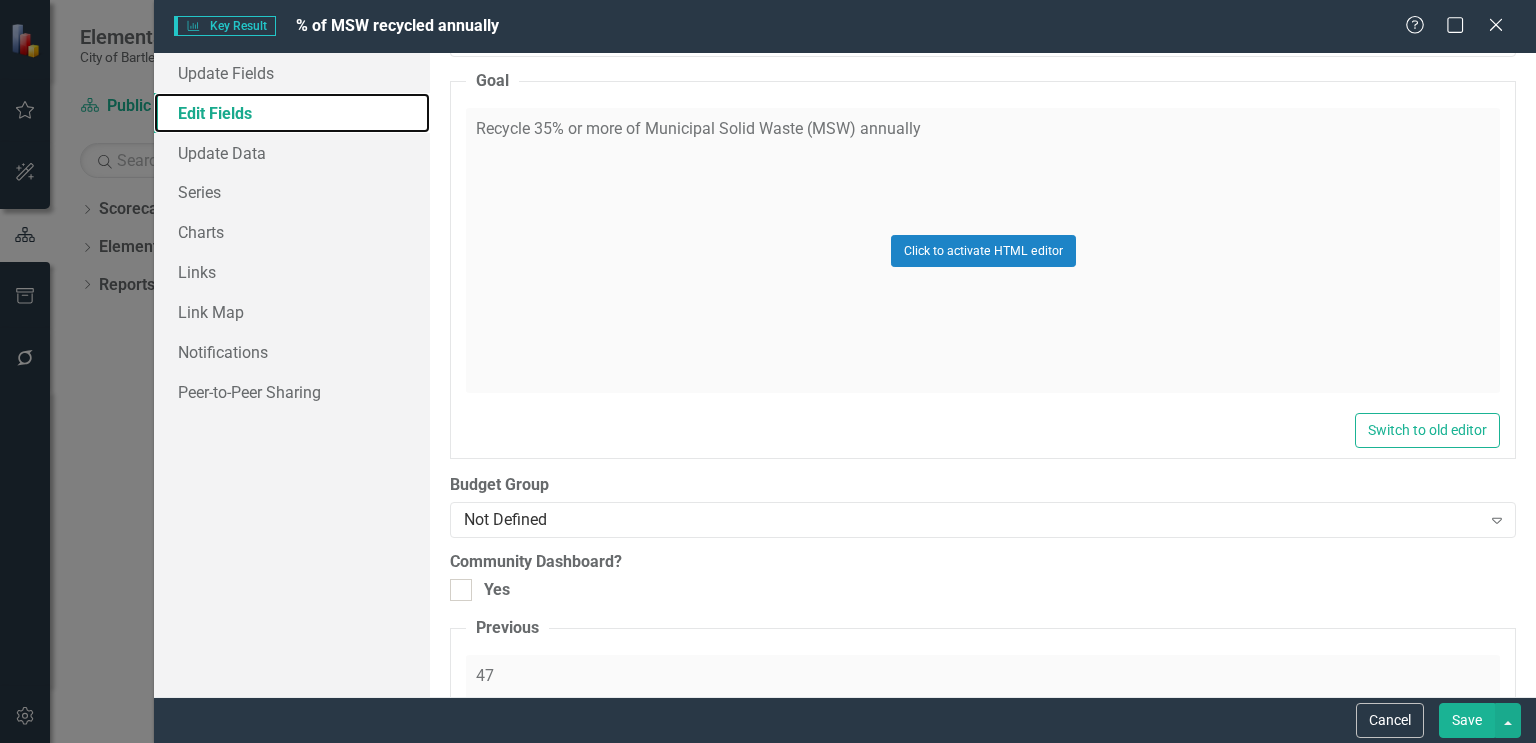 scroll, scrollTop: 800, scrollLeft: 0, axis: vertical 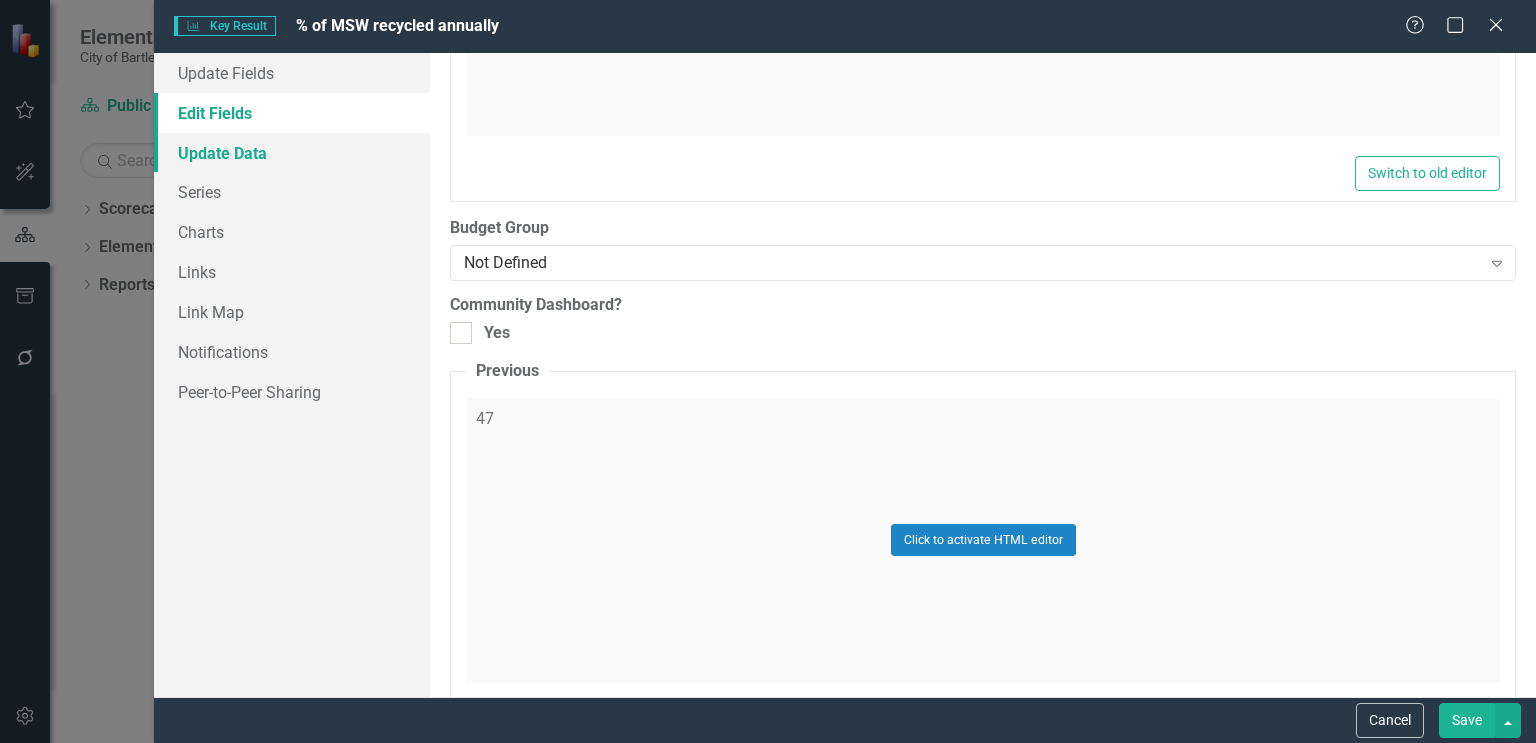 click on "Update  Data" at bounding box center [292, 153] 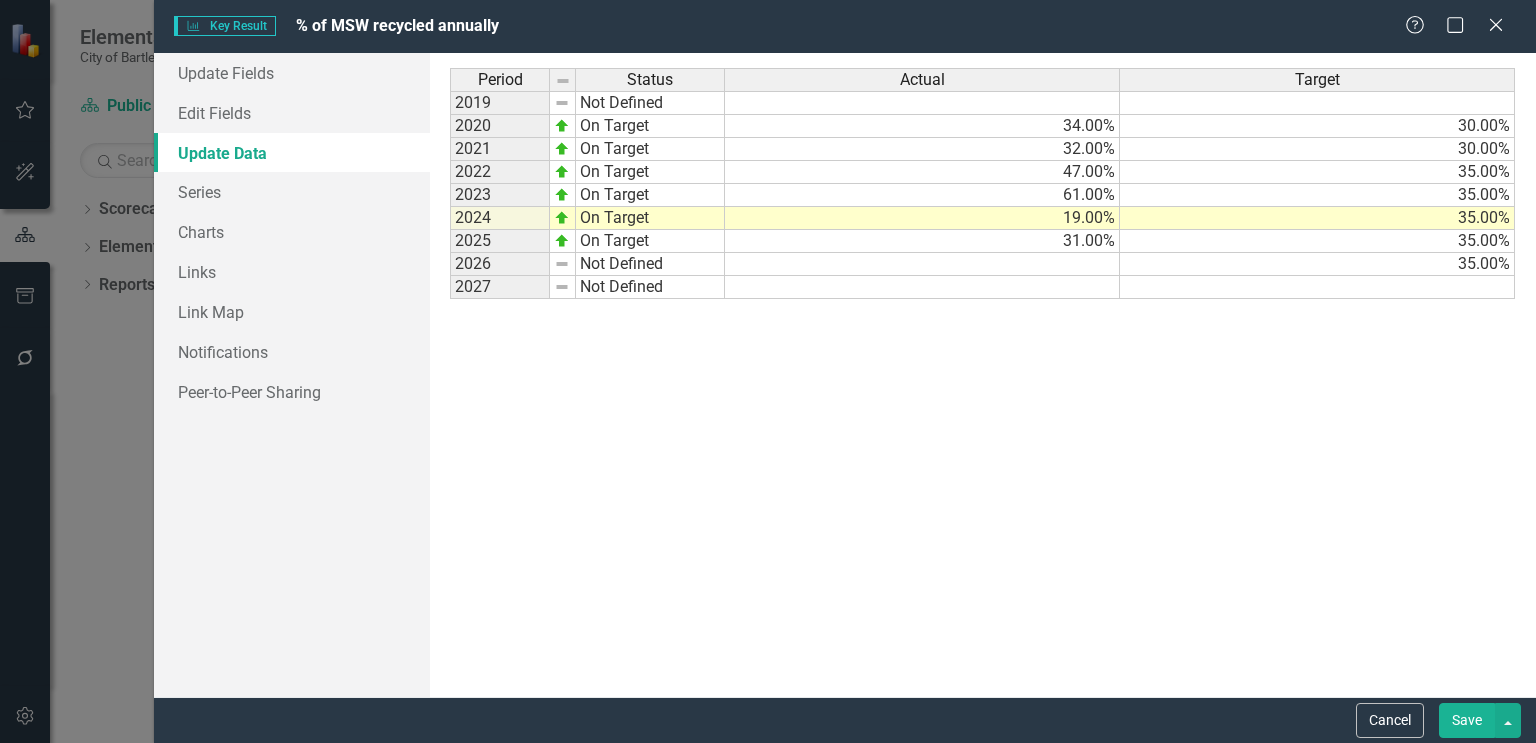 click on "Save" at bounding box center (1467, 720) 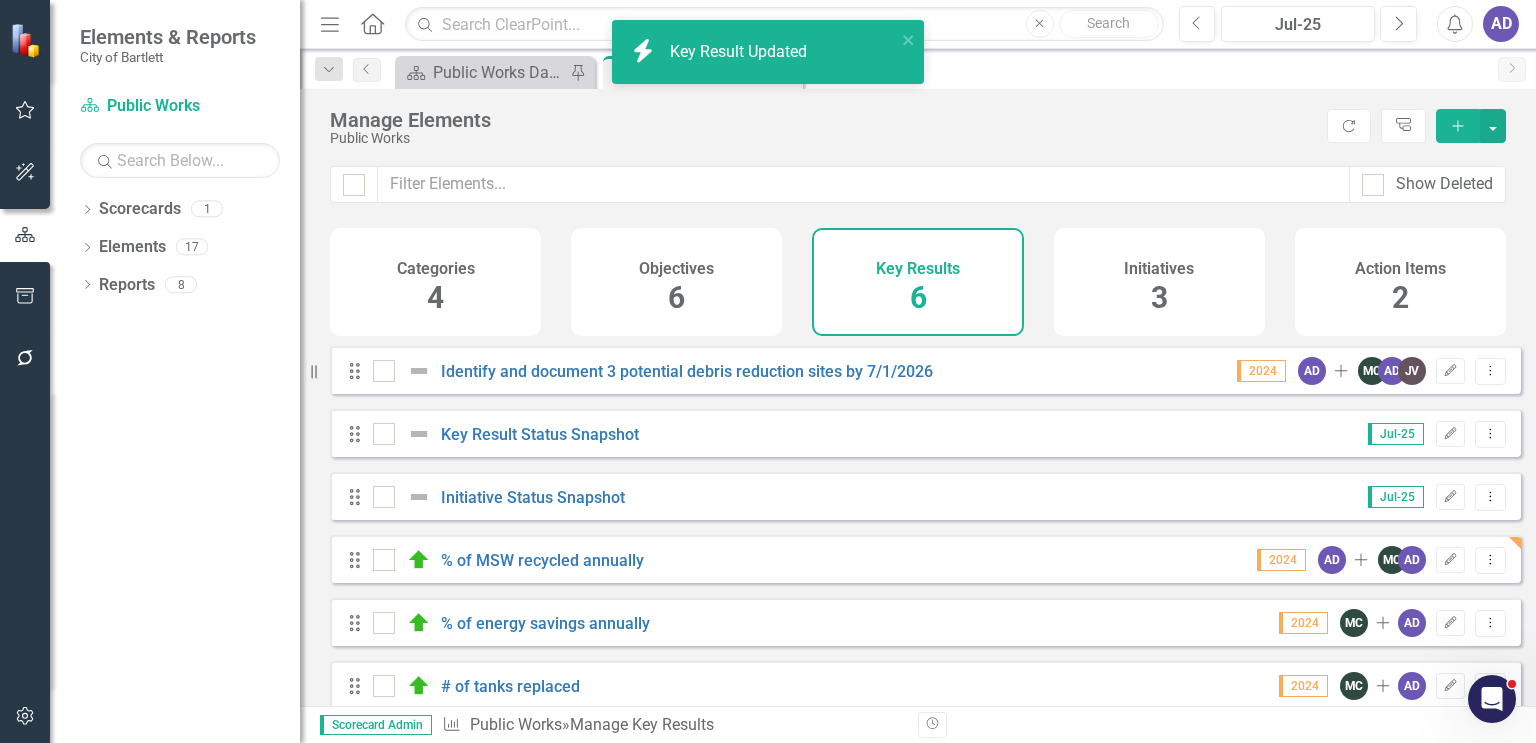 click on "6" at bounding box center (676, 297) 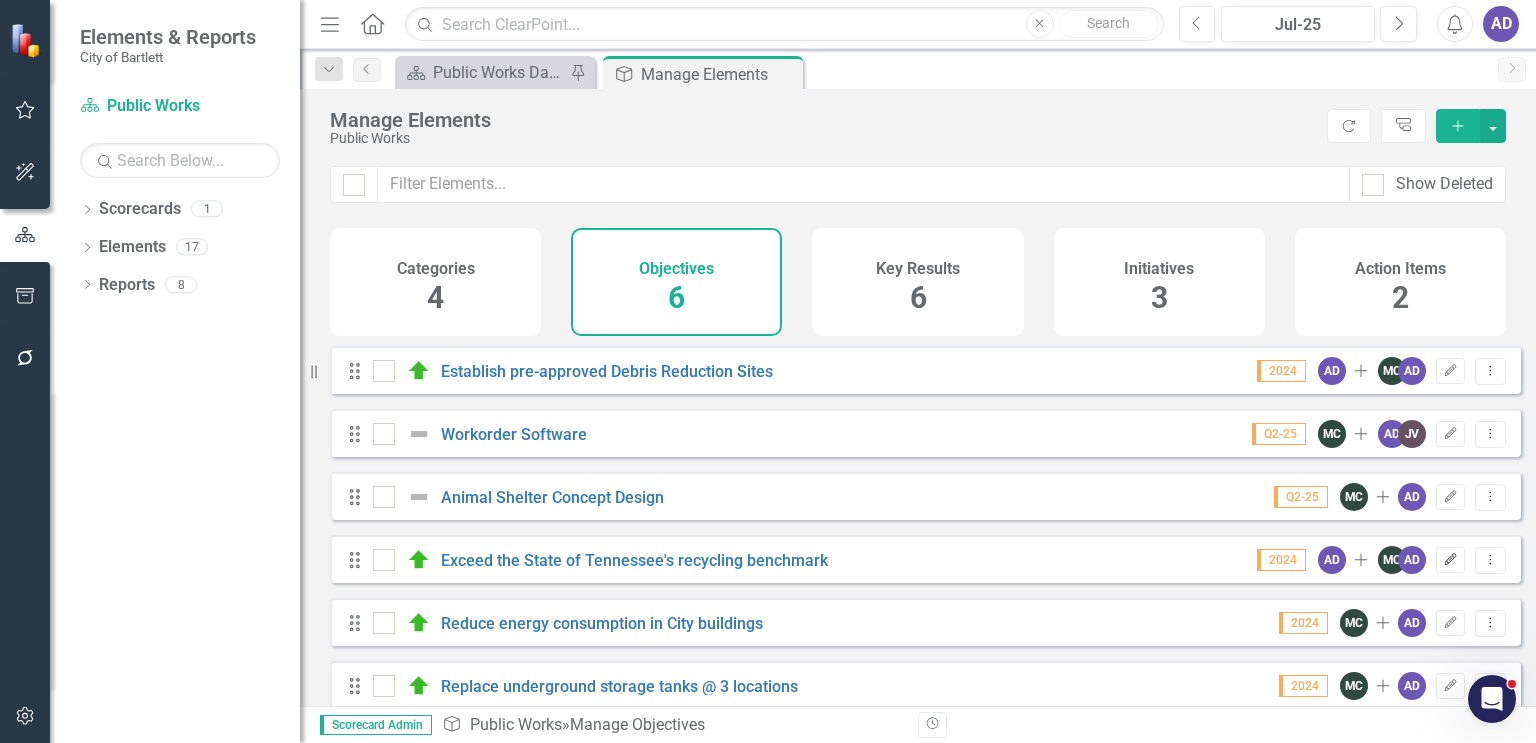 click 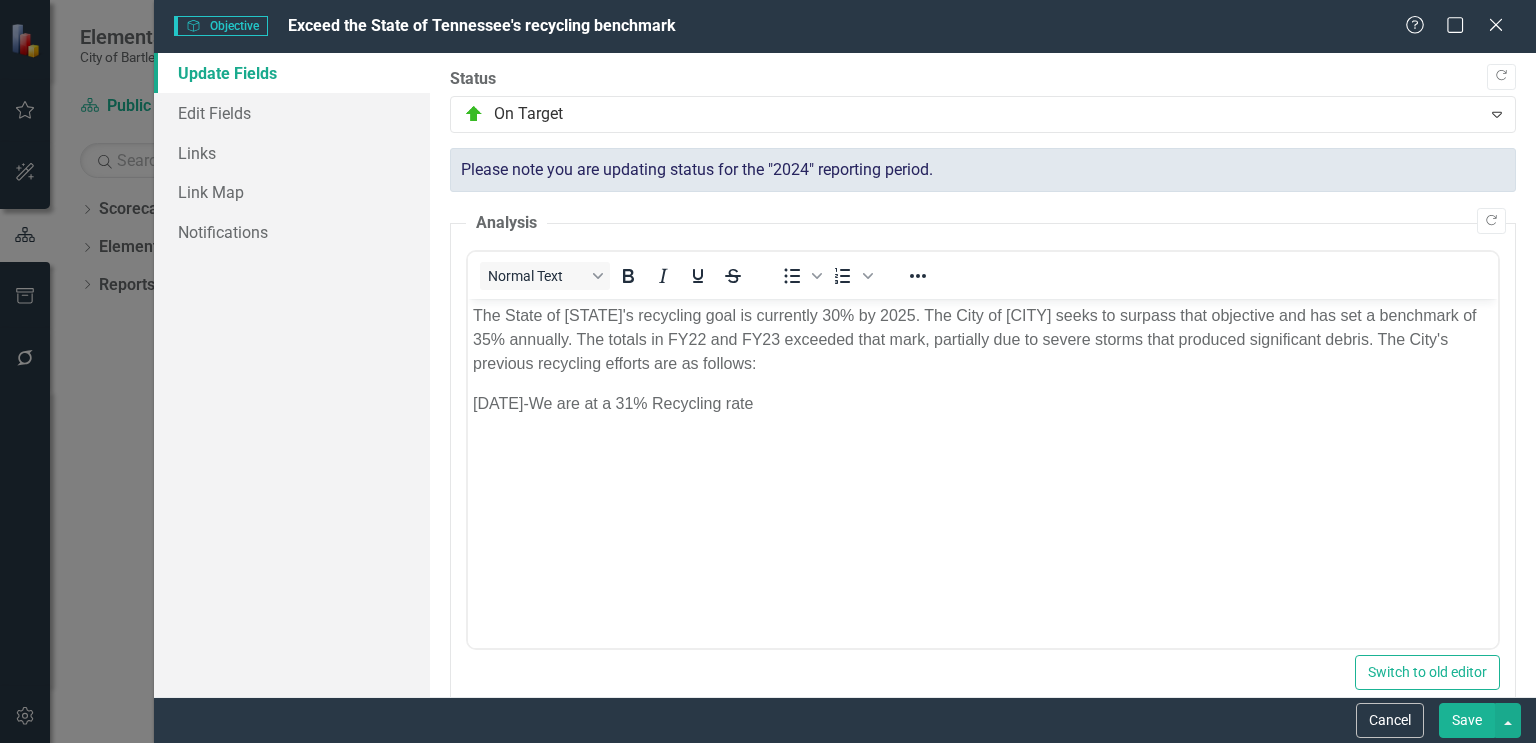 scroll, scrollTop: 0, scrollLeft: 0, axis: both 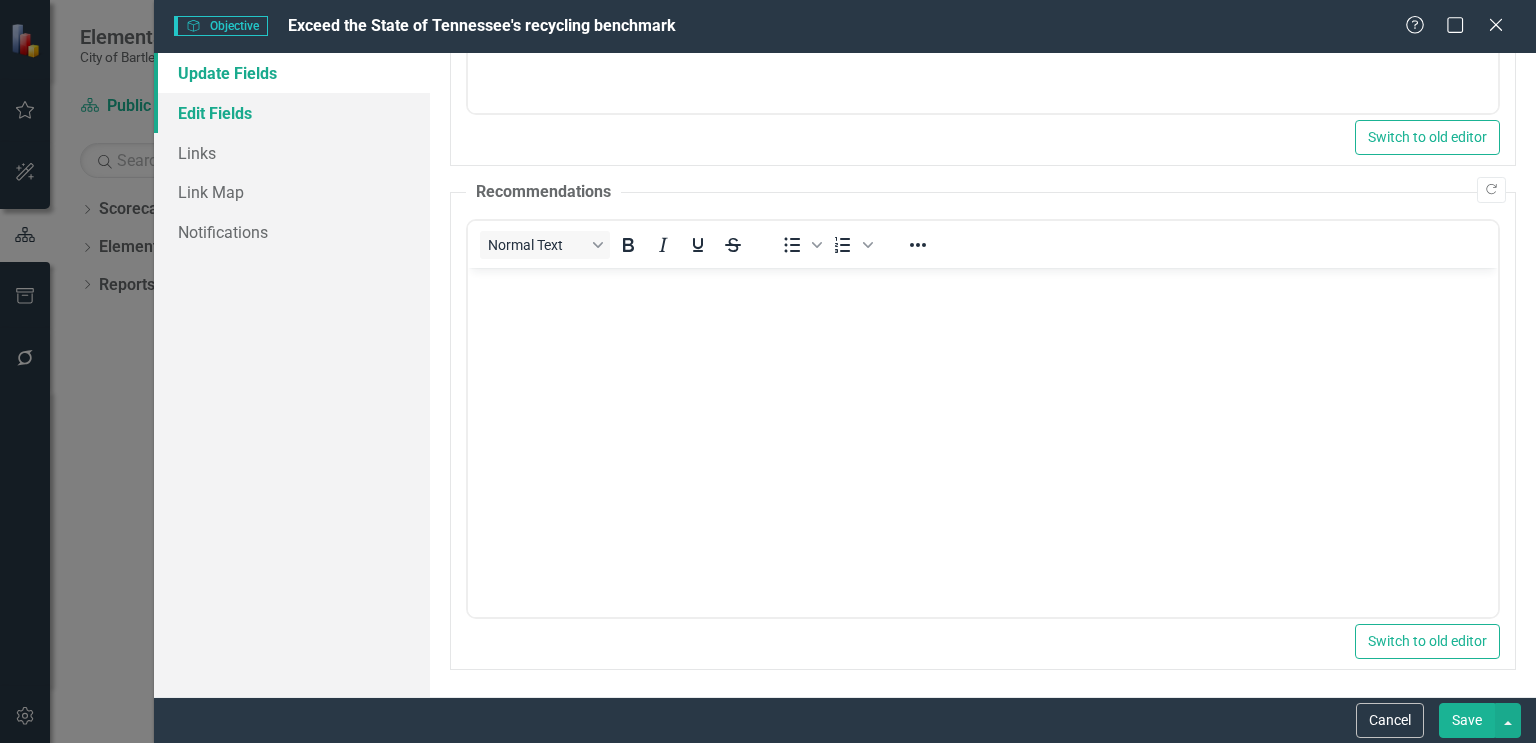 click on "Edit Fields" at bounding box center (292, 113) 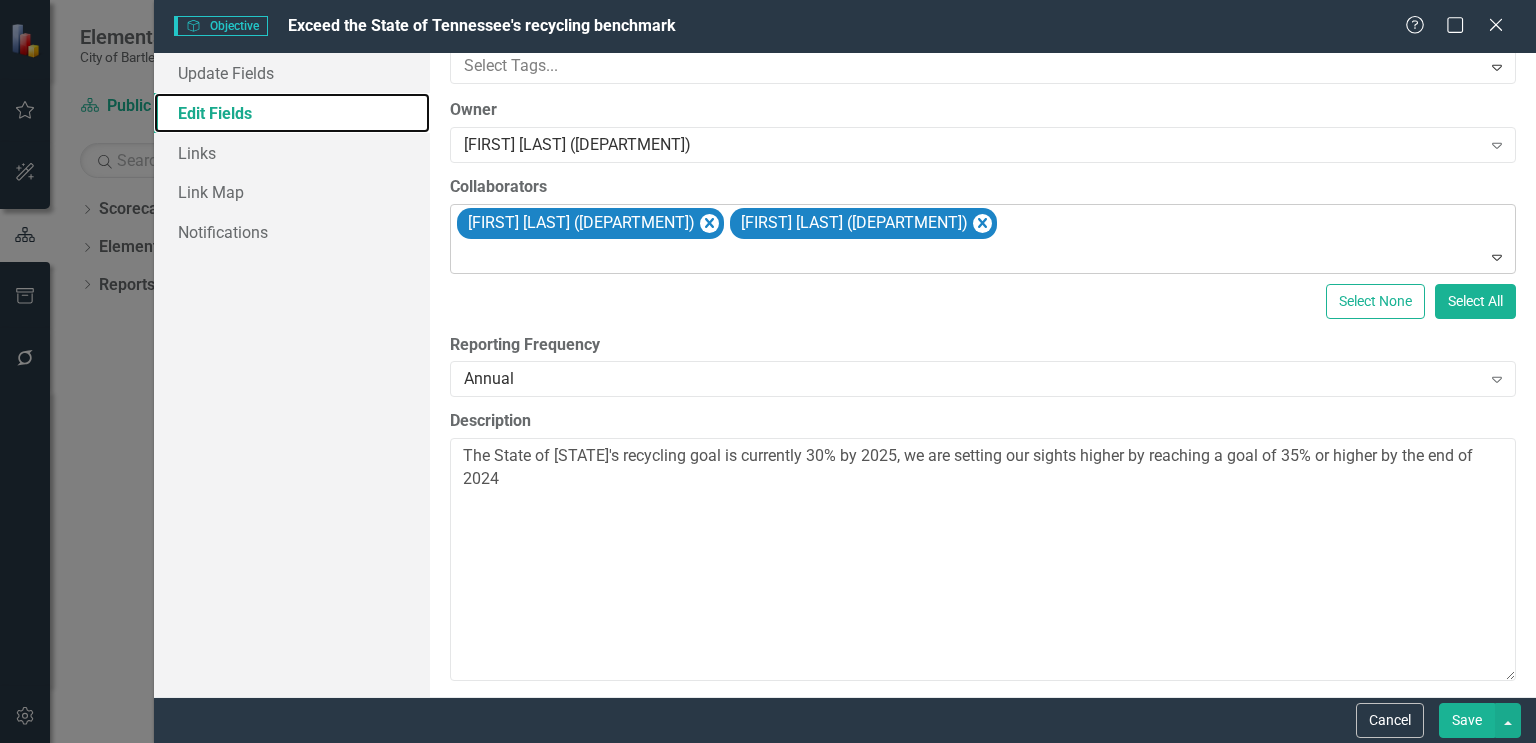 scroll, scrollTop: 214, scrollLeft: 0, axis: vertical 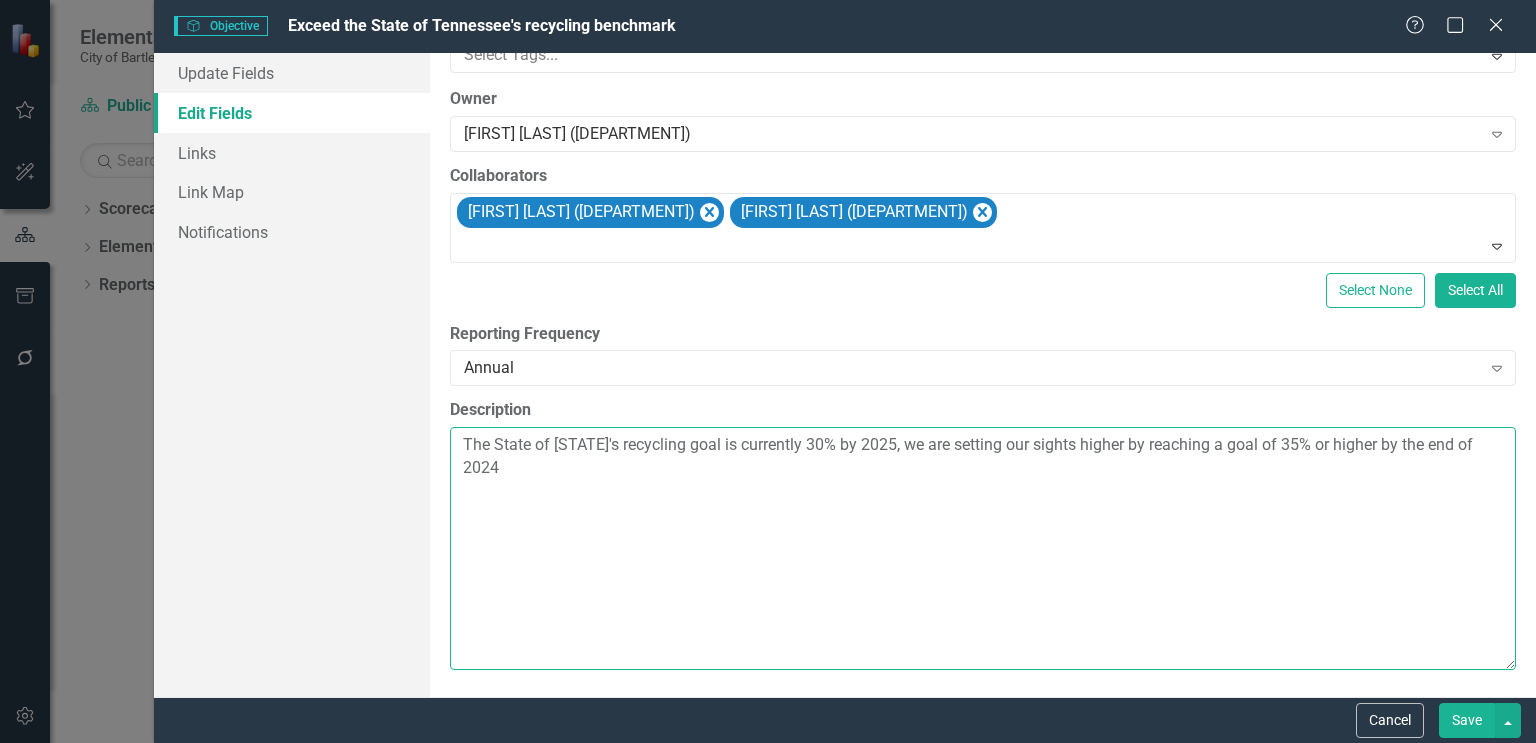 click on "The State of [STATE]'s recycling goal is currently 30% by 2025, we are setting our sights higher by reaching a goal of 35% or higher by the end of 2024" at bounding box center (983, 548) 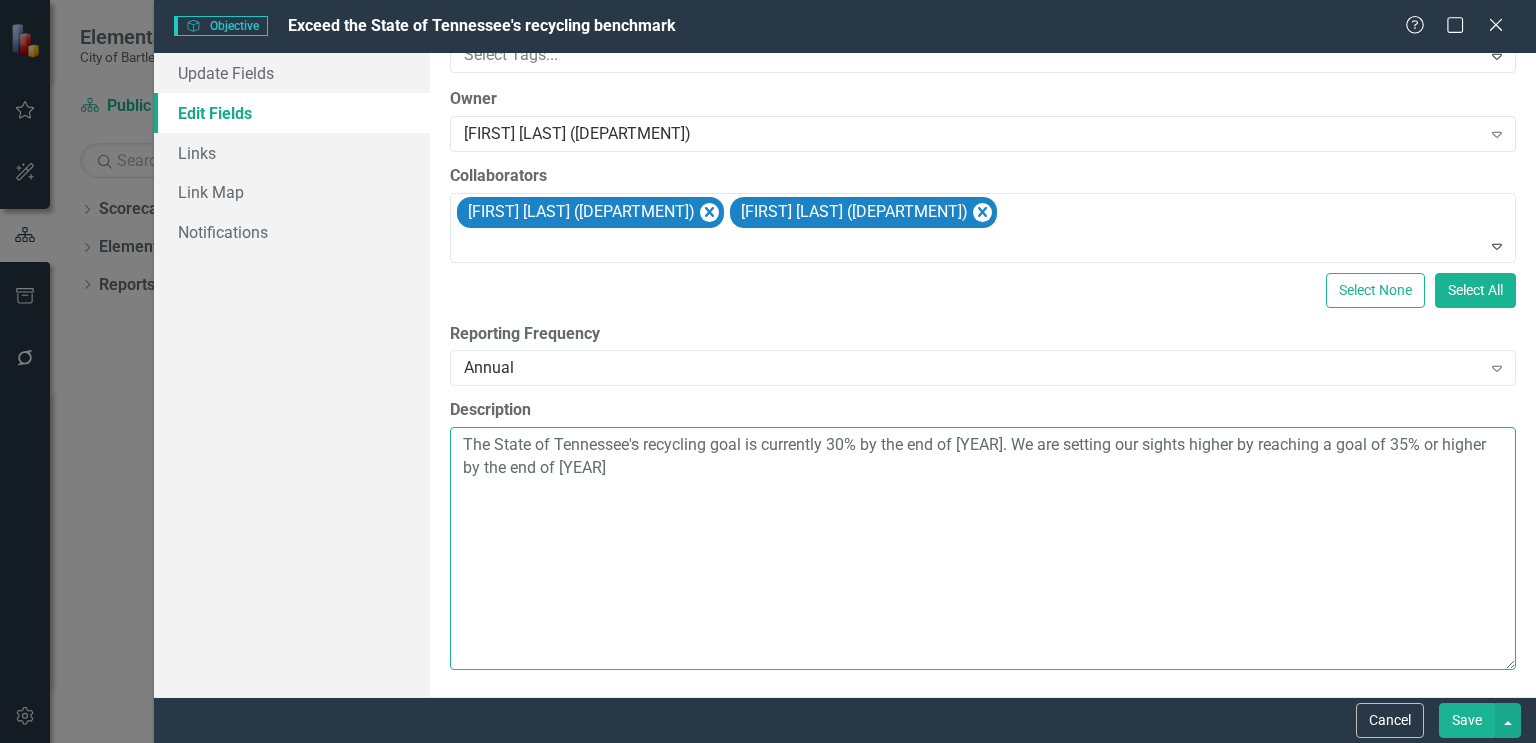 drag, startPoint x: 588, startPoint y: 468, endPoint x: 598, endPoint y: 464, distance: 10.770329 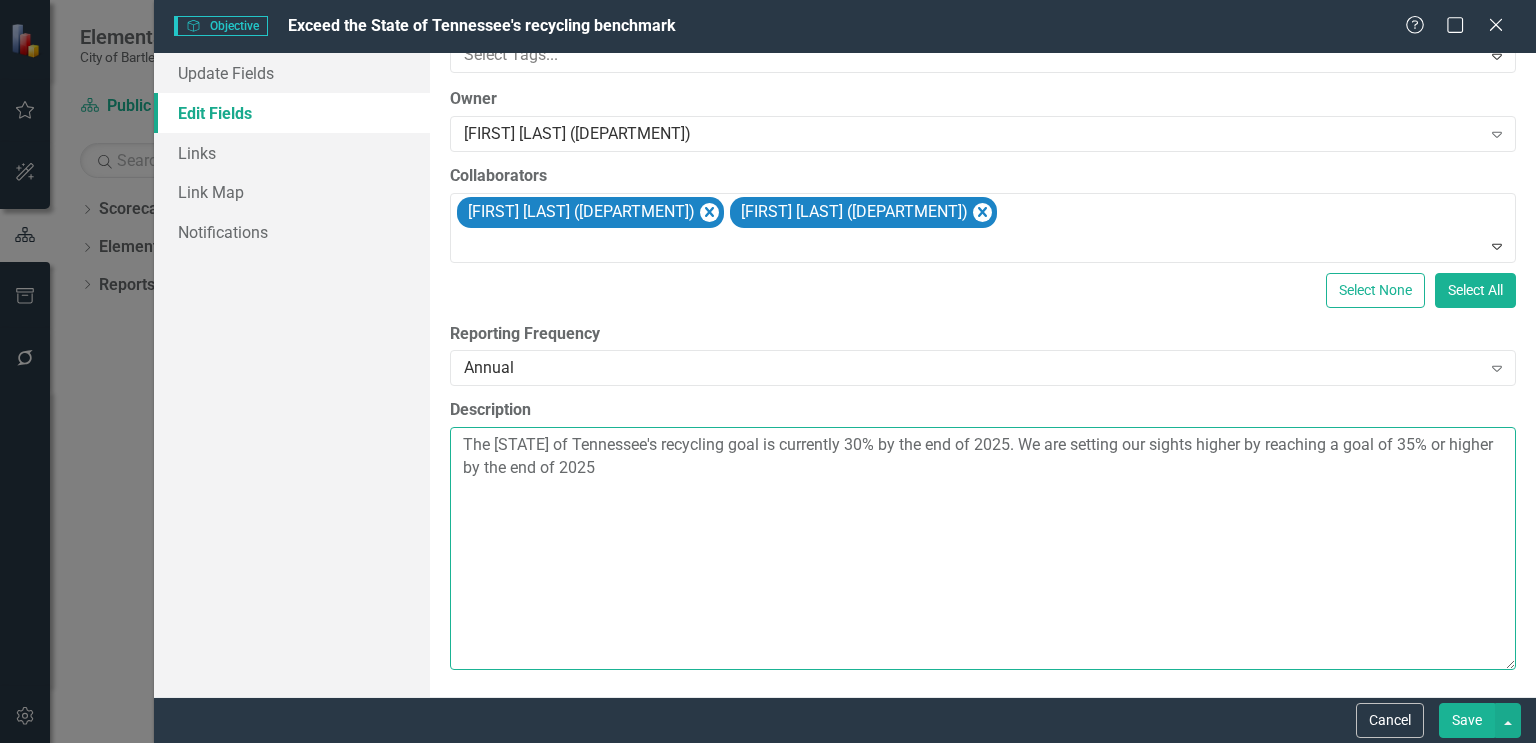 click on "The [STATE] of Tennessee's recycling goal is currently 30% by the end of 2025. We are setting our sights higher by reaching a goal of 35% or higher by the end of 2025" at bounding box center [983, 548] 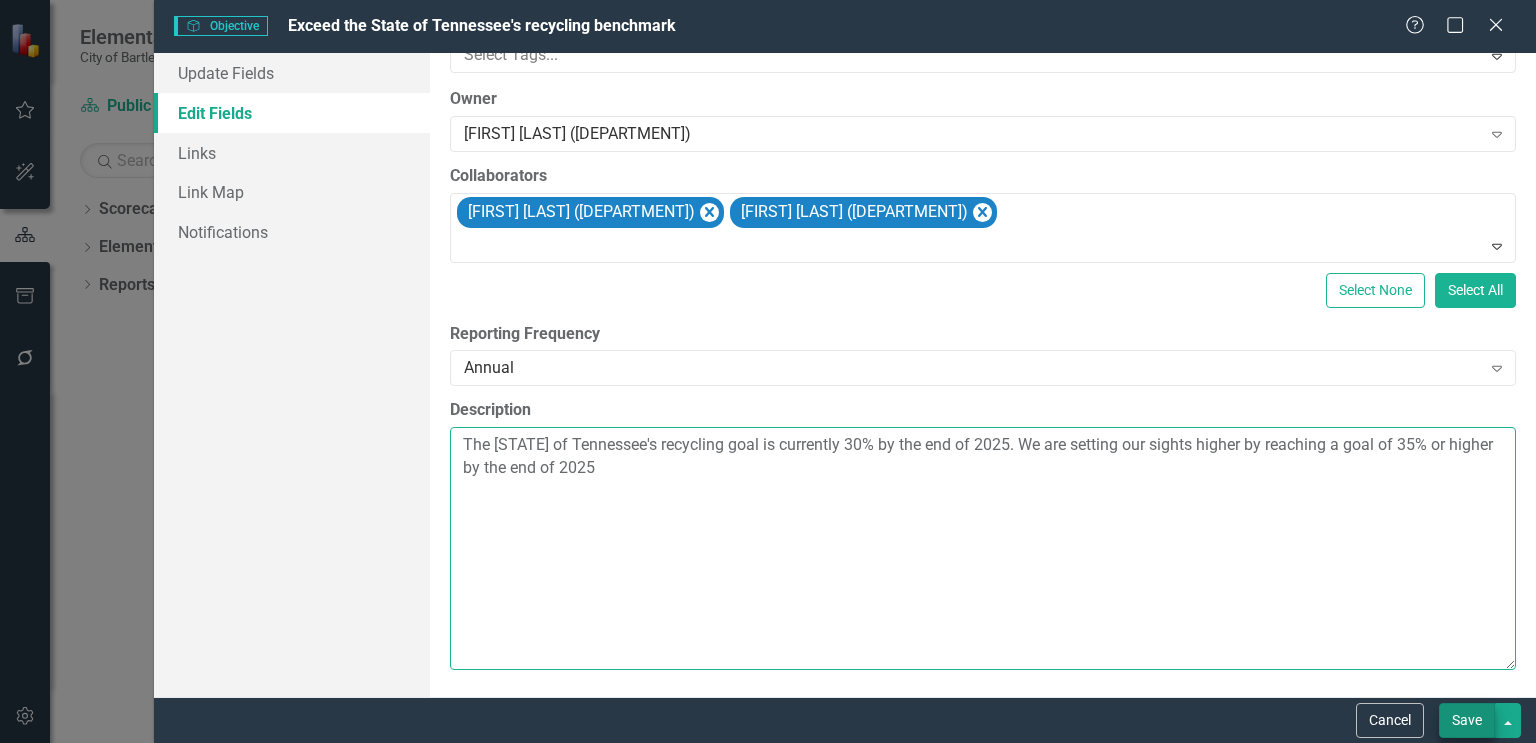 type on "The [STATE] of Tennessee's recycling goal is currently 30% by the end of 2025. We are setting our sights higher by reaching a goal of 35% or higher by the end of 2025" 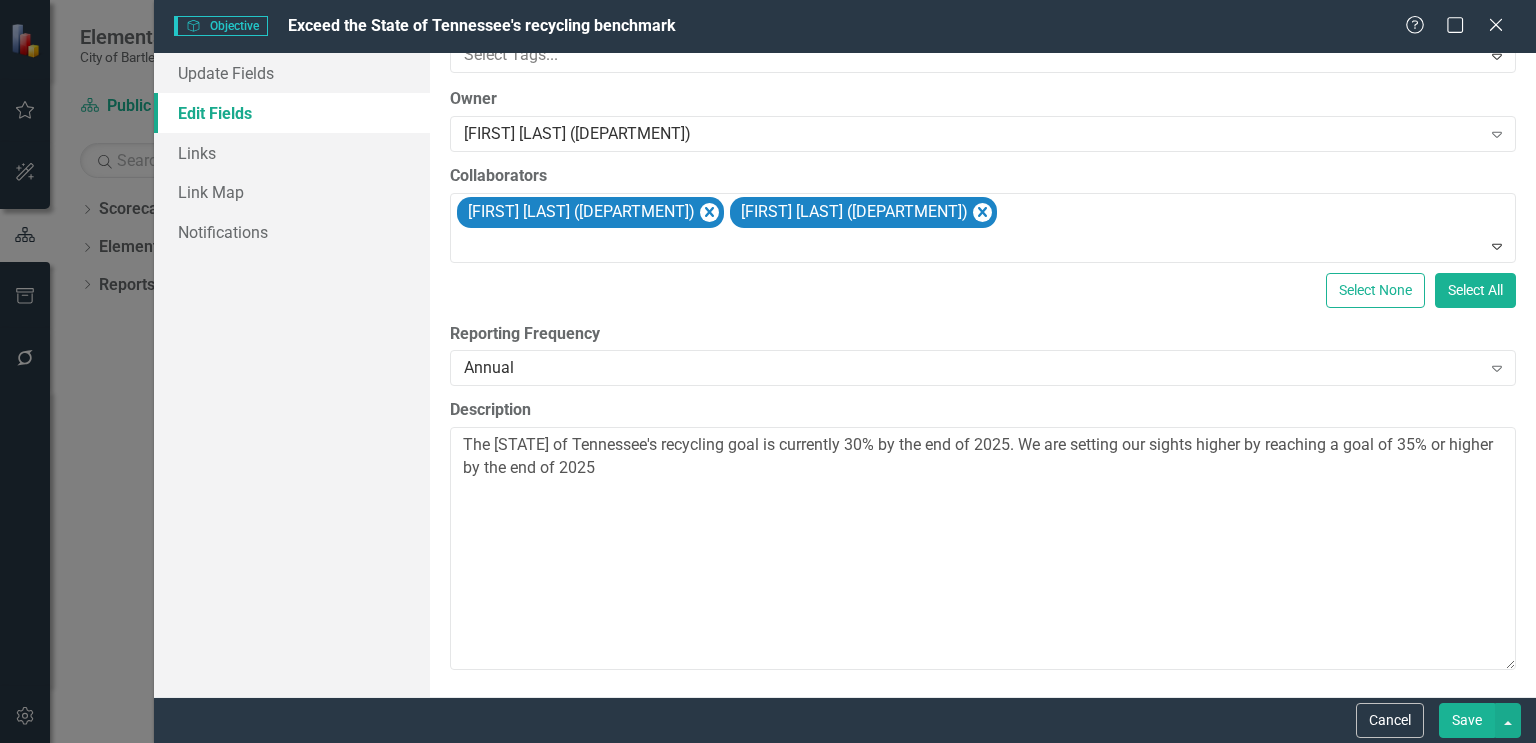click on "Save" at bounding box center [1467, 720] 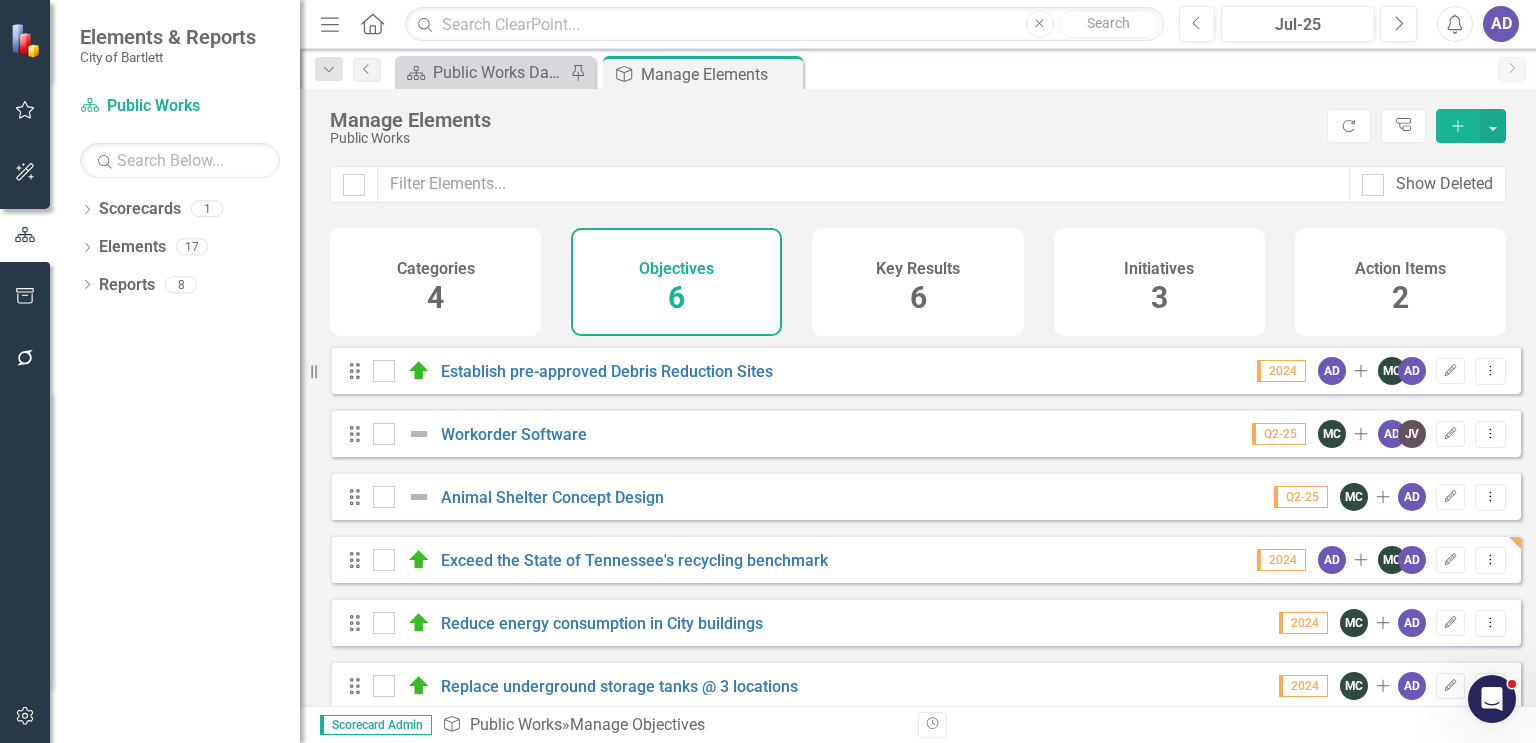 click on "Categories" at bounding box center [436, 269] 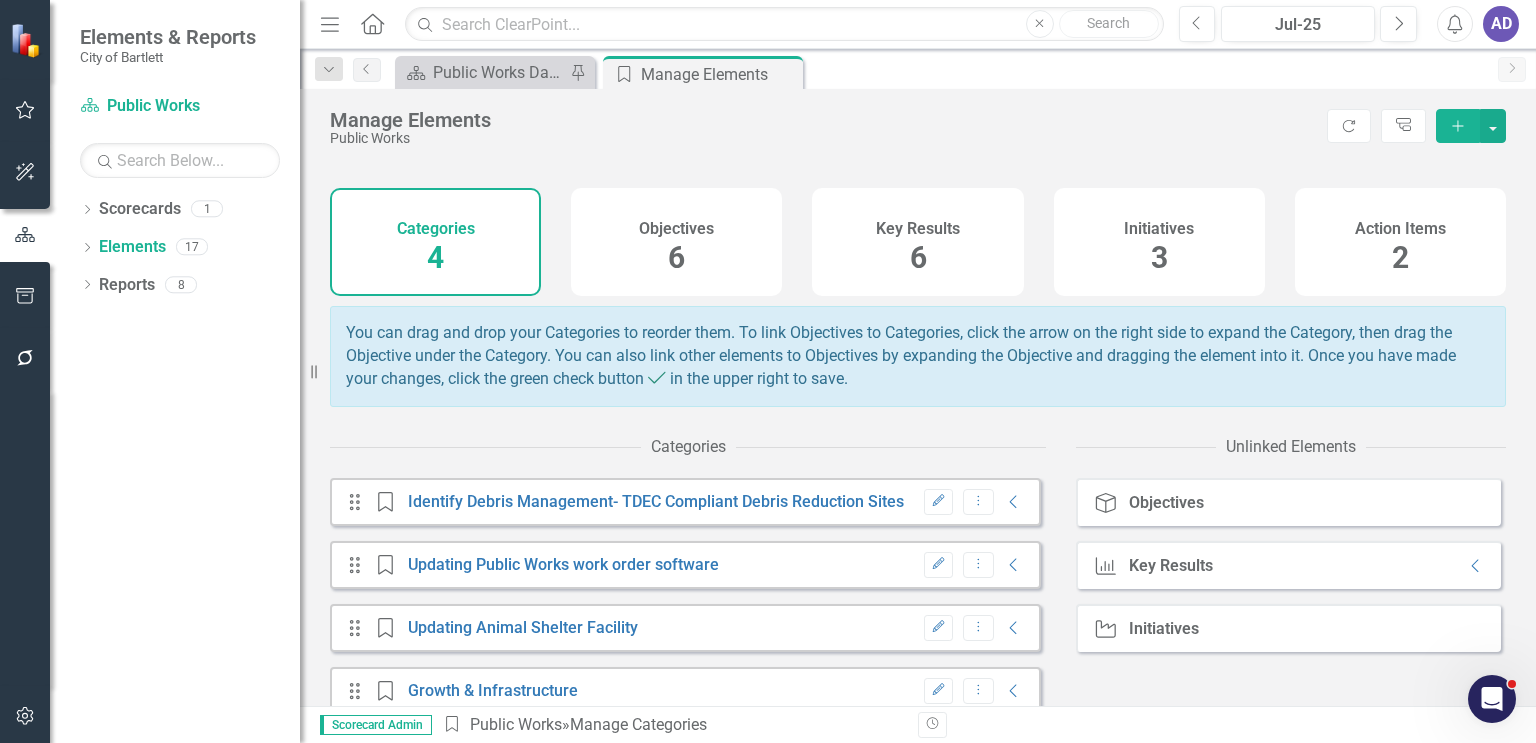 scroll, scrollTop: 76, scrollLeft: 0, axis: vertical 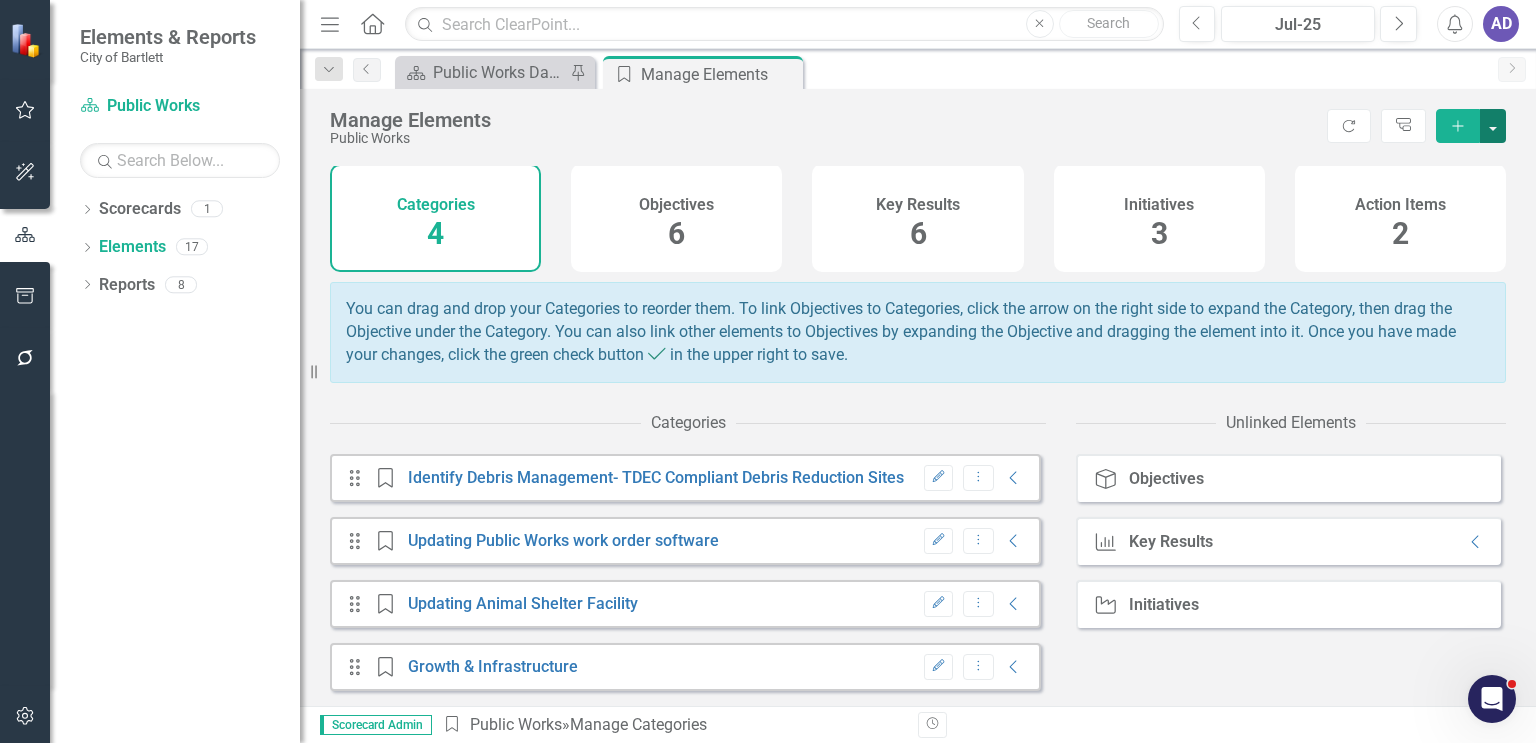 click at bounding box center [1493, 126] 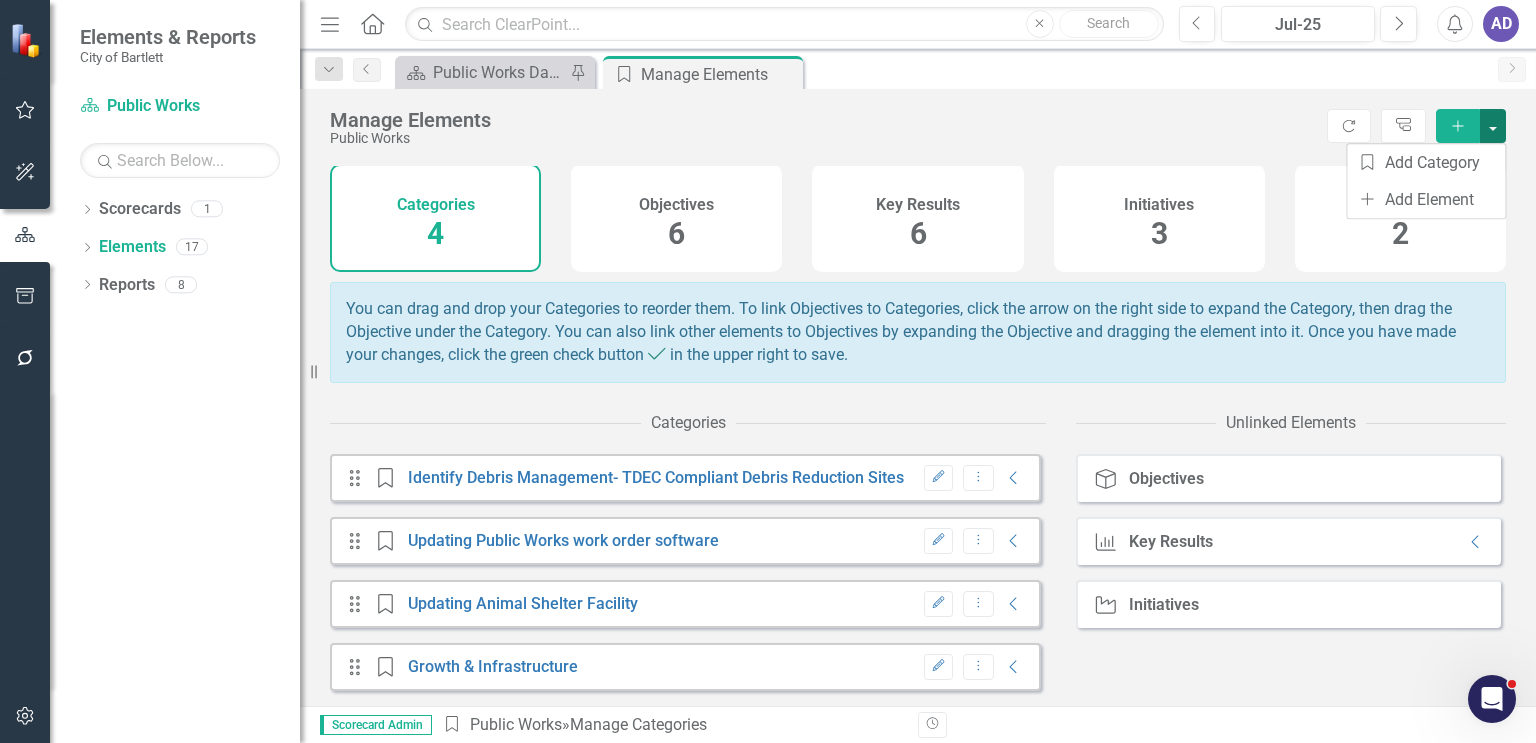 click at bounding box center [1493, 126] 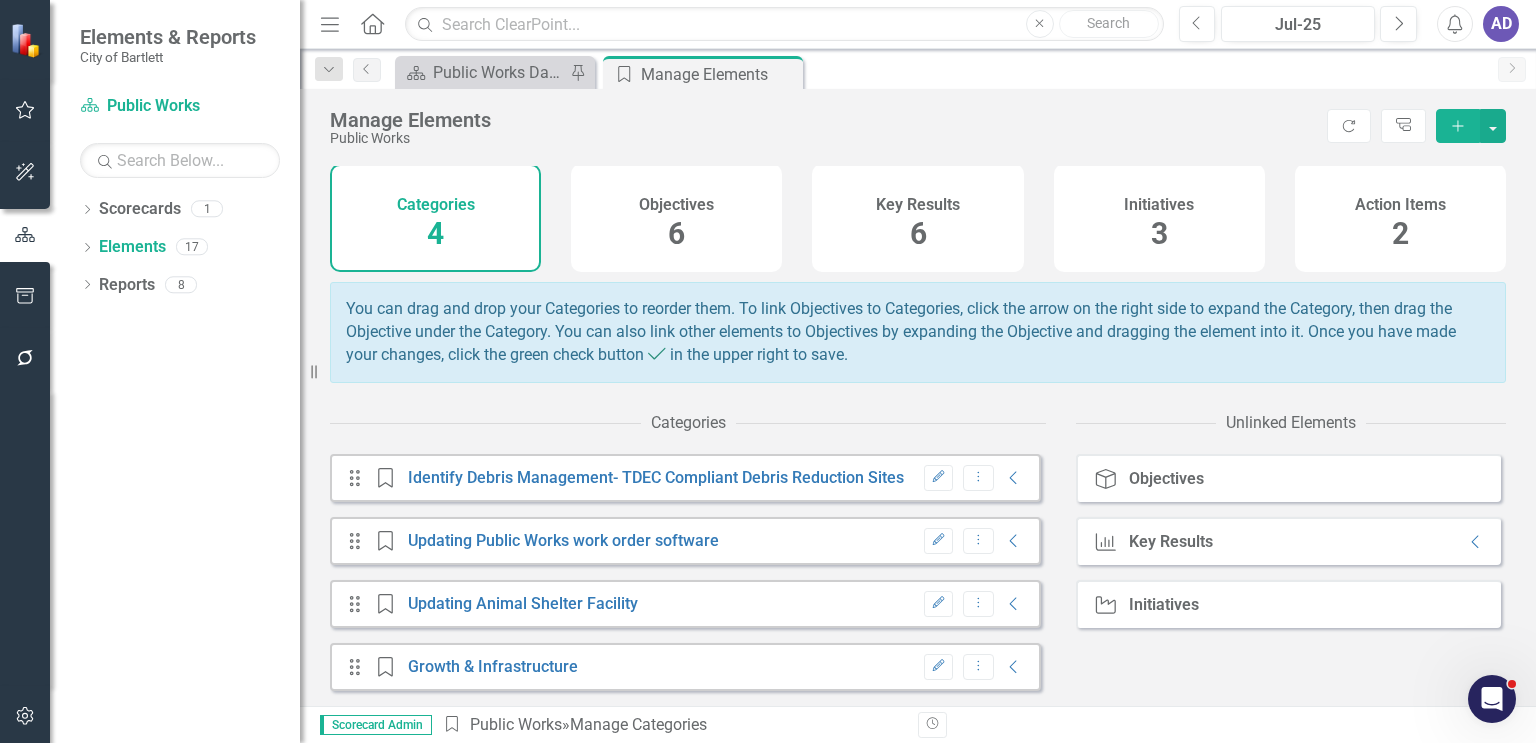 click on "Scorecard Public Works Dashboard Pin Category Manage Elements Pin Close" at bounding box center (939, 72) 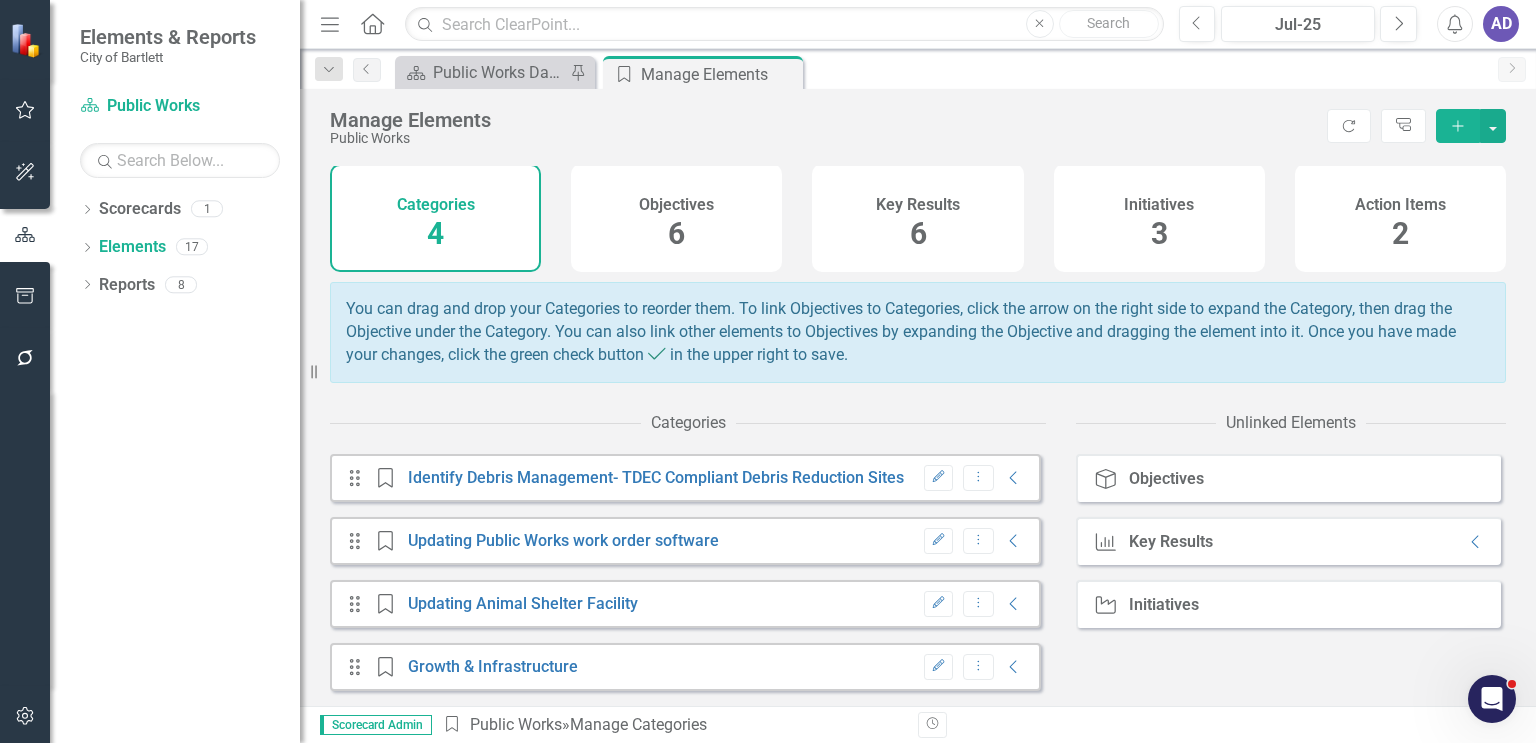 scroll, scrollTop: 0, scrollLeft: 0, axis: both 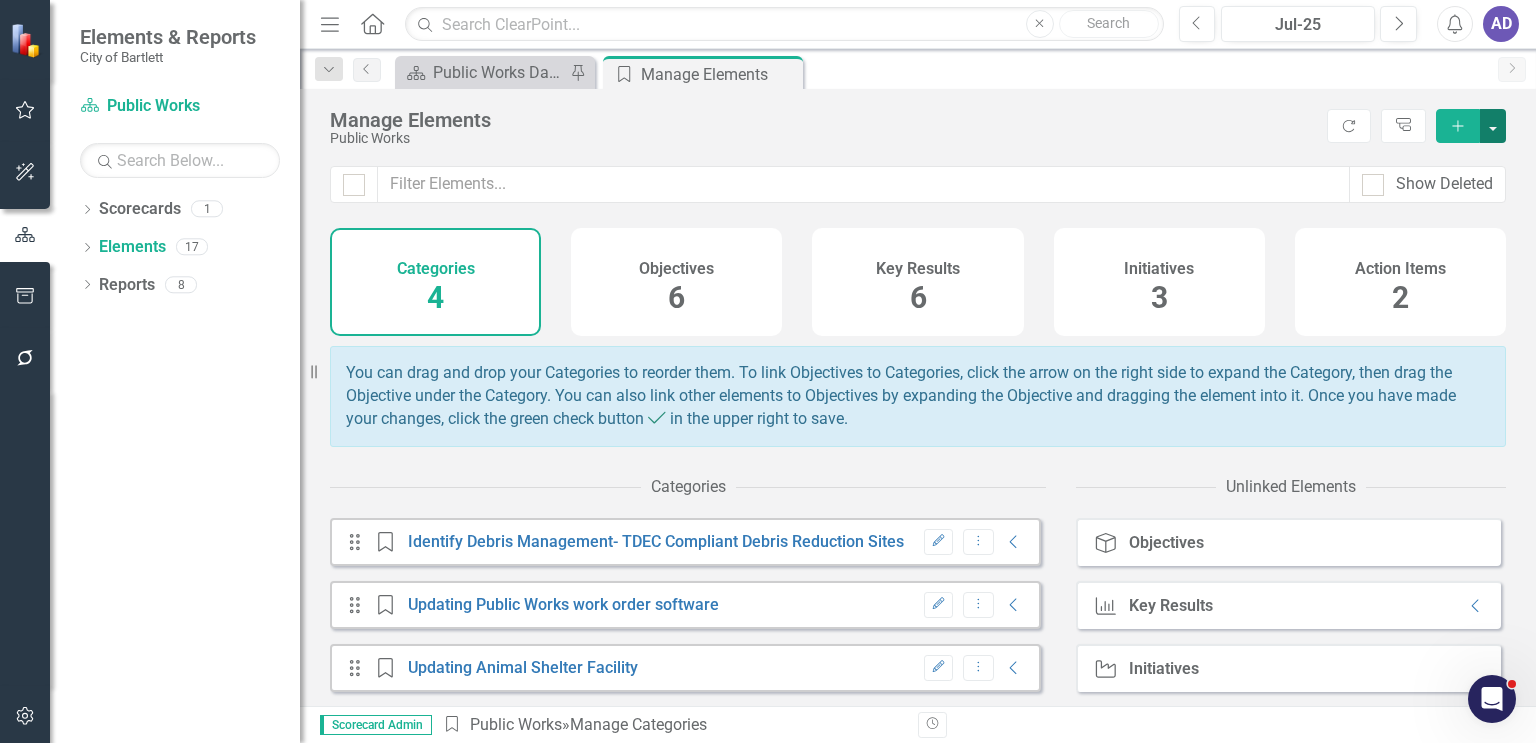 click at bounding box center (1493, 126) 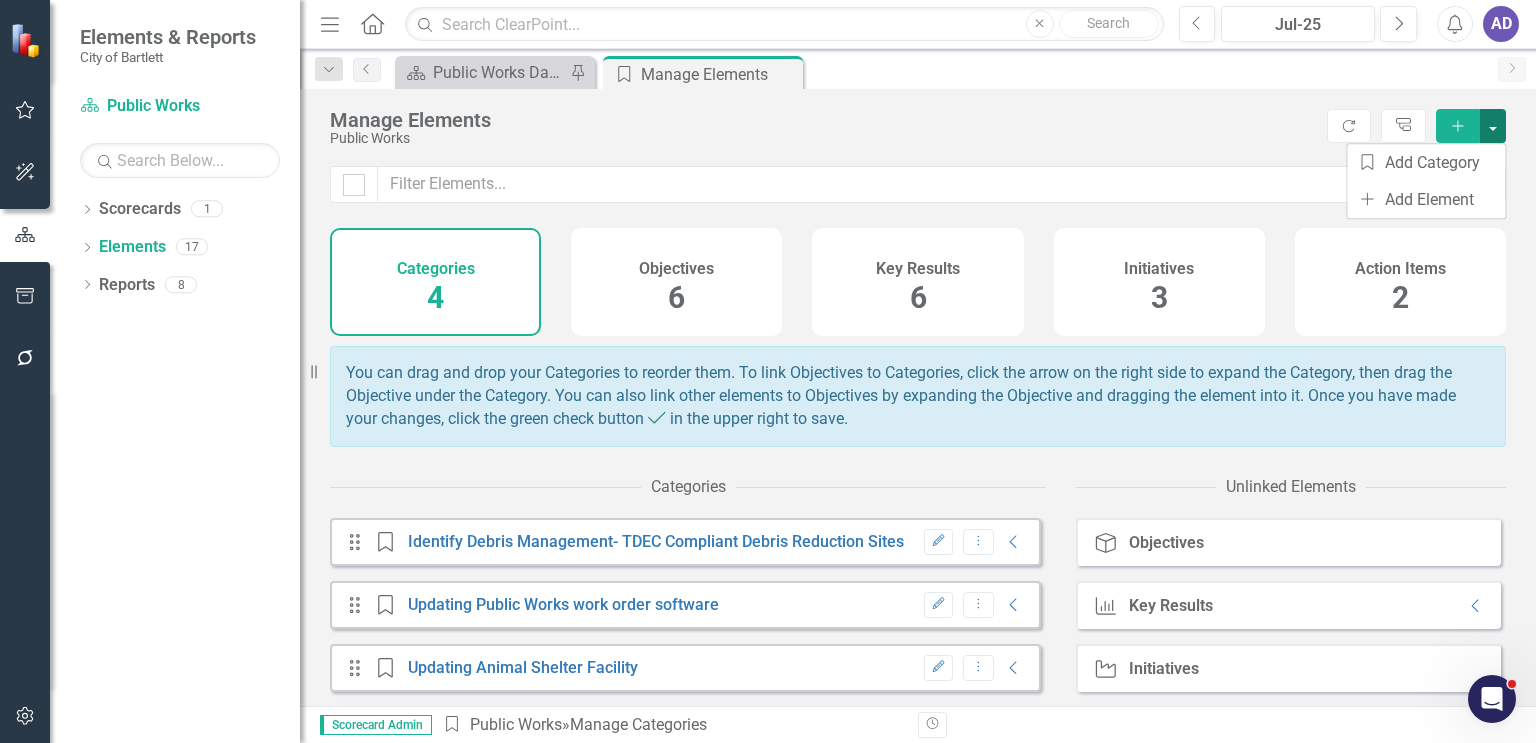 click at bounding box center [1493, 126] 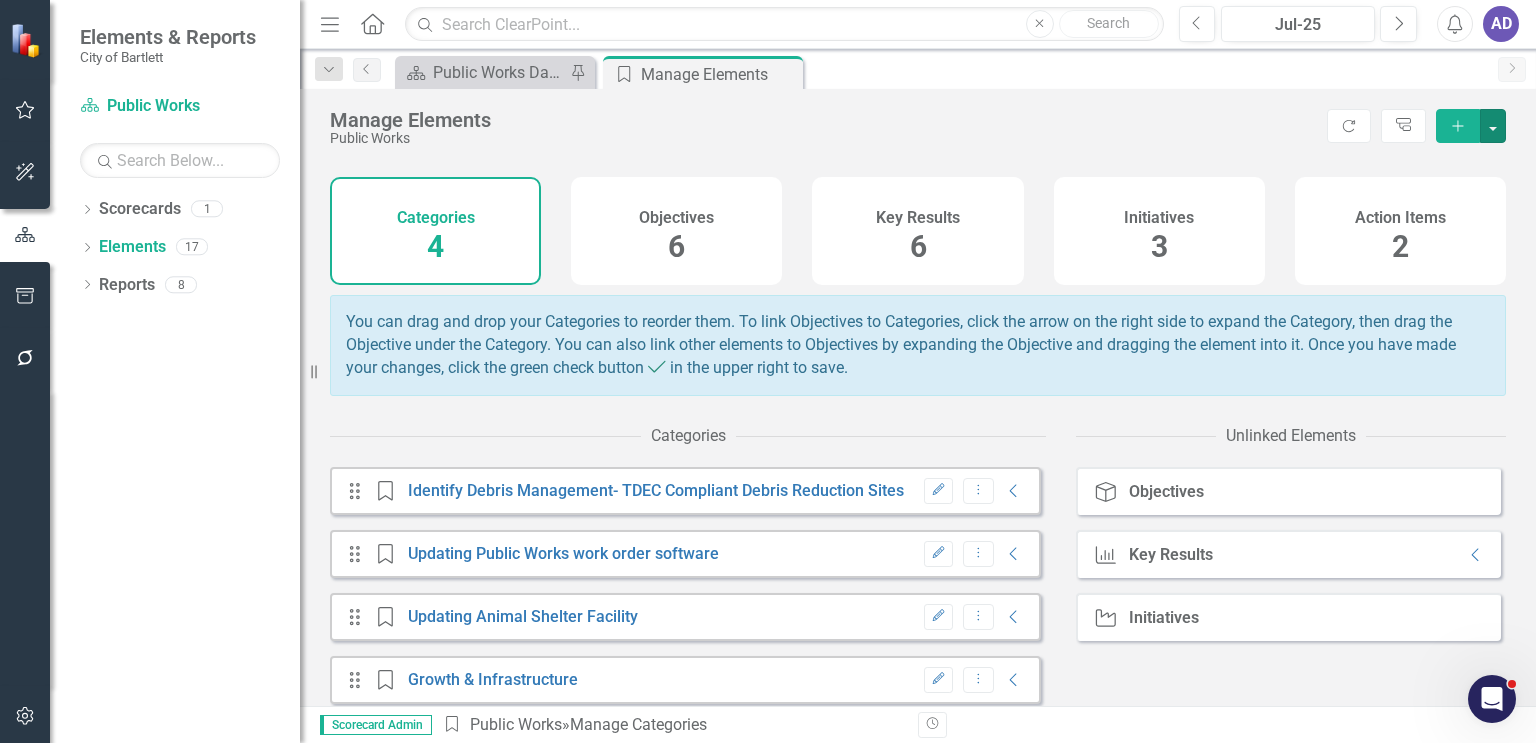 scroll, scrollTop: 76, scrollLeft: 0, axis: vertical 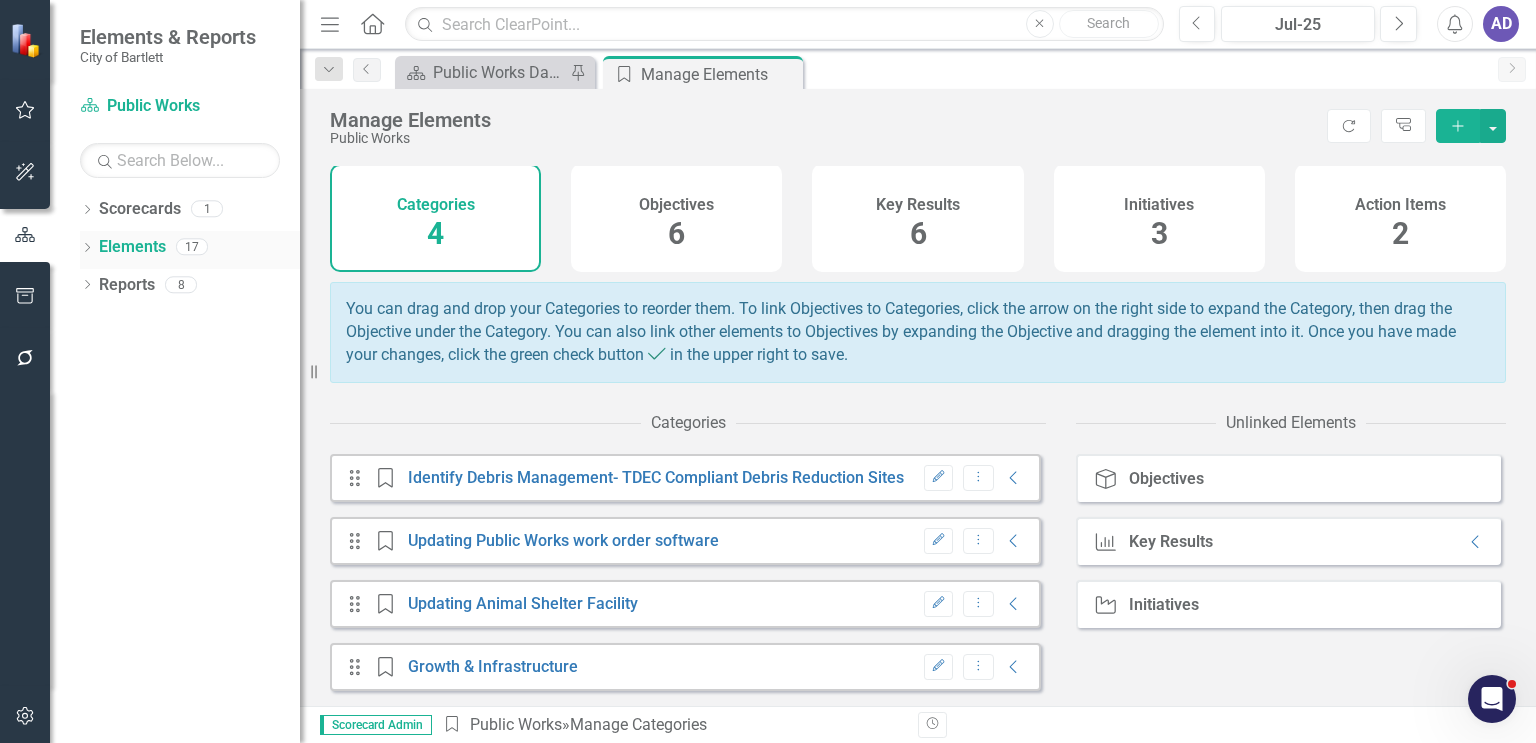 click on "Elements" at bounding box center [132, 247] 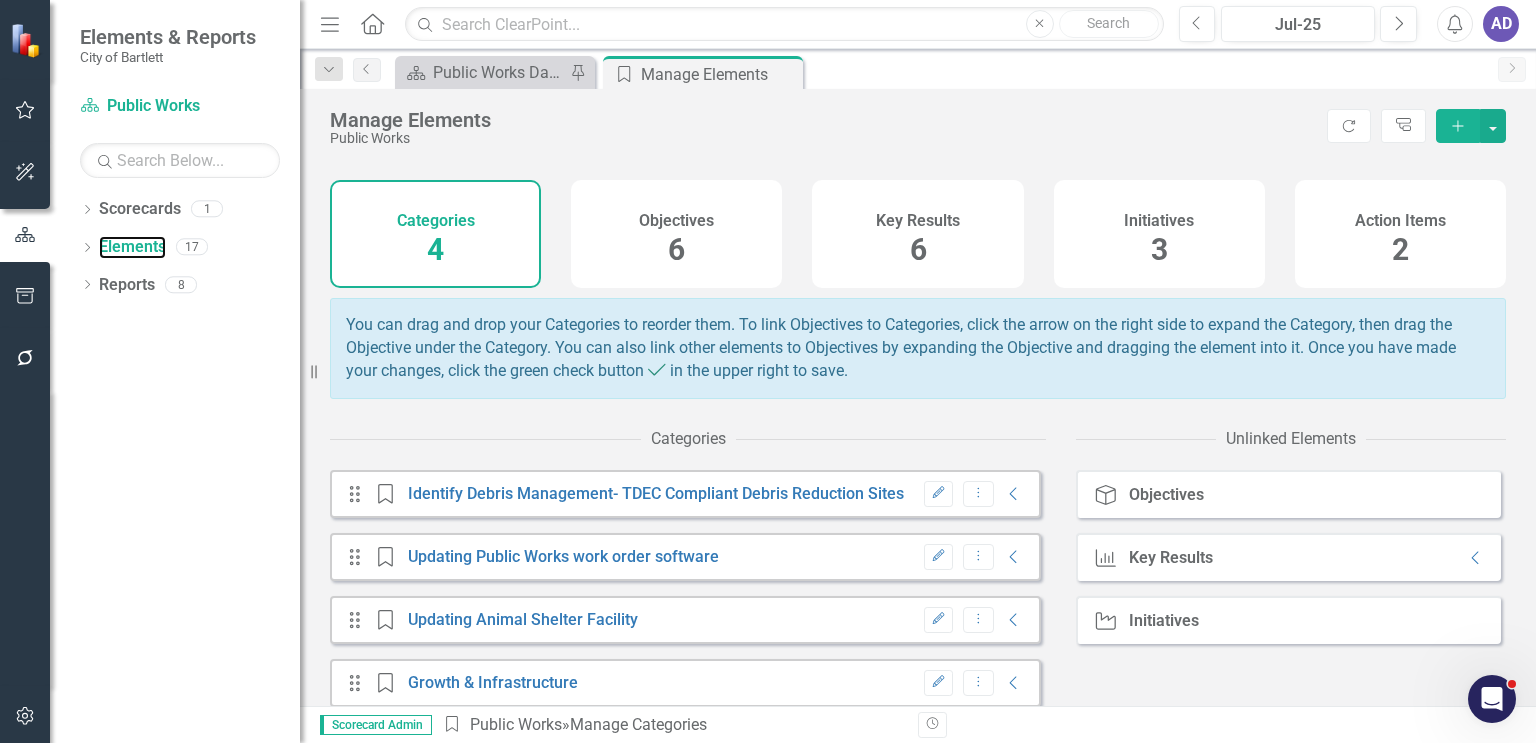 scroll, scrollTop: 0, scrollLeft: 0, axis: both 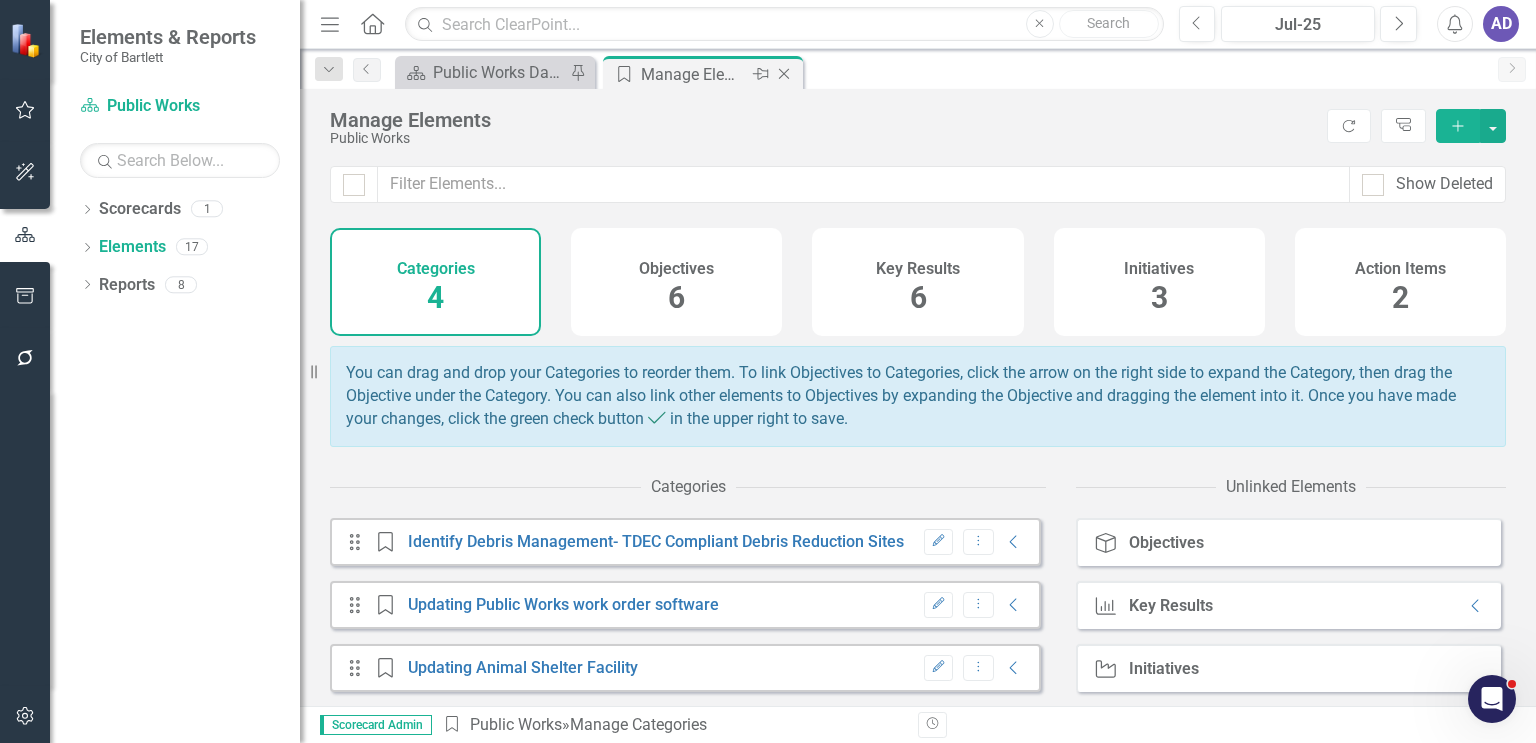 click on "Close" 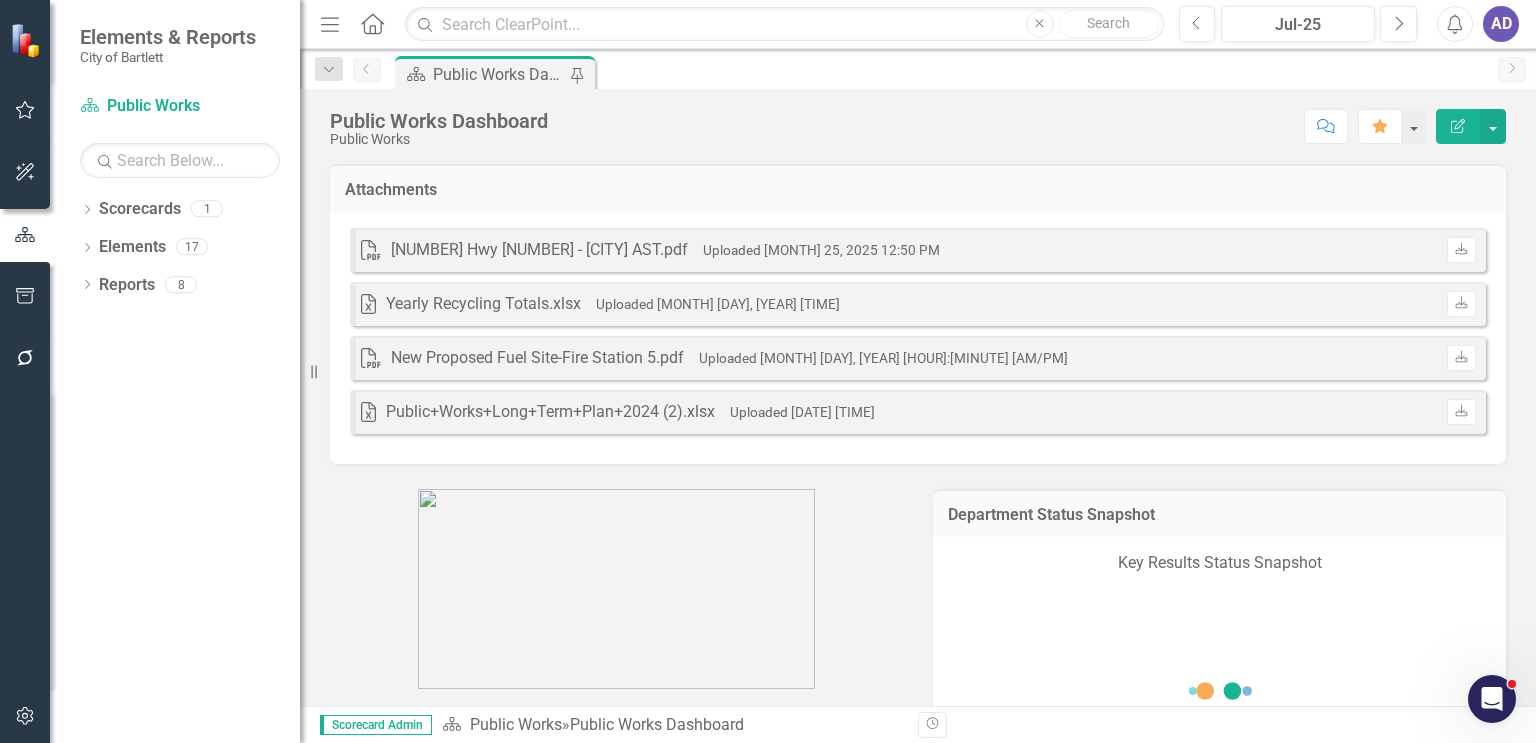 click 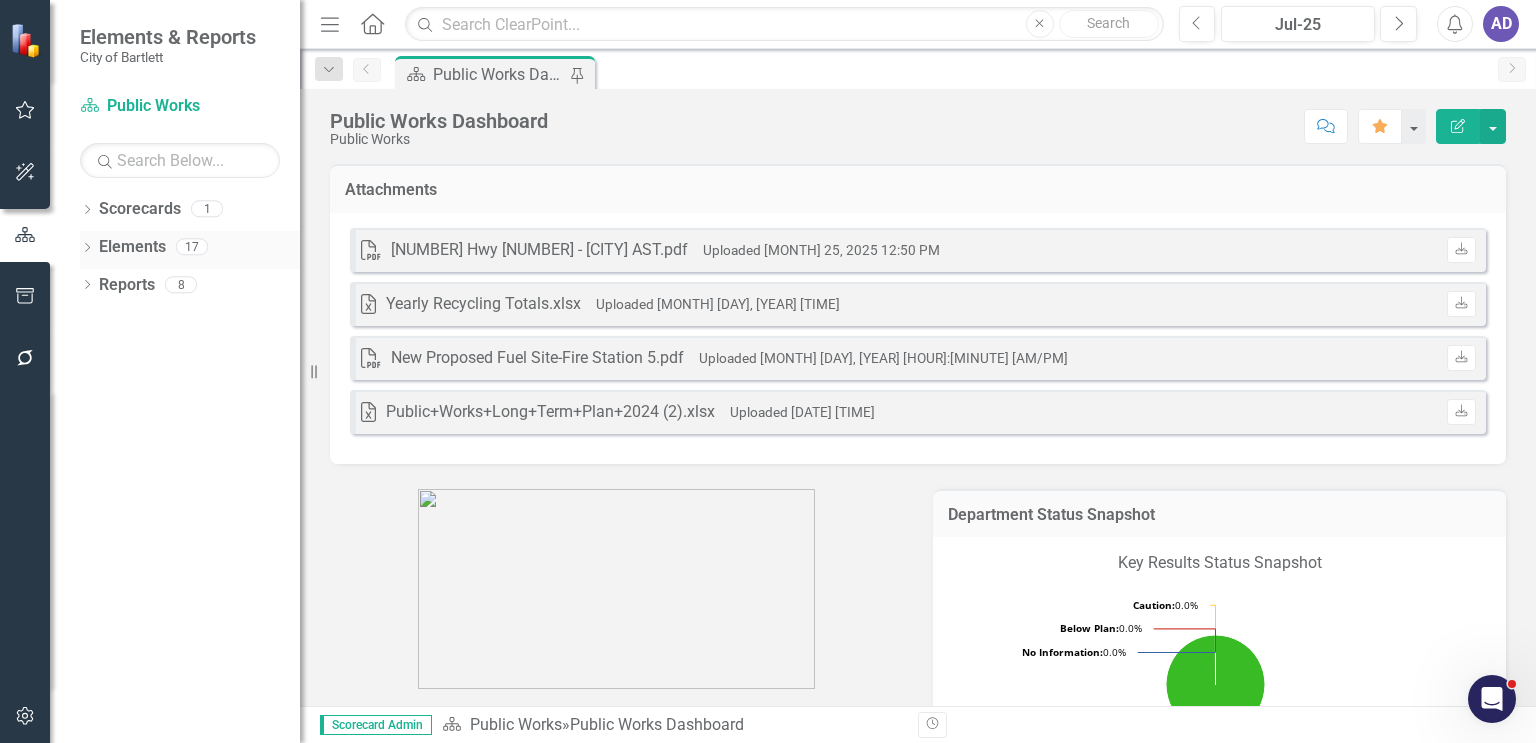 click on "Elements" at bounding box center (132, 247) 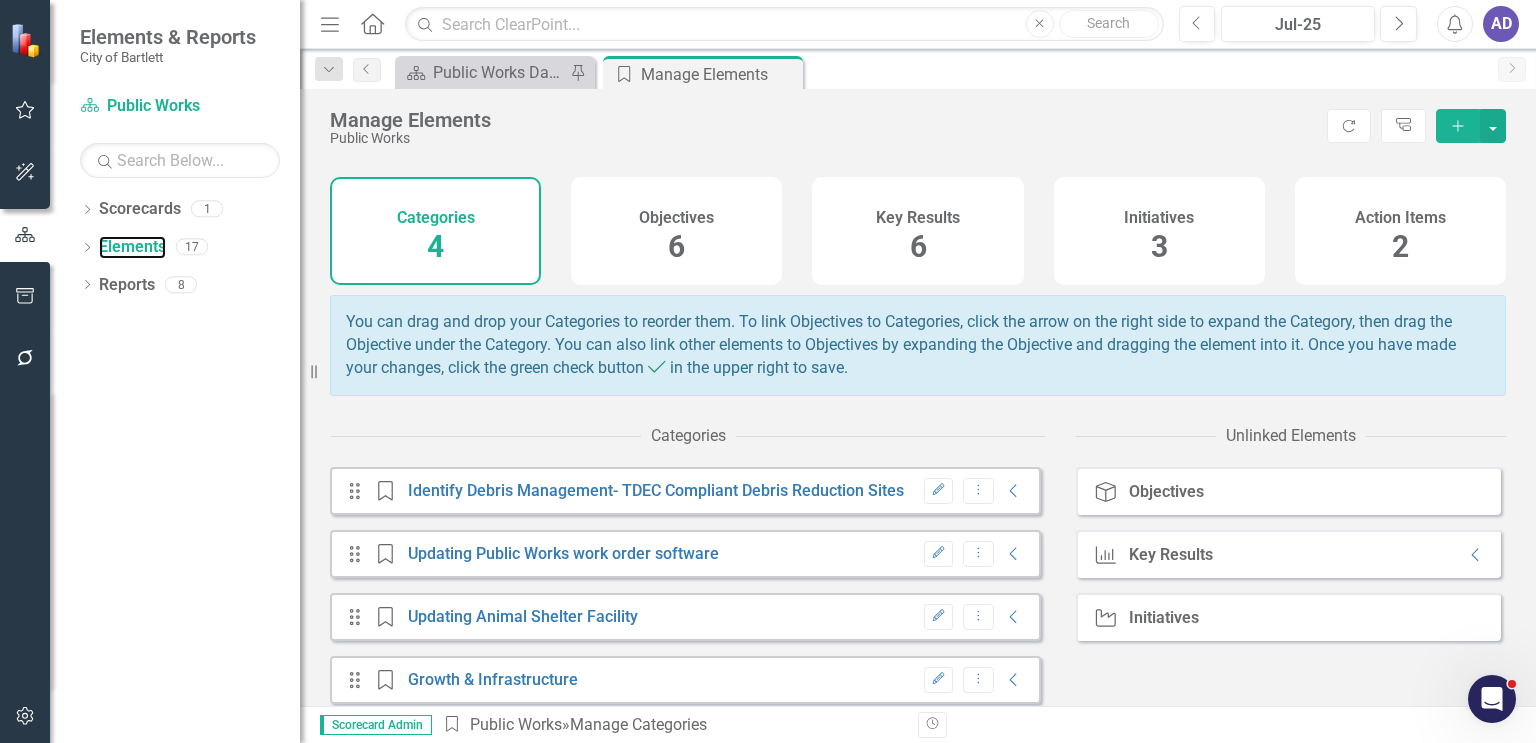 scroll, scrollTop: 76, scrollLeft: 0, axis: vertical 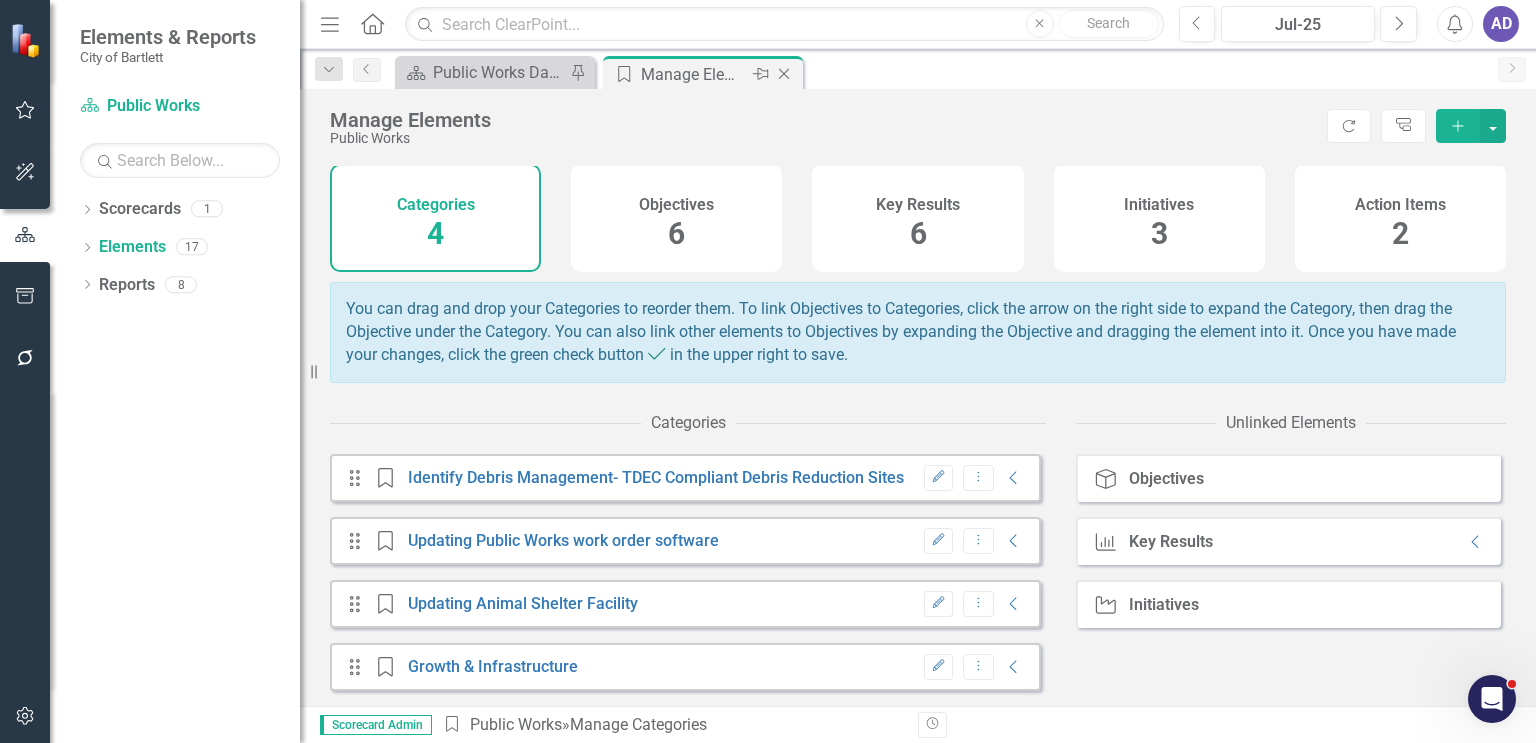 click 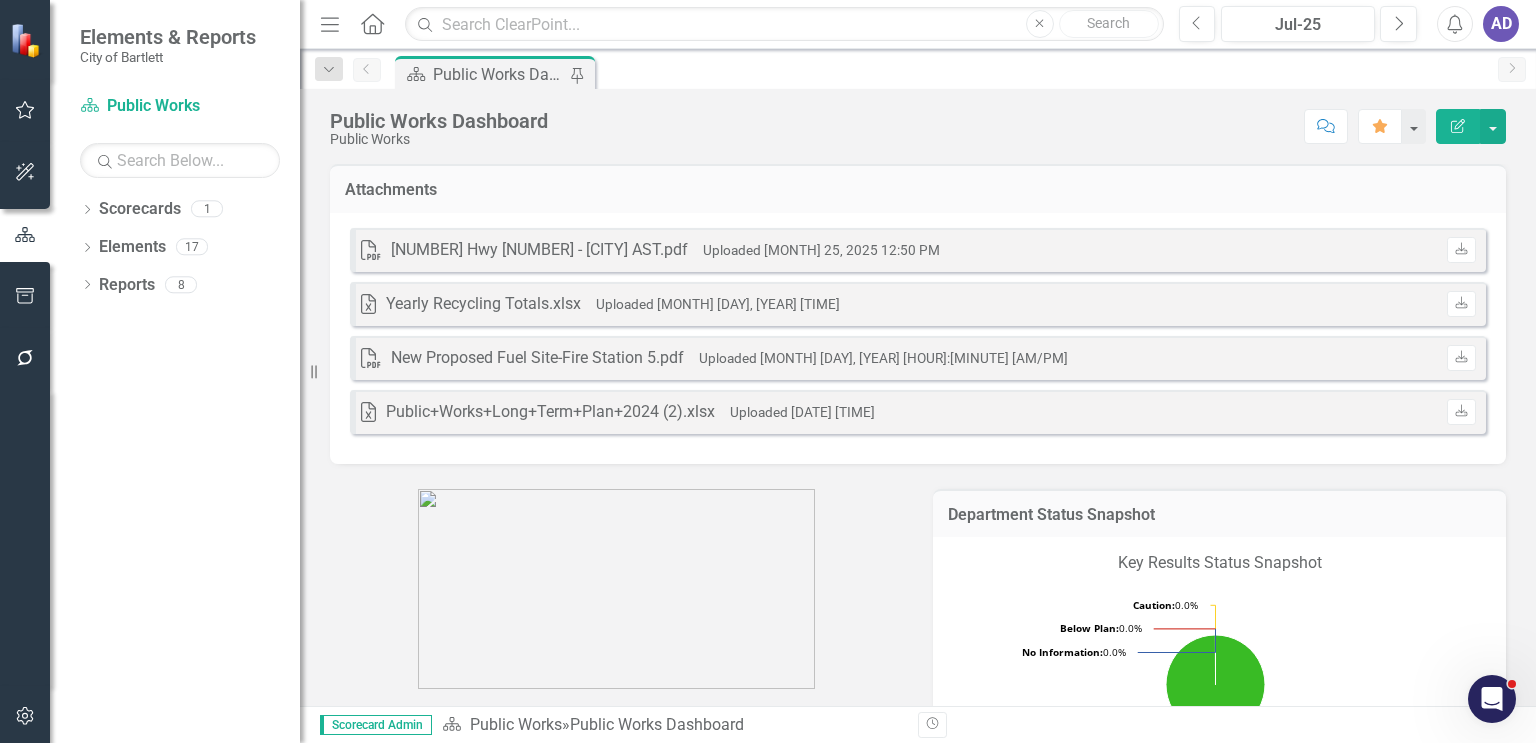 click on "AD" at bounding box center (1501, 24) 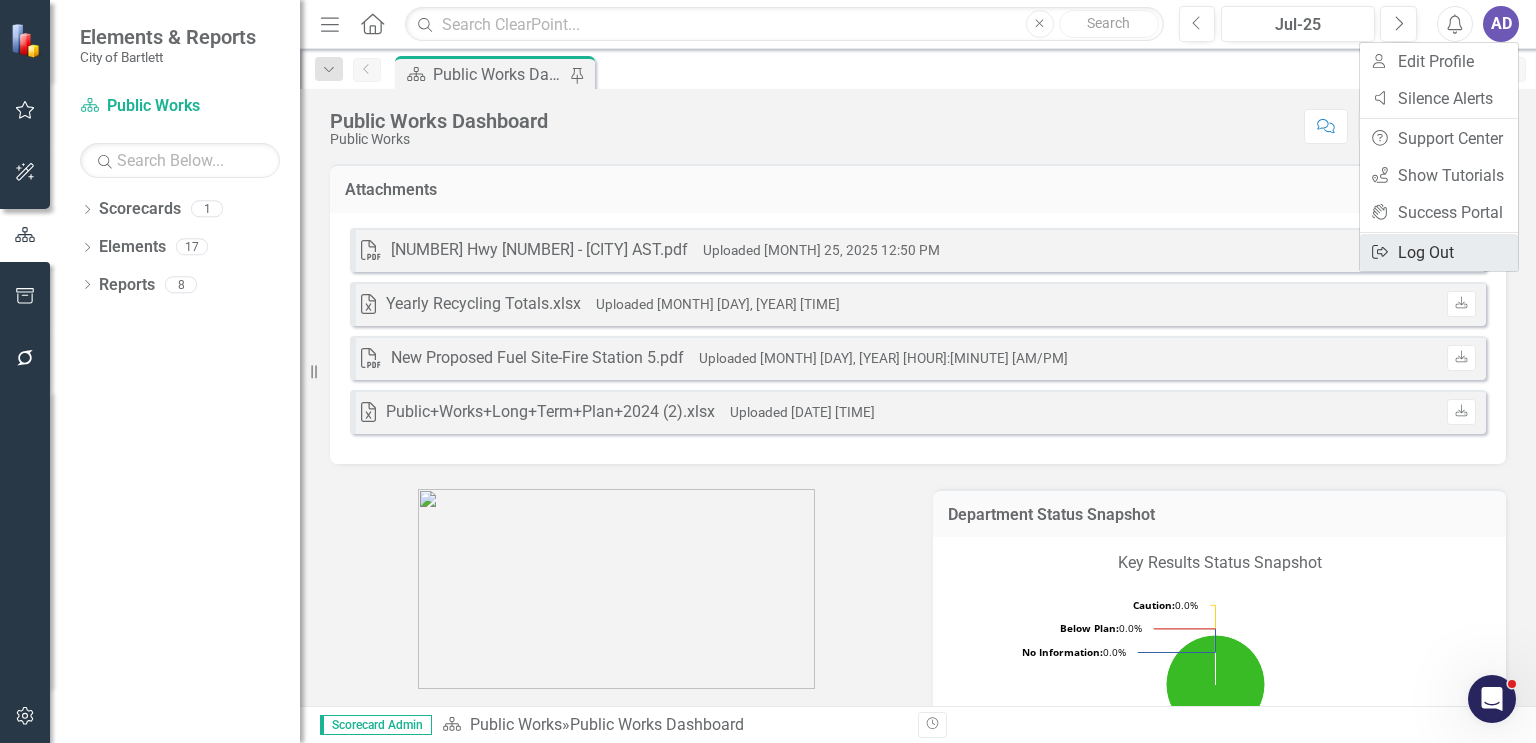 click on "Logout Log Out" at bounding box center (1439, 252) 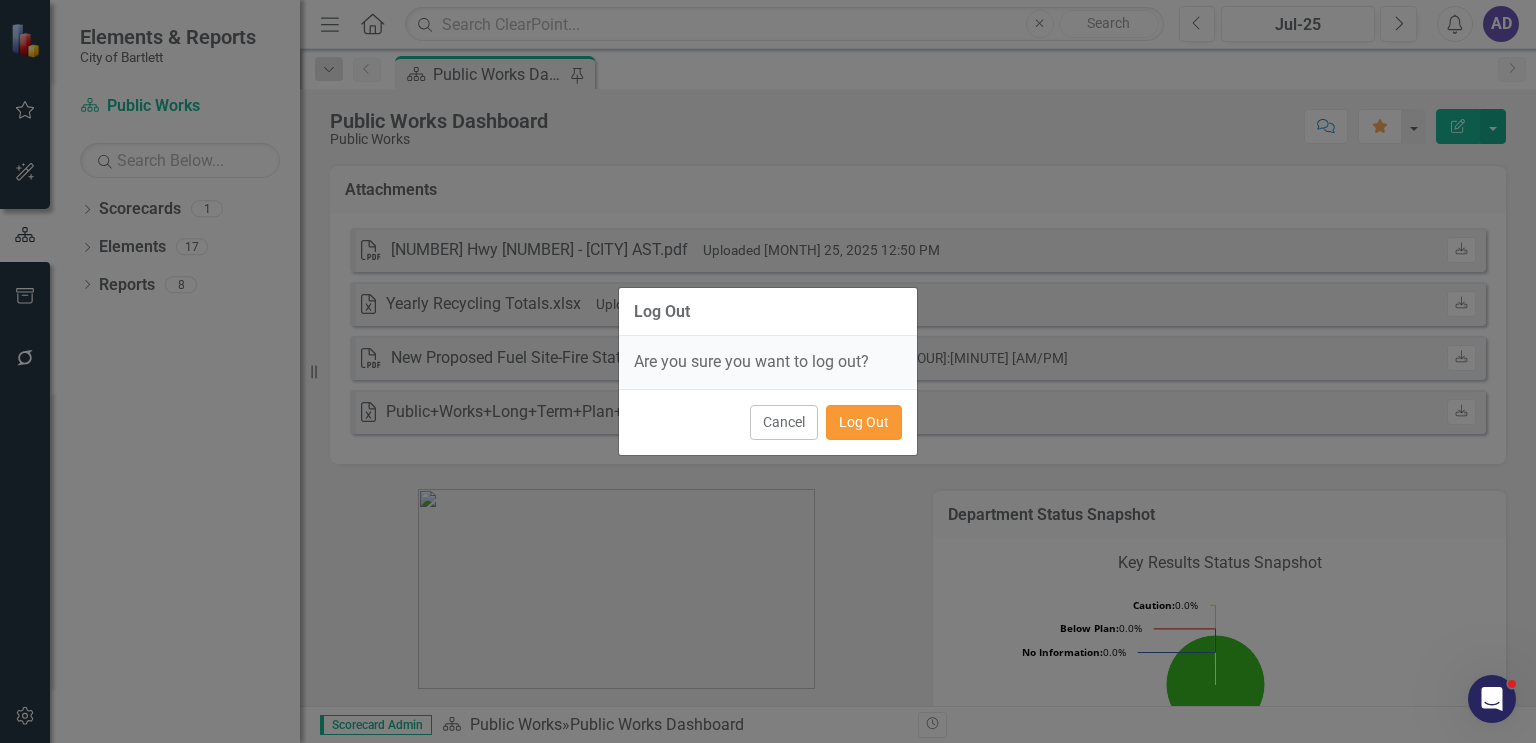 drag, startPoint x: 857, startPoint y: 425, endPoint x: 569, endPoint y: 3, distance: 510.909 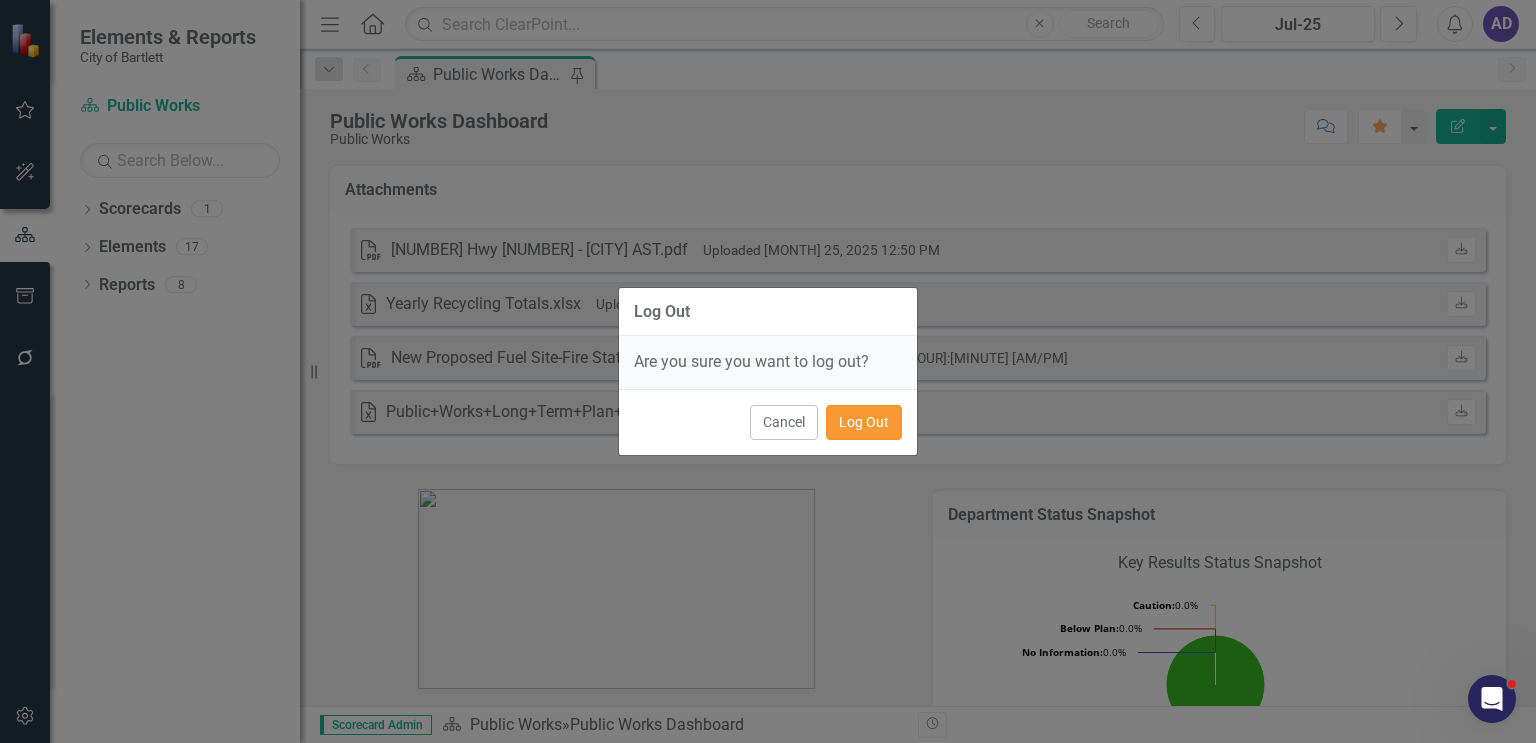 click on "Log Out" at bounding box center (864, 422) 